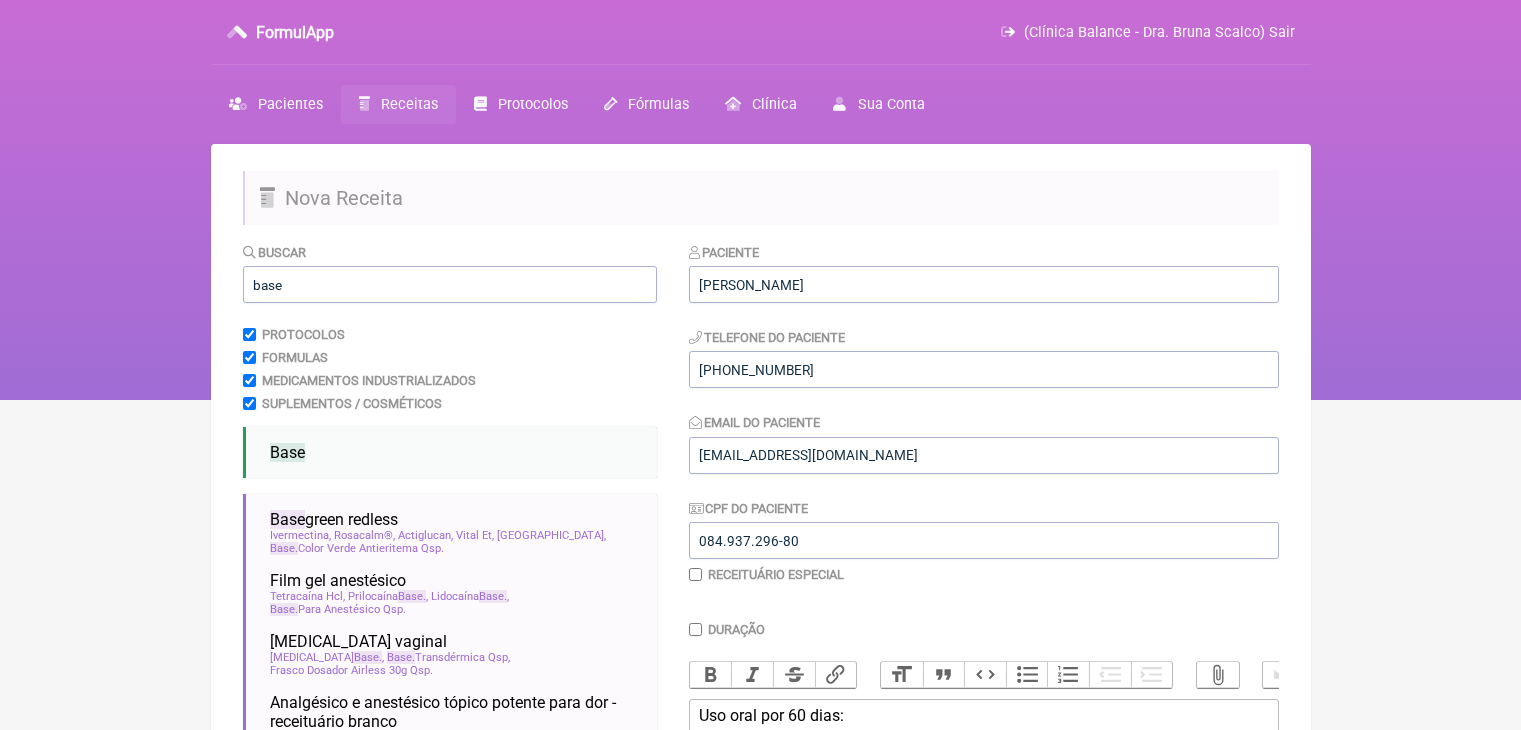 scroll, scrollTop: 731, scrollLeft: 0, axis: vertical 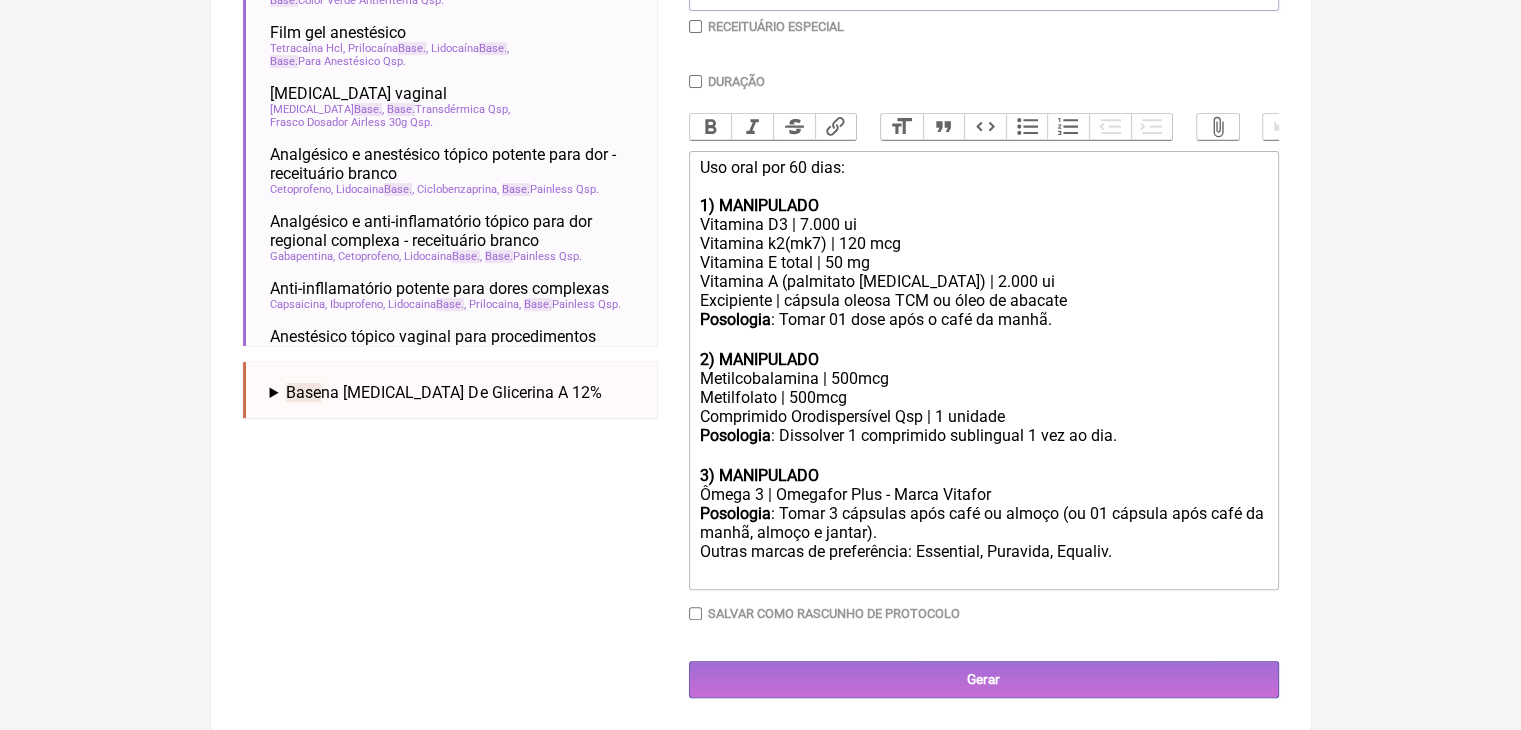 click on "Vitamina D3 | 7.000 ui" 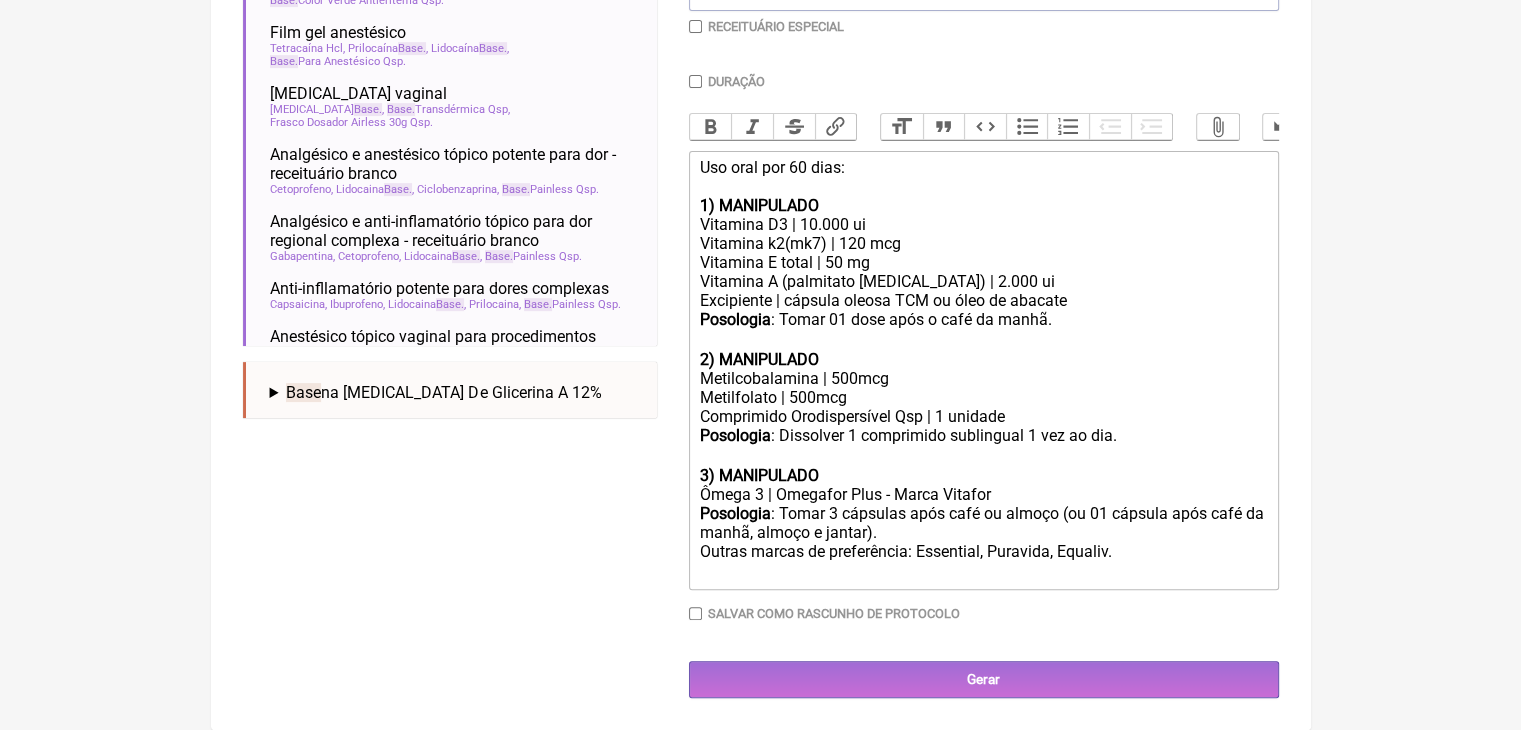click on "Uso oral por 60 dias: 1) MANIPULADO Vitamina D3 | 10.000 ui Vitamina k2(mk7) | 120 mcg Vitamina E total | 50 mg Vitamina A (palmitato [MEDICAL_DATA]) | 2.000 ui Excipiente | cápsula oleosa TCM ou óleo de abacate Posologia : Tomar 01 dose após o café da manhã. ㅤ 2) MANIPULADO Metilcobalamina | 500mcg Metilfolato | 500mcg Comprimido Orodispersível Qsp | 1 unidade Posologia : Dissolver 1 comprimido sublingual 1 vez ao dia. ㅤ 3) MANIPULADO Ômega 3 | Omegafor Plus - Marca Vitafor Posologia : Tomar 3 cápsulas após café ou almoço (ou 01 cápsula após café da manhã, almoço e jantar). Outras marcas de preferência: Essential, Puravida, Equaliv. ㅤ" 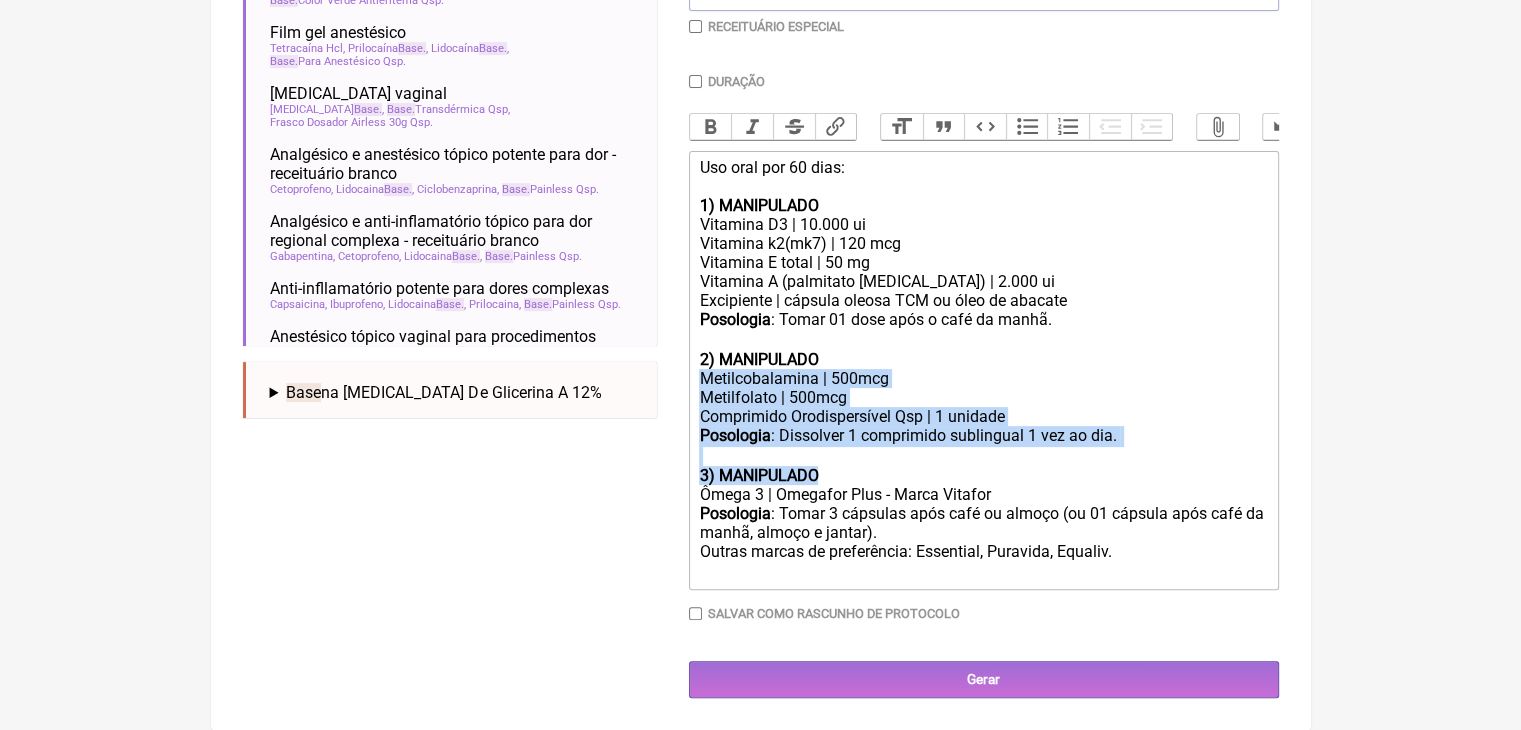 drag, startPoint x: 868, startPoint y: 503, endPoint x: 702, endPoint y: 381, distance: 206.0097 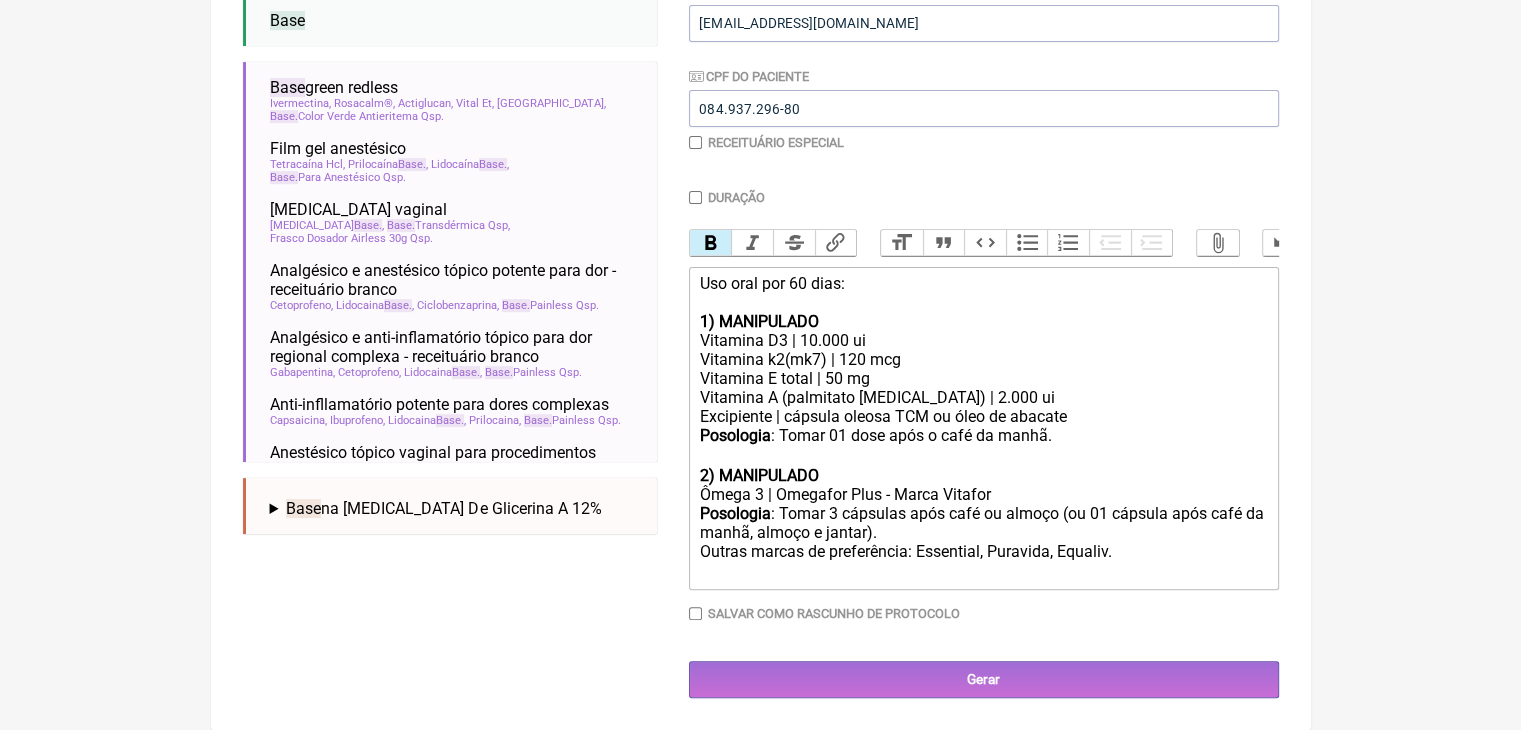 scroll, scrollTop: 703, scrollLeft: 0, axis: vertical 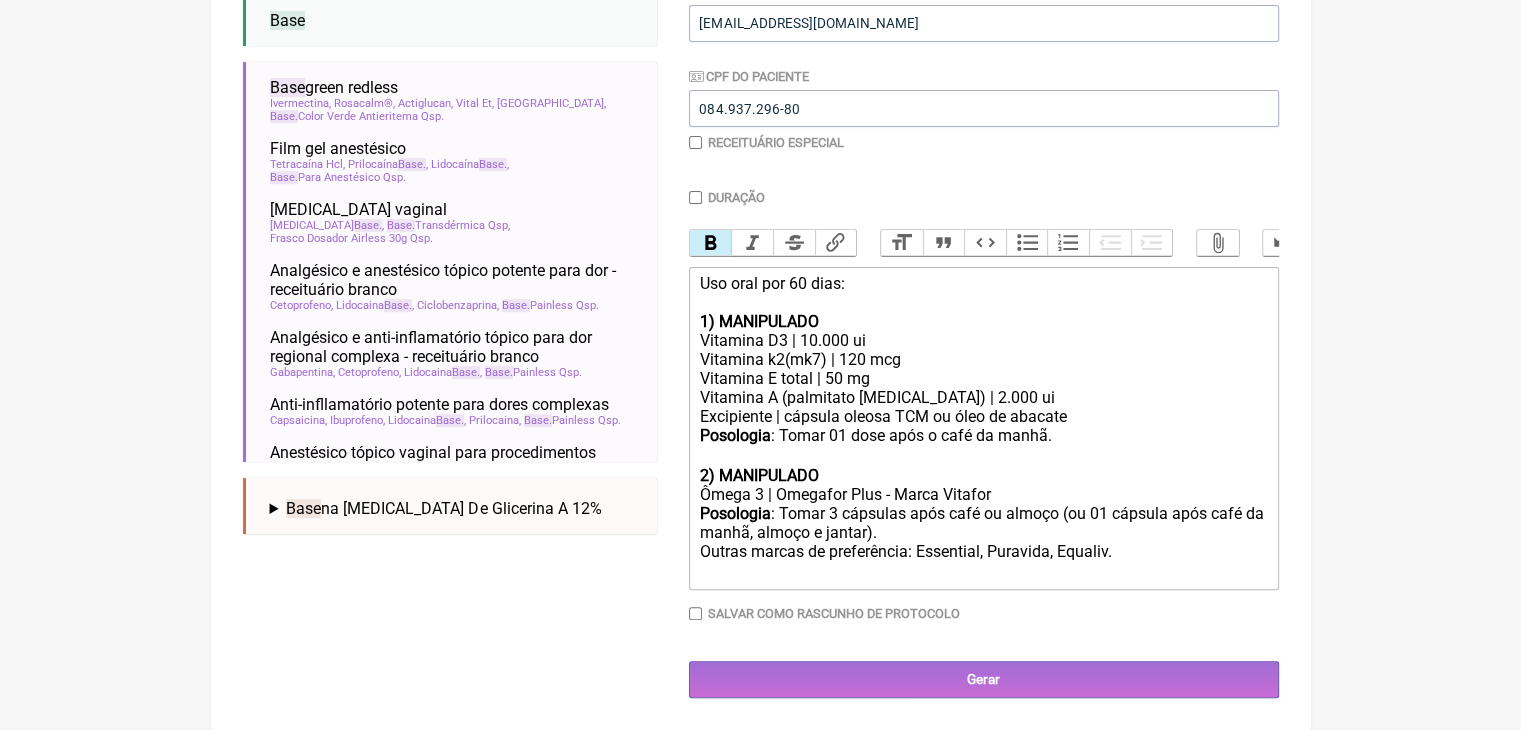 click on "Posologia : Tomar 3 cápsulas após café ou almoço (ou 01 cápsula após café da manhã, almoço e jantar). Outras marcas de preferência: Essential, Puravida, Equaliv. ㅤ" 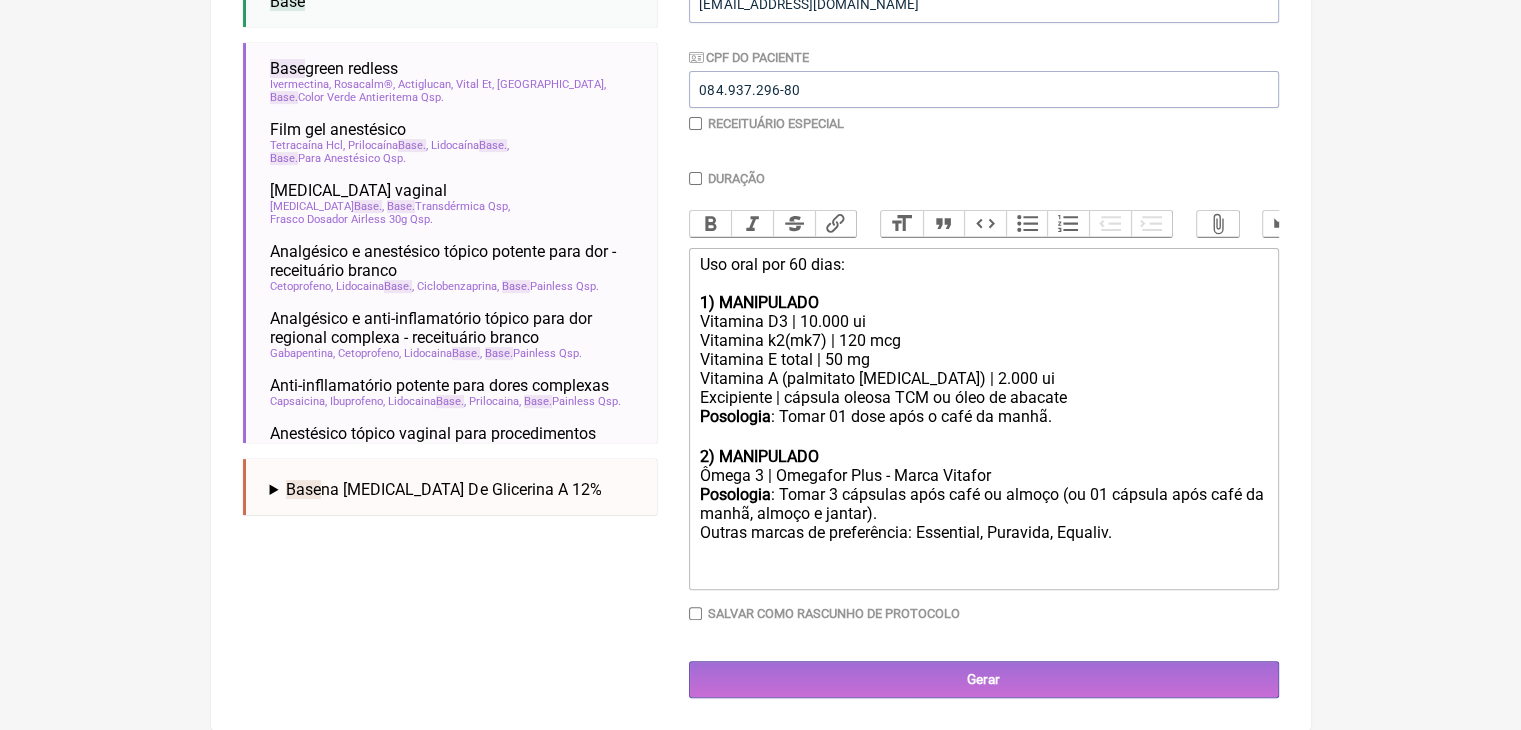 scroll, scrollTop: 750, scrollLeft: 0, axis: vertical 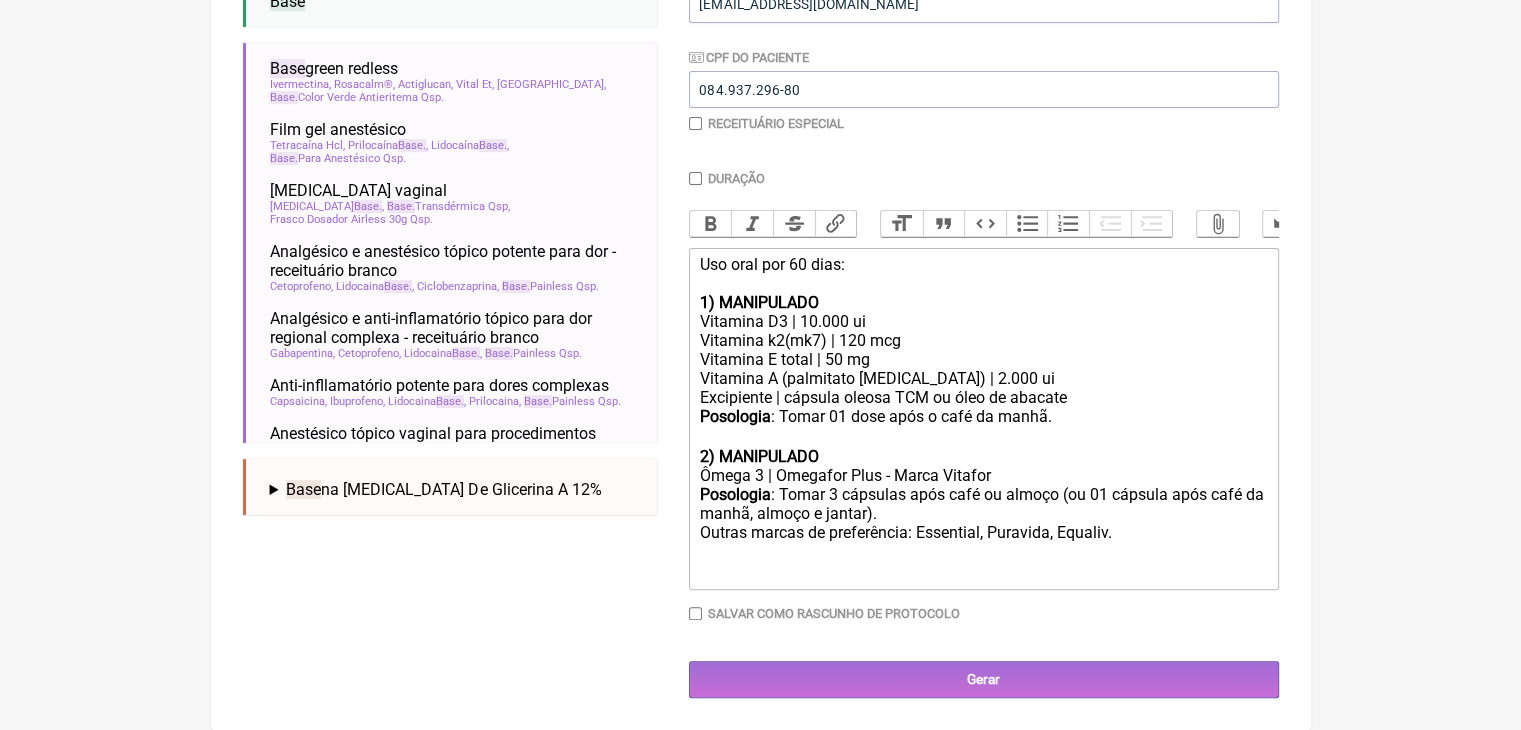 type on "<div>Uso oral por 60 dias:<br><br><strong>1) MANIPULADO</strong></div><div>Vitamina D3 | 10.000 ui</div><div>Vitamina k2(mk7) | 120 mcg</div><div>Vitamina E total | 50 mg</div><div>Vitamina A (palmitato retinol) | 2.000 ui<br>Excipiente | cápsula oleosa TCM ou óleo de abacate</div><div><strong>Posologia</strong>: Tomar 01 dose após o café da manhã. ㅤ<br><br><strong>2) MANIPULADO</strong></div><div>Ômega 3 | Omegafor Plus - Marca Vitafor</div><div><strong>Posologia</strong>: Tomar 3 cápsulas após café ou almoço (ou 01 cápsula após café da manhã, almoço e jantar).<br>Outras marcas de preferência: Essential, Puravida, Equaliv. ㅤ<br><br><br><br></div>" 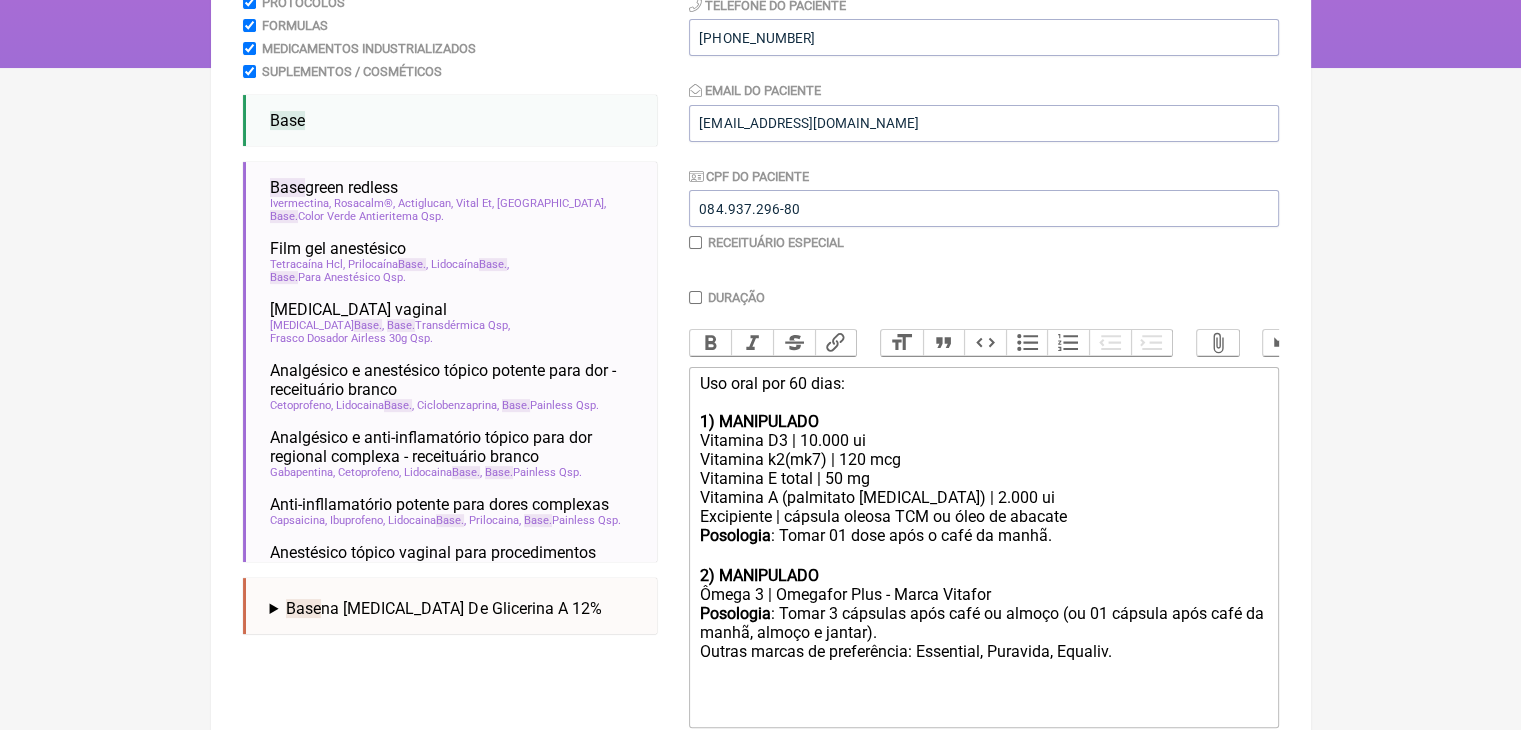 scroll, scrollTop: 328, scrollLeft: 0, axis: vertical 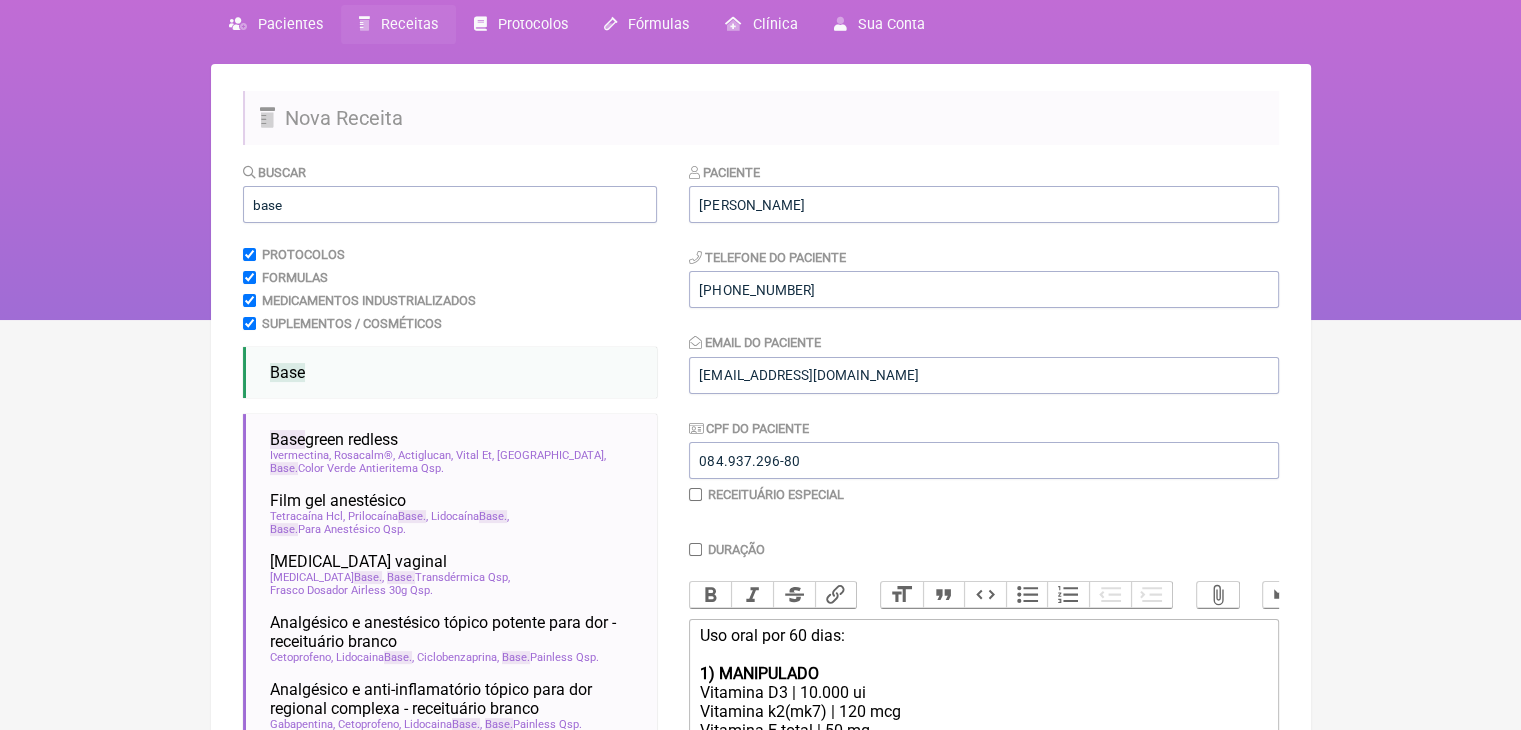 click on "base" at bounding box center [450, 204] 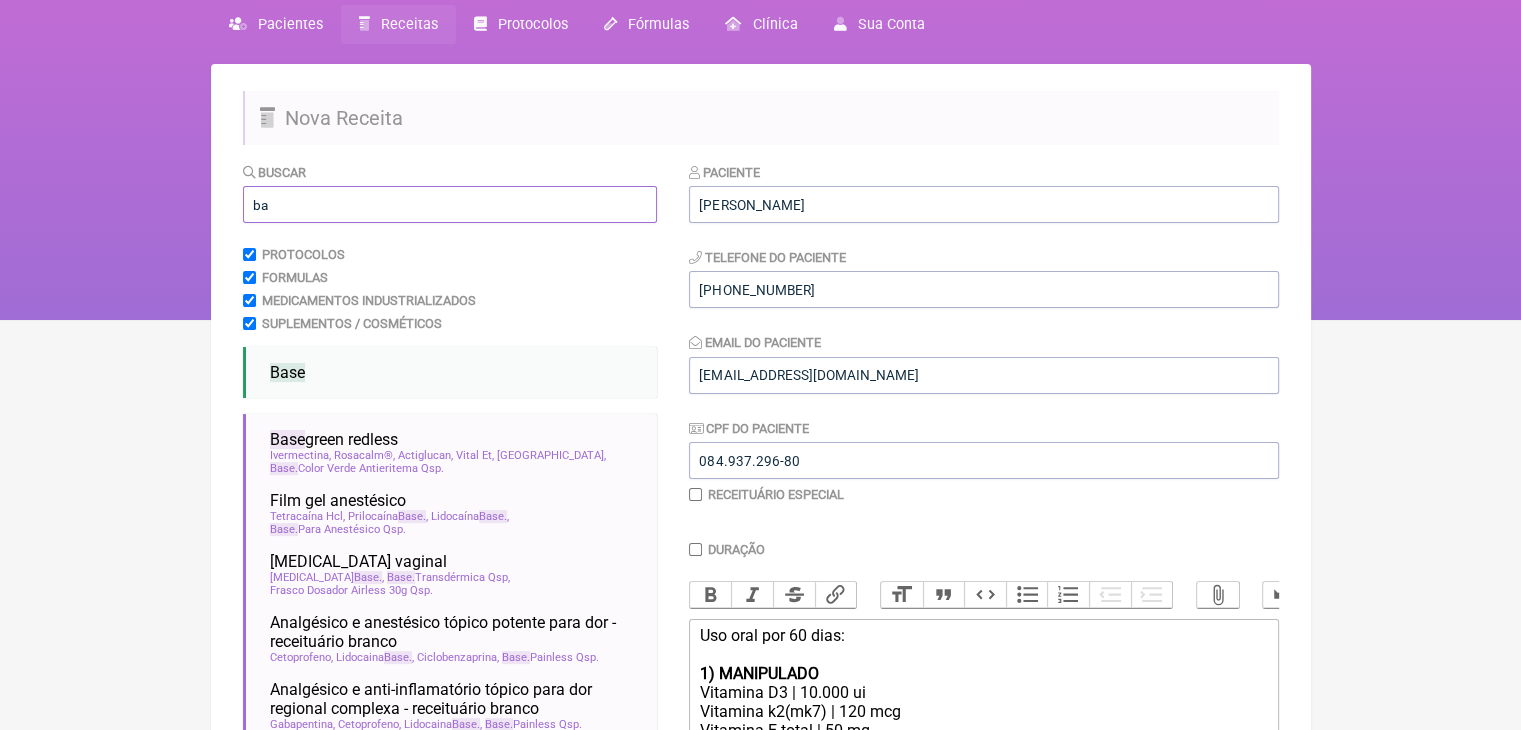 type on "b" 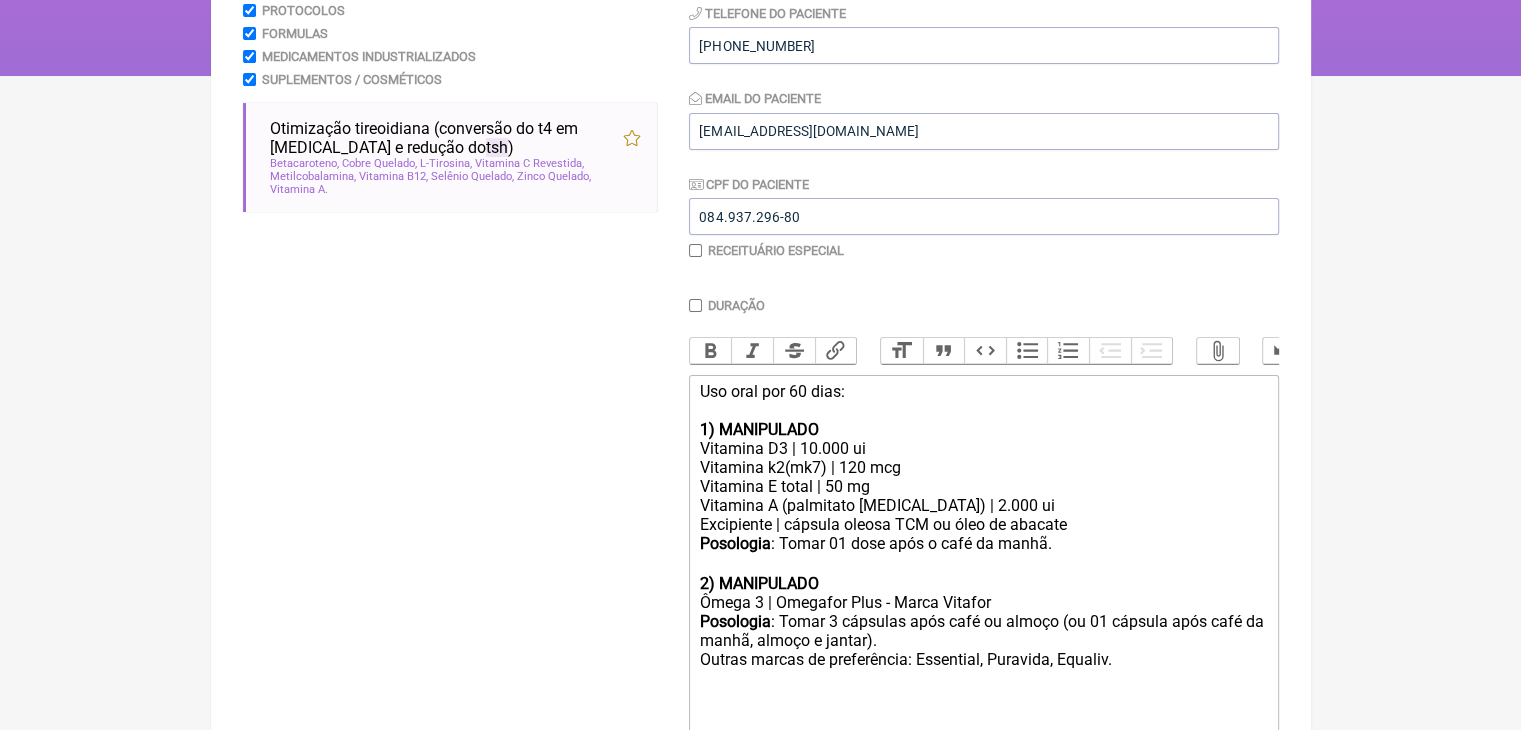 scroll, scrollTop: 332, scrollLeft: 0, axis: vertical 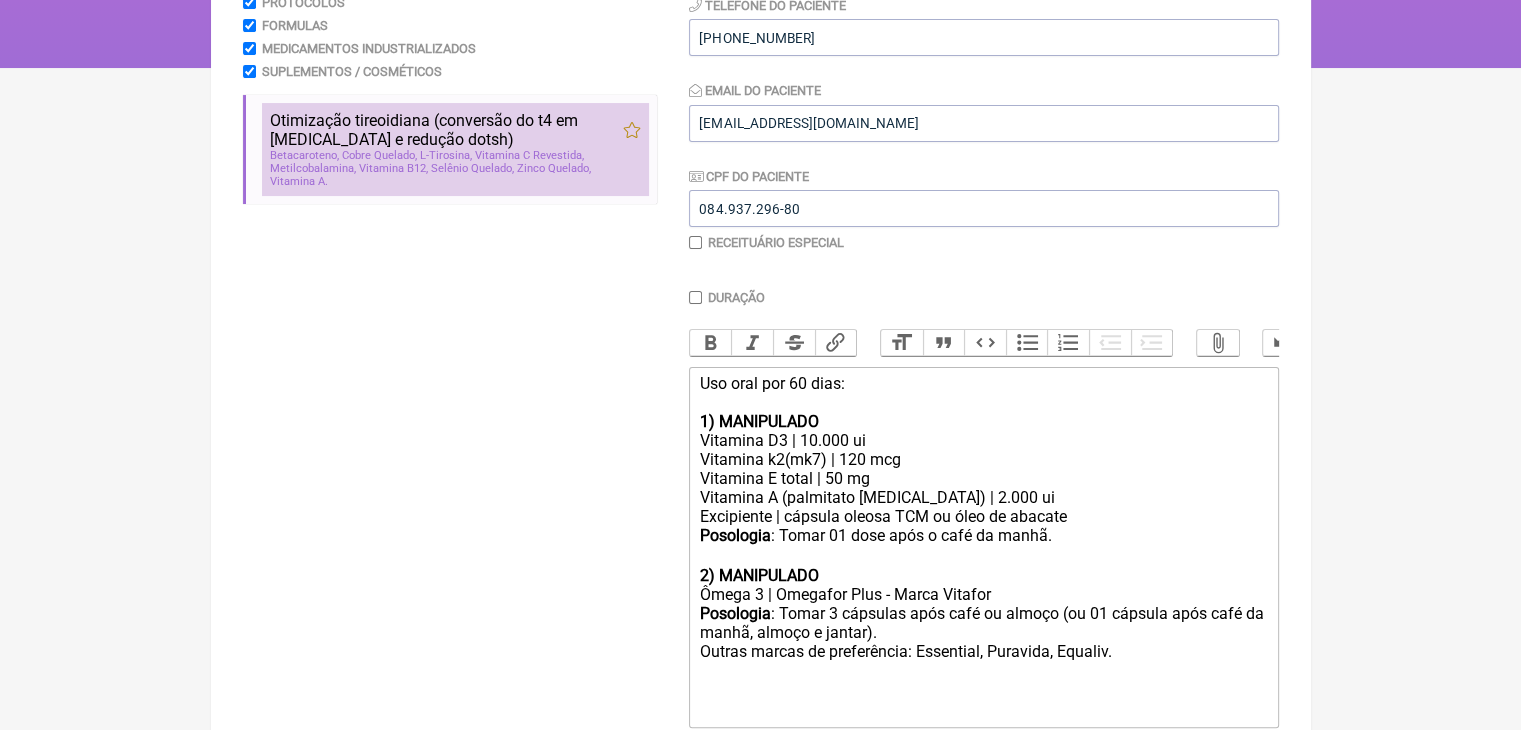 type on "tsh" 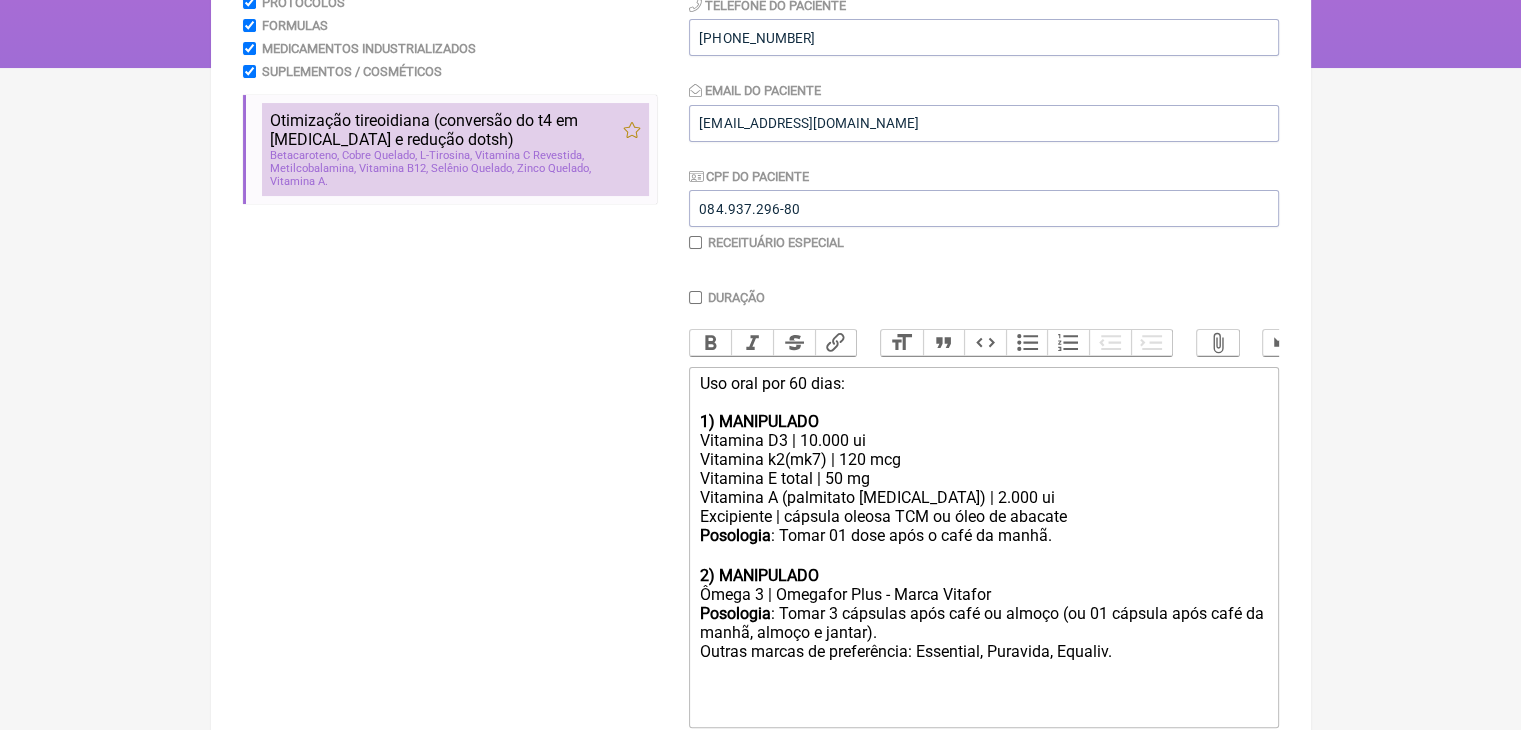 click on "Vitamina C Revestida" at bounding box center (529, 155) 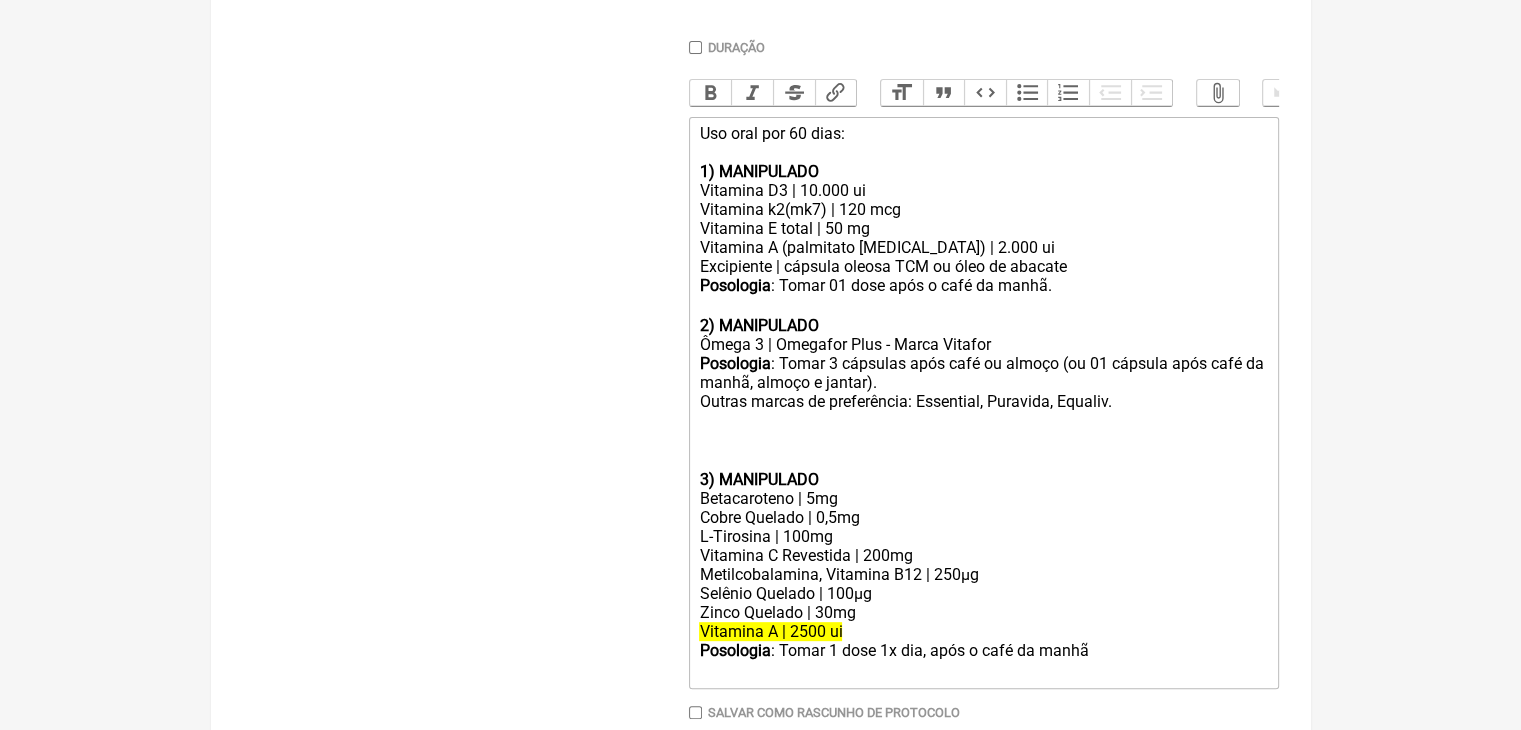 scroll, scrollTop: 1017, scrollLeft: 0, axis: vertical 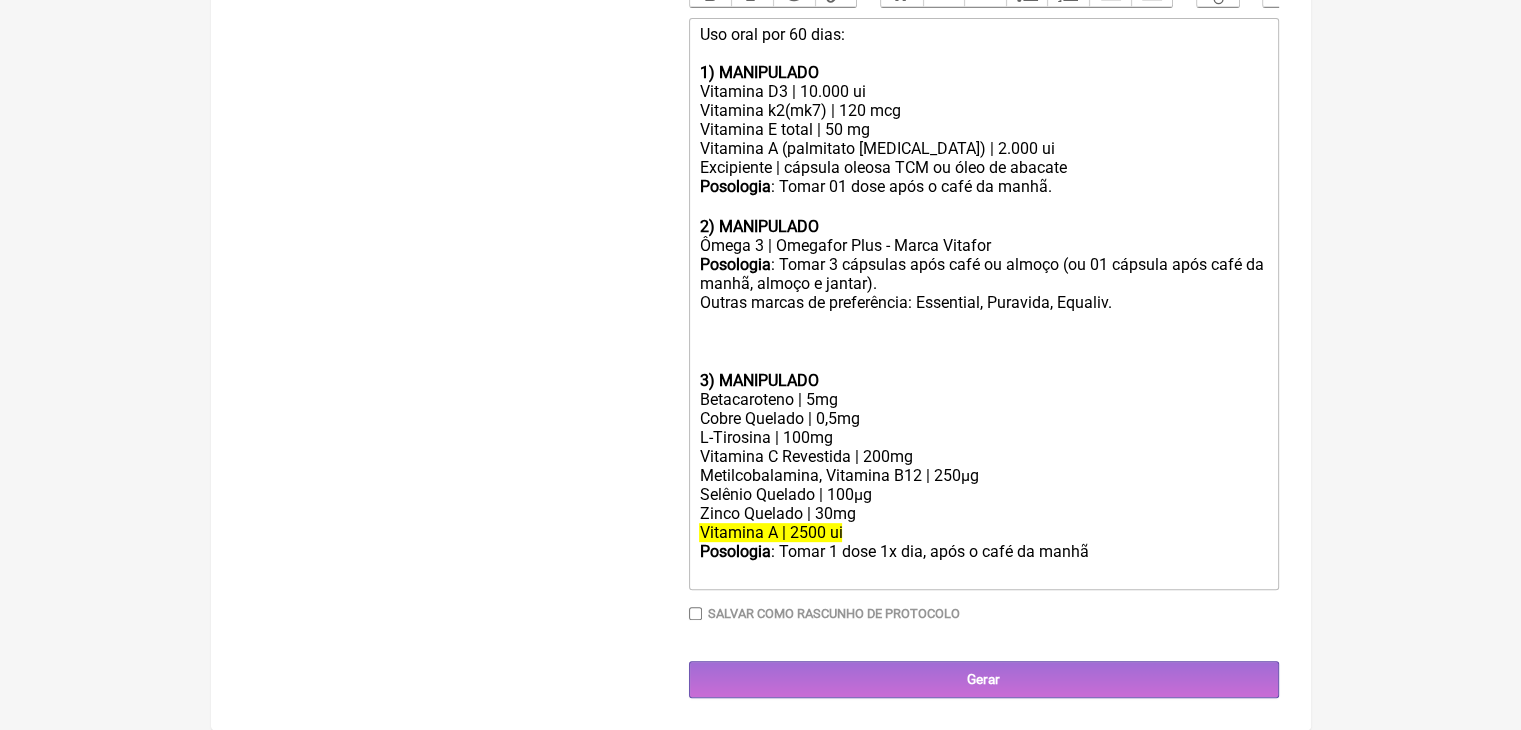 click on "Posologia : Tomar 3 cápsulas após café ou almoço (ou 01 cápsula após café da manhã, almoço e jantar). Outras marcas de preferência: Essential, Puravida, Equaliv. ㅤ" 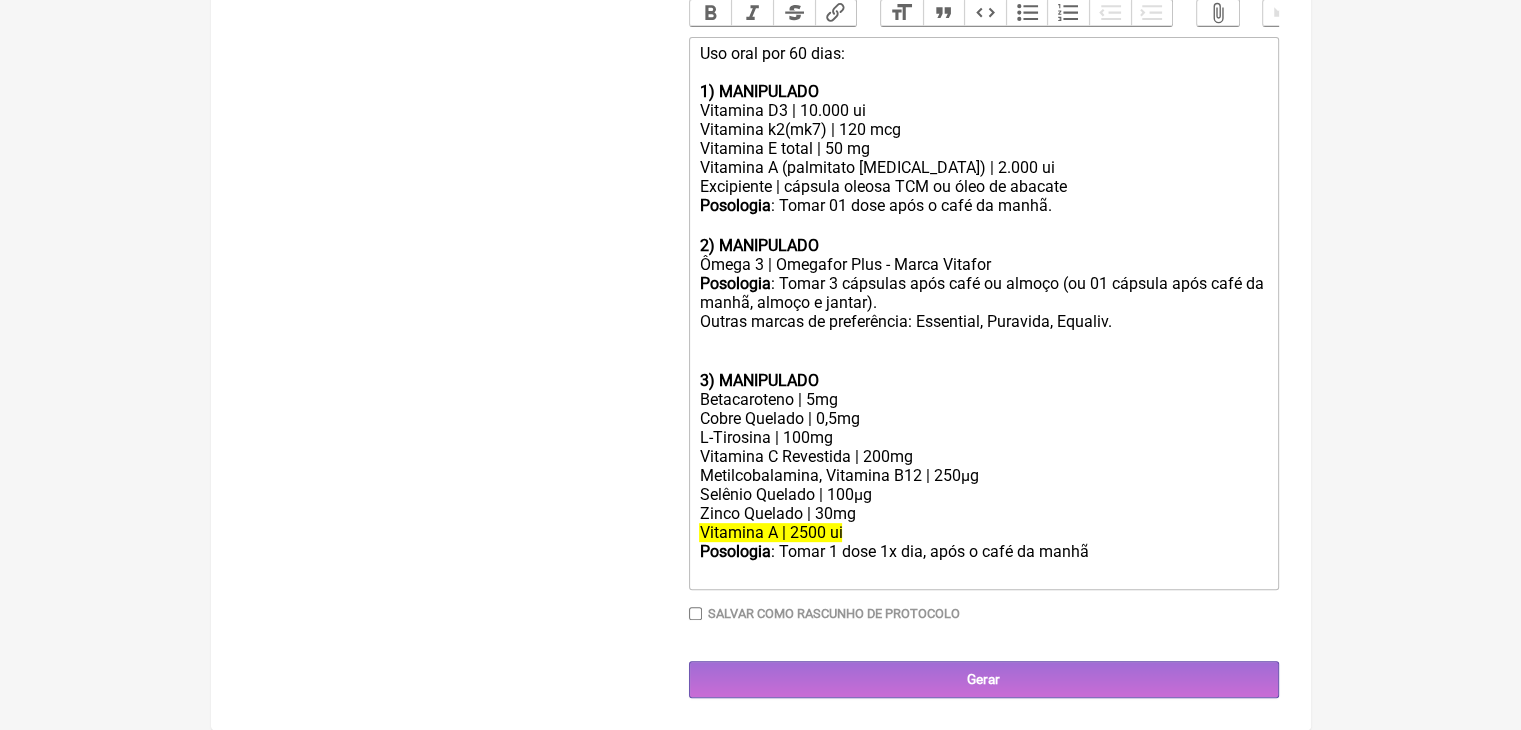 scroll, scrollTop: 969, scrollLeft: 0, axis: vertical 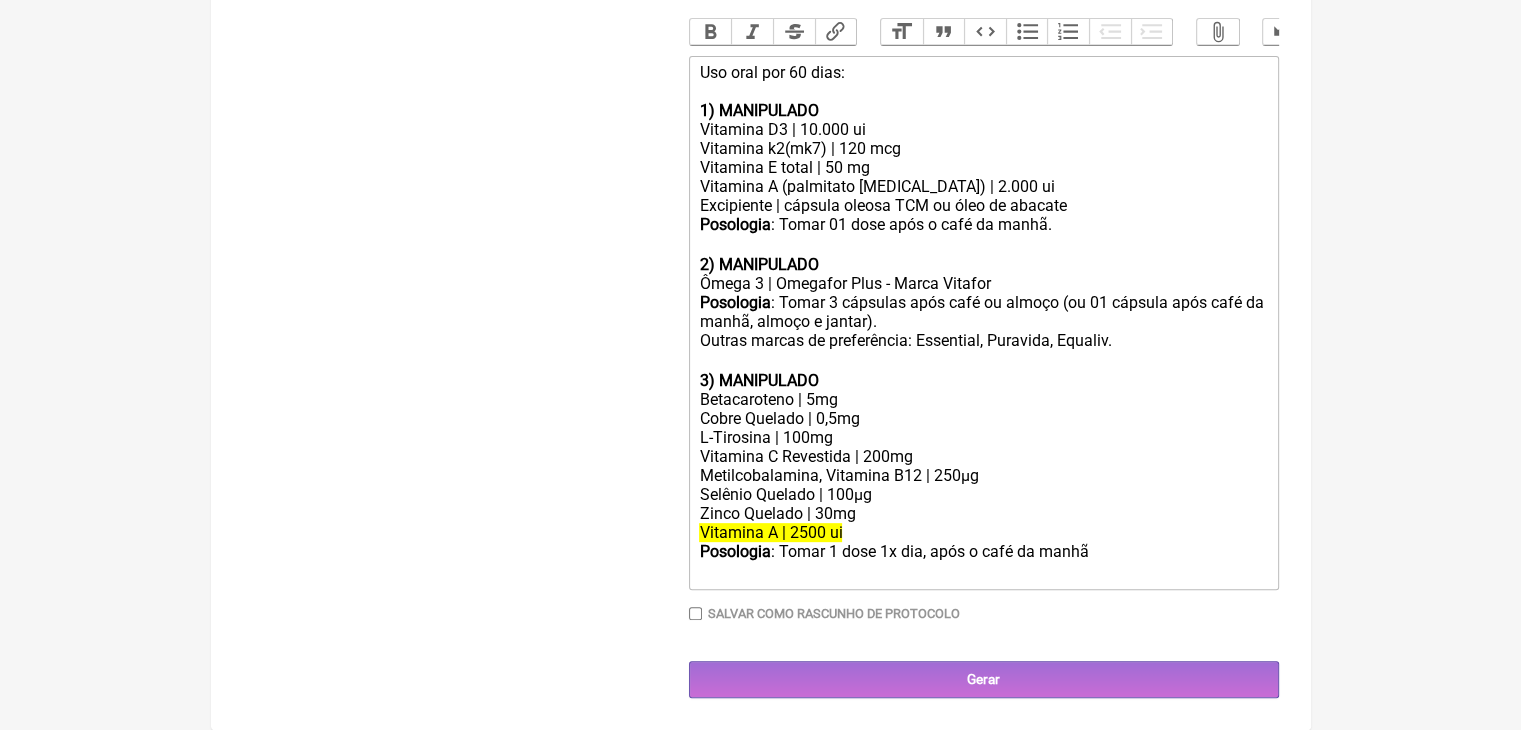 click on "Vitamina A | 2500 ui" 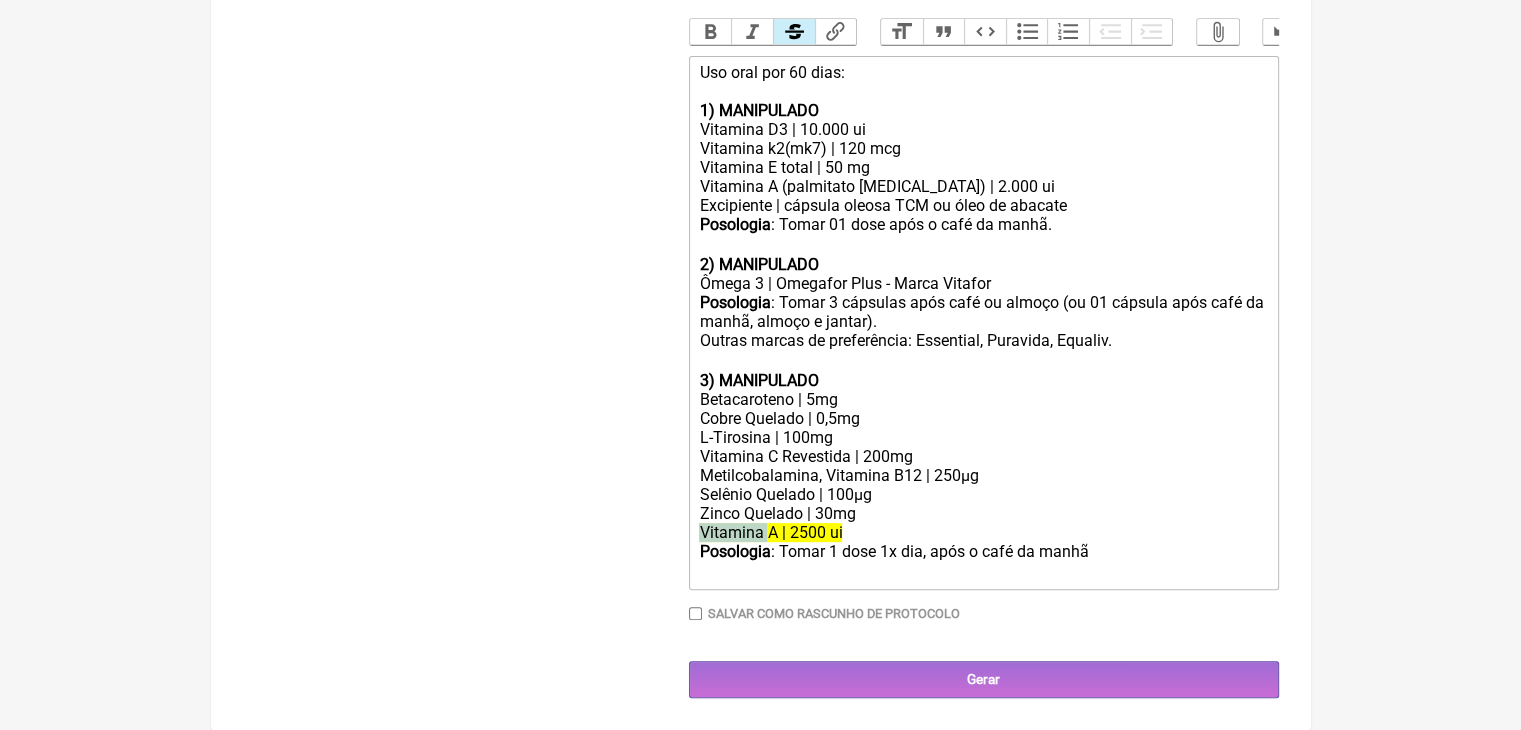 click on "Vitamina A | 2500 ui" 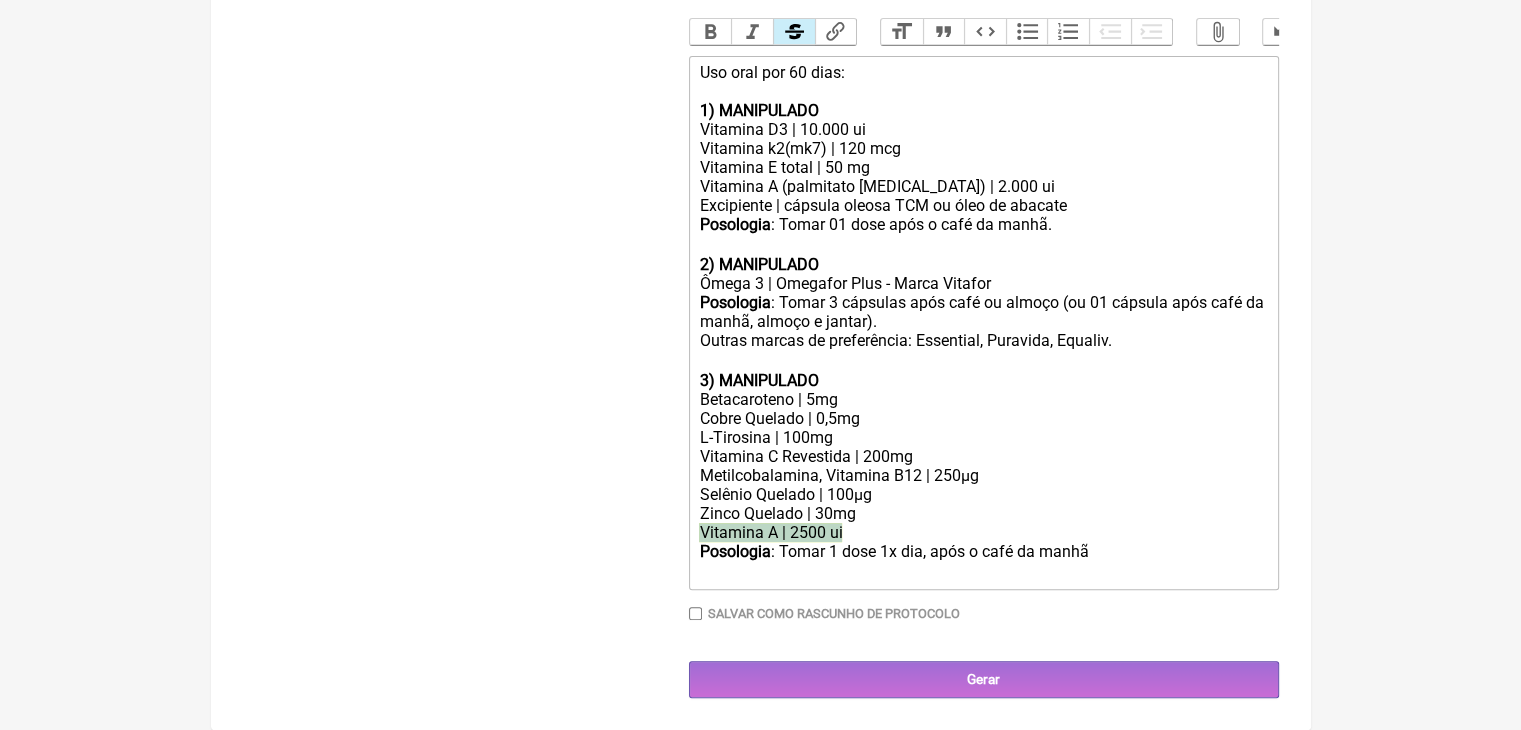 click on "Vitamina A | 2500 ui" 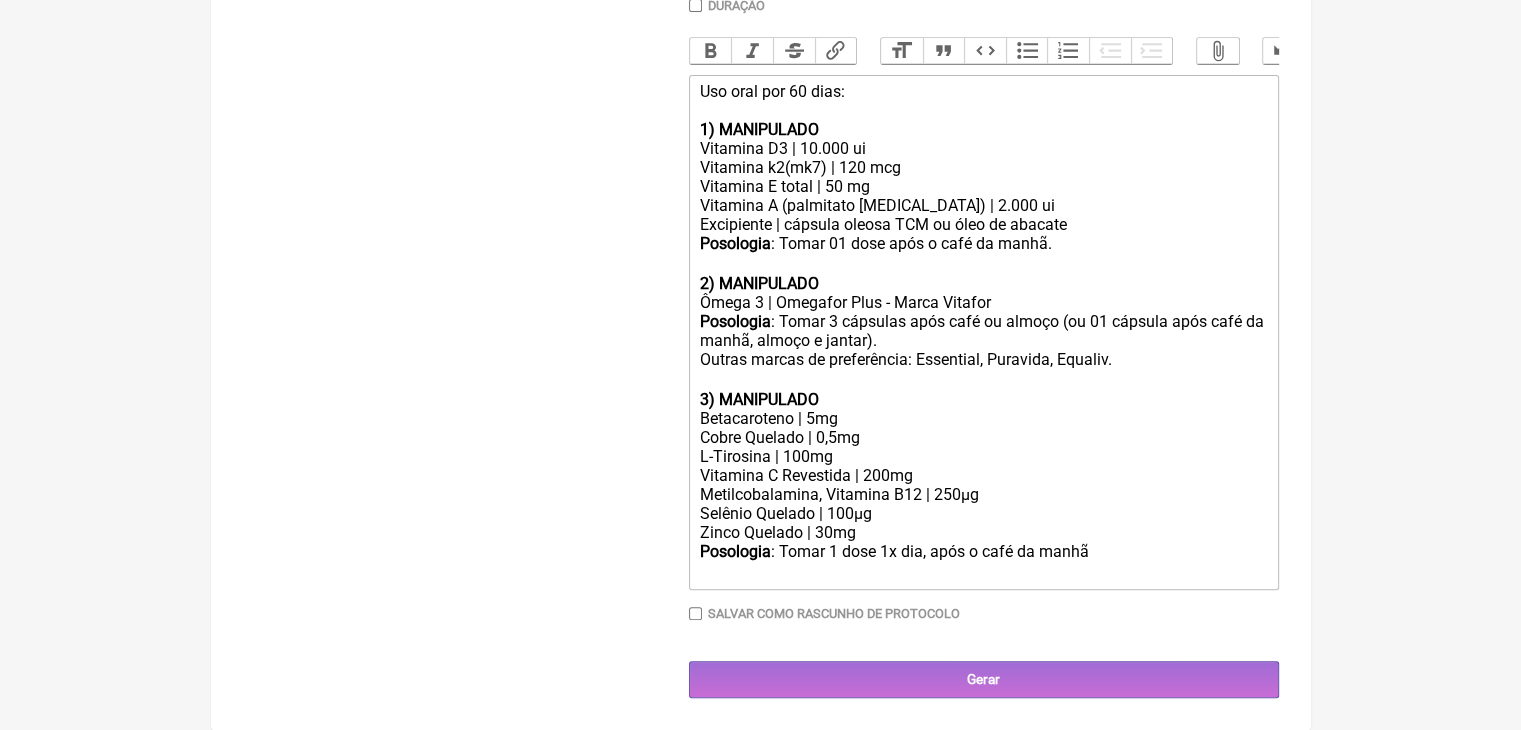 scroll, scrollTop: 945, scrollLeft: 0, axis: vertical 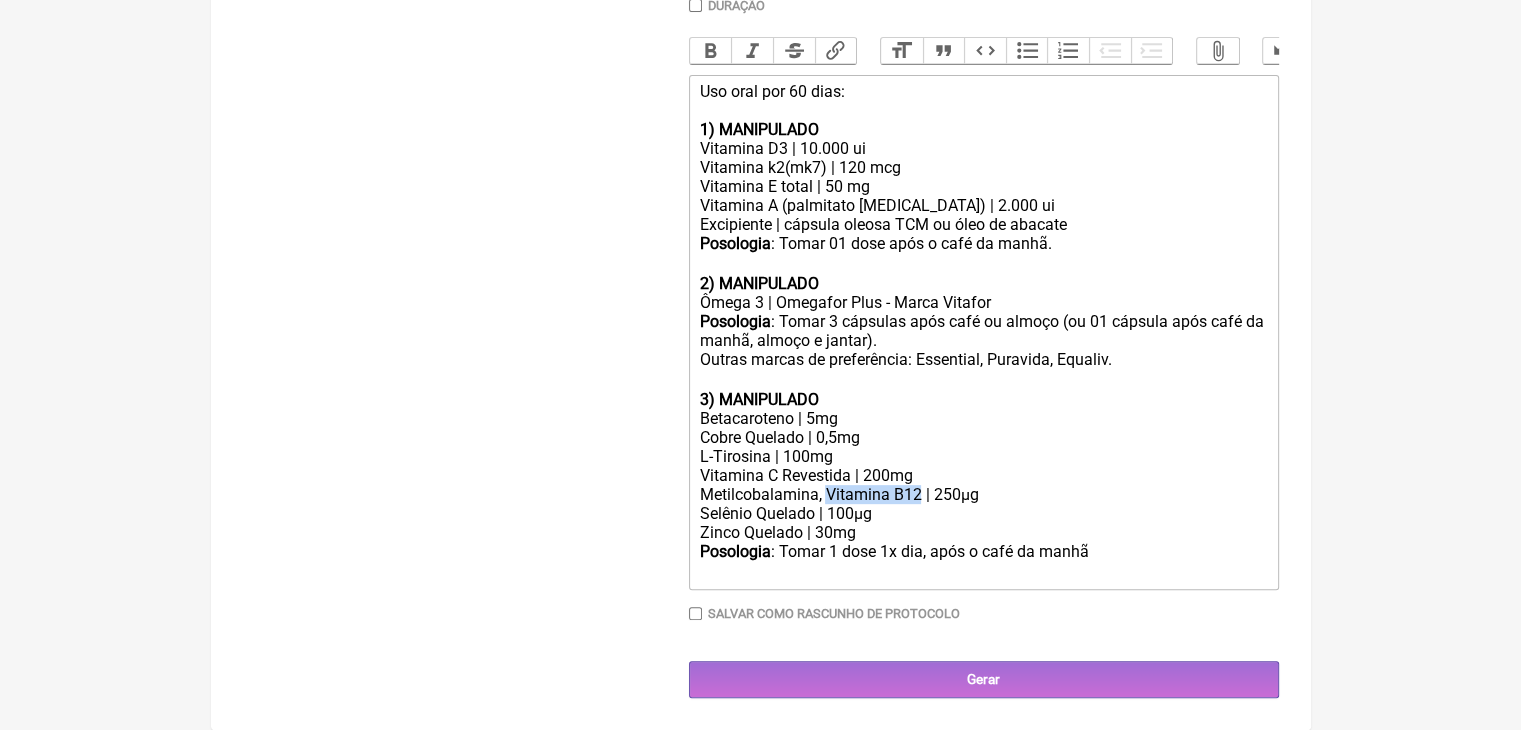 drag, startPoint x: 867, startPoint y: 435, endPoint x: 985, endPoint y: 438, distance: 118.03813 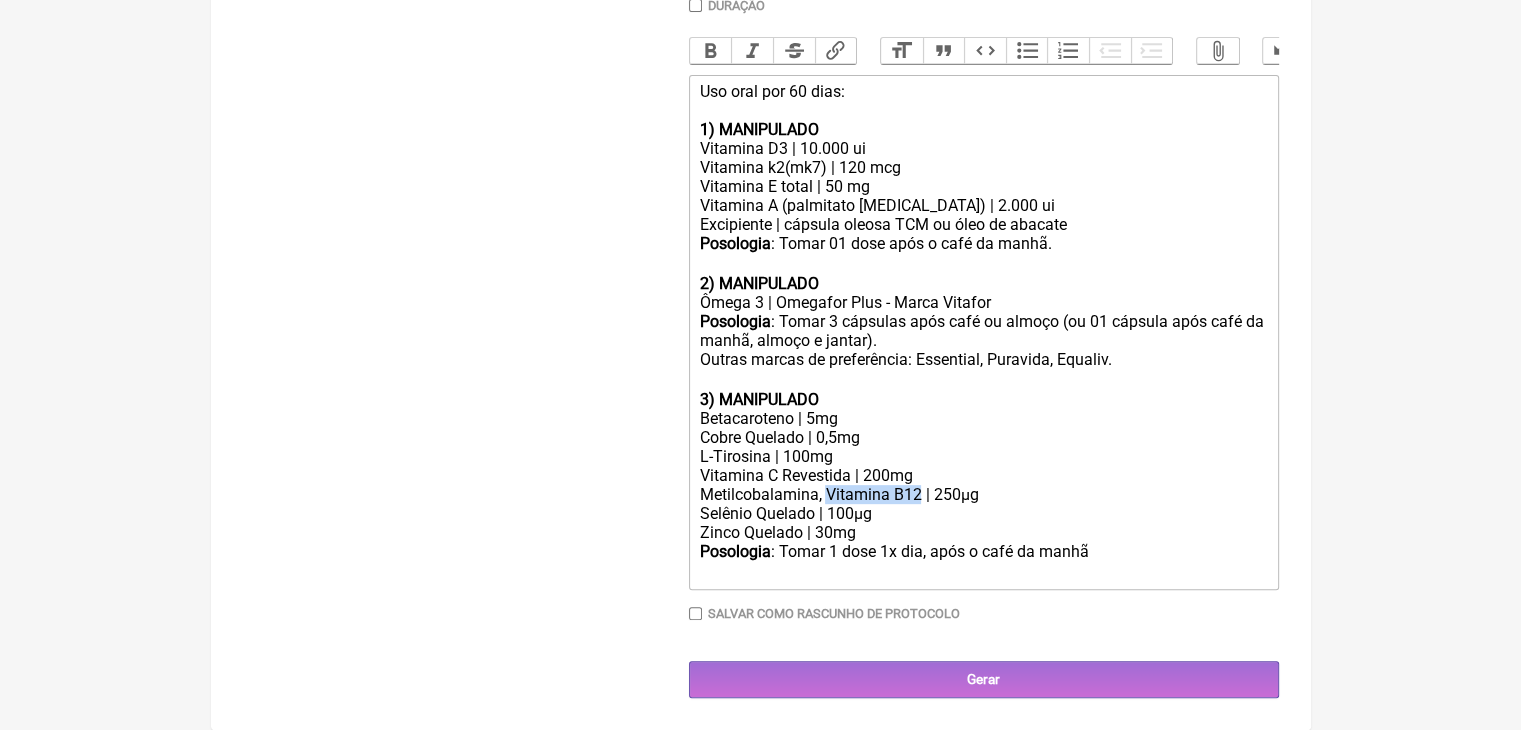 click on "Metilcobalamina, Vitamina B12 | 250µg" 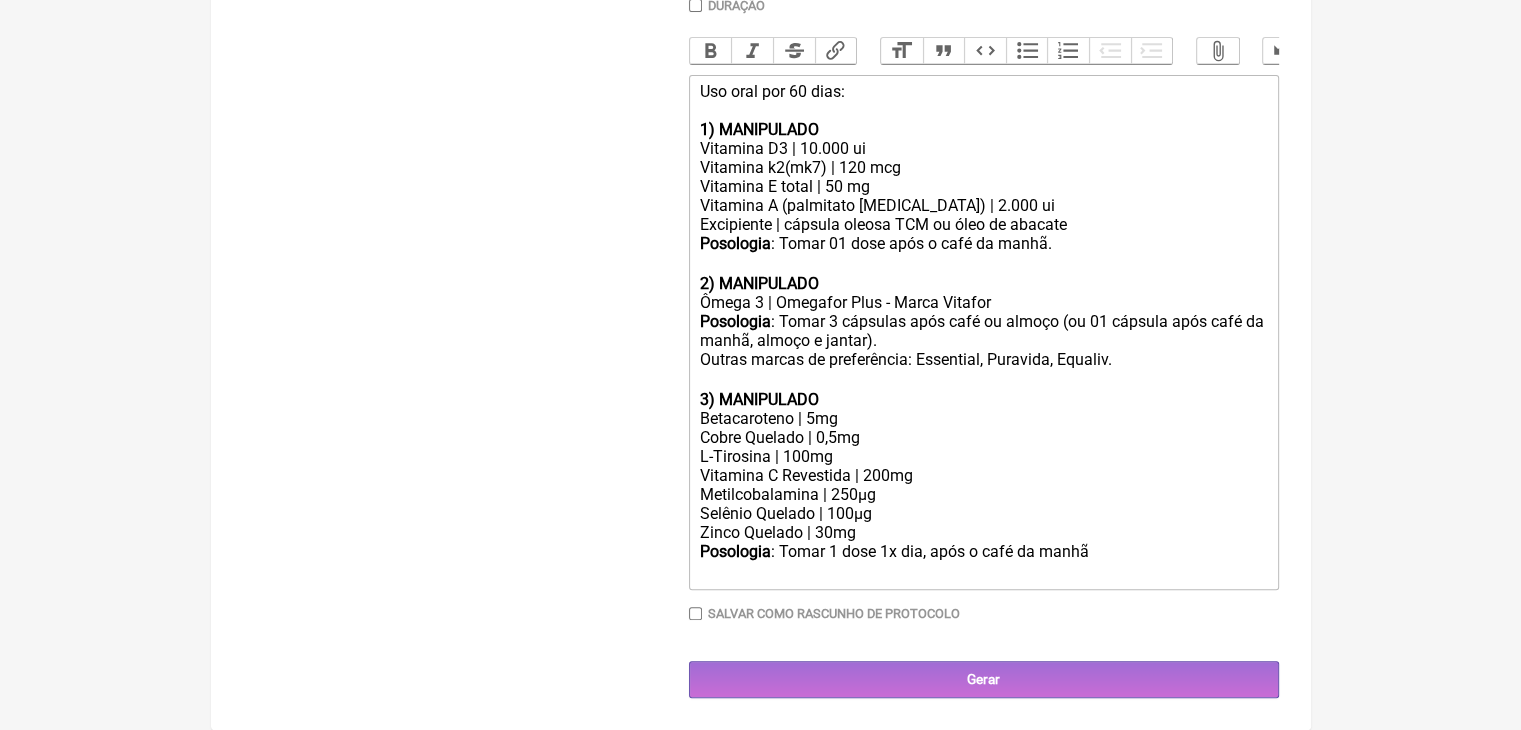 click on "Metilcobalamina | 250µg" 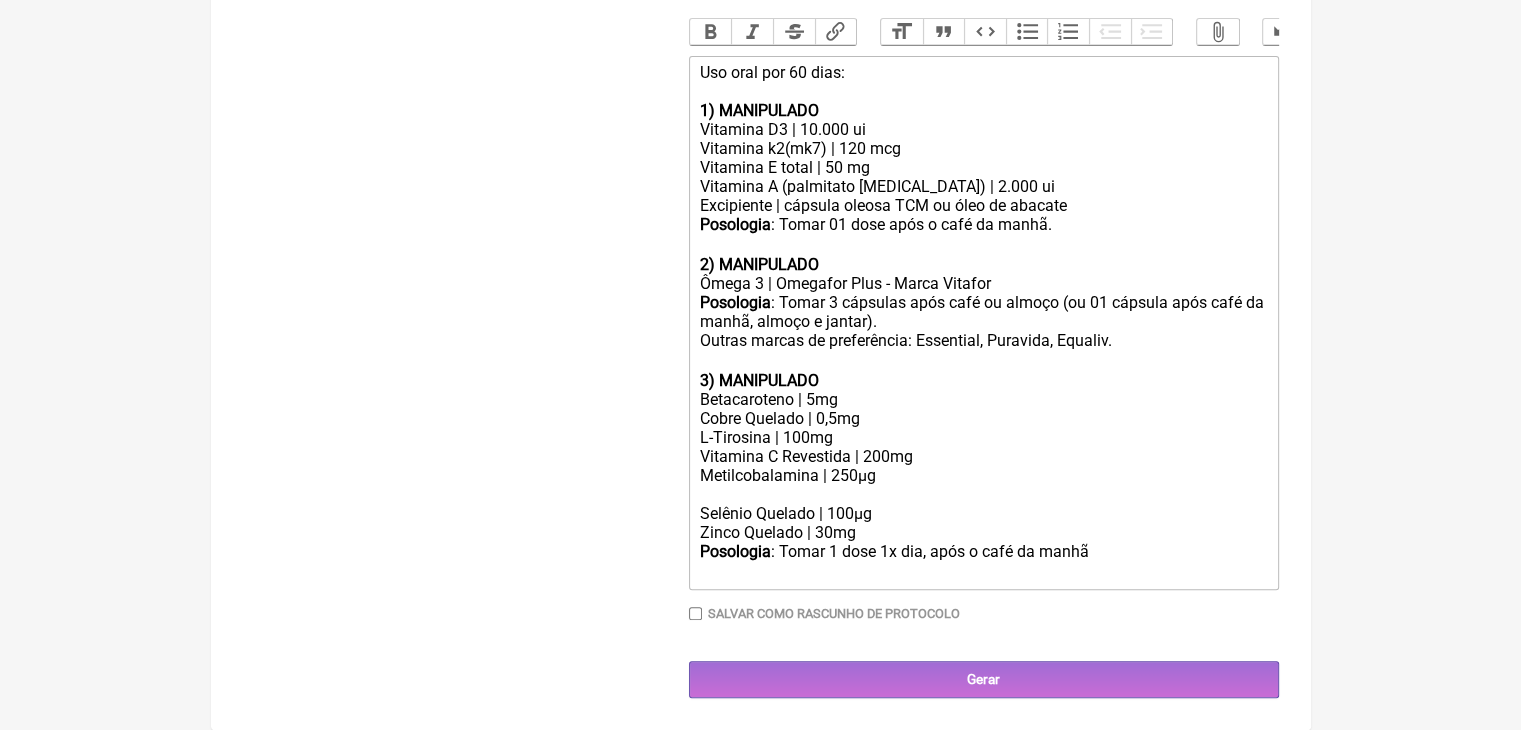 scroll, scrollTop: 969, scrollLeft: 0, axis: vertical 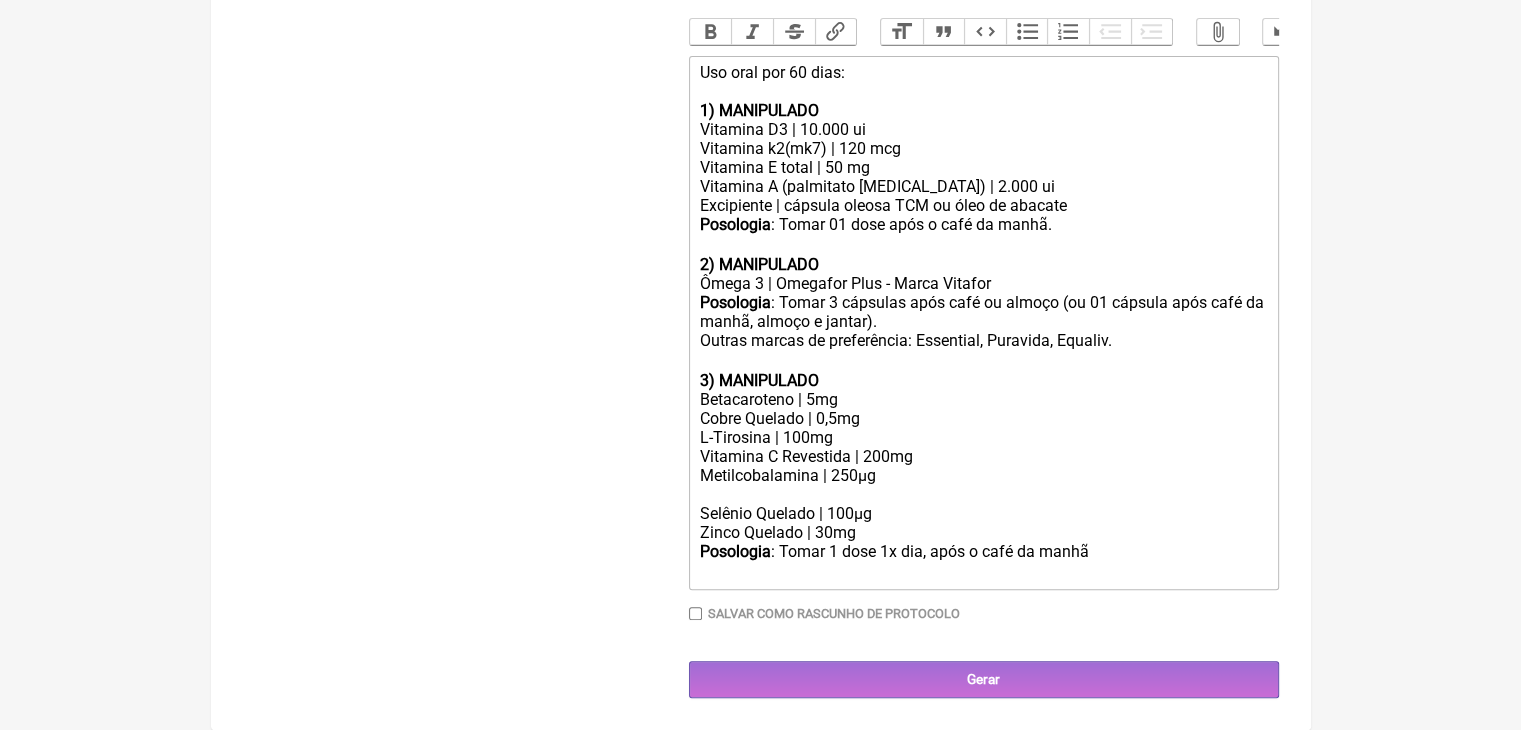 click on "Metilcobalamina | 250µg" 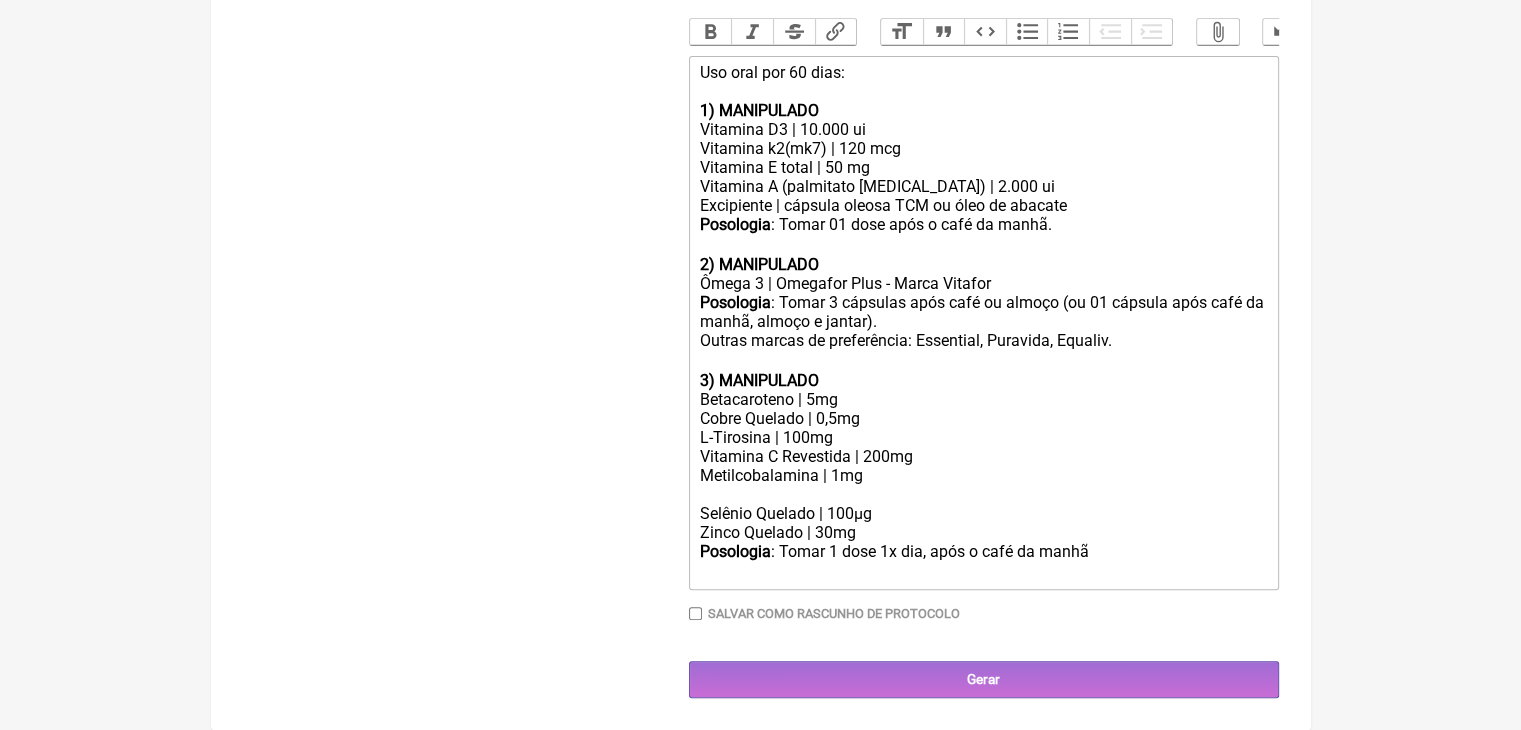 click on "Metilcobalamina | 1mg" 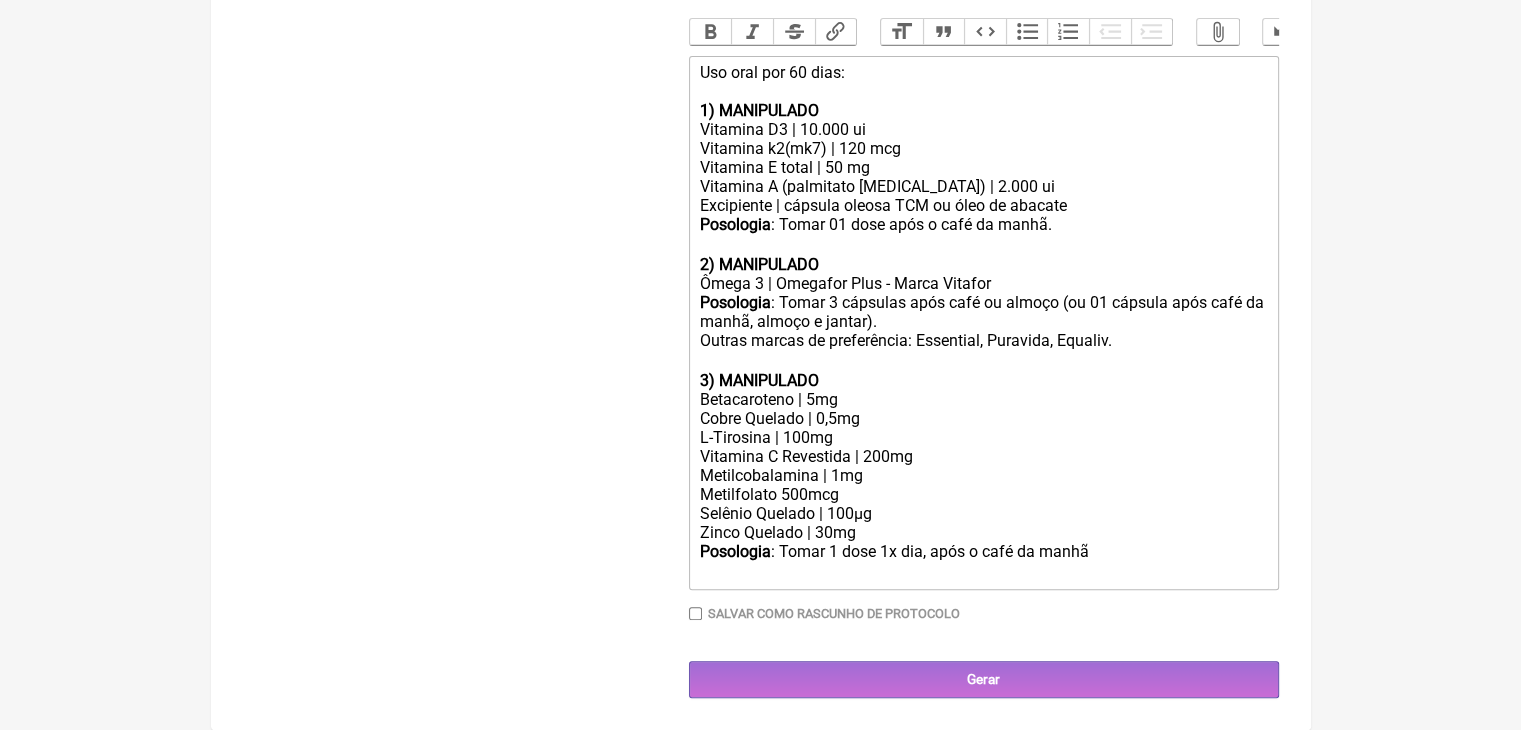 click on "L-Tirosina | 100mg" 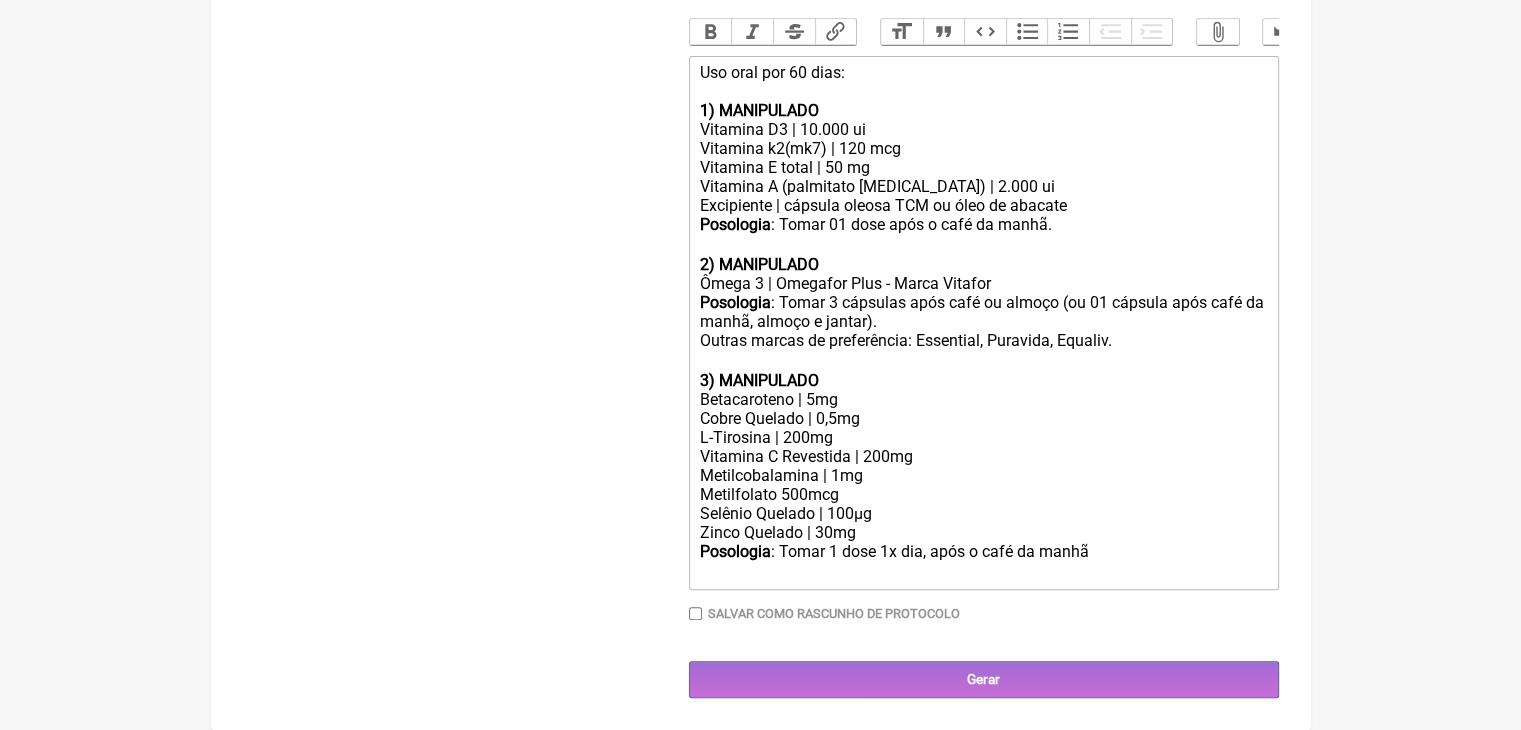 click on "Zinco Quelado | 30mg" 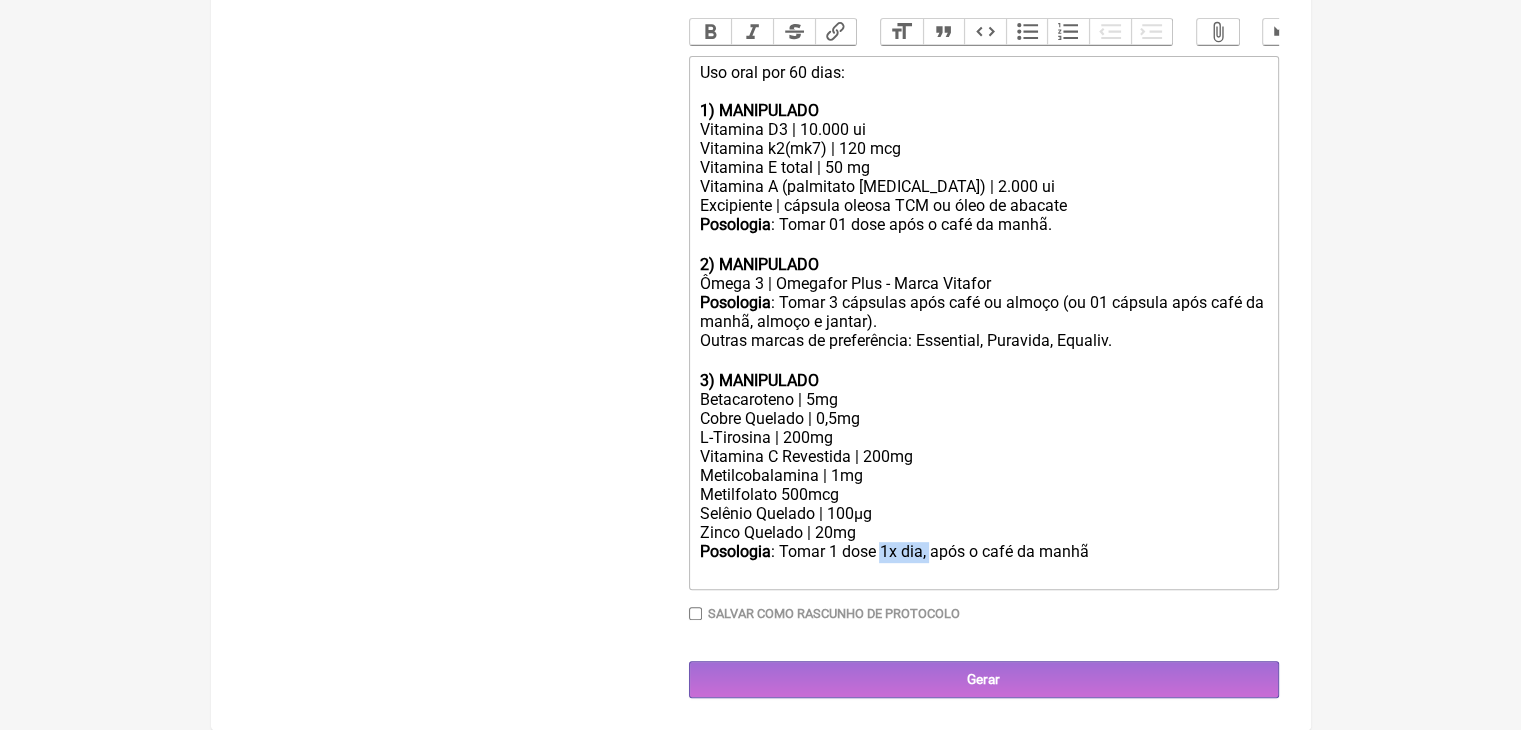 drag, startPoint x: 941, startPoint y: 509, endPoint x: 999, endPoint y: 517, distance: 58.549126 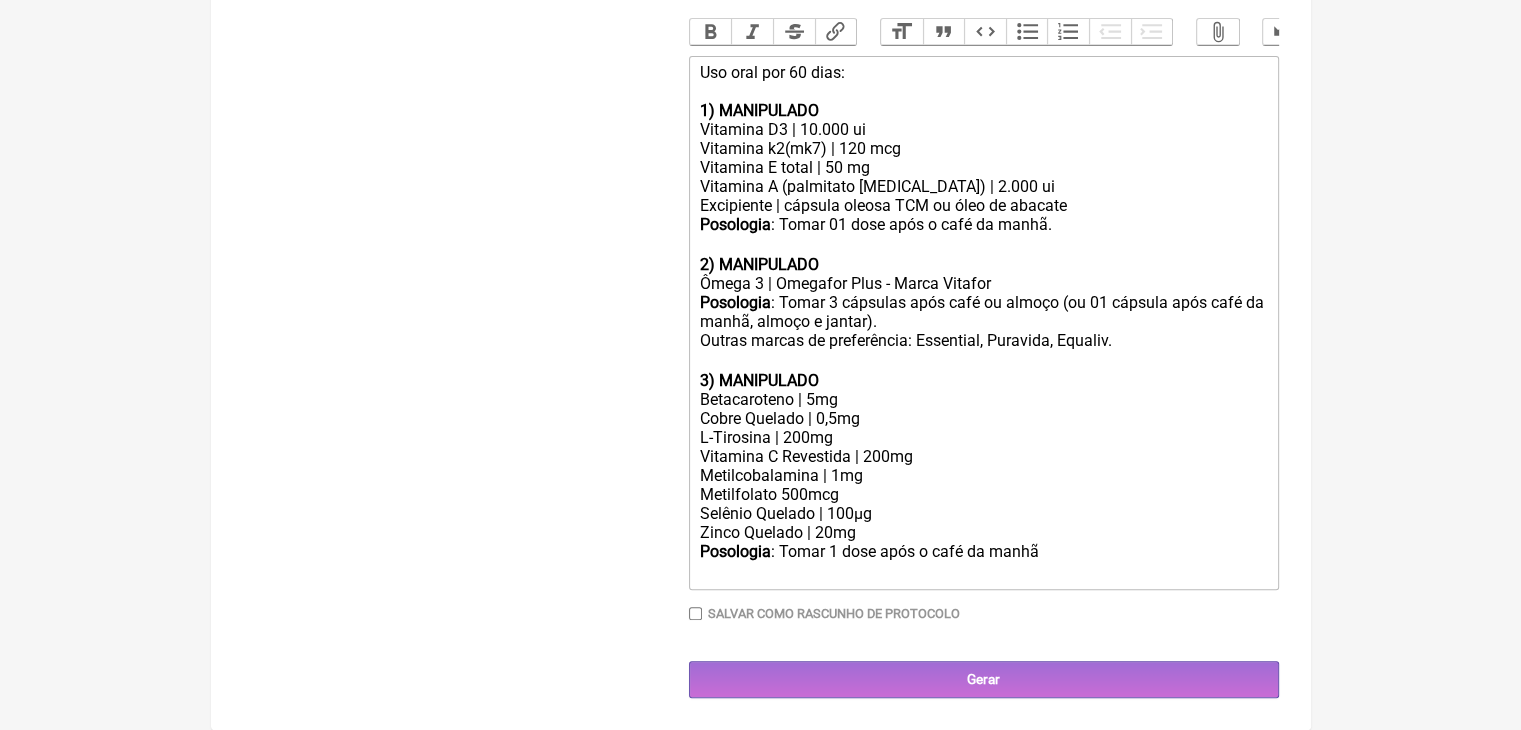 click on "Posologia : Tomar 1 dose após o café da manhã ㅤ" 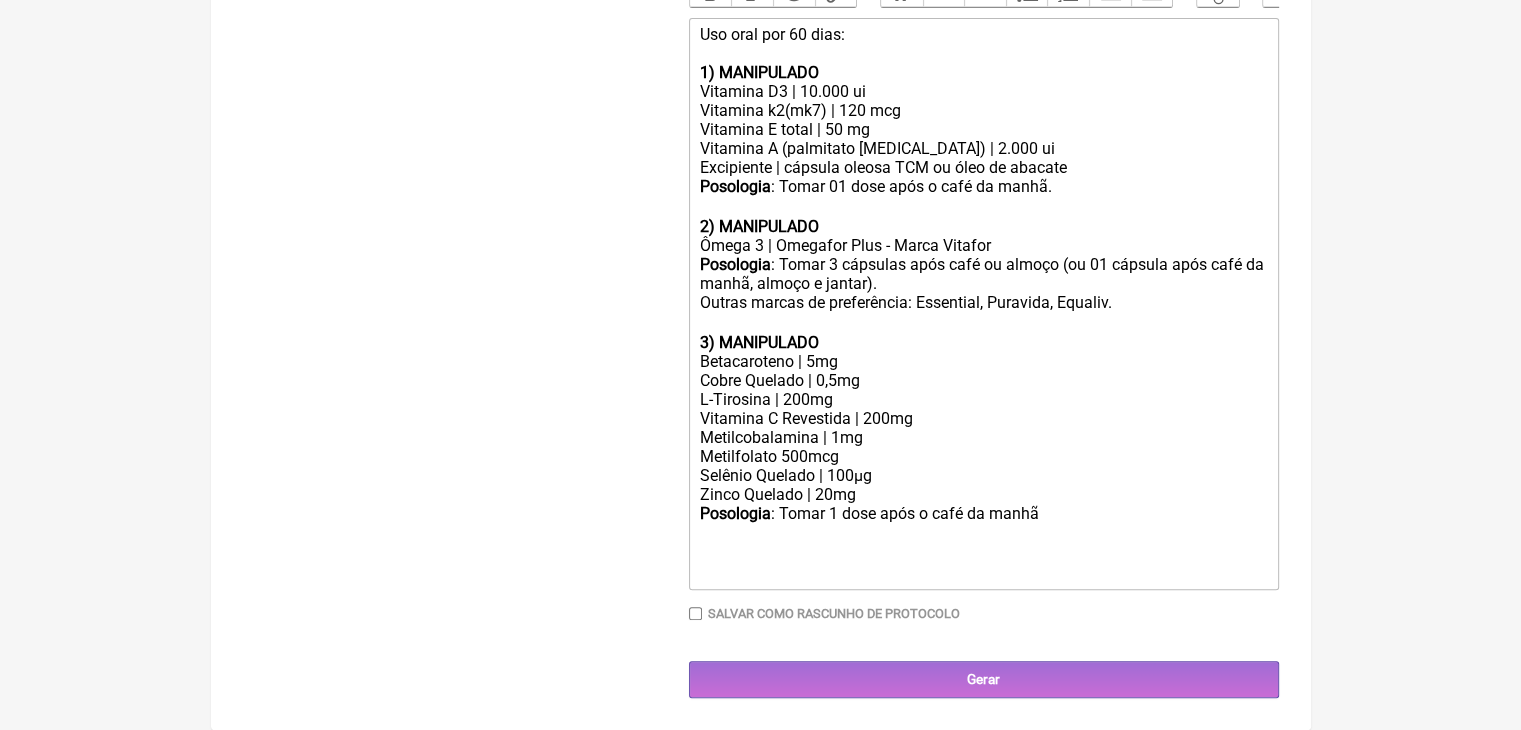 type on "<div>Uso oral por 60 dias:<br><br><strong>1) MANIPULADO</strong></div><div>Vitamina D3 | 10.000 ui</div><div>Vitamina k2(mk7) | 120 mcg</div><div>Vitamina E total | 50 mg</div><div>Vitamina A (palmitato retinol) | 2.000 ui<br>Excipiente | cápsula oleosa TCM ou óleo de abacate</div><div><strong>Posologia</strong>: Tomar 01 dose após o café da manhã. ㅤ<br><br><strong>2) MANIPULADO</strong></div><div>Ômega 3 | Omegafor Plus - Marca Vitafor</div><div><strong>Posologia</strong>: Tomar 3 cápsulas após café ou almoço (ou 01 cápsula após café da manhã, almoço e jantar).<br>Outras marcas de preferência: Essential, Puravida, Equaliv. ㅤ<br><br><strong>3) MANIPULADO</strong></div><div>Betacaroteno | 5mg</div><div>Cobre Quelado | 0,5mg</div><div>L-Tirosina | 200mg</div><div>Vitamina C Revestida | 200mg</div><div>Metilcobalamina | 1mg<br>Metilfolato 500mcg</div><div>Selênio Quelado | 100µg</div><div>Zinco Quelado | 20mg</div><div><strong>Posologia</strong>: Tomar 1 dose após o café da manhã ㅤ<br><br><br><br></div>..." 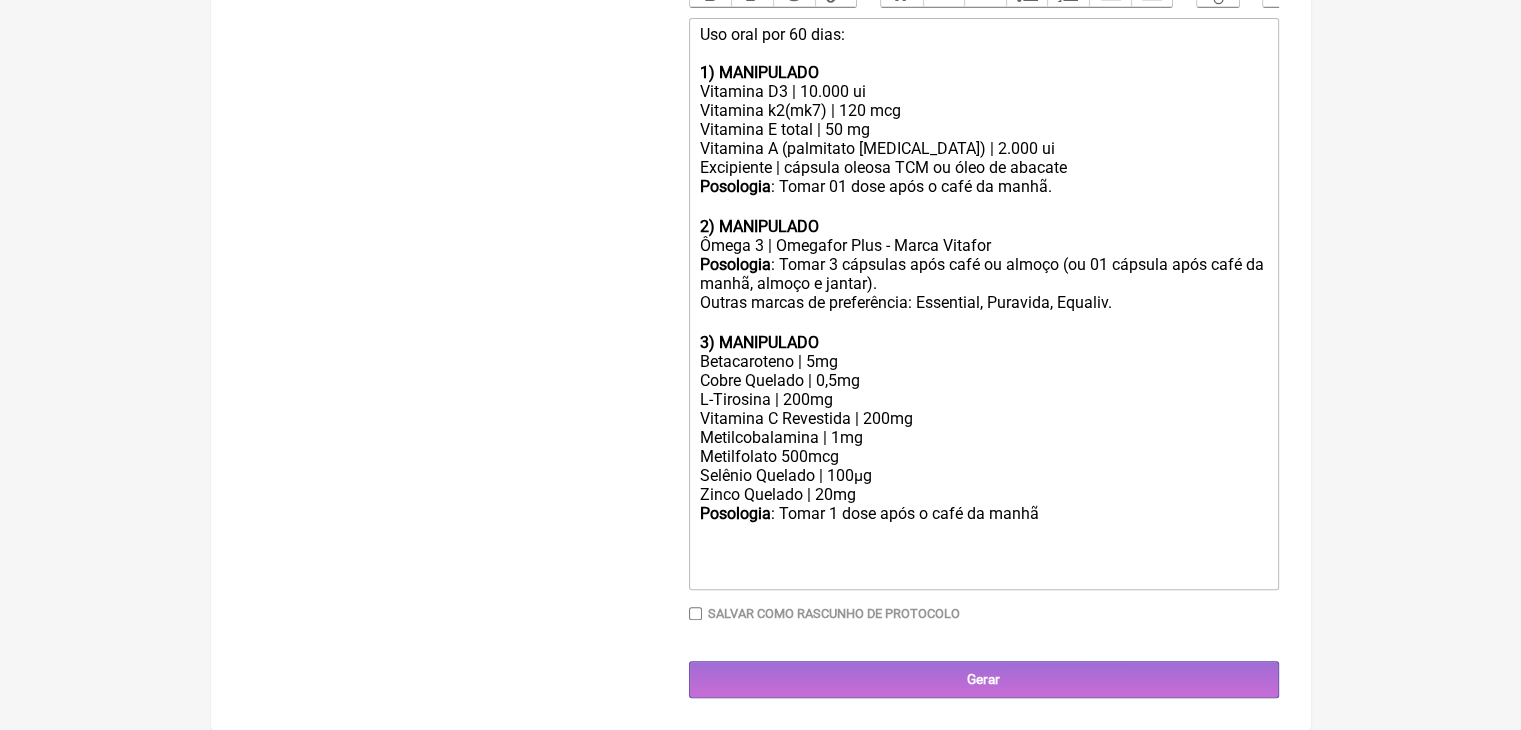 scroll, scrollTop: 1017, scrollLeft: 0, axis: vertical 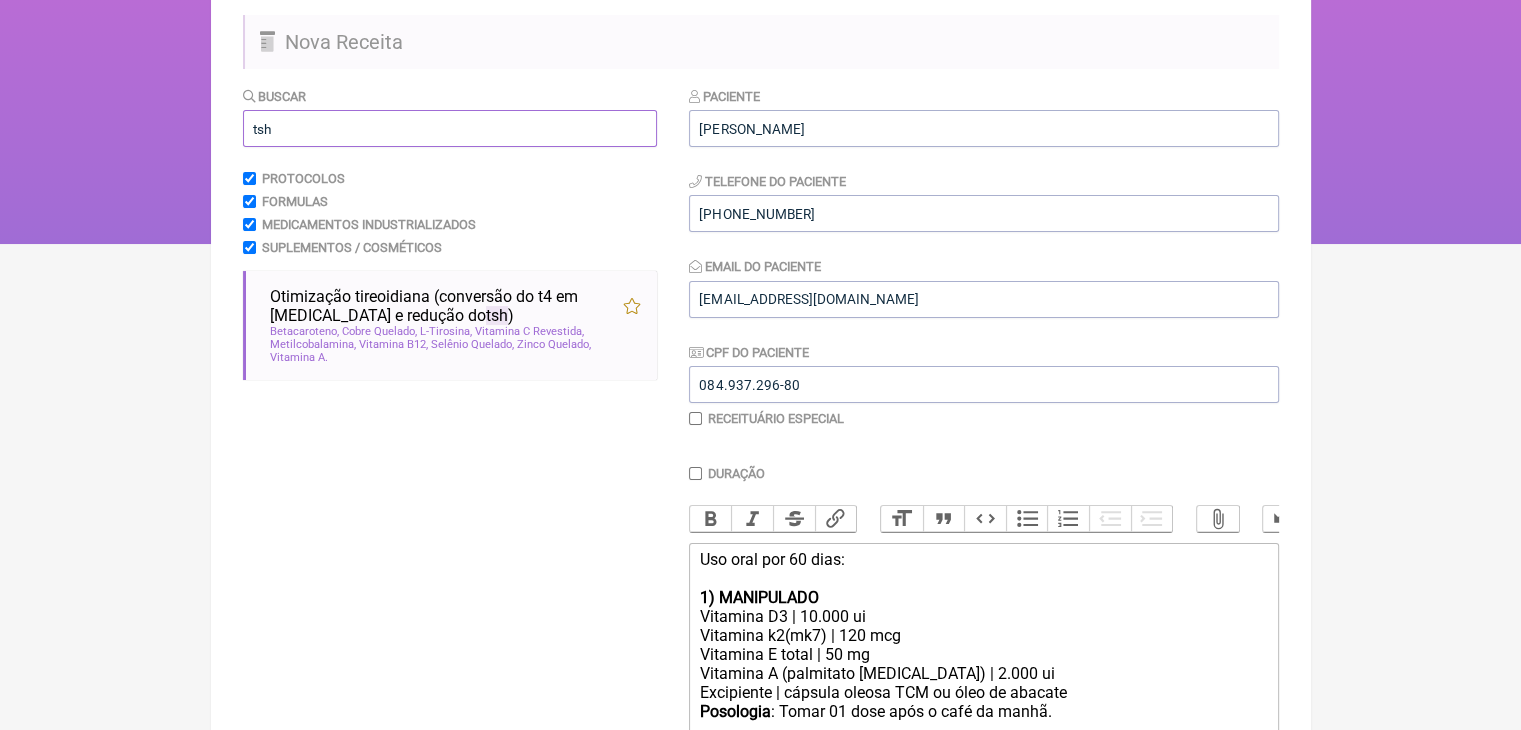 click on "tsh" at bounding box center (450, 128) 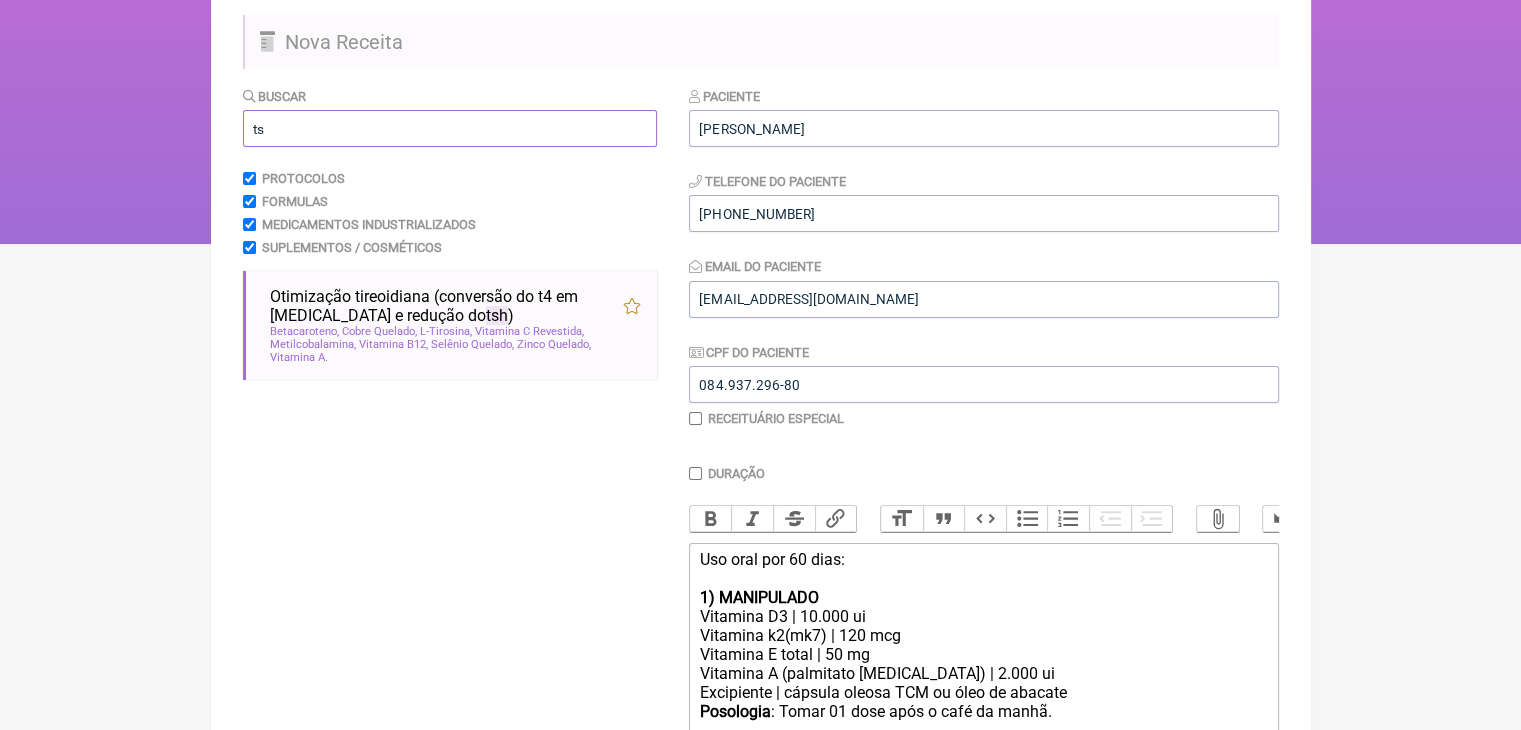 type on "t" 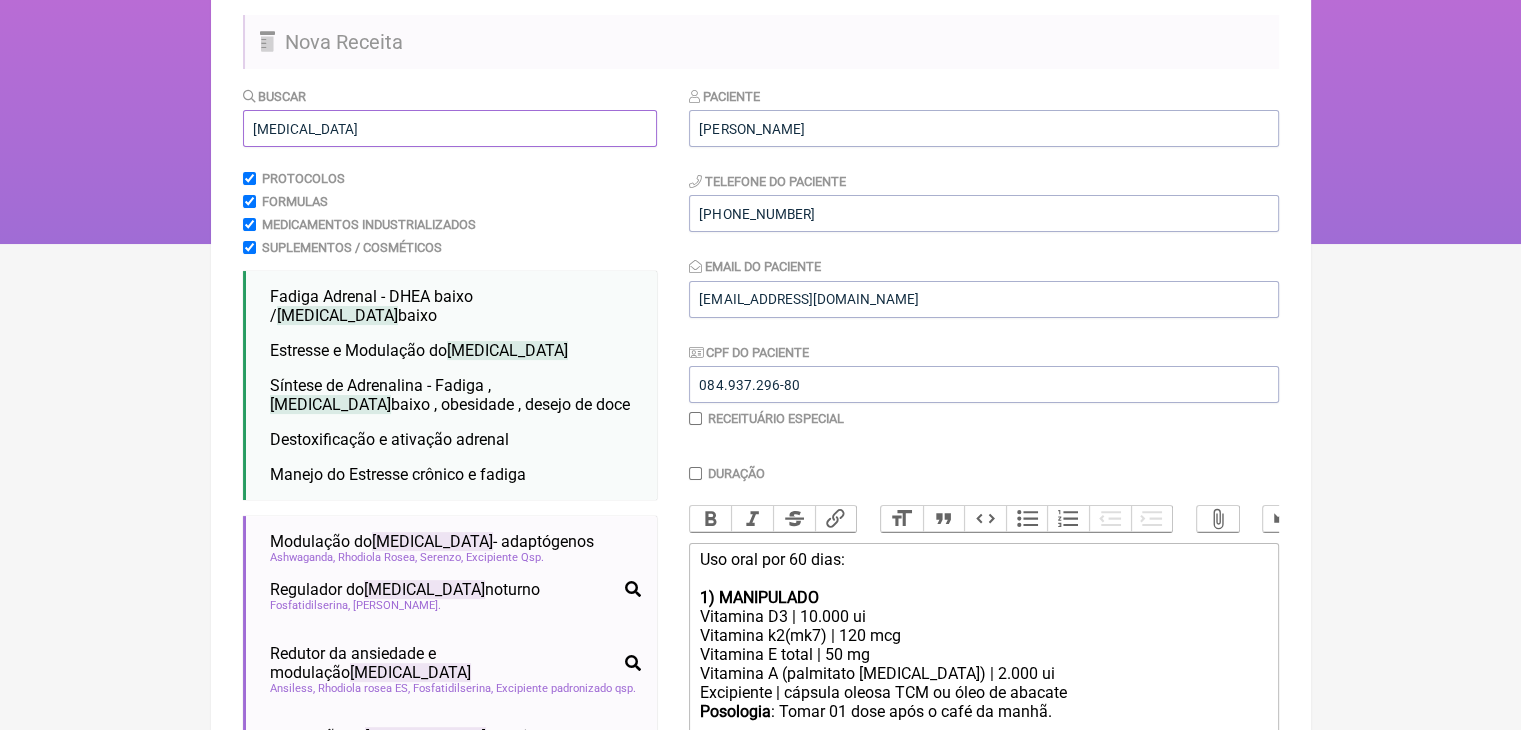 type on "cortisol" 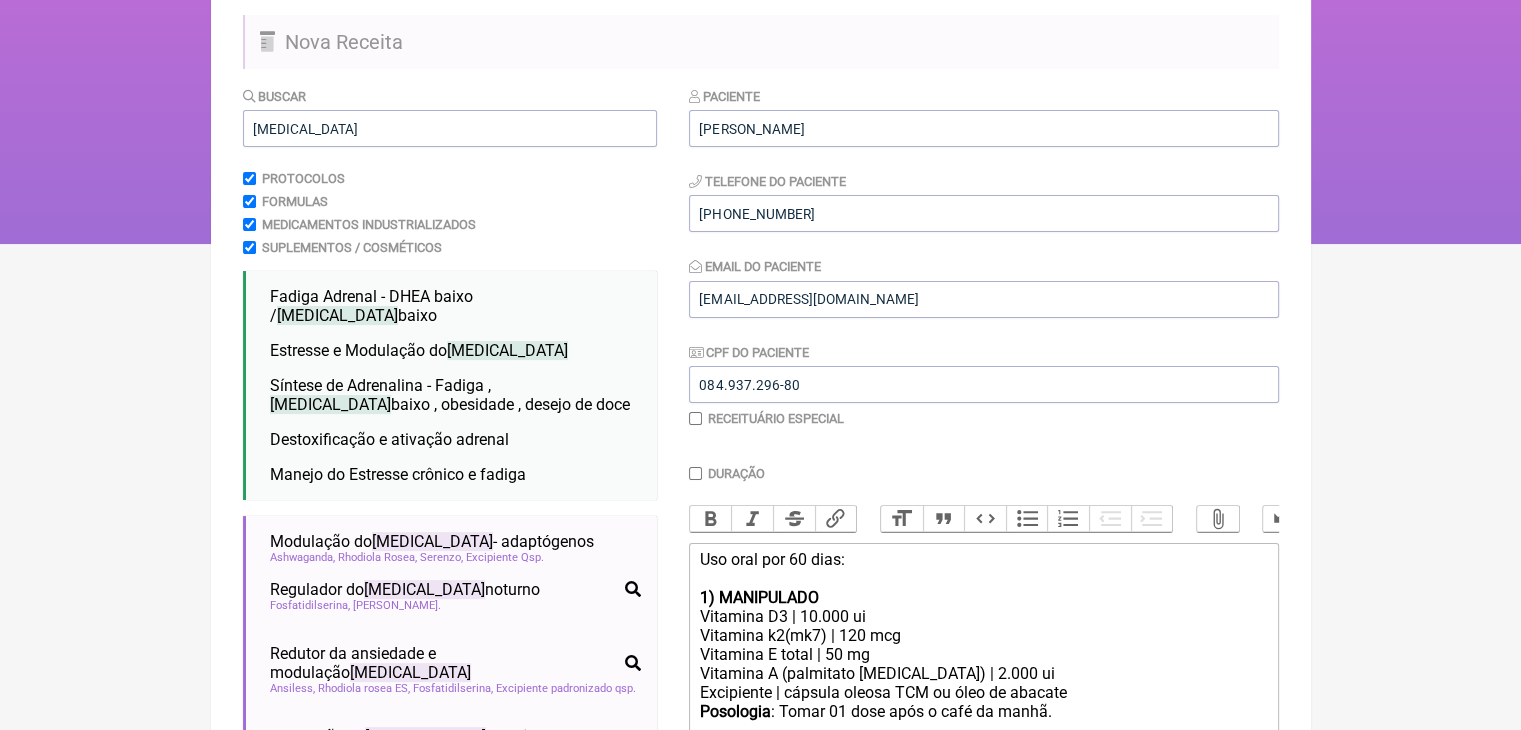 click on "FormulApp
(Clínica Balance - Dra. Bruna Scalco) Sair
Pacientes
Receitas
Protocolos
Fórmulas
Clínica
Sua Conta
Nova Receita
Buscar
cortisol
Protocolos
Formulas
Medicamentos Industrializados
Suplementos / Cosméticos
Fadiga Adrenal - DHEA baixo /  Cortisol  baixo
fadiga   cortisol   dhea baixo   adrenal   cortisol  baixo
Estresse e Modulação do  Cortisol
estresse   ansiedade   cortisol" at bounding box center (760, 44) 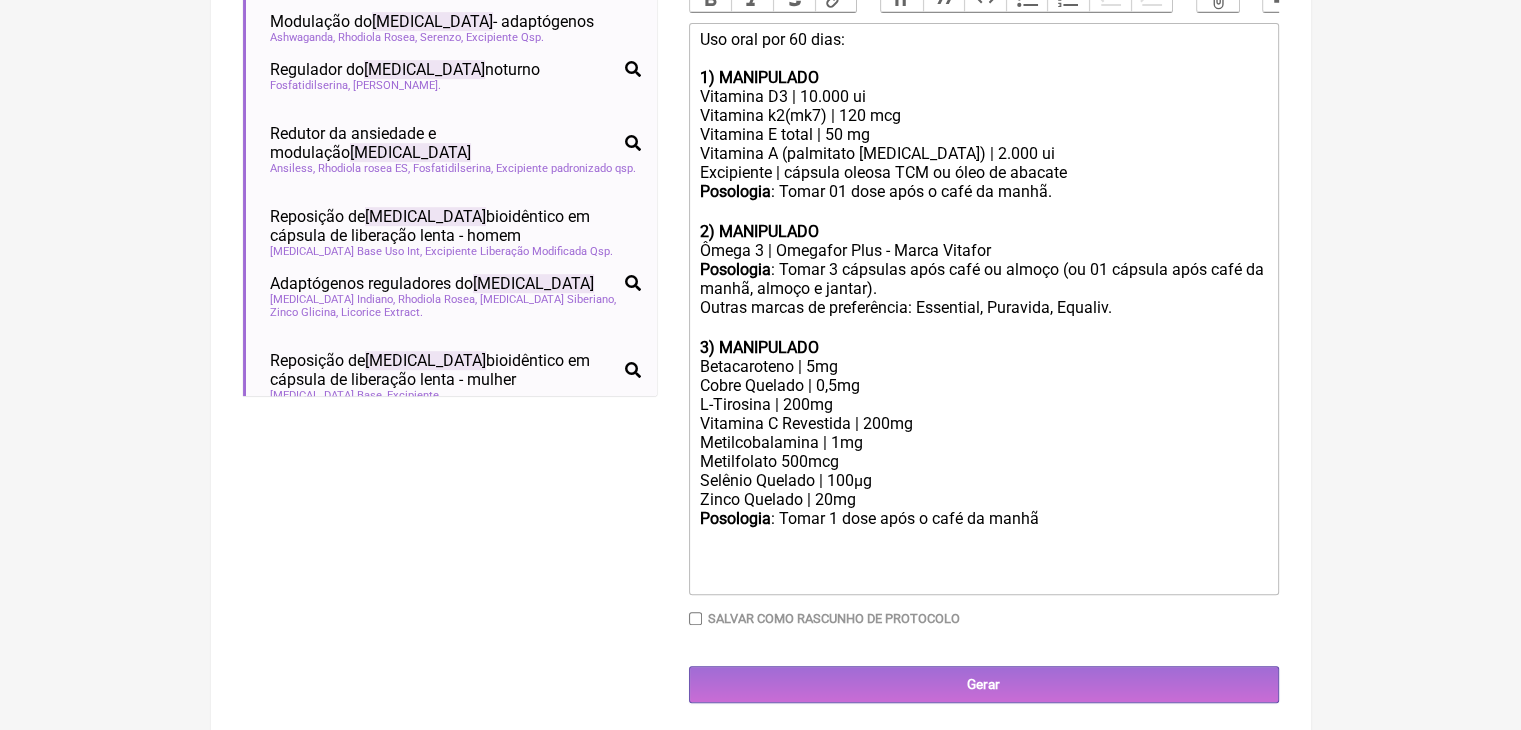 scroll, scrollTop: 716, scrollLeft: 0, axis: vertical 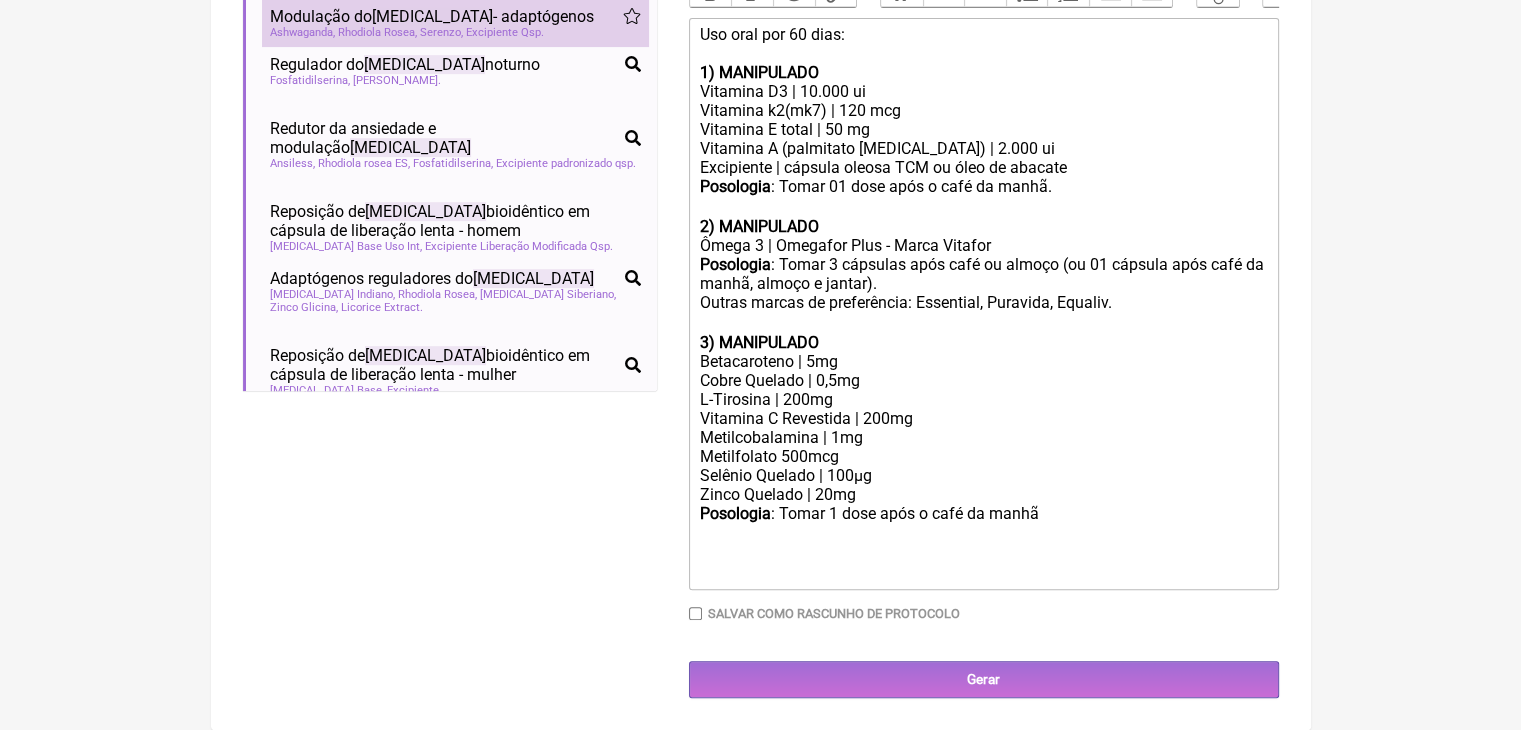 click on "cortisol" at bounding box center (432, 16) 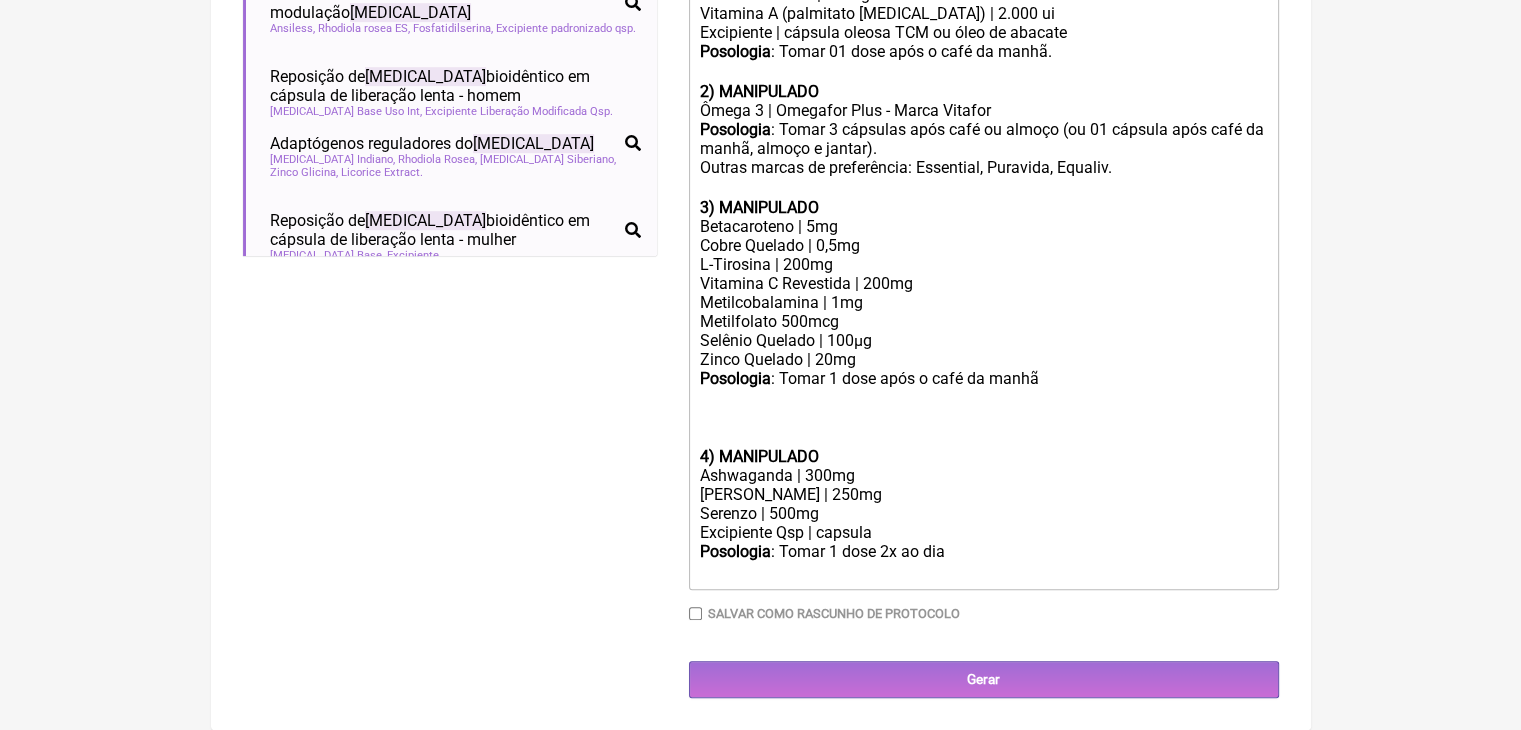 scroll, scrollTop: 1188, scrollLeft: 0, axis: vertical 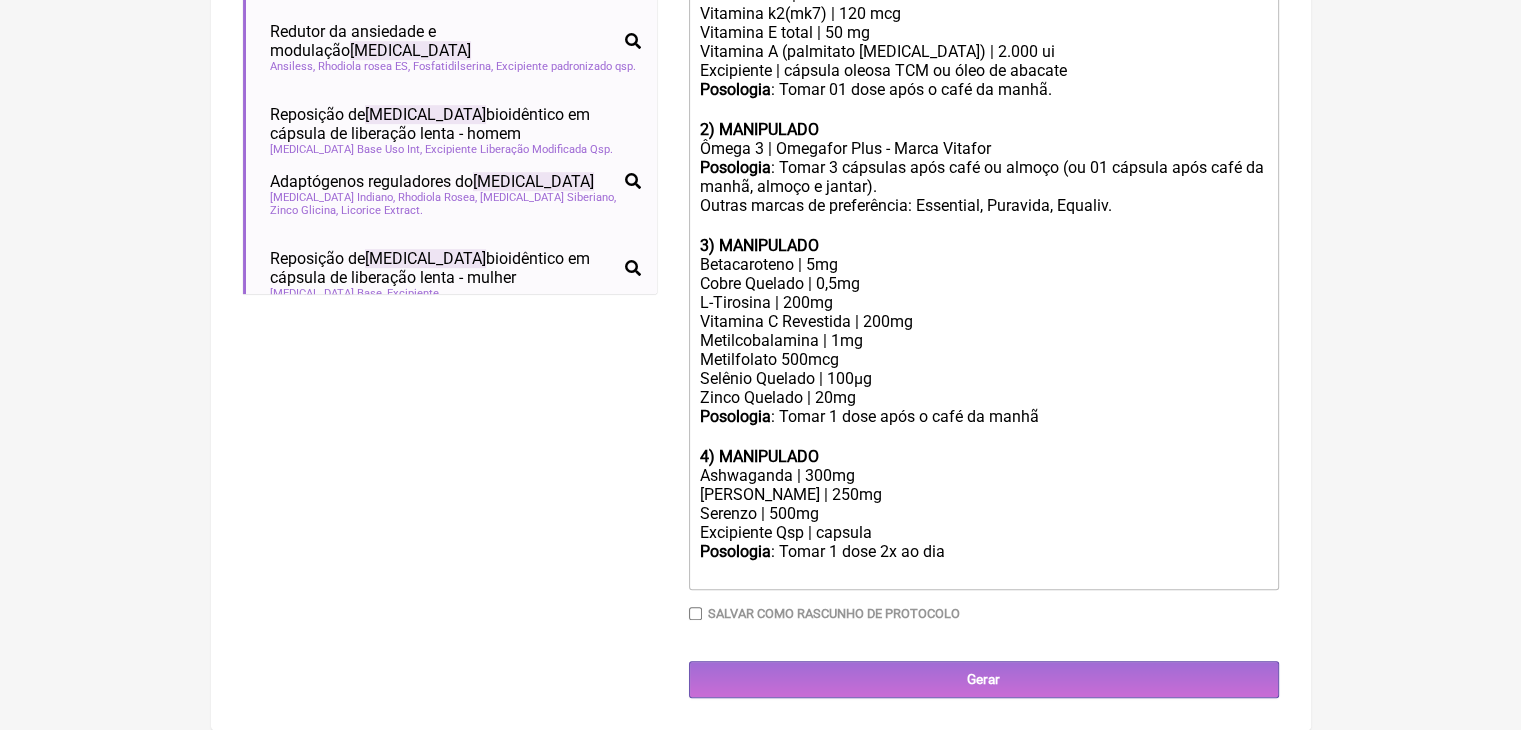 click on "Posologia : Tomar 1 dose após o café da manhã ㅤ 4) MANIPULADO" 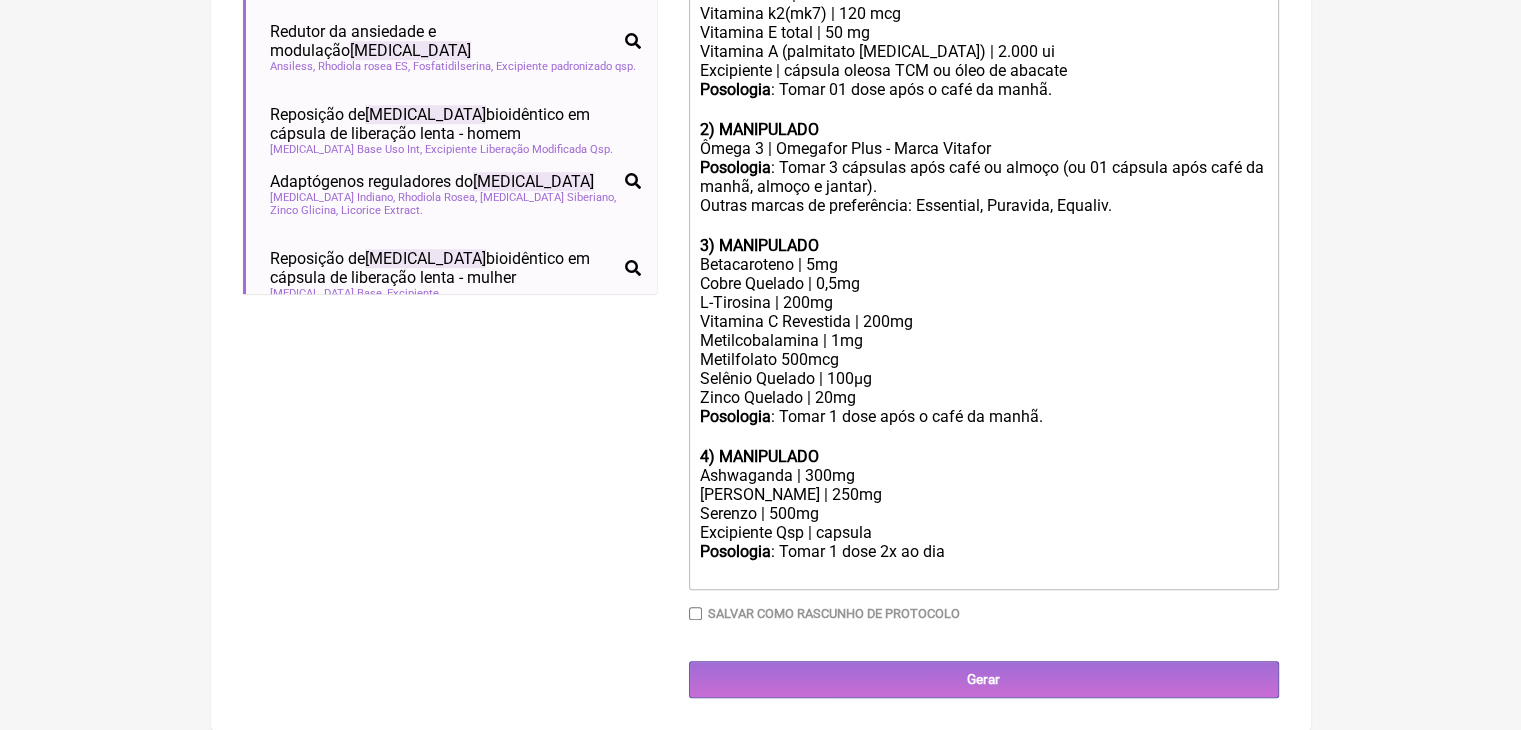 click on "Excipiente Qsp | capsula" 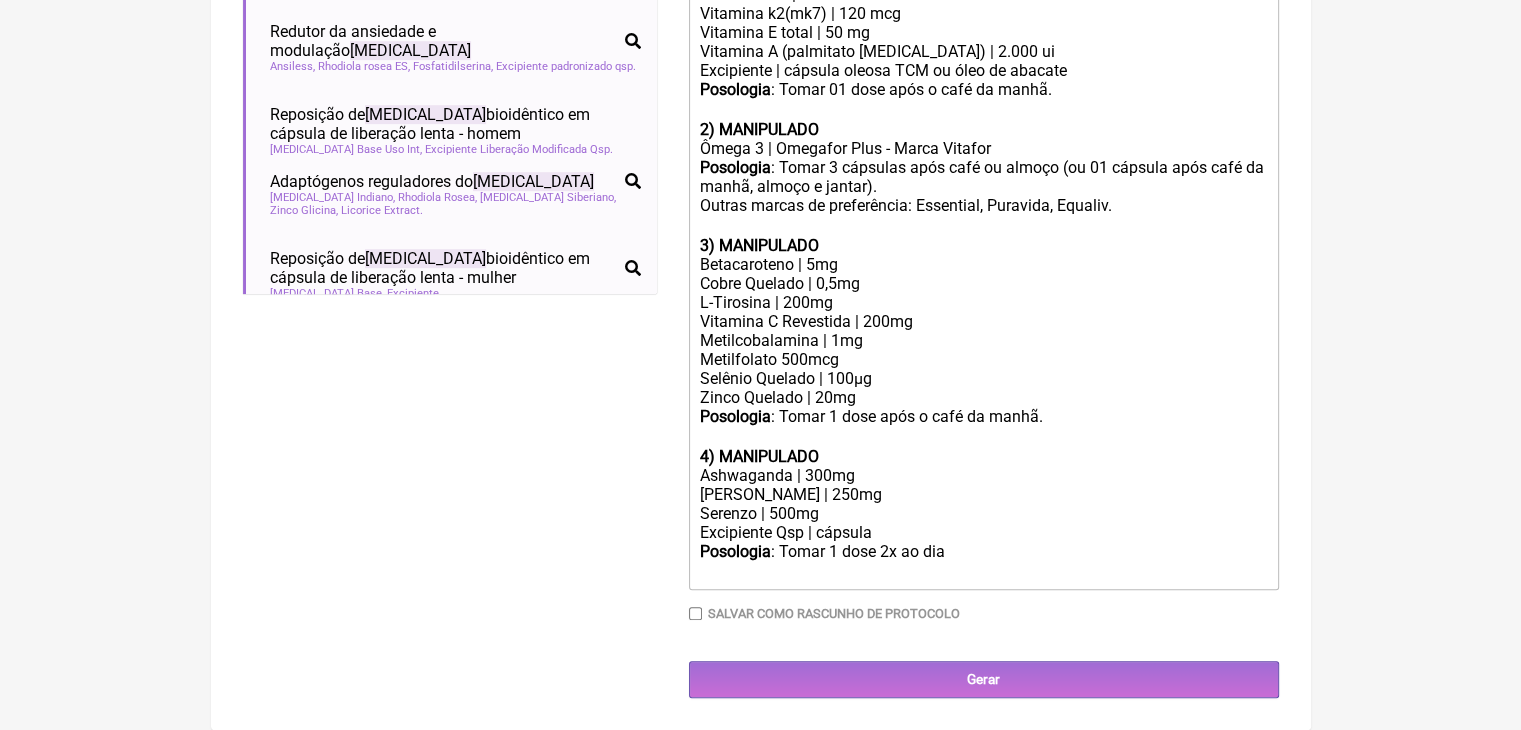 click on "Posologia : Tomar 1 dose 2x ao dia ㅤ" 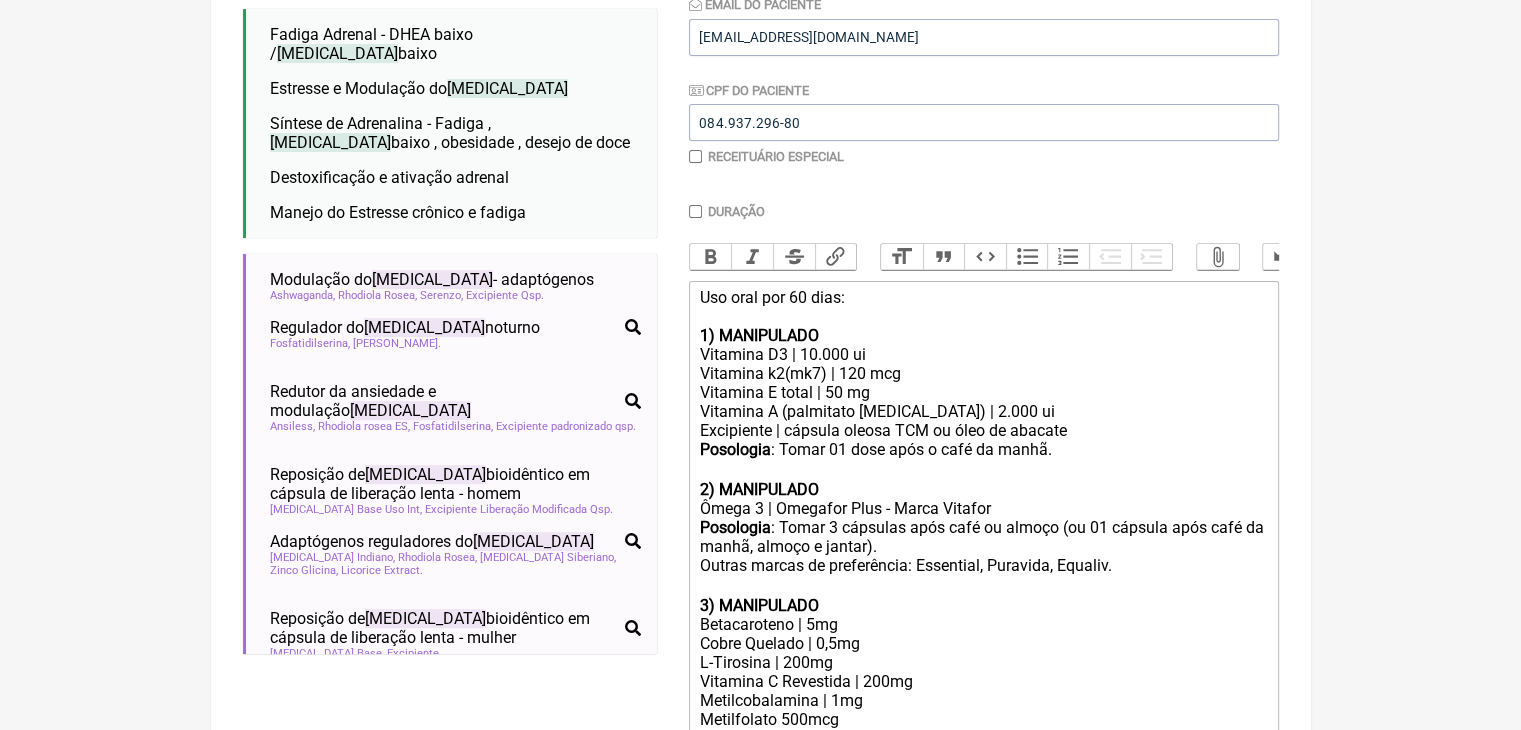 scroll, scrollTop: 416, scrollLeft: 0, axis: vertical 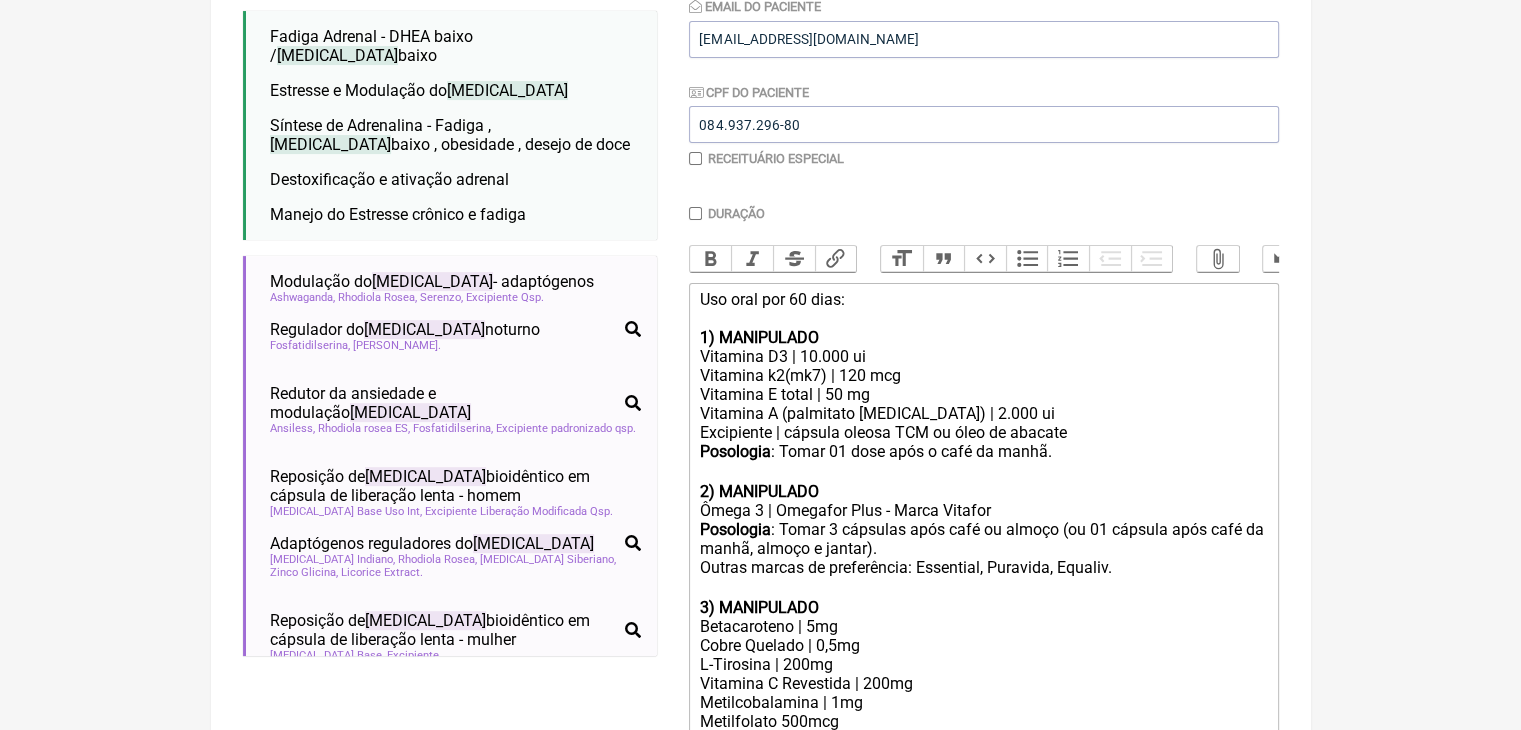 click on "FormulApp
(Clínica Balance - Dra. Bruna Scalco) Sair
Pacientes
Receitas
Protocolos
Fórmulas
Clínica
Sua Conta
Nova Receita
Buscar
cortisol
Protocolos
Formulas
Medicamentos Industrializados
Suplementos / Cosméticos
Fadiga Adrenal - DHEA baixo /  Cortisol  baixo
fadiga   cortisol   dhea baixo   adrenal   cortisol  baixo
Estresse e Modulação do  Cortisol
estresse   ansiedade   cortisol" at bounding box center [760, -216] 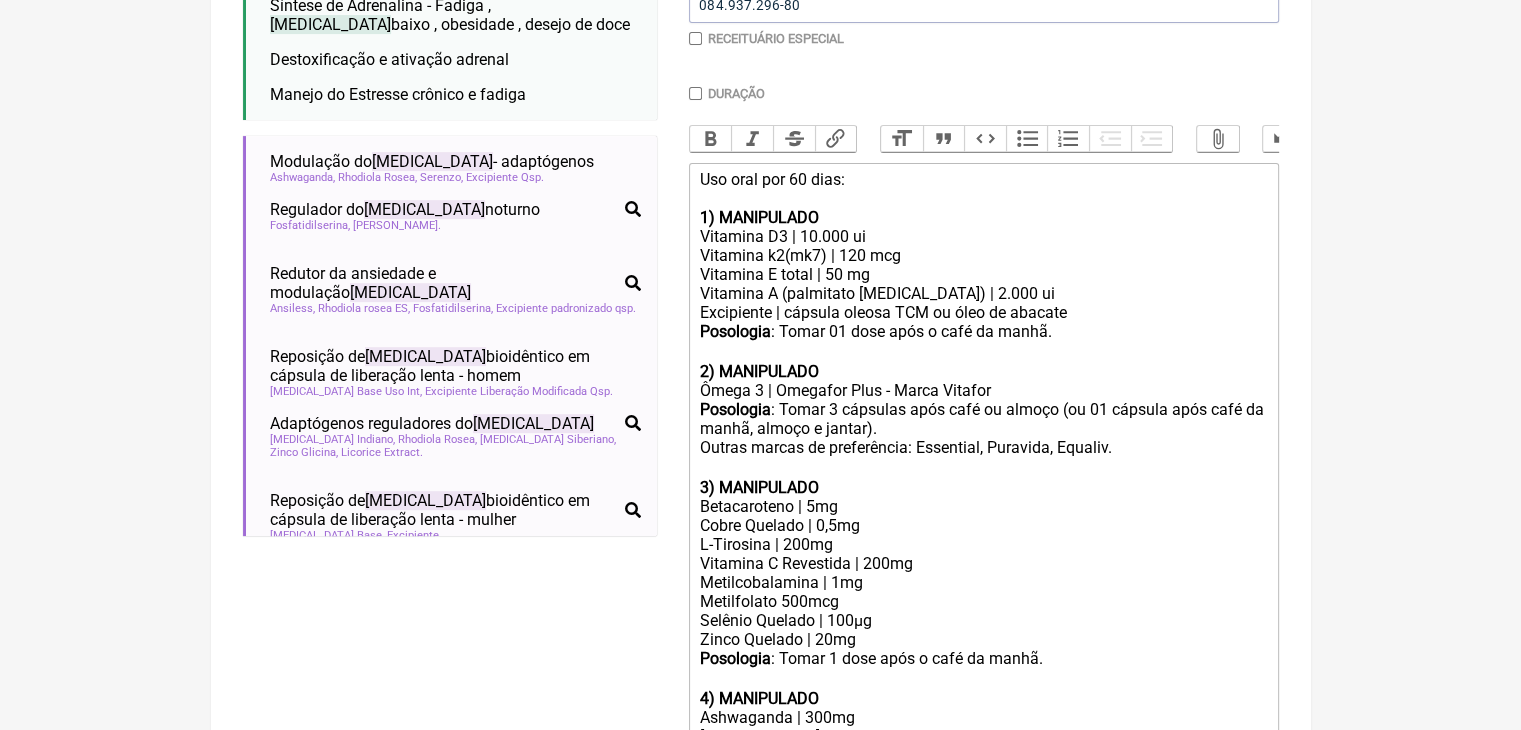 scroll, scrollTop: 576, scrollLeft: 0, axis: vertical 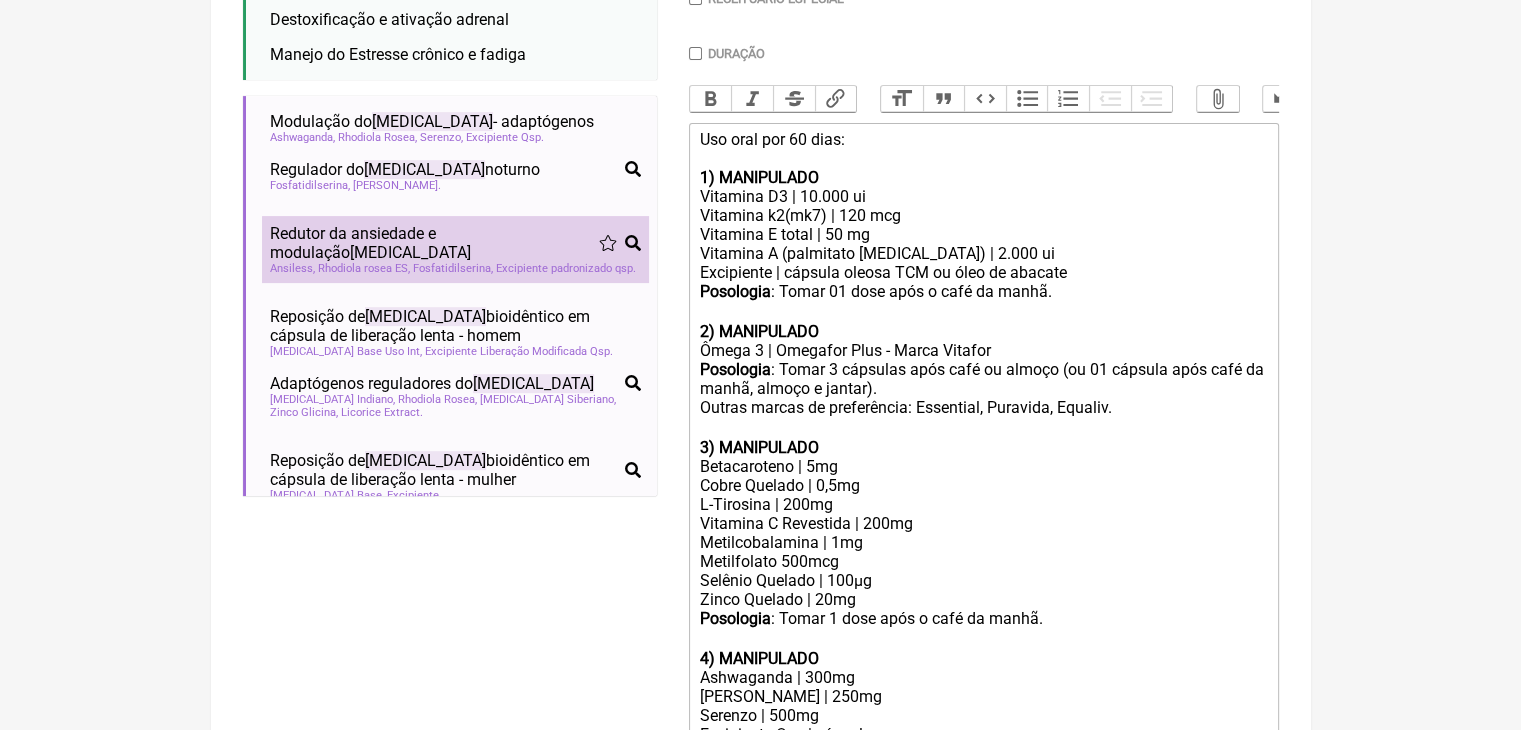click on "Redutor da ansiedade e modulação  cortisol
cortisol   ansiedade   estresse
Ansiless   Rhodiola rosea ES   Fosfatidilserina   Excipiente padronizado qsp" at bounding box center (455, 249) 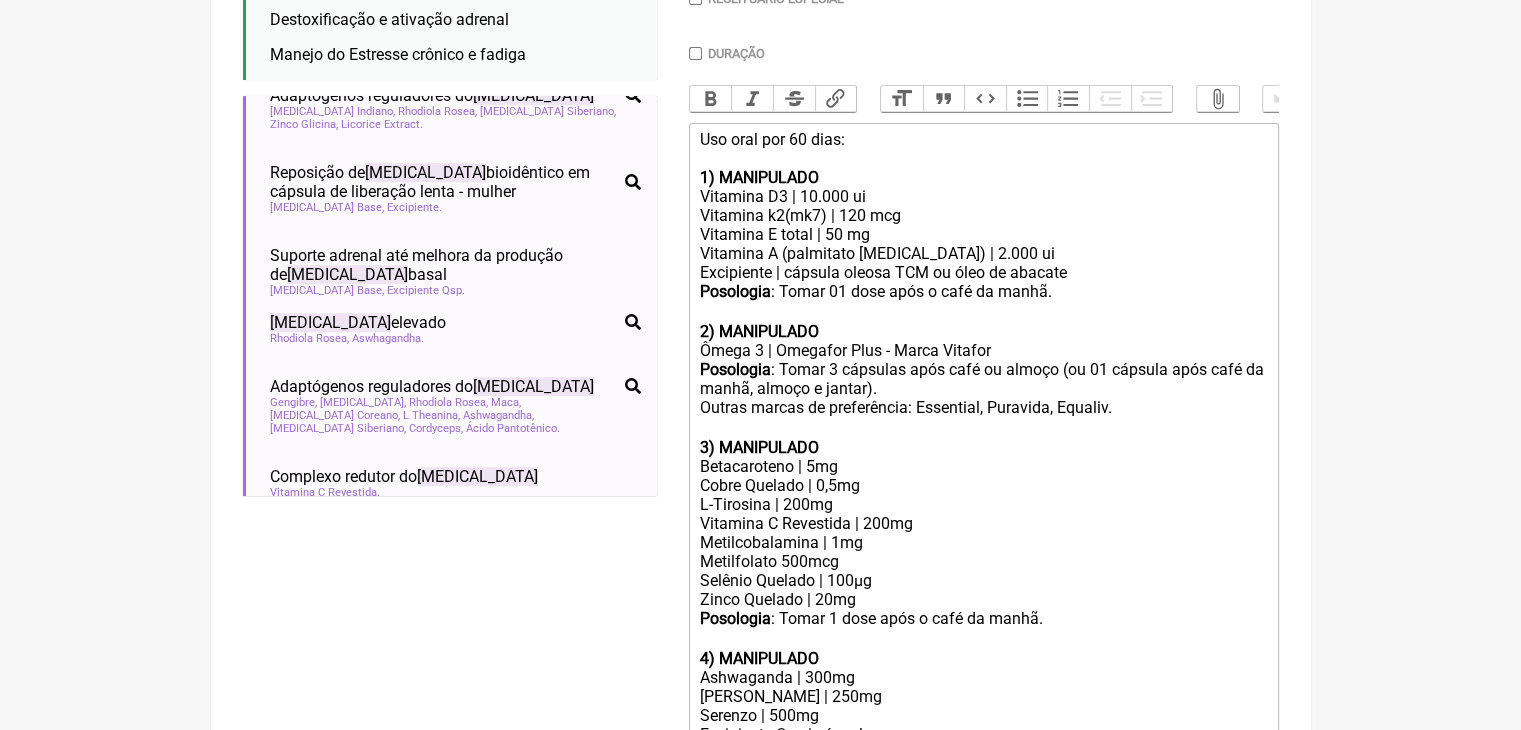 scroll, scrollTop: 301, scrollLeft: 0, axis: vertical 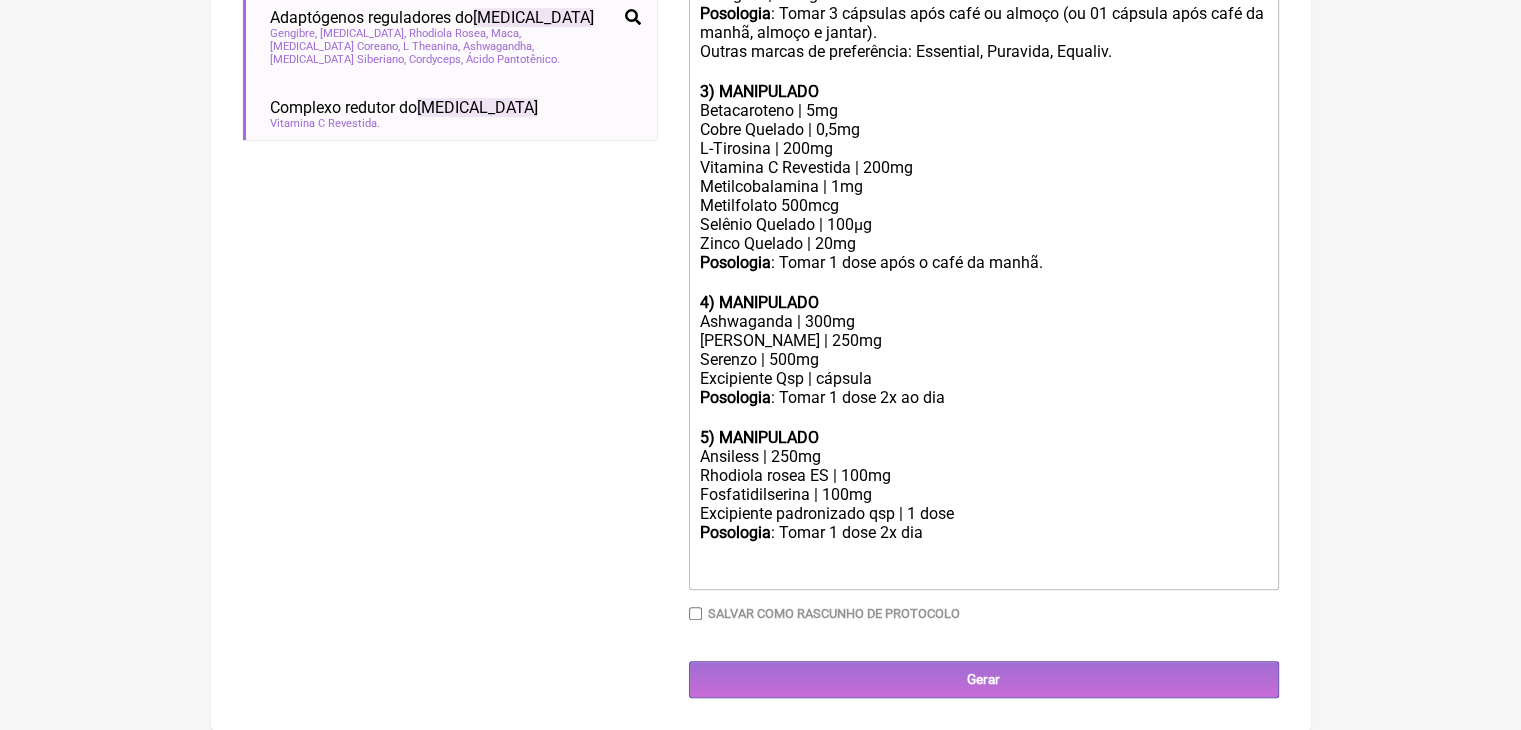 paste on "strong>AtivoDose por cápsulaFunção principalPanax ginseng (ginsenósideos 10%)</strong> | 100 mg | Estímulo leve de cortisol e energia<br><strong>Rhodiola rosea (rosavinas 3%)</strong> | 100 mg | Aumenta resiliência ao estresse, foco mental<br><strong>Vitaminas B5 (pantotenato)</strong> | 100 mg | Essencial para produção de cortisol<br><strong>Vitamina C (ascorbato de cálcio)</strong> | 200 mg | Cofator adrenal, reduz fadiga<br><strong>Zinco quelado</strong> | 15 mg | Cofator enzimático na esteroidogênese<br><strong>L-tirosina</strong> | 250 mg | Precursor de catecolaminas (dopamina/noradrenalina)<br><strong>Licorice (glicirrizinado 10%)</strong> | 50–100 mg" 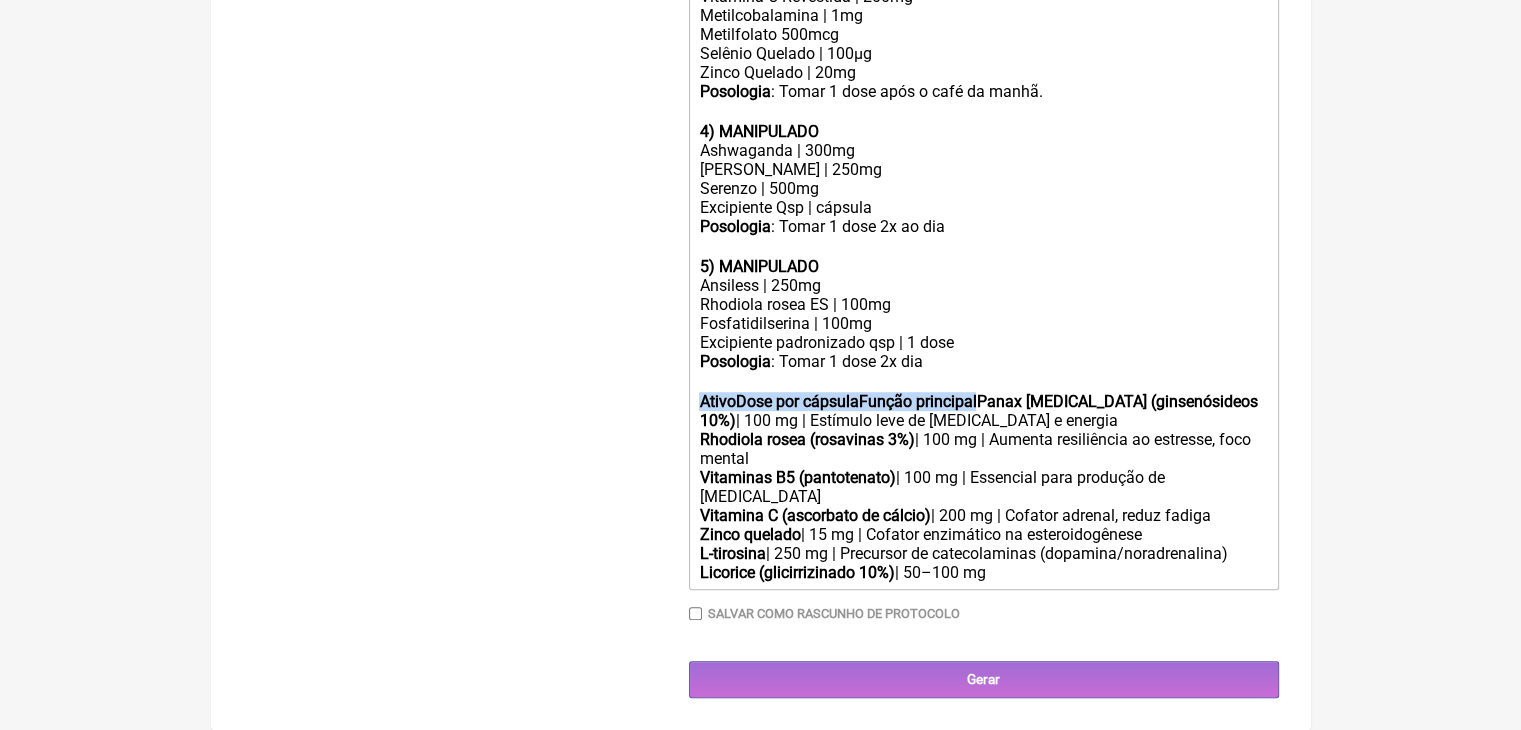 drag, startPoint x: 1057, startPoint y: 335, endPoint x: 716, endPoint y: 329, distance: 341.0528 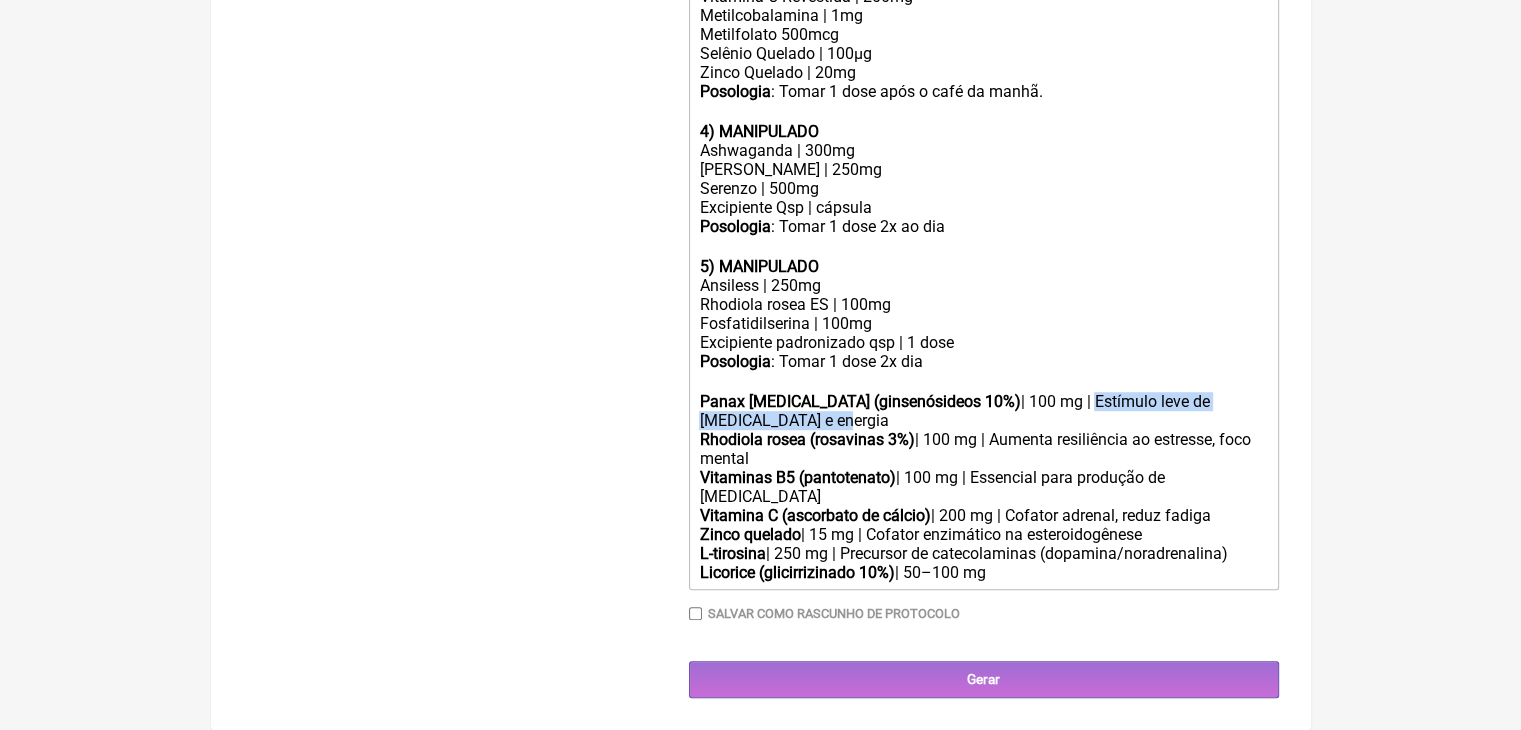 drag, startPoint x: 1126, startPoint y: 325, endPoint x: 1152, endPoint y: 348, distance: 34.713108 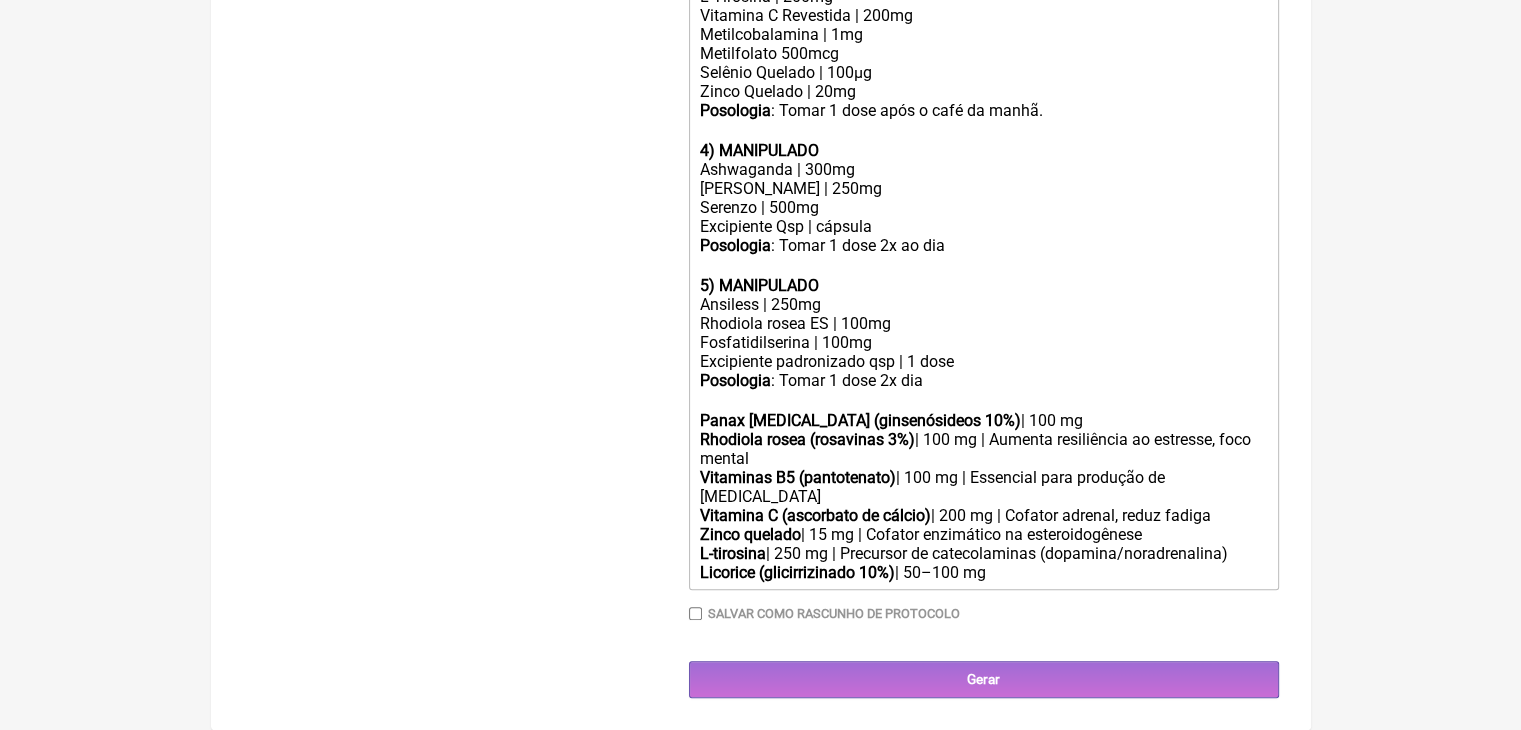 drag, startPoint x: 1068, startPoint y: 357, endPoint x: 1104, endPoint y: 376, distance: 40.706264 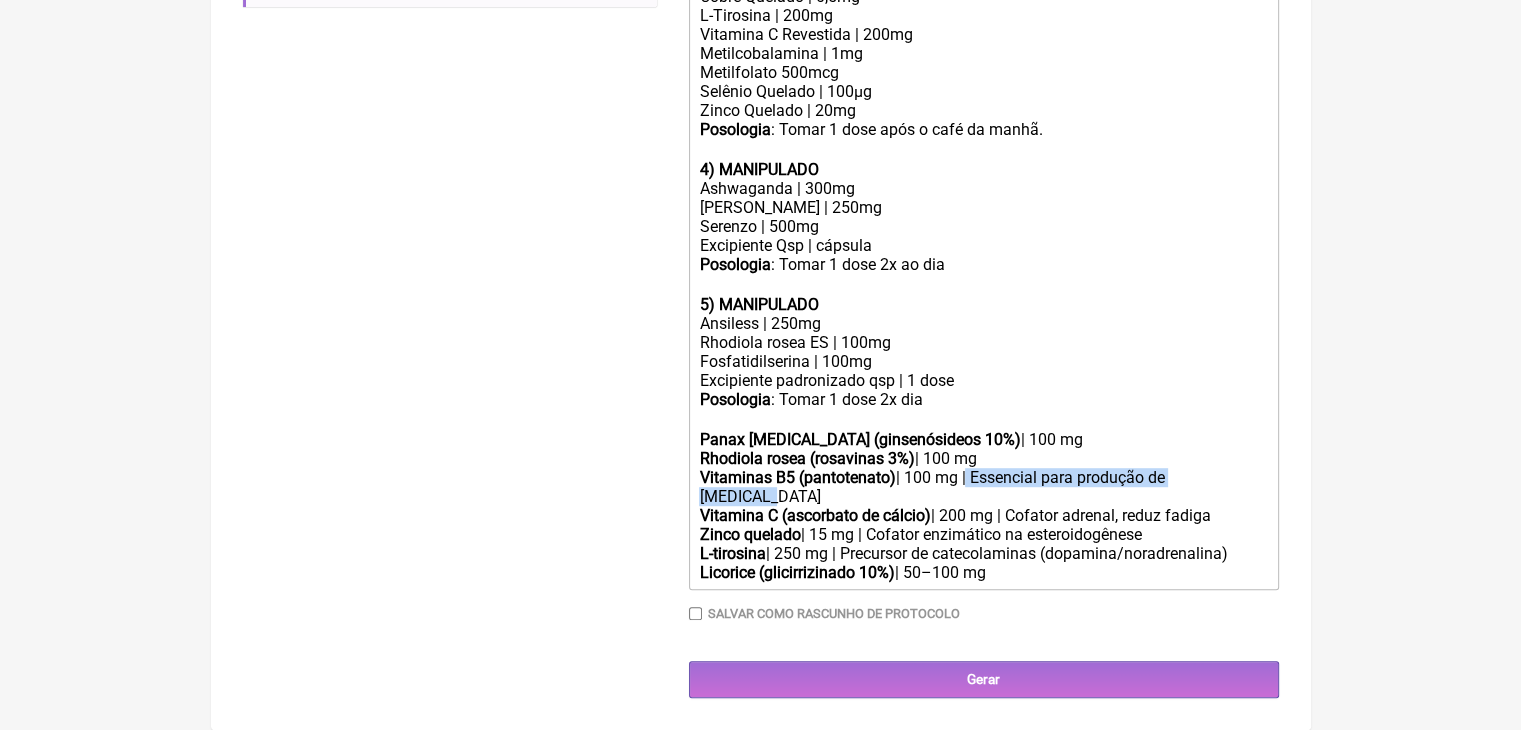 drag, startPoint x: 1045, startPoint y: 380, endPoint x: 1067, endPoint y: 402, distance: 31.112698 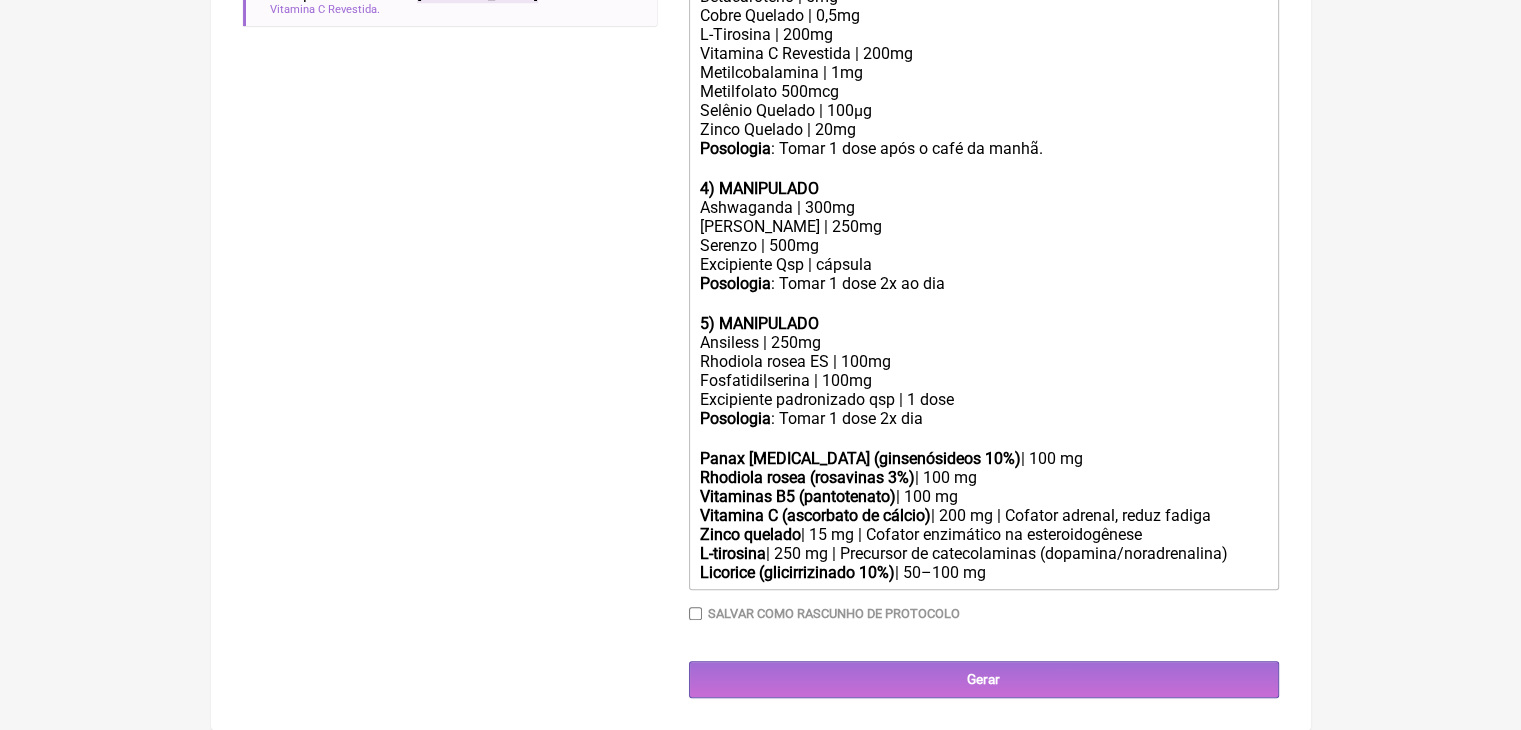 click on "Vitamina C (ascorbato de cálcio)" 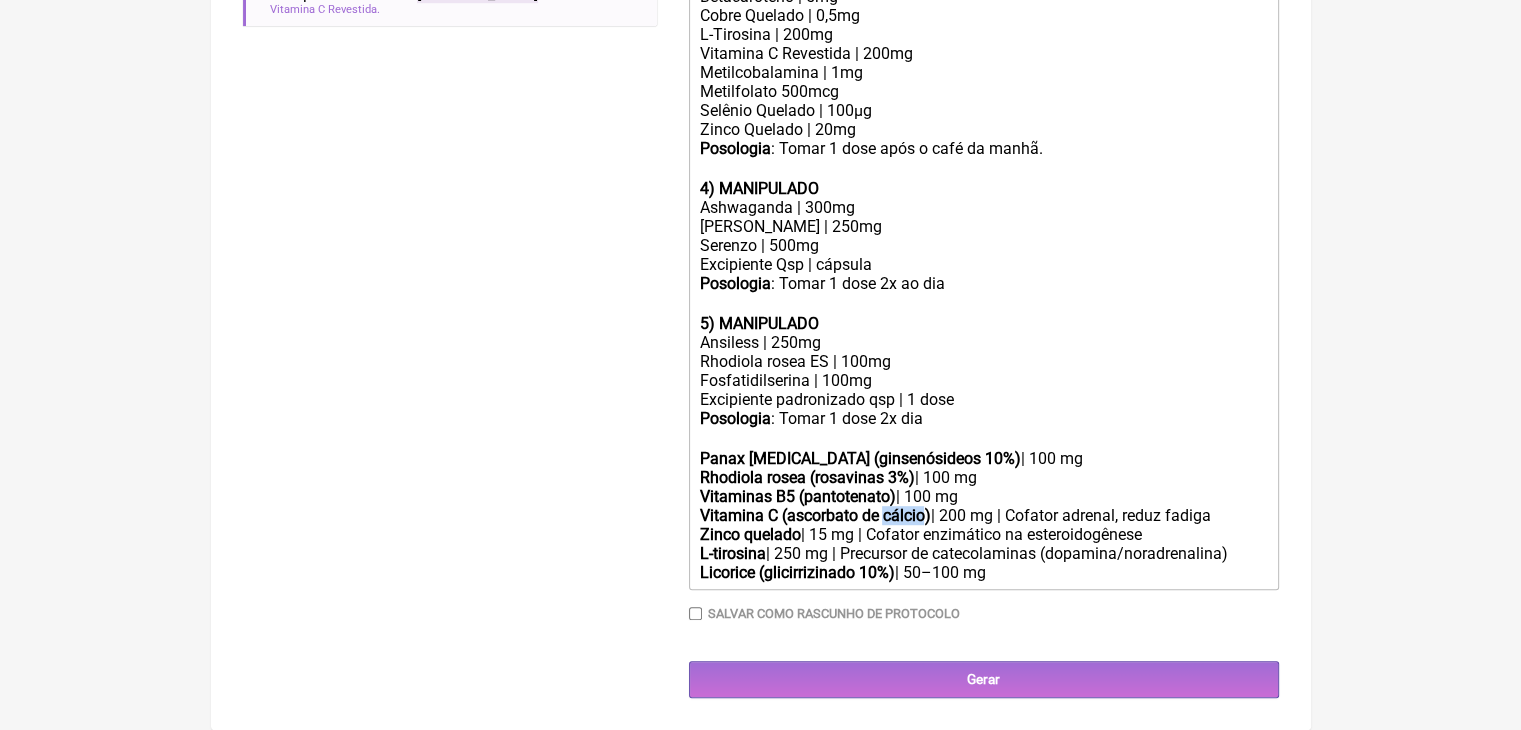 click on "Vitamina C (ascorbato de cálcio)" 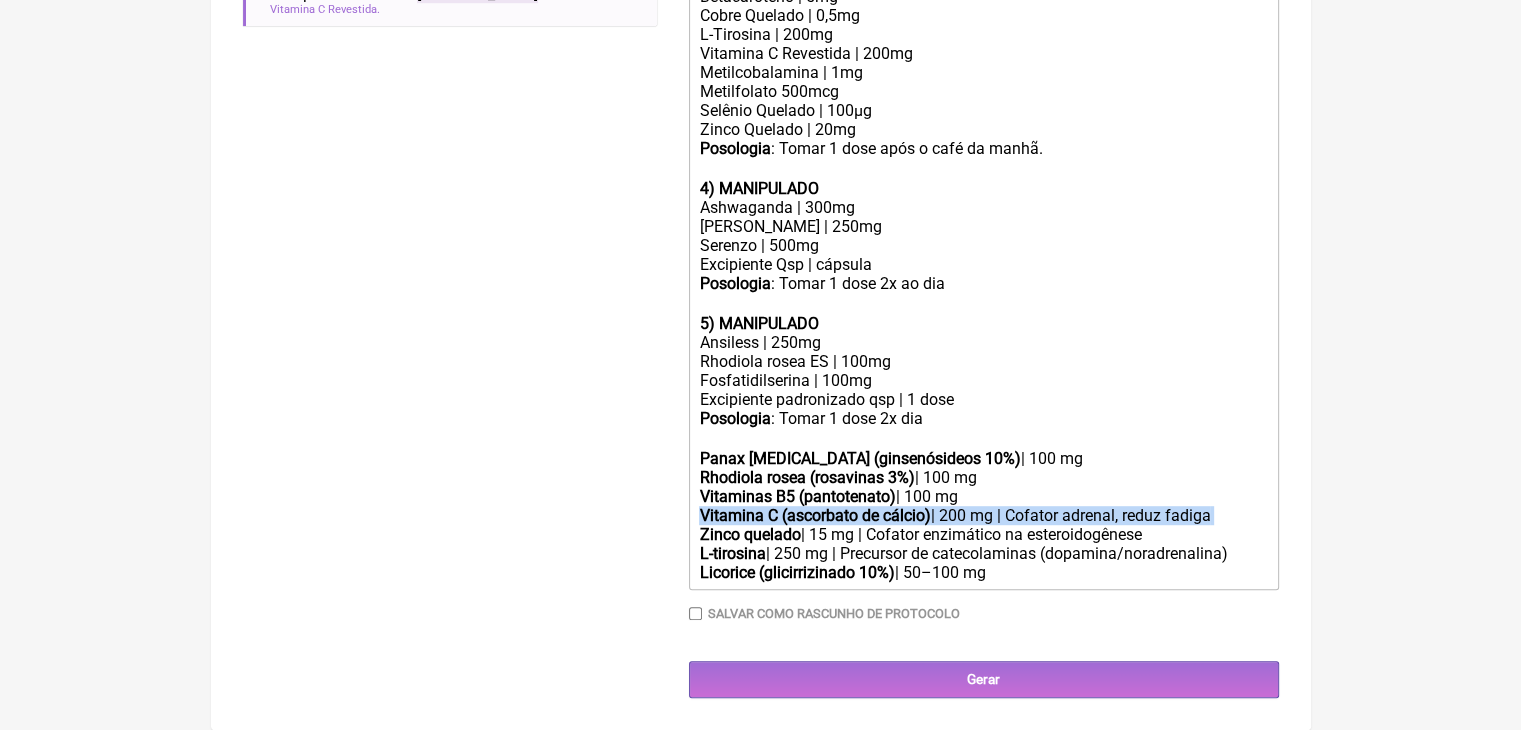 click on "Vitamina C (ascorbato de cálcio)" 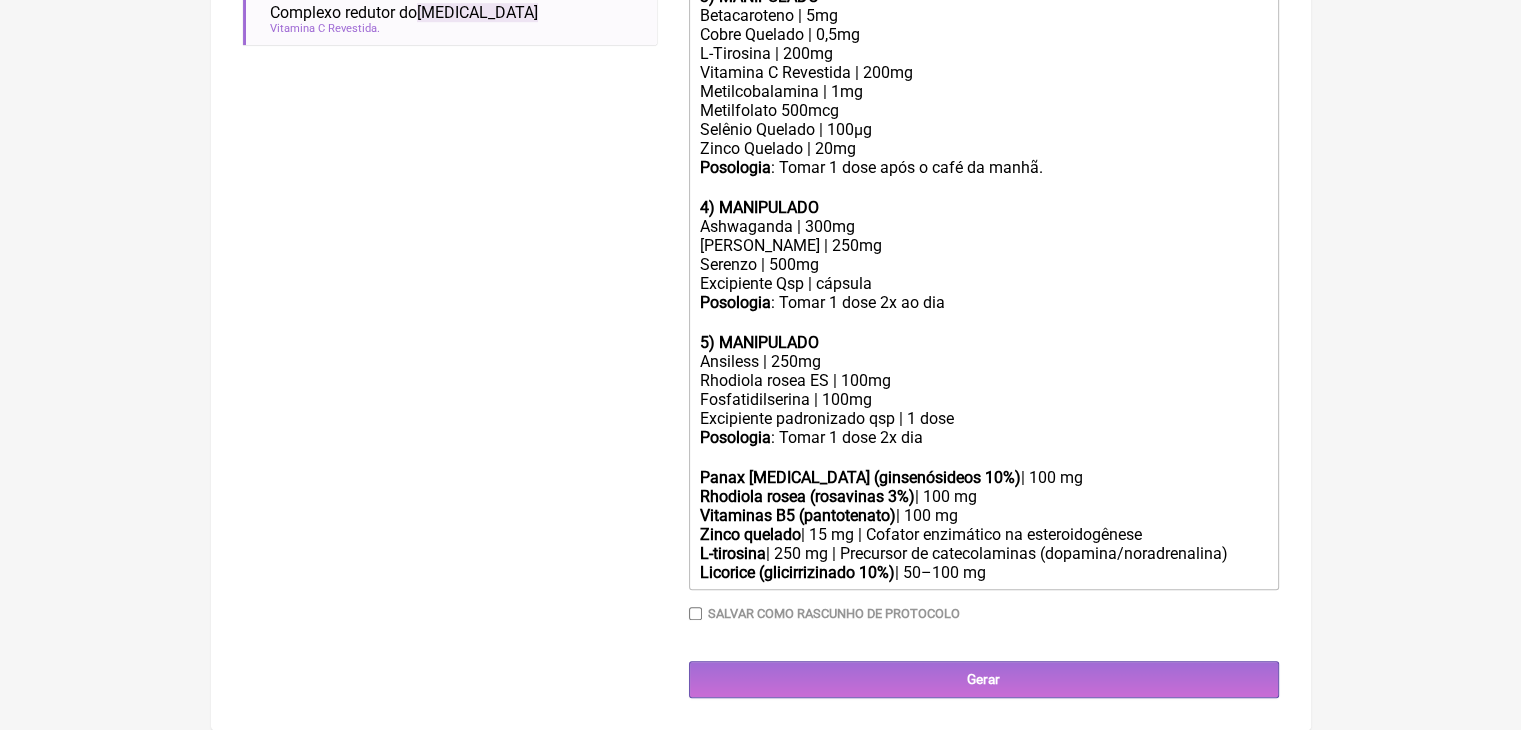 scroll, scrollTop: 1502, scrollLeft: 0, axis: vertical 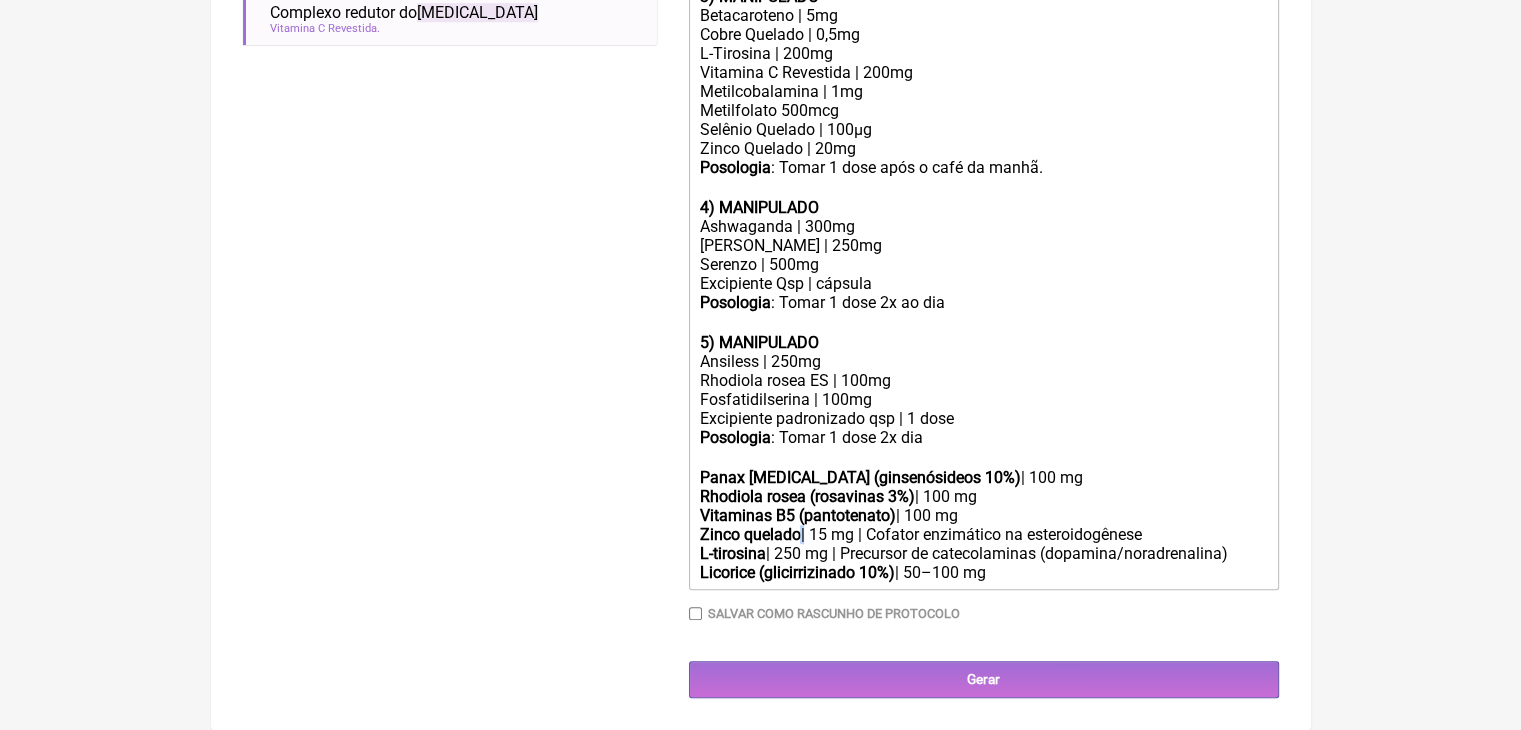 click on "Zinco quelado" 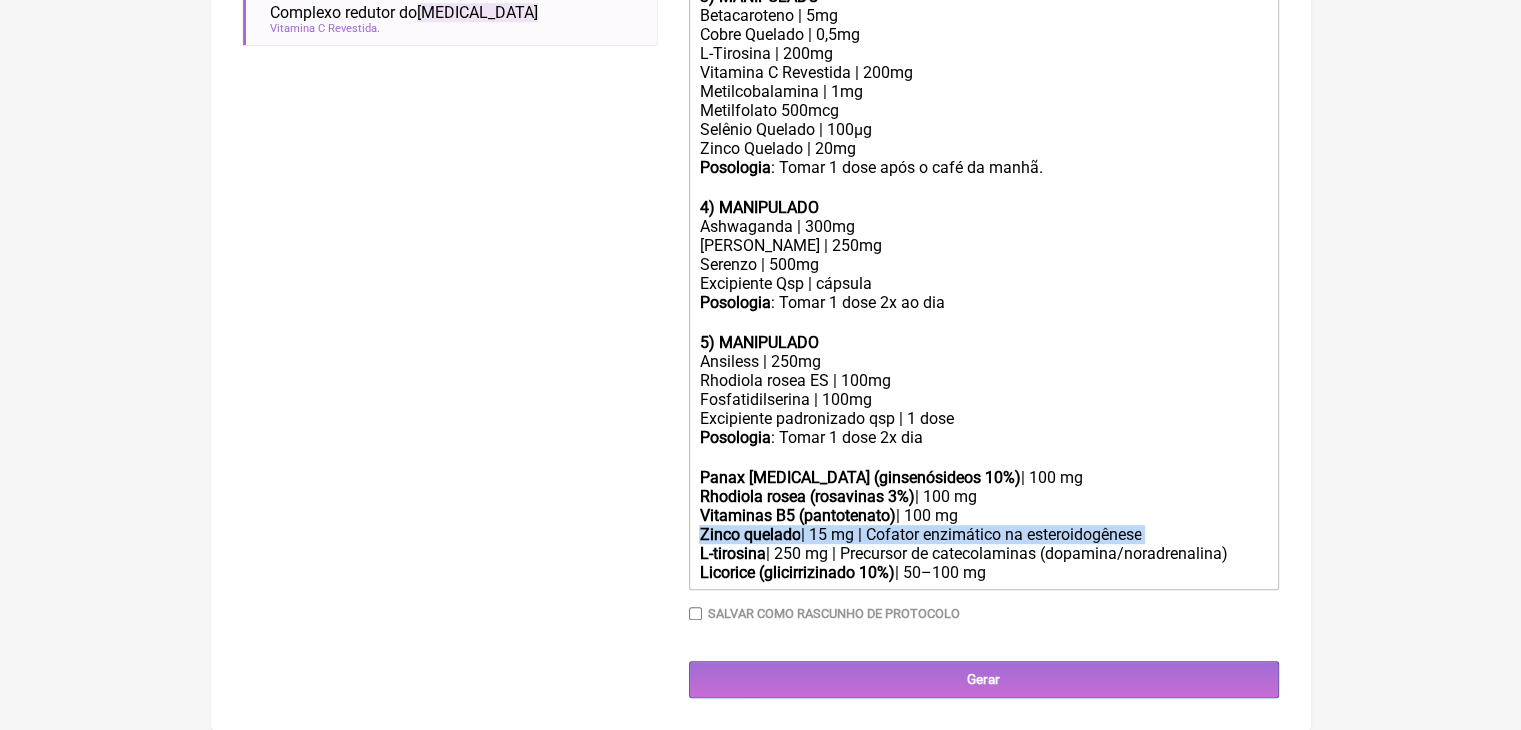 click on "Zinco quelado" 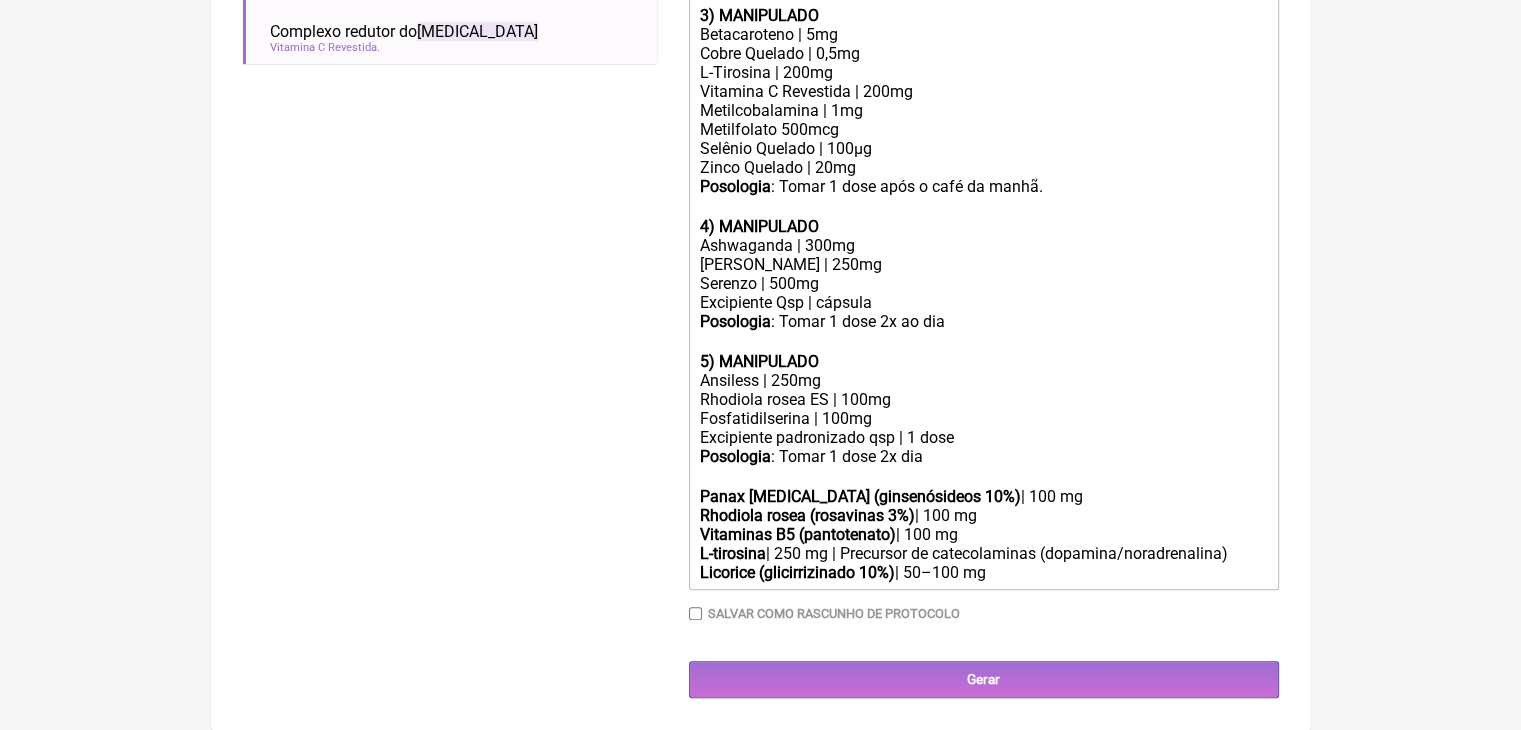 scroll, scrollTop: 1454, scrollLeft: 0, axis: vertical 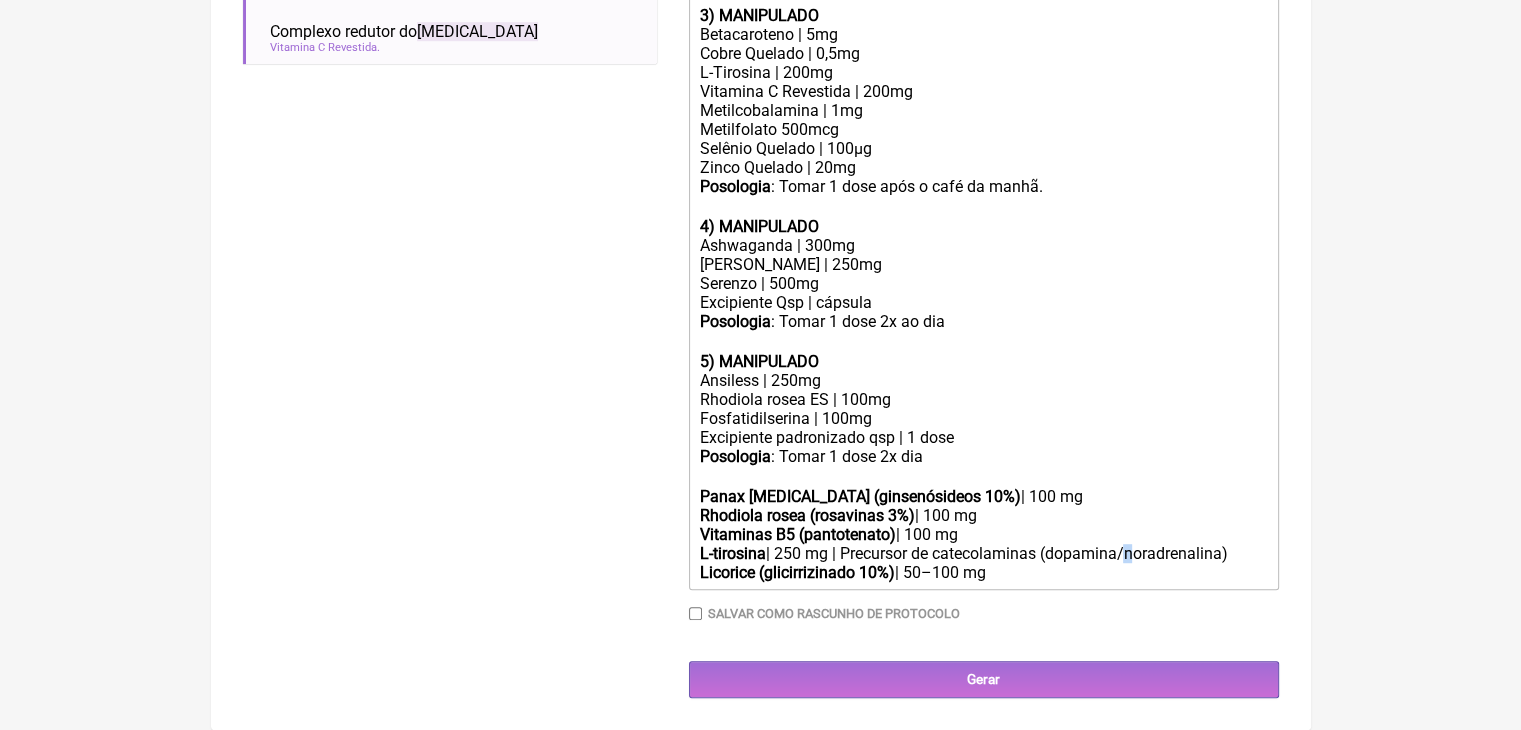 click on "Posologia : Tomar 1 dose 2x dia ㅤ Panax ginseng (ginsenósideos 10%)  | 100 mg  Rhodiola rosea (rosavinas 3%)  | 100 mg  Vitaminas B5 (pantotenato)  | 100 mg  L-tirosina  | 250 mg | Precursor de catecolaminas (dopamina/noradrenalina) Licorice (glicirrizinado 10%)  | 50–100 mg" 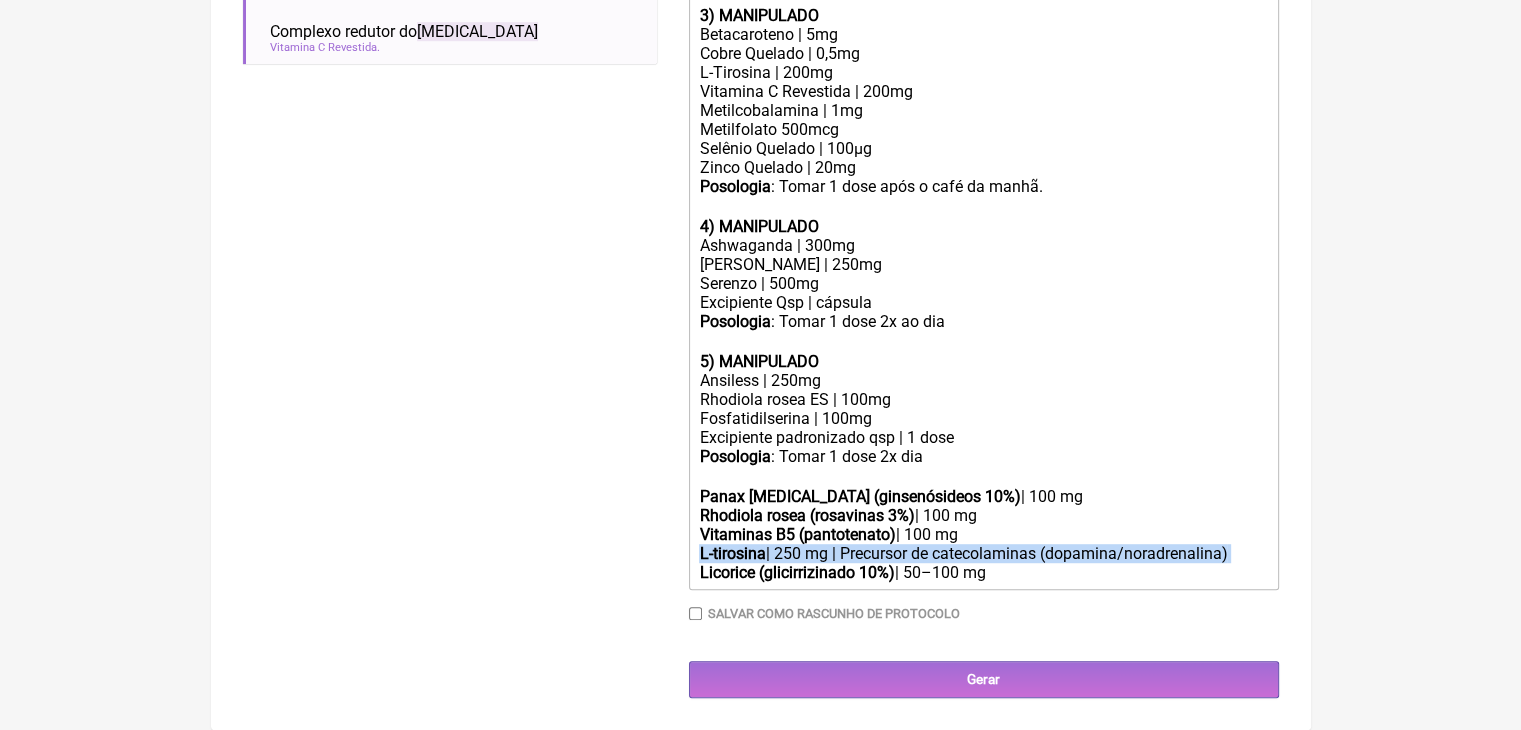click on "Posologia : Tomar 1 dose 2x dia ㅤ Panax ginseng (ginsenósideos 10%)  | 100 mg  Rhodiola rosea (rosavinas 3%)  | 100 mg  Vitaminas B5 (pantotenato)  | 100 mg  L-tirosina  | 250 mg | Precursor de catecolaminas (dopamina/noradrenalina) Licorice (glicirrizinado 10%)  | 50–100 mg" 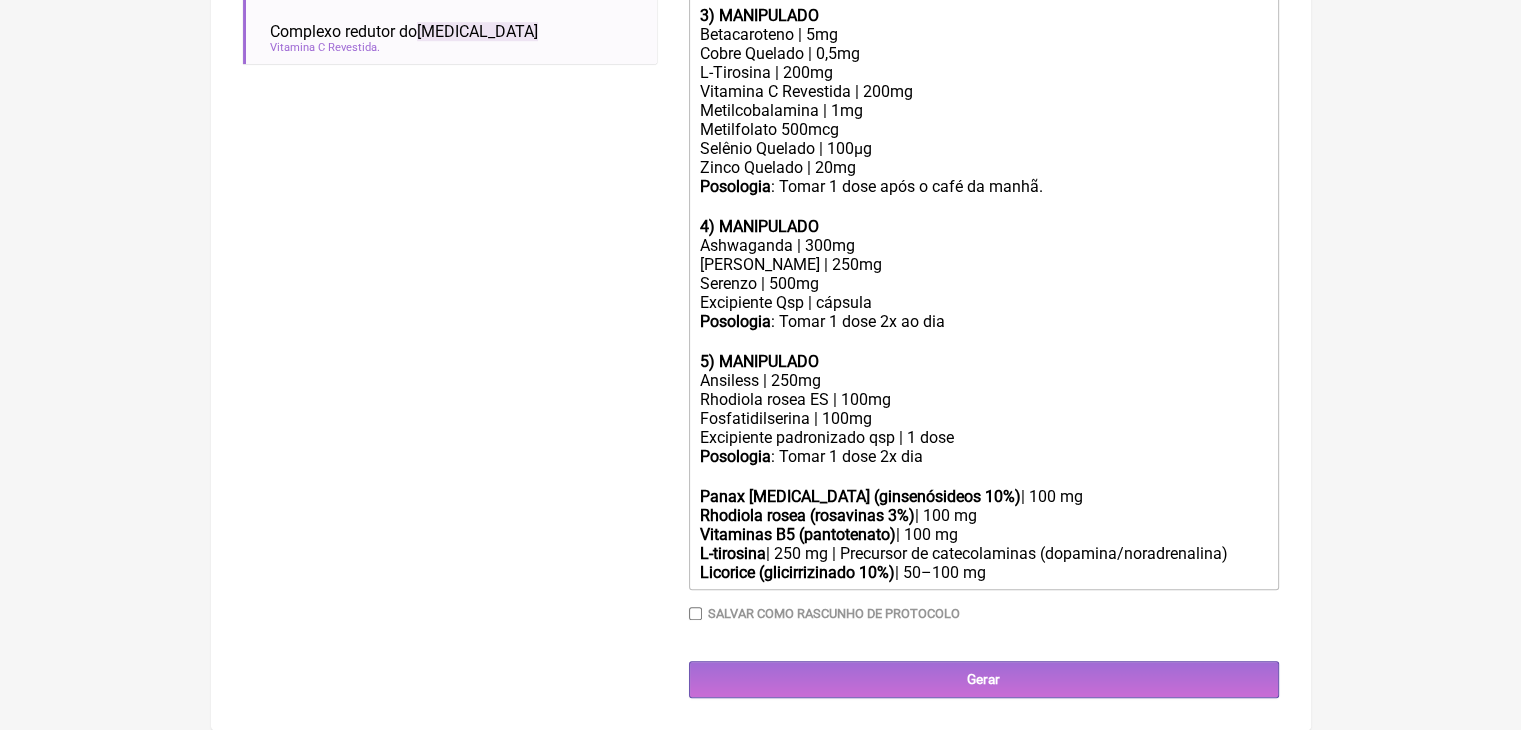 scroll, scrollTop: 1406, scrollLeft: 0, axis: vertical 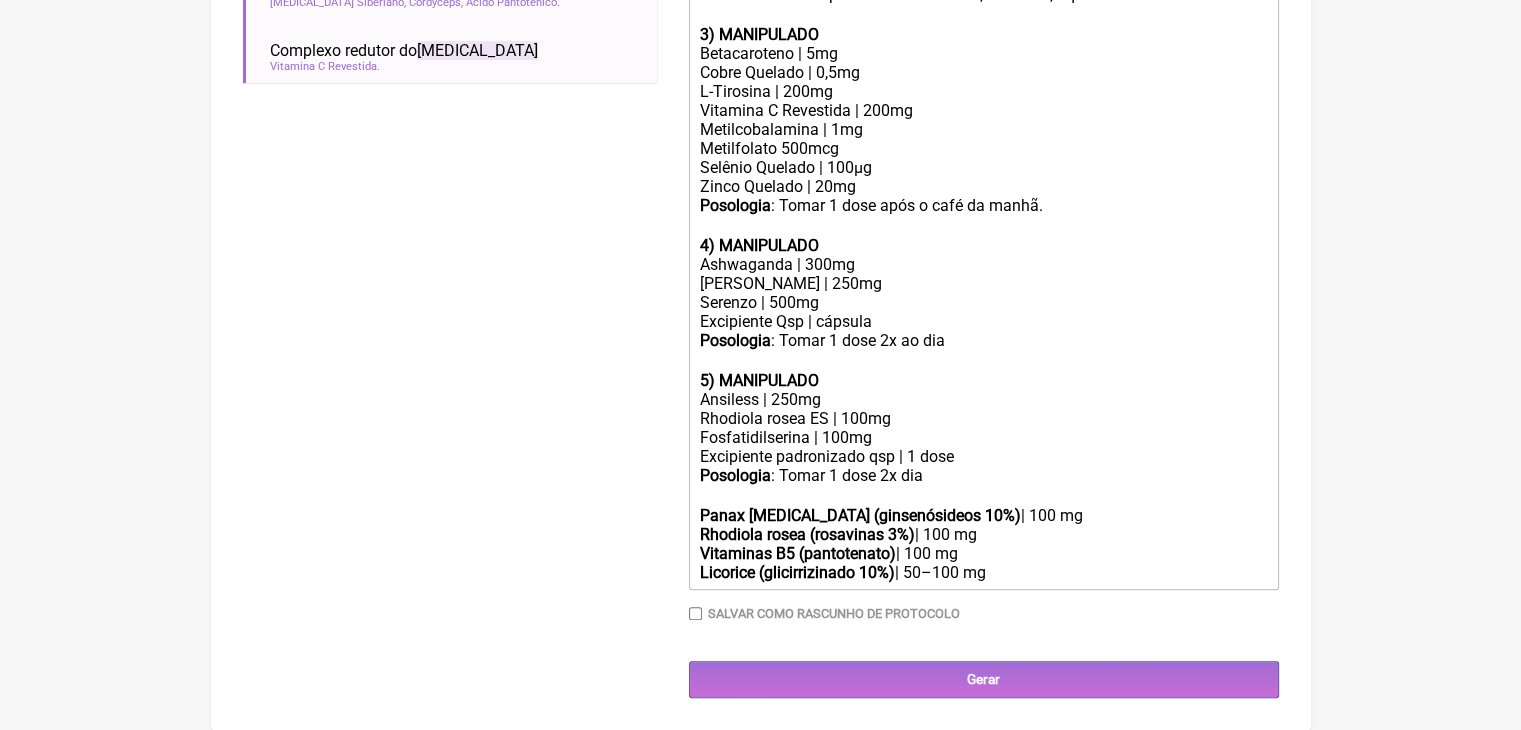 click on "Licorice (glicirrizinado 10%)" 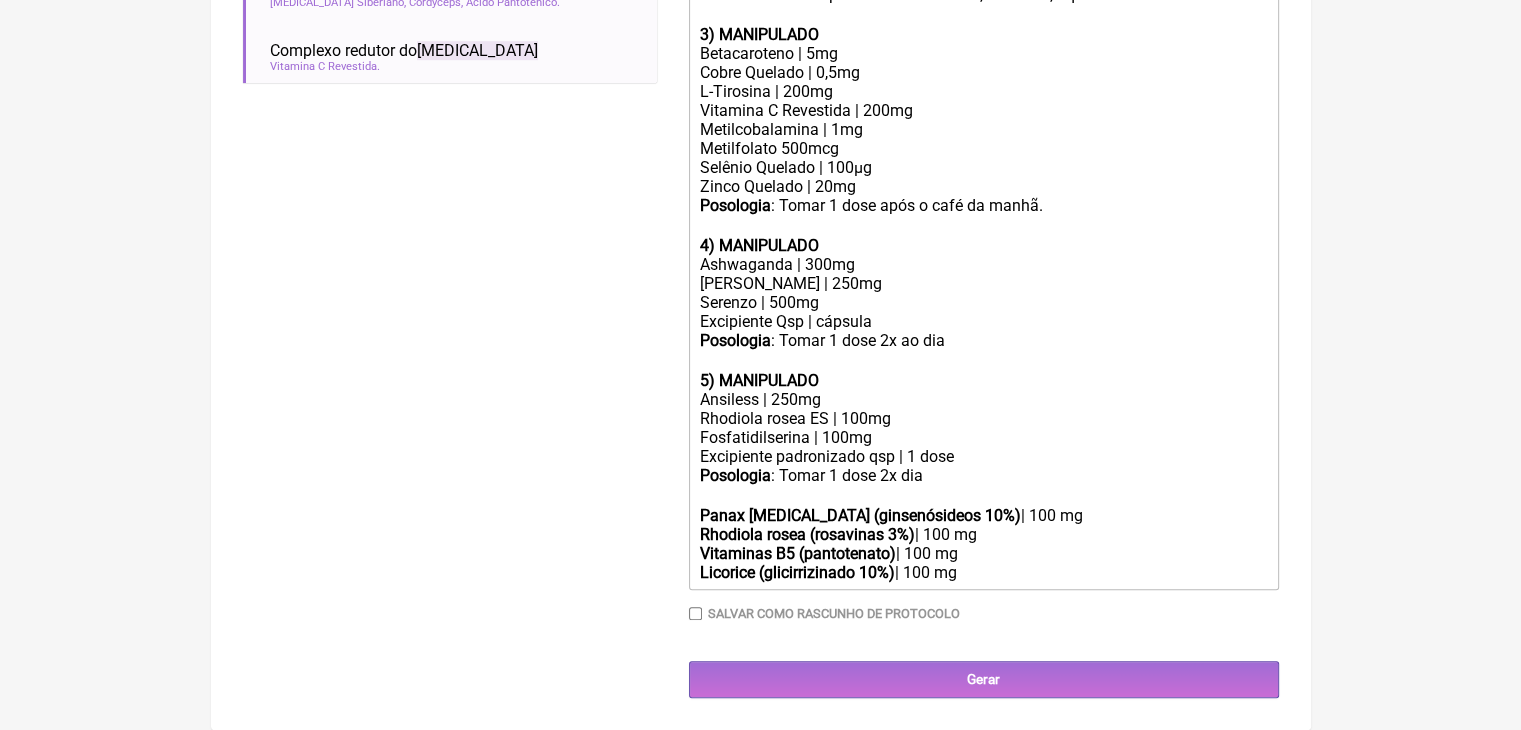 click on "Posologia : Tomar 1 dose 2x dia ㅤ Panax ginseng (ginsenósideos 10%)  | 100 mg  Rhodiola rosea (rosavinas 3%)  | 100 mg  Vitaminas B5 (pantotenato)  | 100 mg  Licorice (glicirrizinado 10%)  | 100 mg" 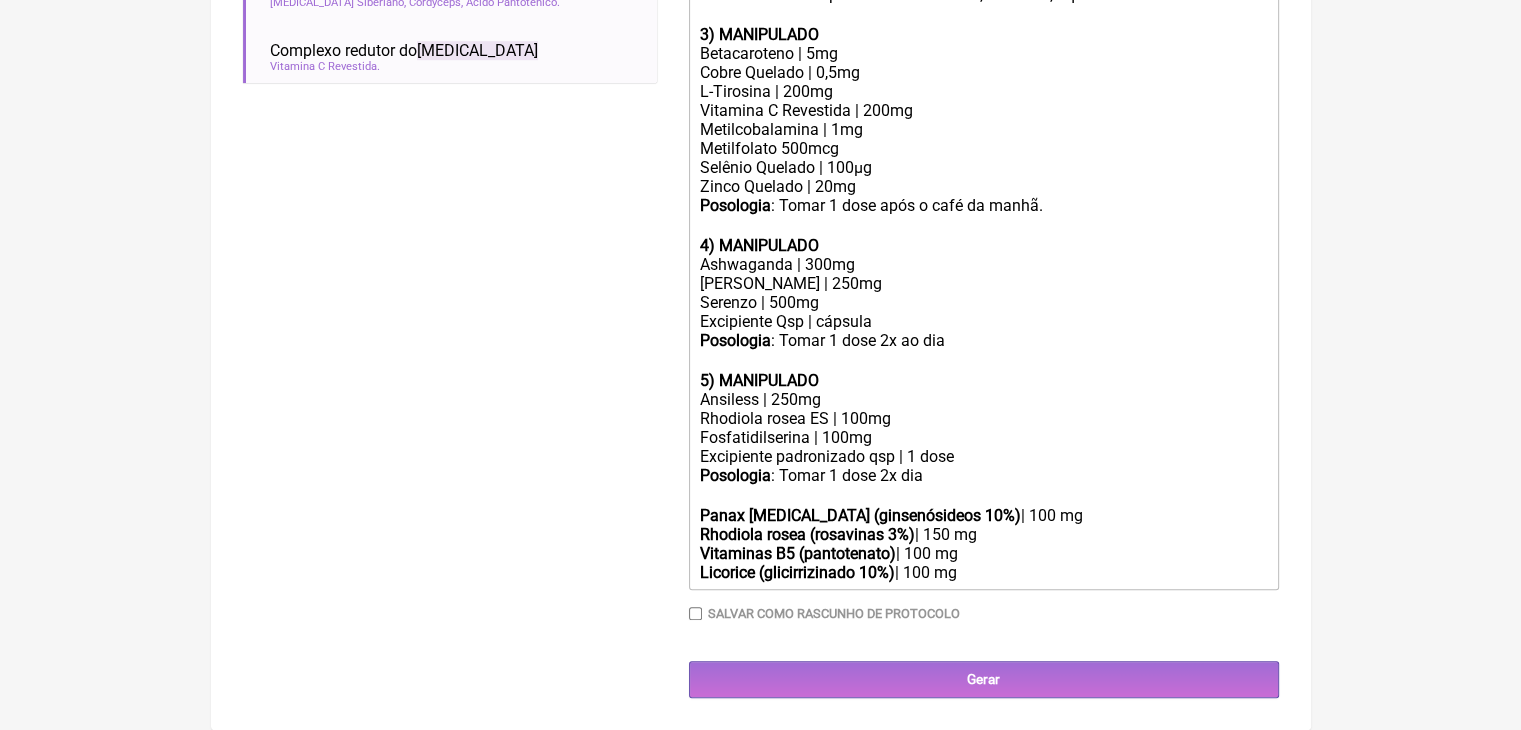 drag, startPoint x: 1040, startPoint y: 537, endPoint x: 706, endPoint y: 460, distance: 342.76086 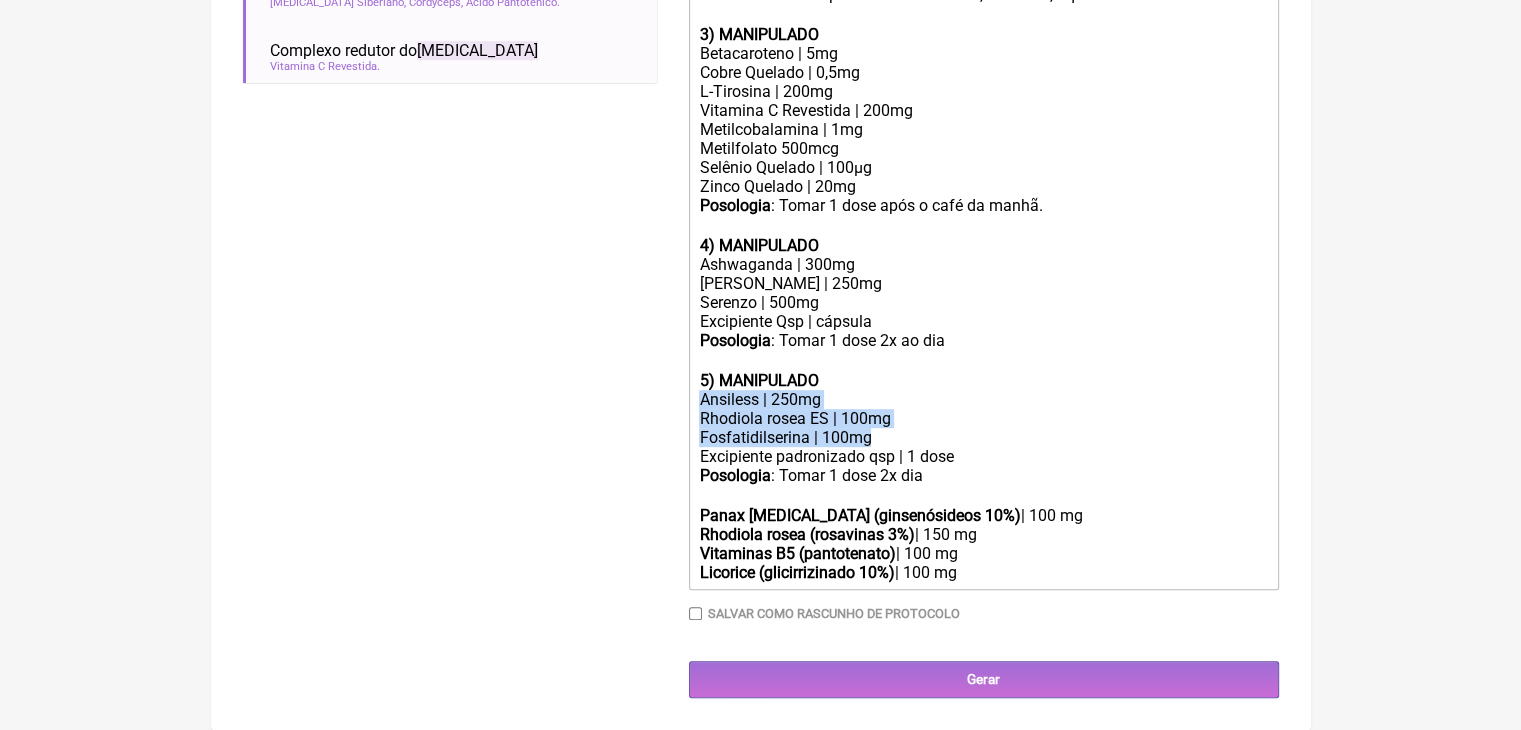 drag, startPoint x: 709, startPoint y: 314, endPoint x: 962, endPoint y: 355, distance: 256.3006 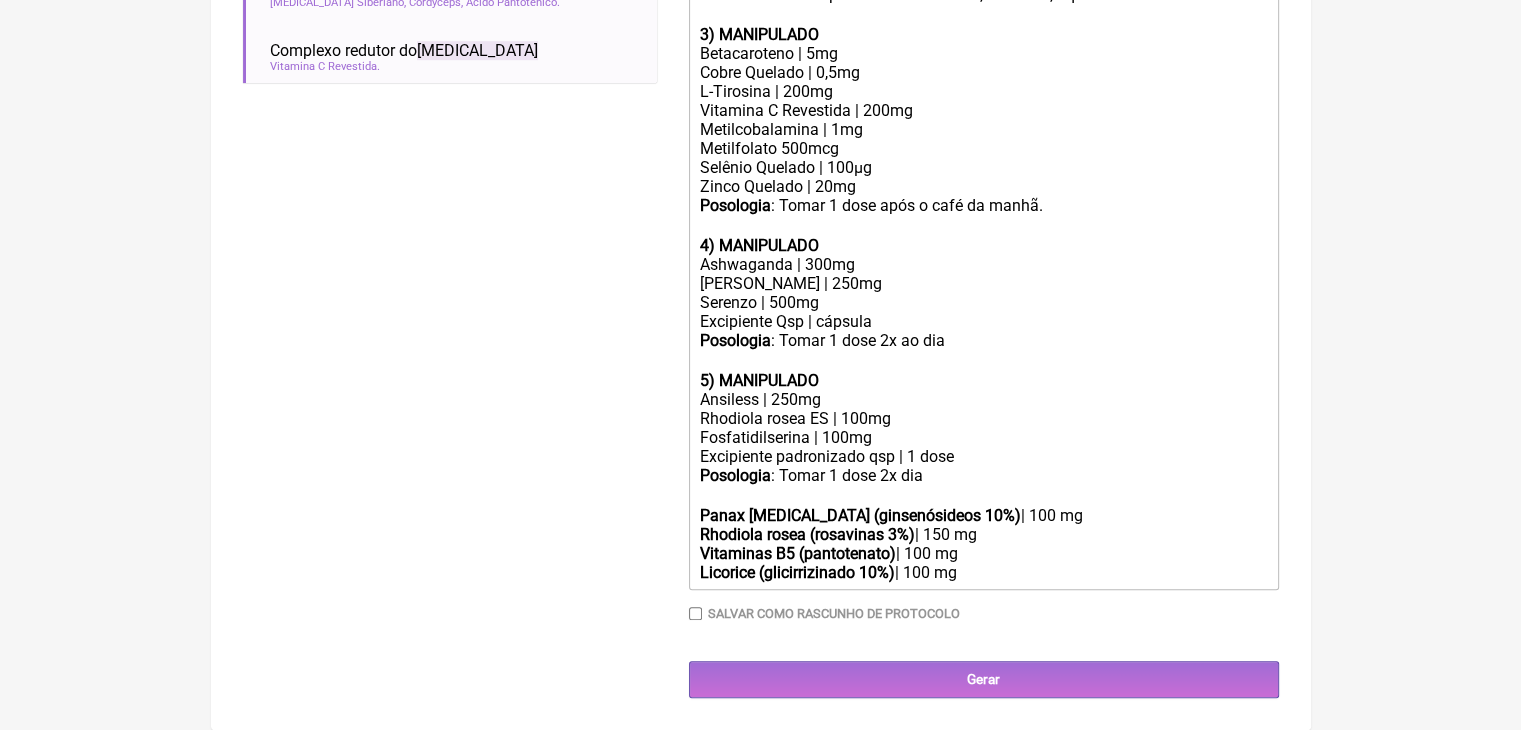 scroll, scrollTop: 1430, scrollLeft: 0, axis: vertical 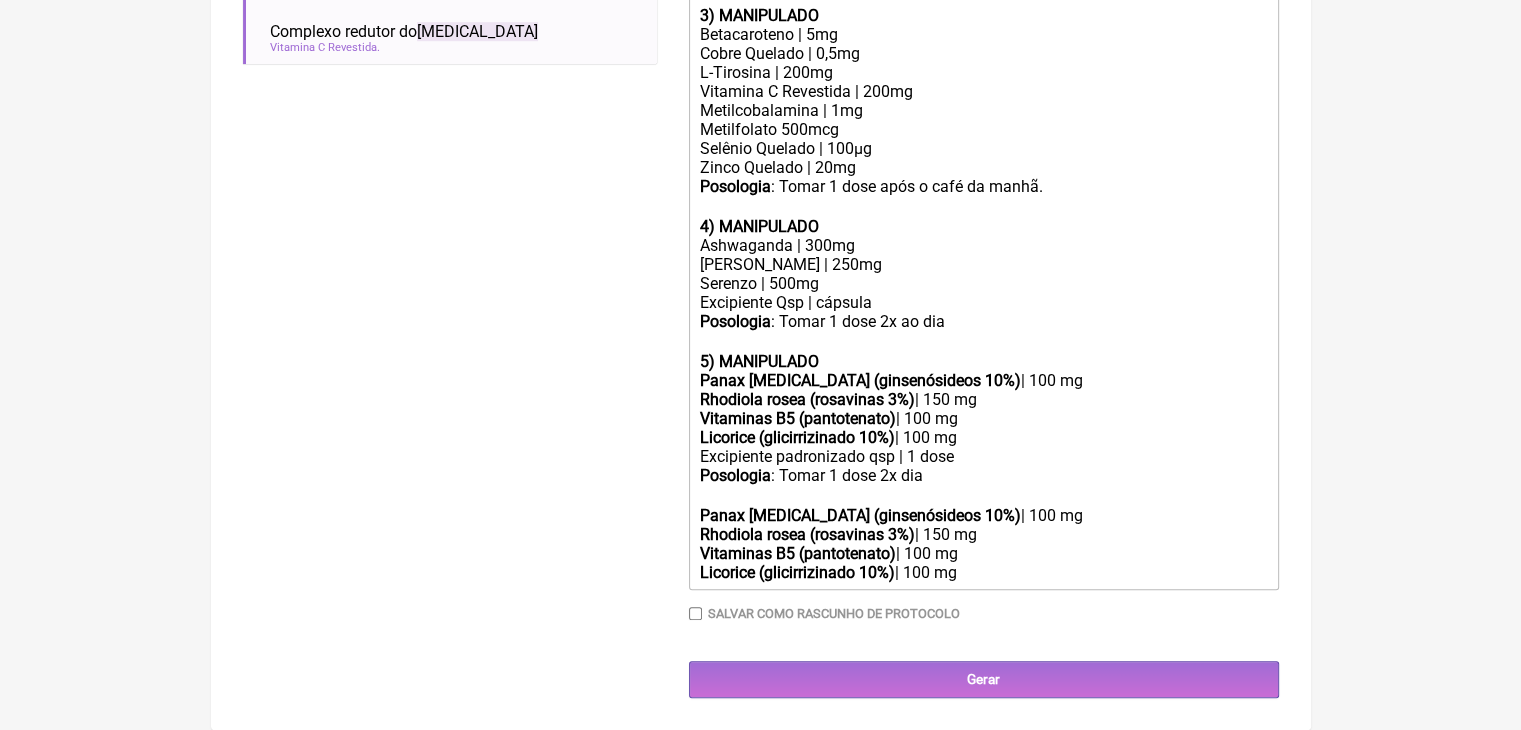 click on "Posologia : Tomar 1 dose 2x dia ㅤ Panax ginseng (ginsenósideos 10%)  | 100 mg  Rhodiola rosea (rosavinas 3%)  | 150 mg  Vitaminas B5 (pantotenato)  | 100 mg  Licorice (glicirrizinado 10%)  | 100 mg" 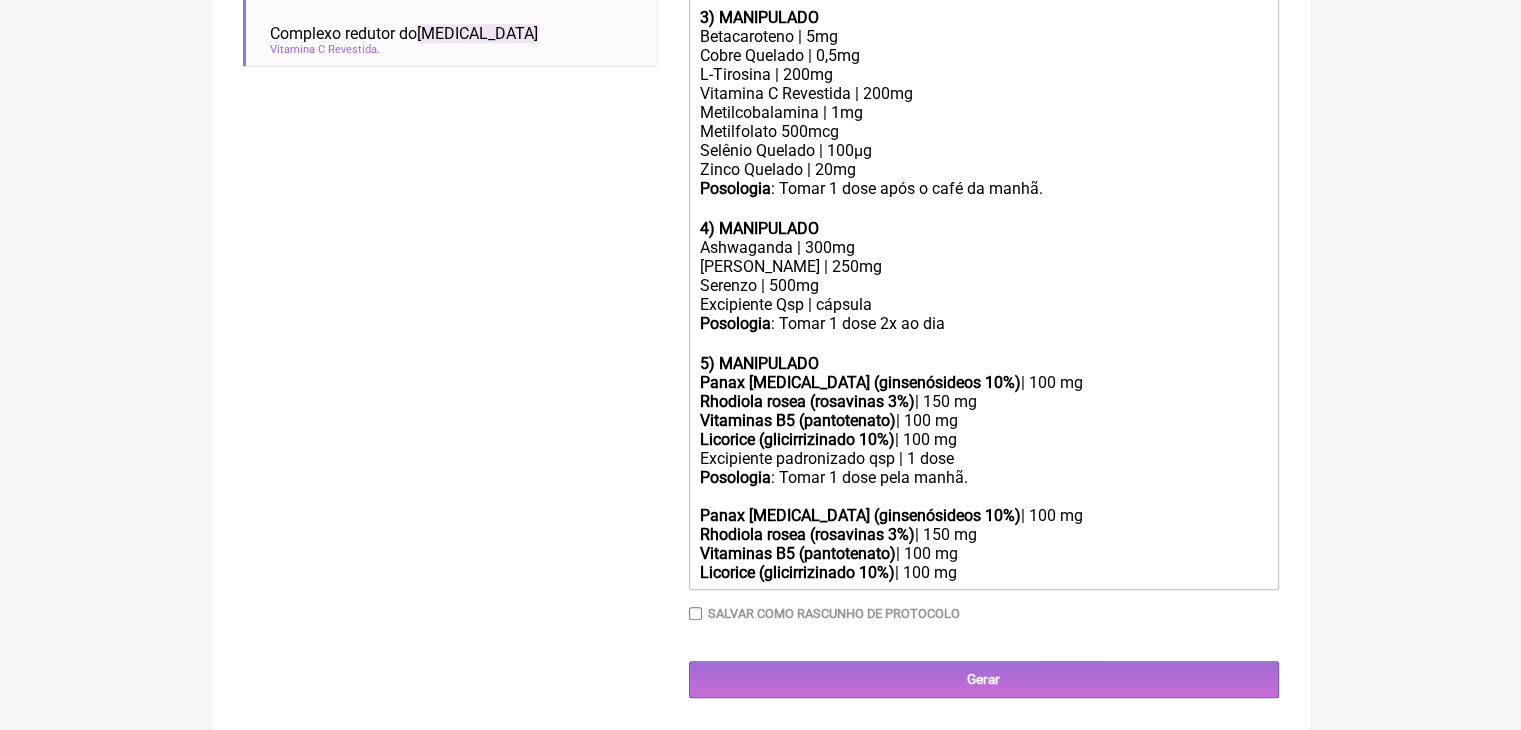 drag, startPoint x: 1054, startPoint y: 534, endPoint x: 676, endPoint y: 453, distance: 386.58118 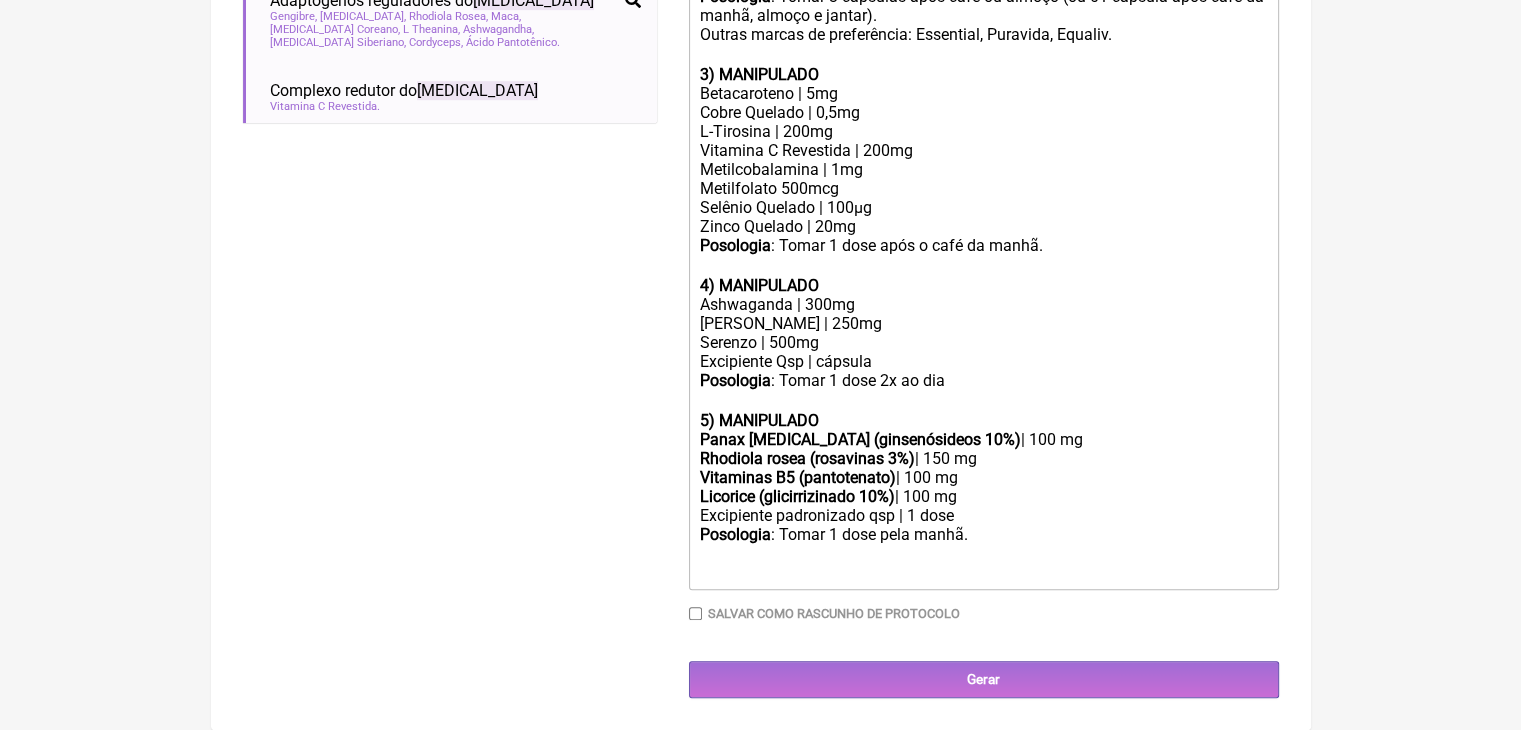 scroll, scrollTop: 1332, scrollLeft: 0, axis: vertical 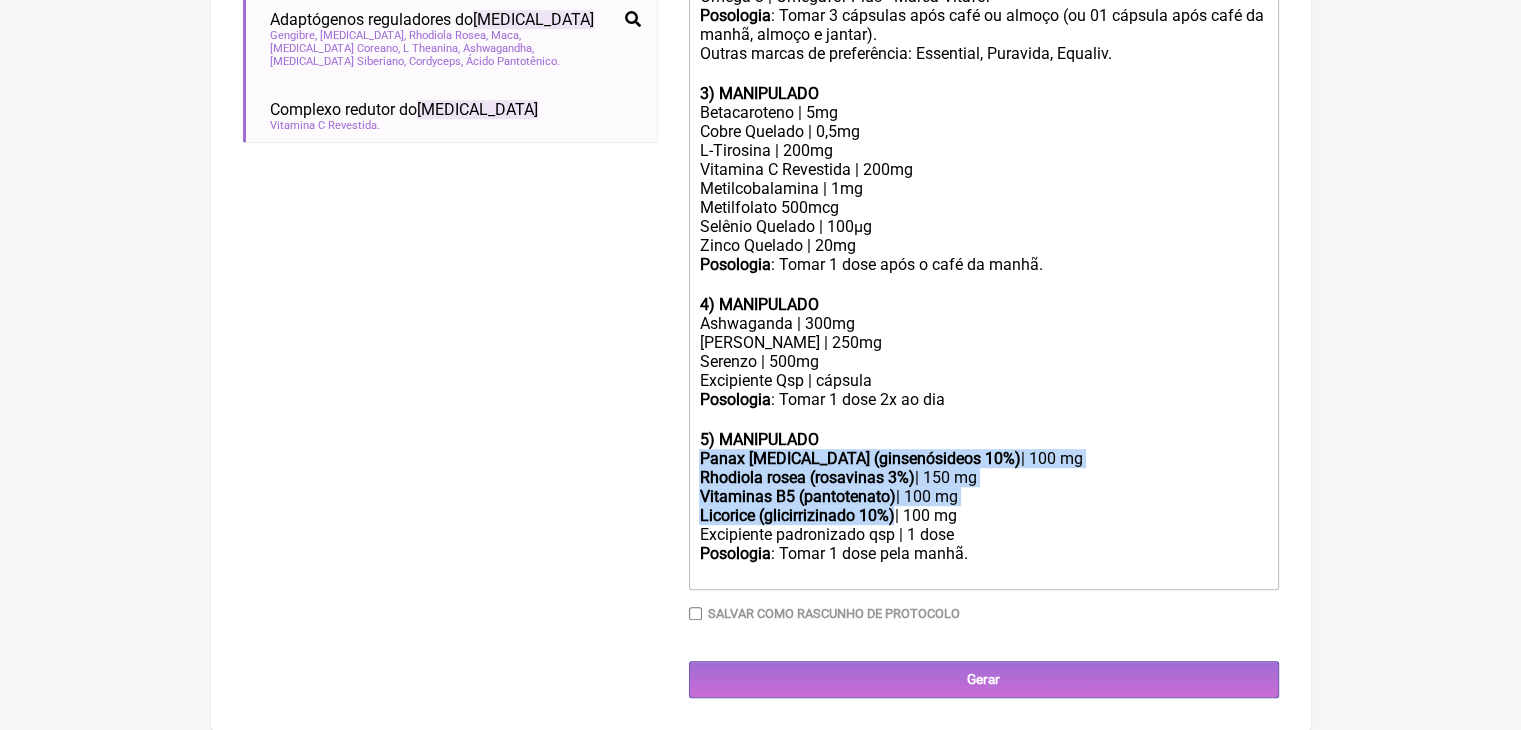 drag, startPoint x: 749, startPoint y: 396, endPoint x: 953, endPoint y: 461, distance: 214.10512 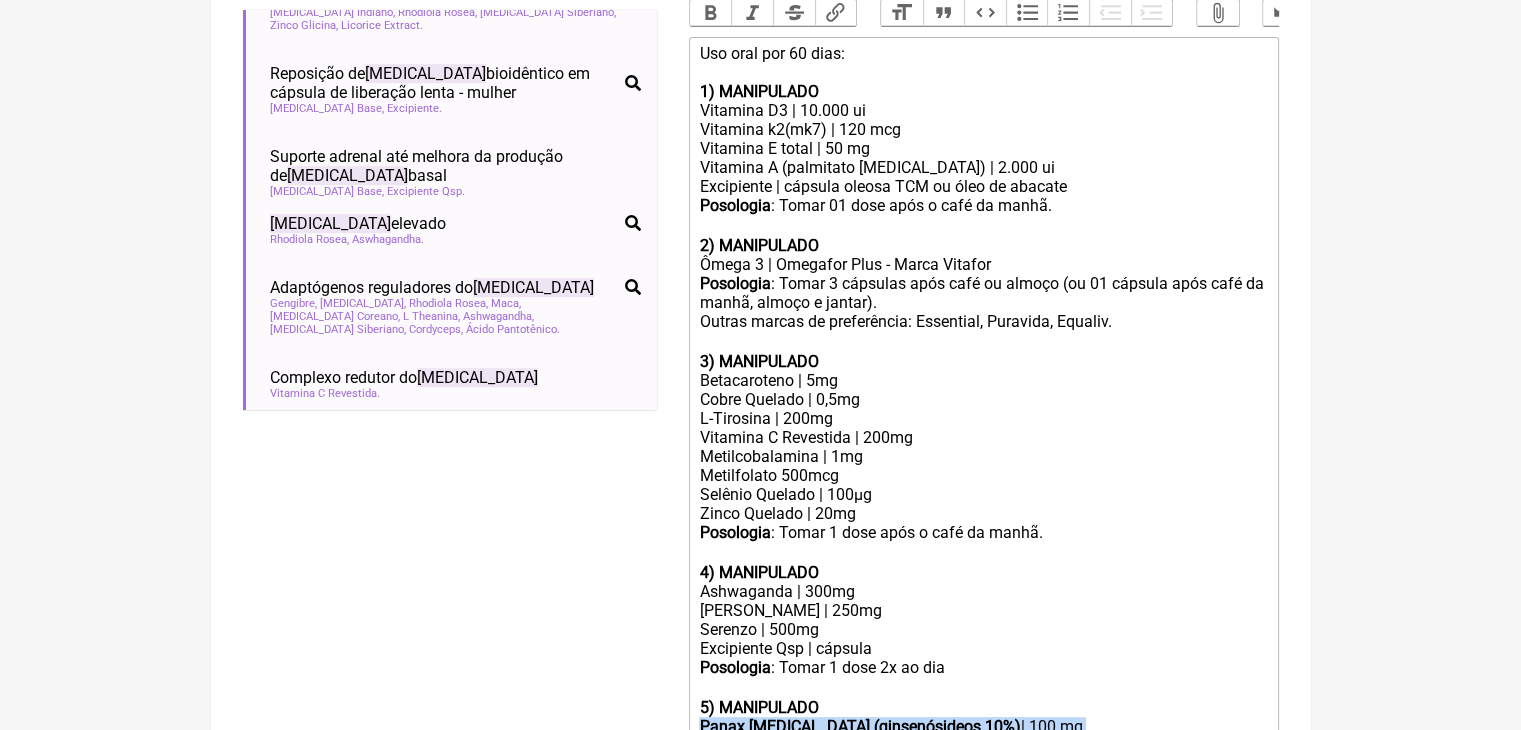 scroll, scrollTop: 663, scrollLeft: 0, axis: vertical 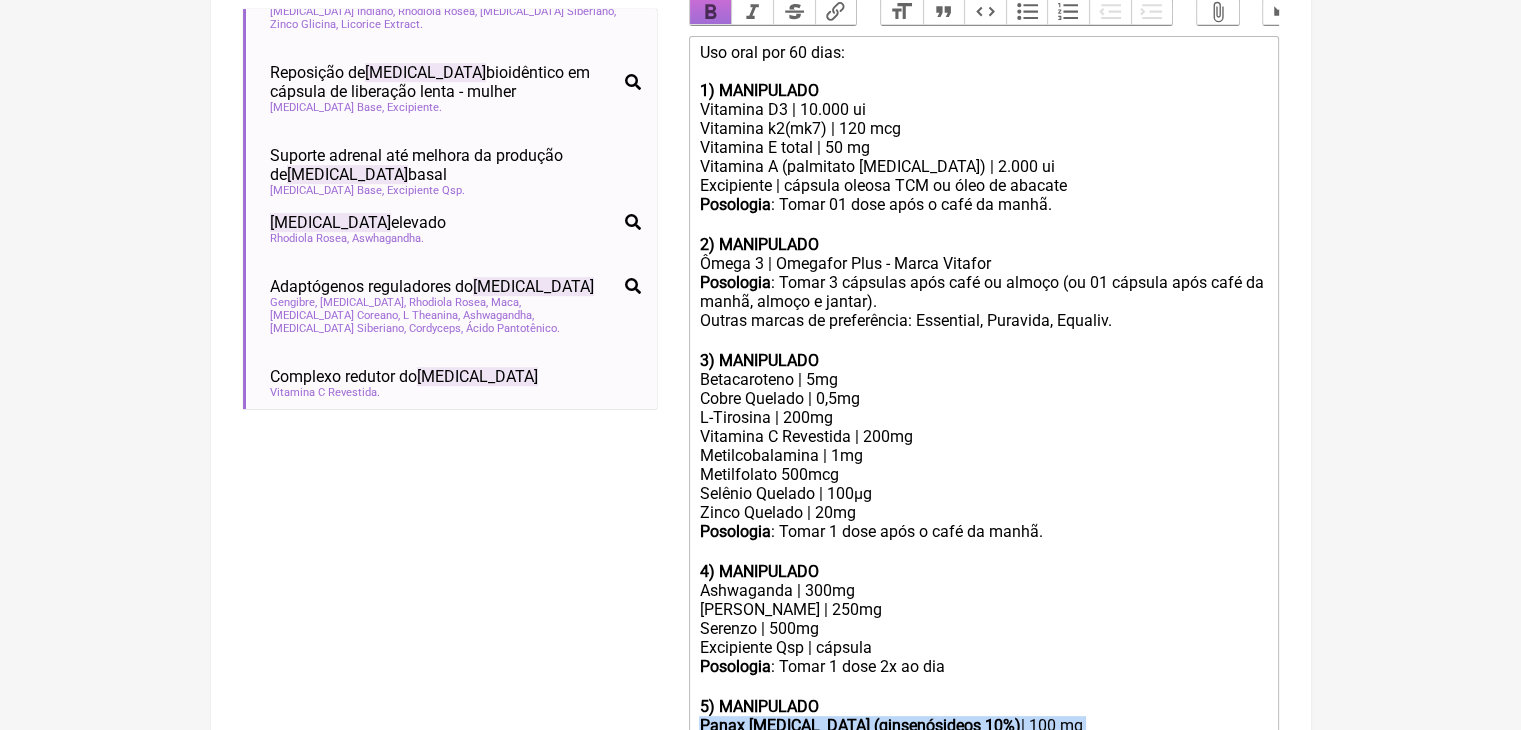 click on "Bold" at bounding box center [711, 12] 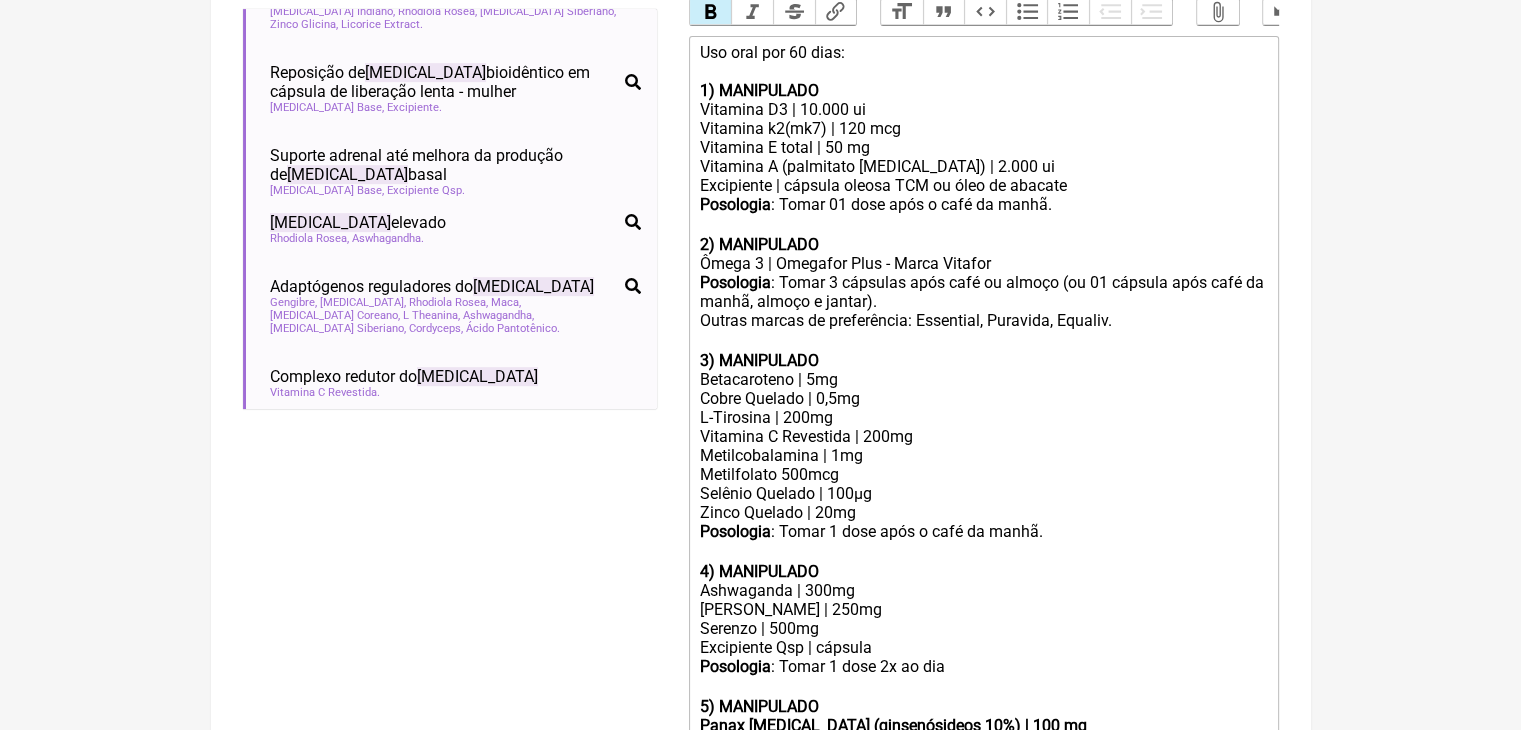 click on "Bold" at bounding box center [711, 12] 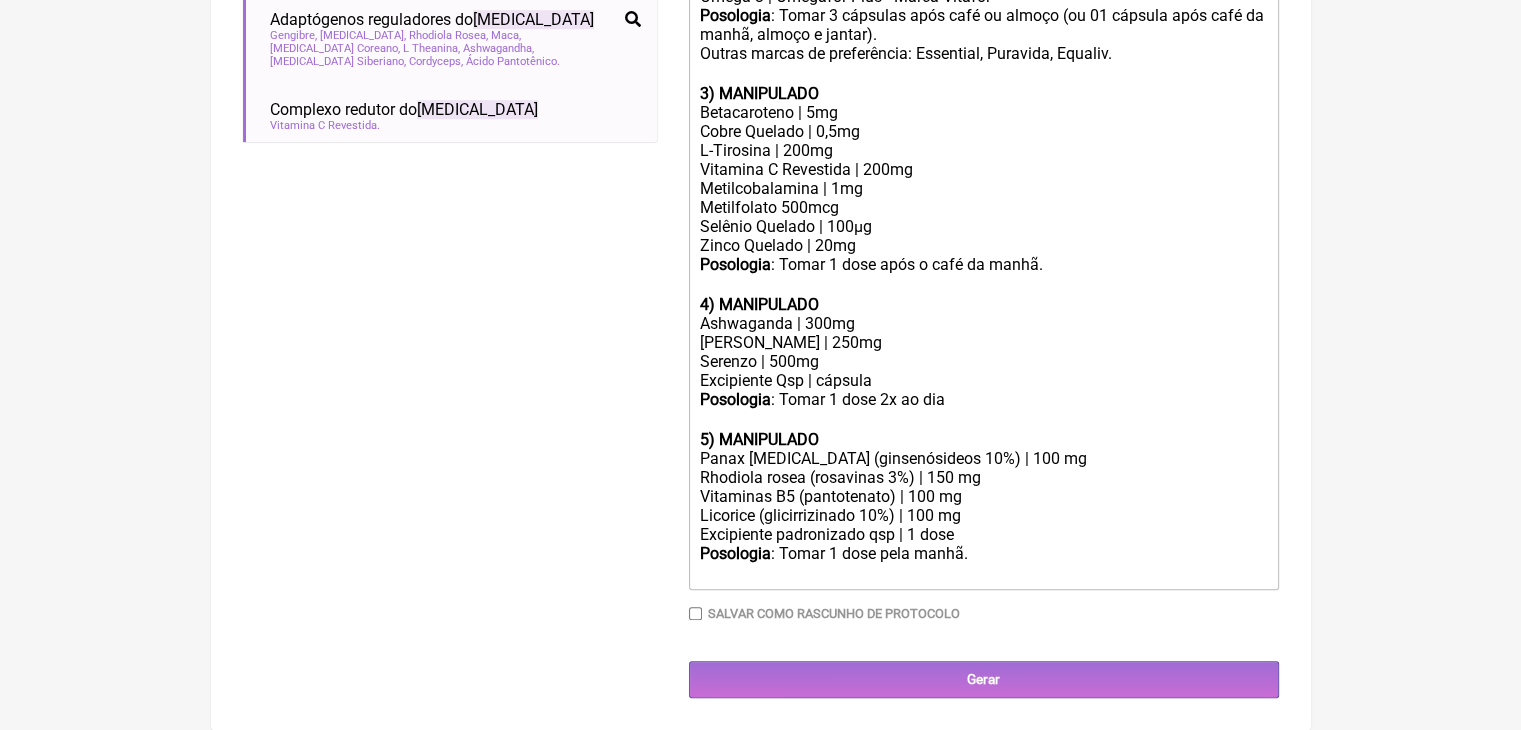 scroll, scrollTop: 1332, scrollLeft: 0, axis: vertical 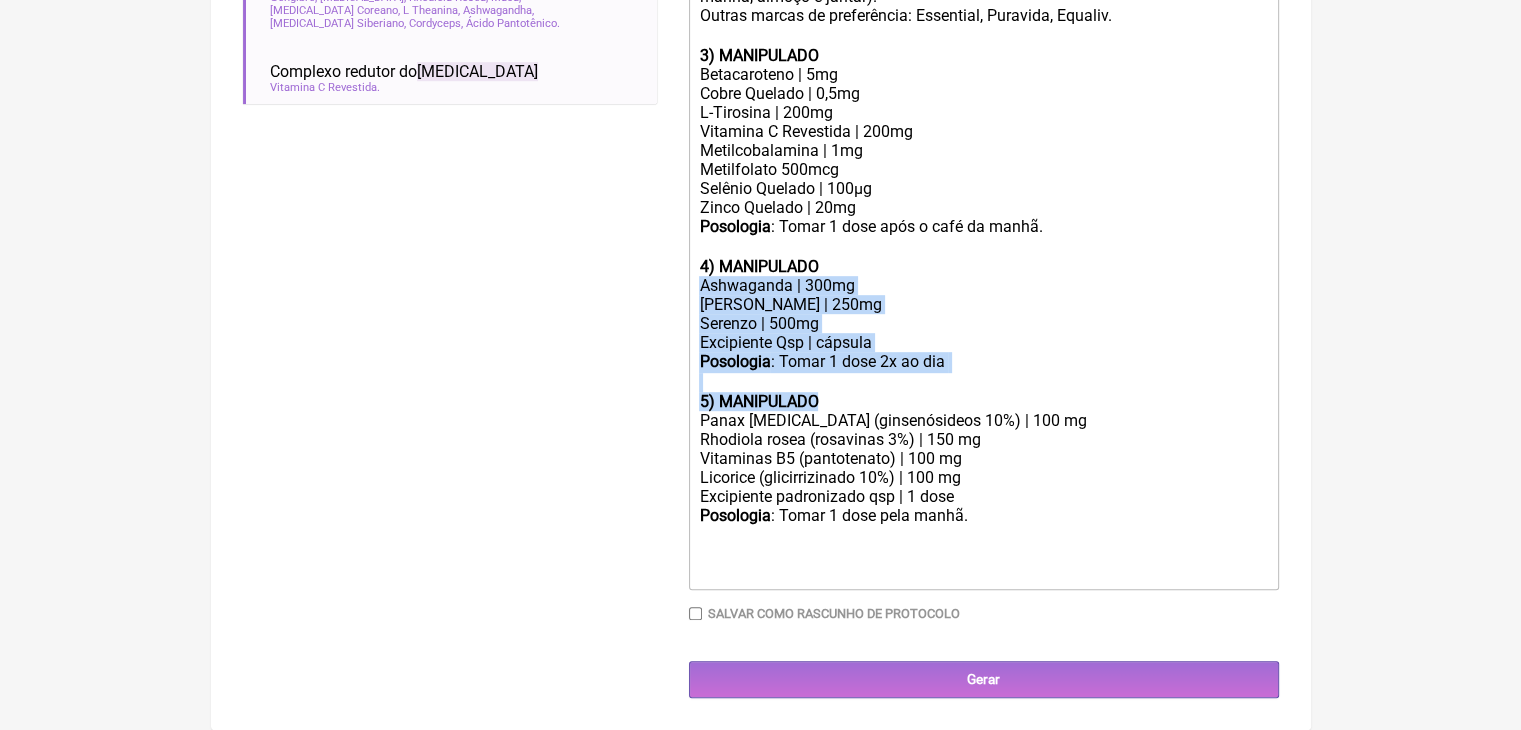 drag, startPoint x: 715, startPoint y: 227, endPoint x: 887, endPoint y: 367, distance: 221.77466 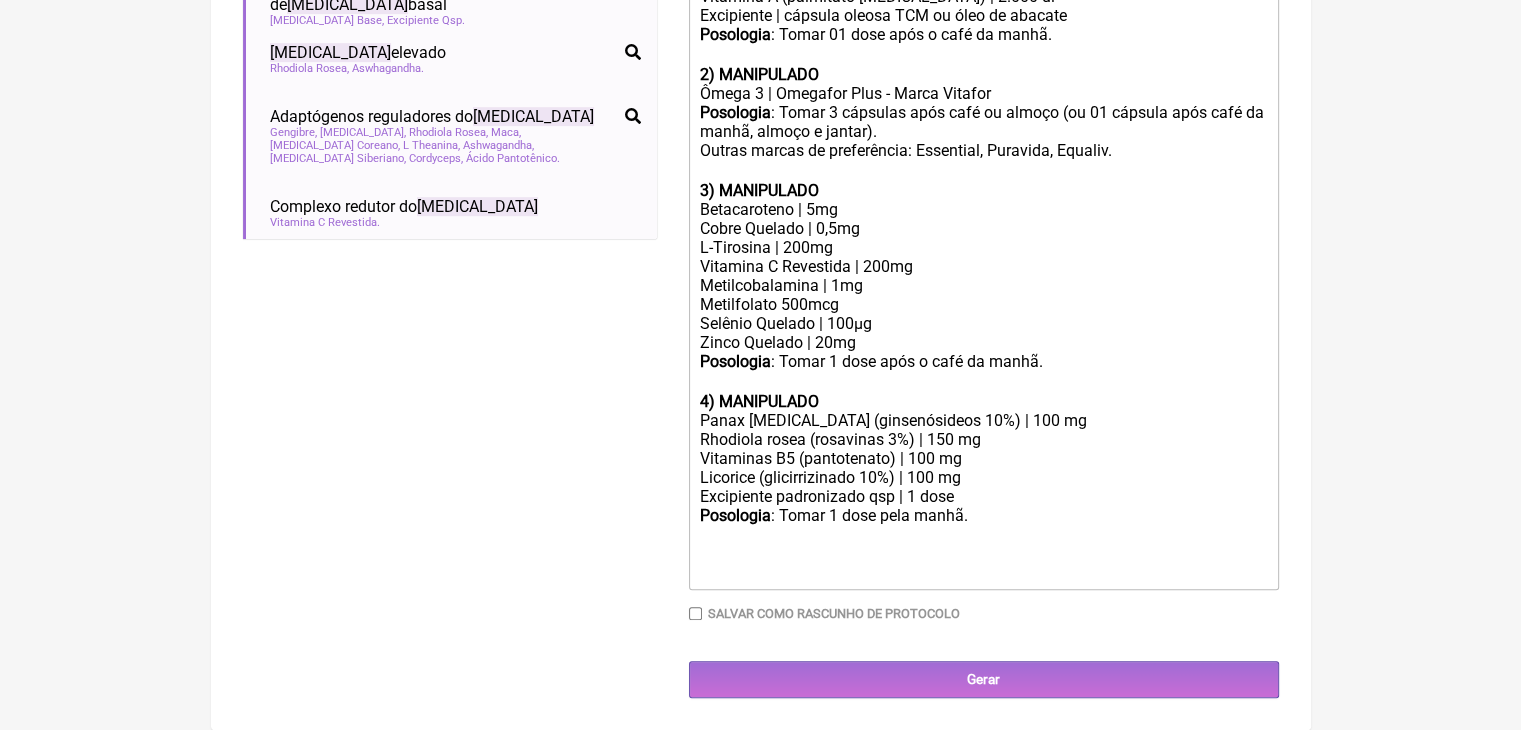 scroll, scrollTop: 1209, scrollLeft: 0, axis: vertical 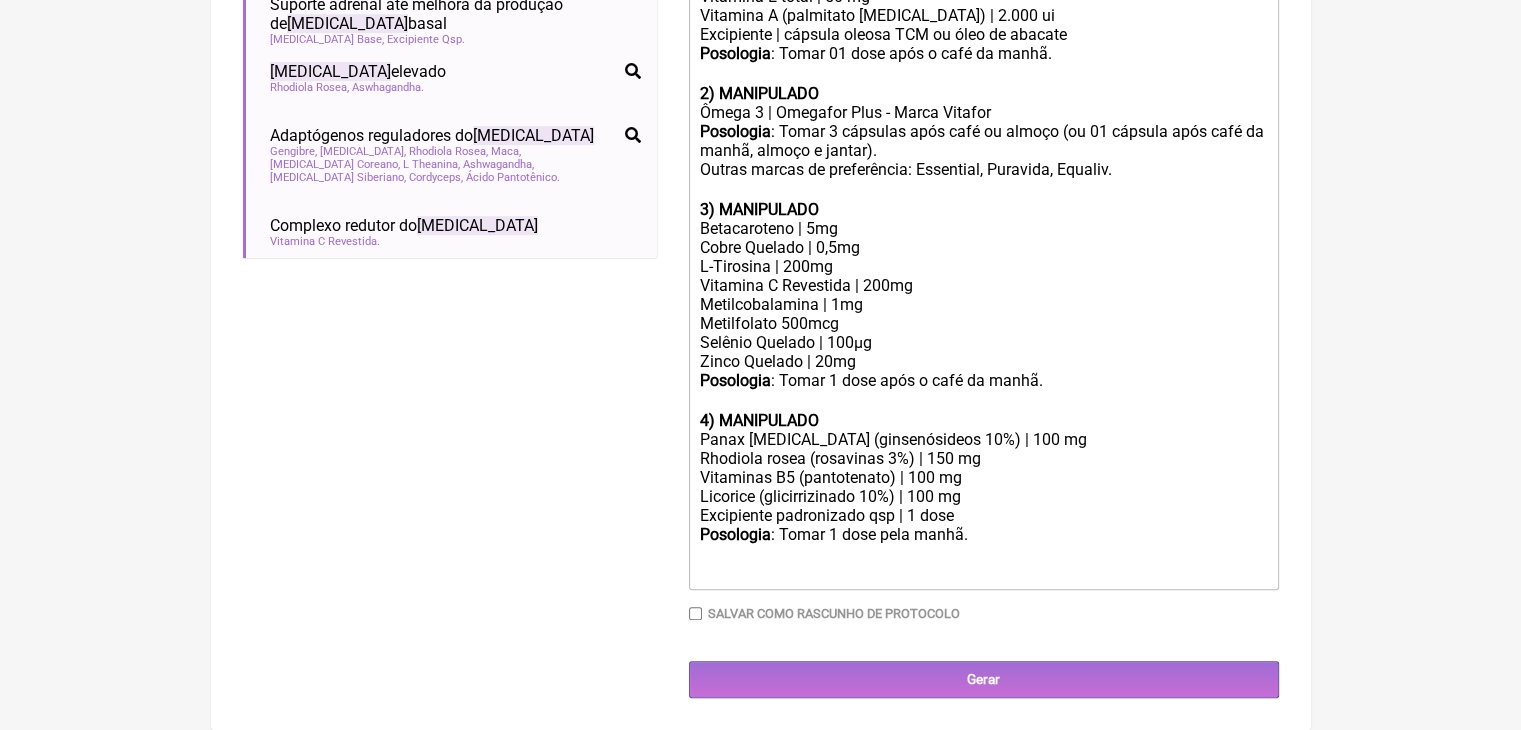 click on "Reposição de  cortisol  bioidêntico em cápsula de liberação lenta - mulher" at bounding box center [434, -69] 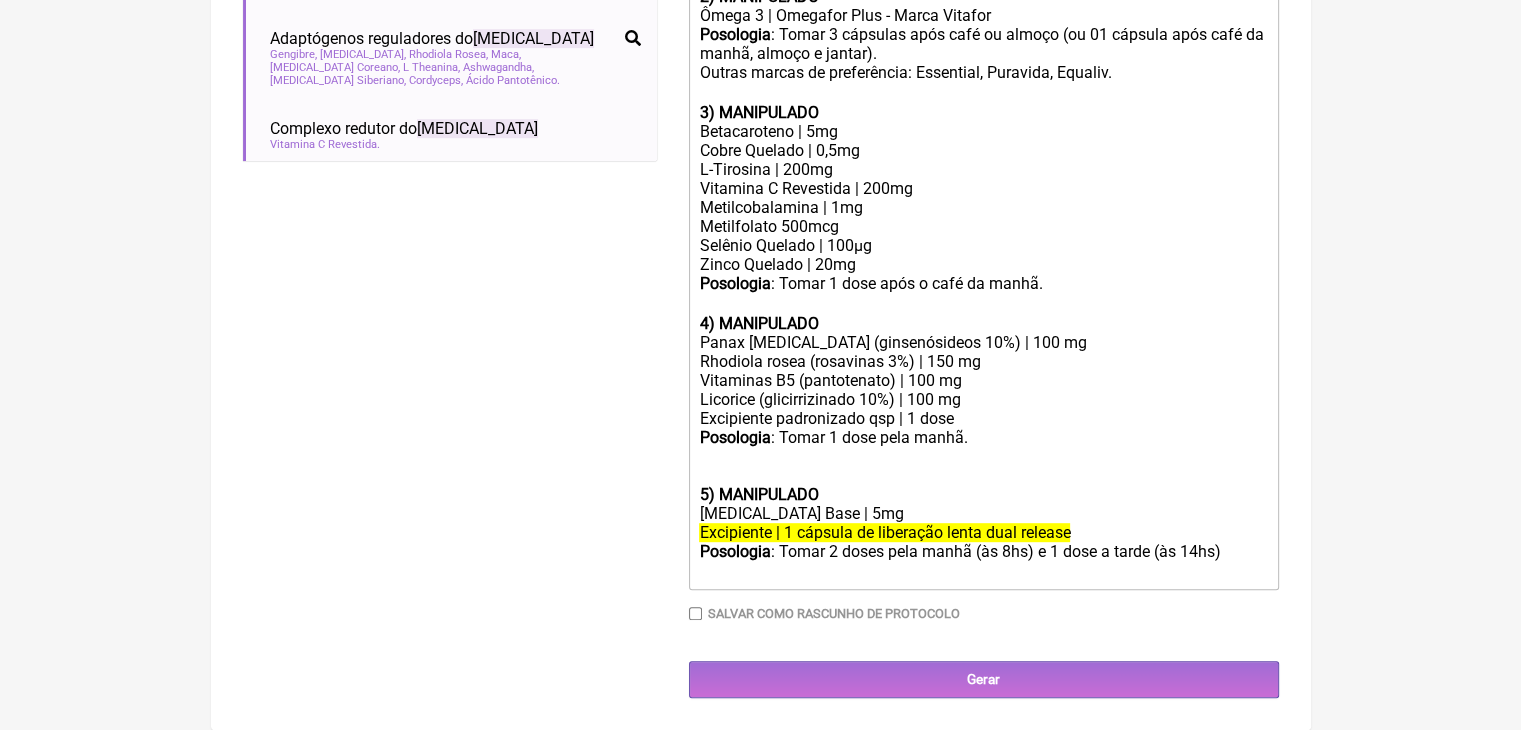 scroll, scrollTop: 1332, scrollLeft: 0, axis: vertical 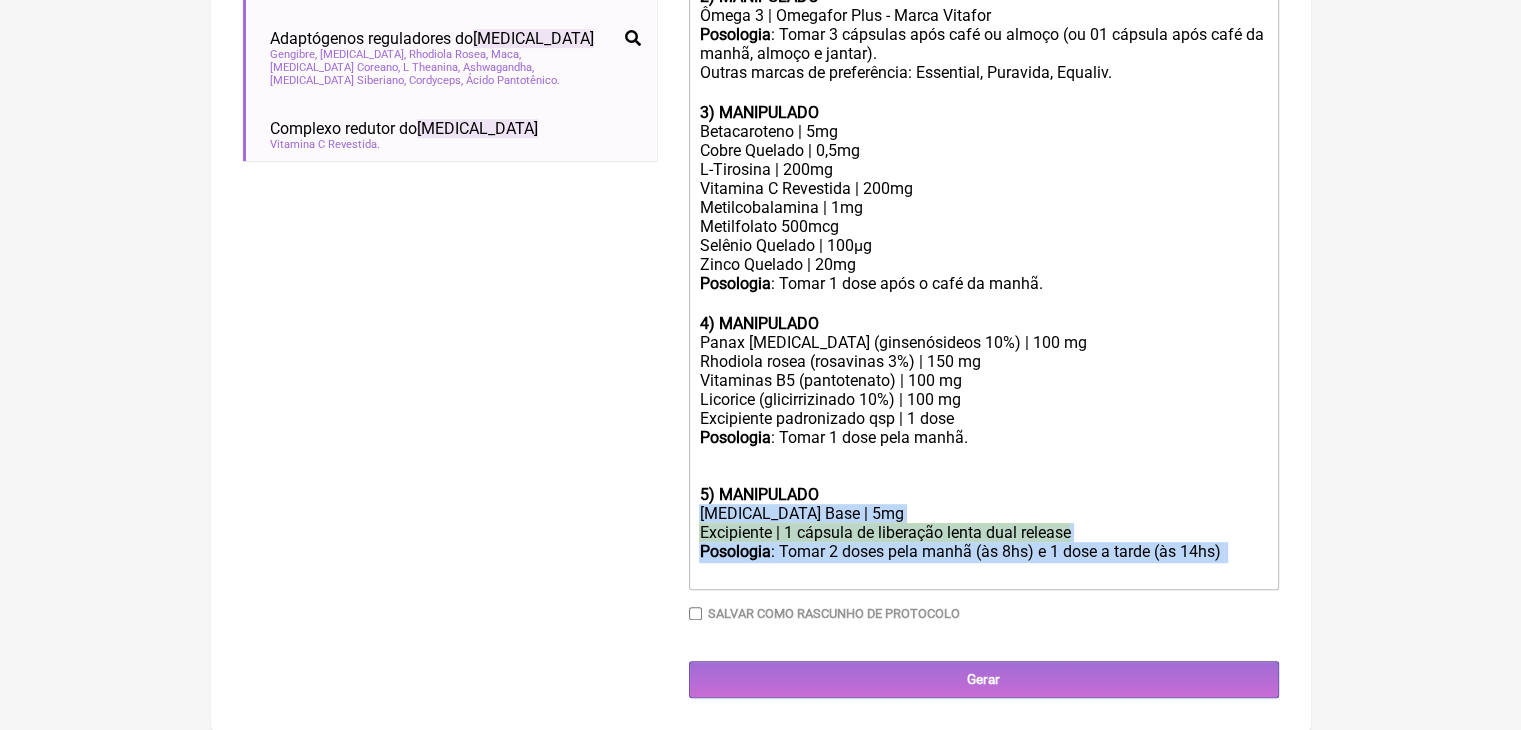 drag, startPoint x: 855, startPoint y: 529, endPoint x: 688, endPoint y: 432, distance: 193.1269 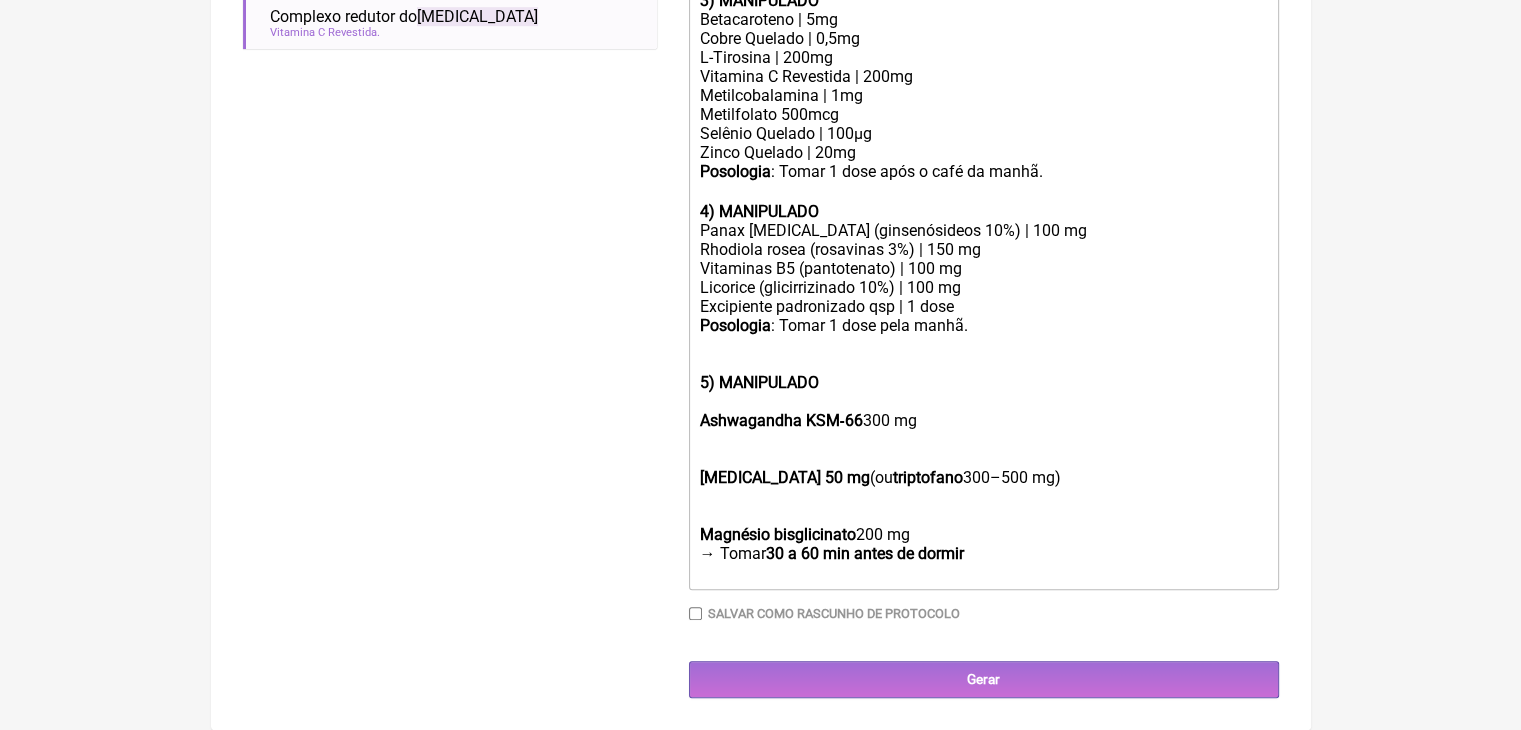 click on "Ashwagandha KSM‑66  300 mg" 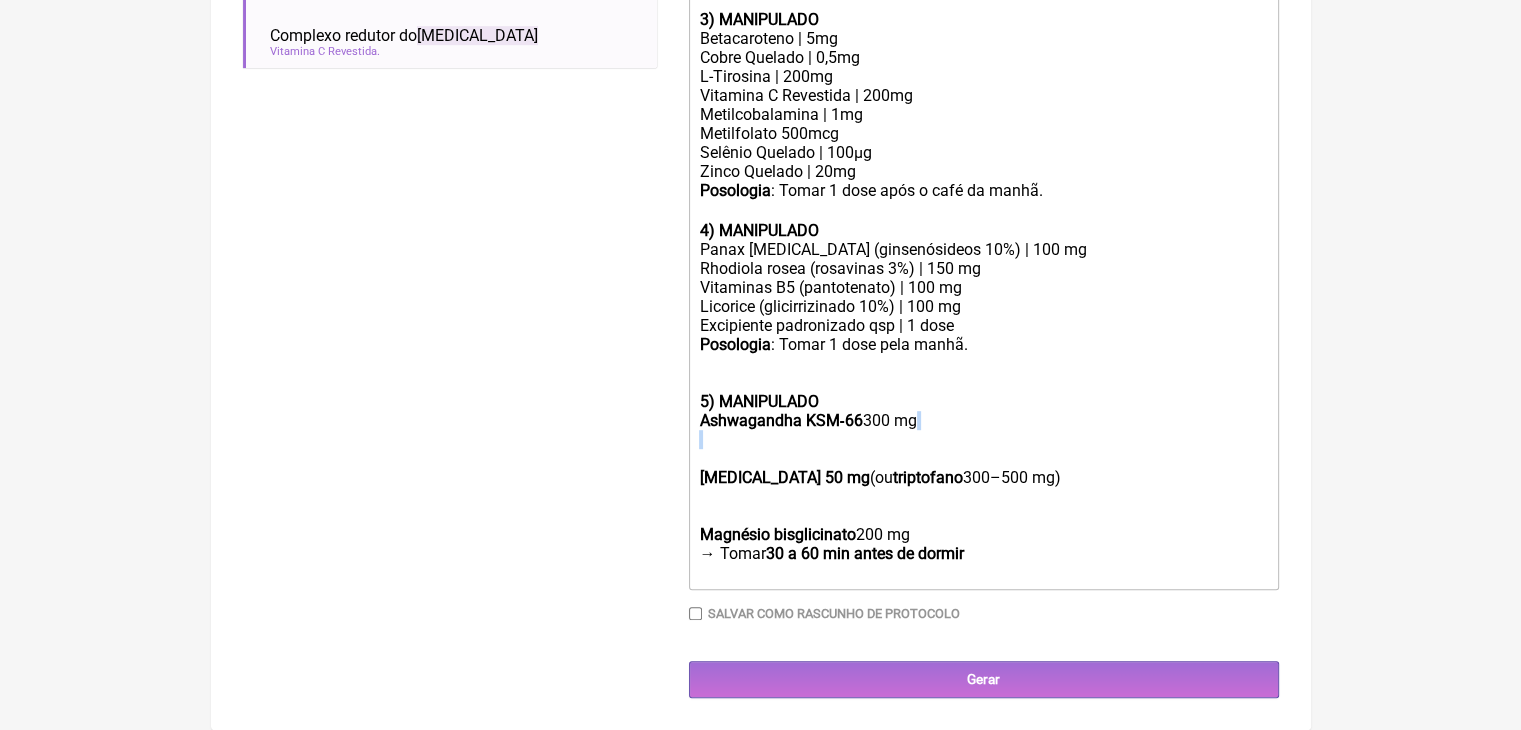 click on "Uso oral por 60 dias: 1) MANIPULADO Vitamina D3 | 10.000 ui Vitamina k2(mk7) | 120 mcg Vitamina E total | 50 mg Vitamina A (palmitato retinol) | 2.000 ui Excipiente | cápsula oleosa TCM ou óleo de abacate Posologia : Tomar 01 dose após o café da manhã. ㅤ 2) MANIPULADO Ômega 3 | Omegafor Plus - Marca Vitafor Posologia : Tomar 3 cápsulas após café ou almoço (ou 01 cápsula após café da manhã, almoço e jantar). Outras marcas de preferência: Essential, Puravida, Equaliv. ㅤ 3) MANIPULADO Betacaroteno | 5mg Cobre Quelado | 0,5mg L-Tirosina | 200mg Vitamina C Revestida | 200mg Metilcobalamina | 1mg Metilfolato 500mcg Selênio Quelado | 100µg Zinco Quelado | 20mg Posologia : Tomar 1 dose após o café da manhã.ㅤ 4) MANIPULADO Panax ginseng (ginsenósideos 10%) | 100 mg  Rhodiola rosea (rosavinas 3%) | 150 mg  Vitaminas B5 (pantotenato) | 100 mg  Licorice (glicirrizinado 10%) | 100 mg Excipiente padronizado qsp | 1 dose Posologia : Tomar 1 dose pela manhã. 5) MANIPULADO Ashwagandha KSM‑66" 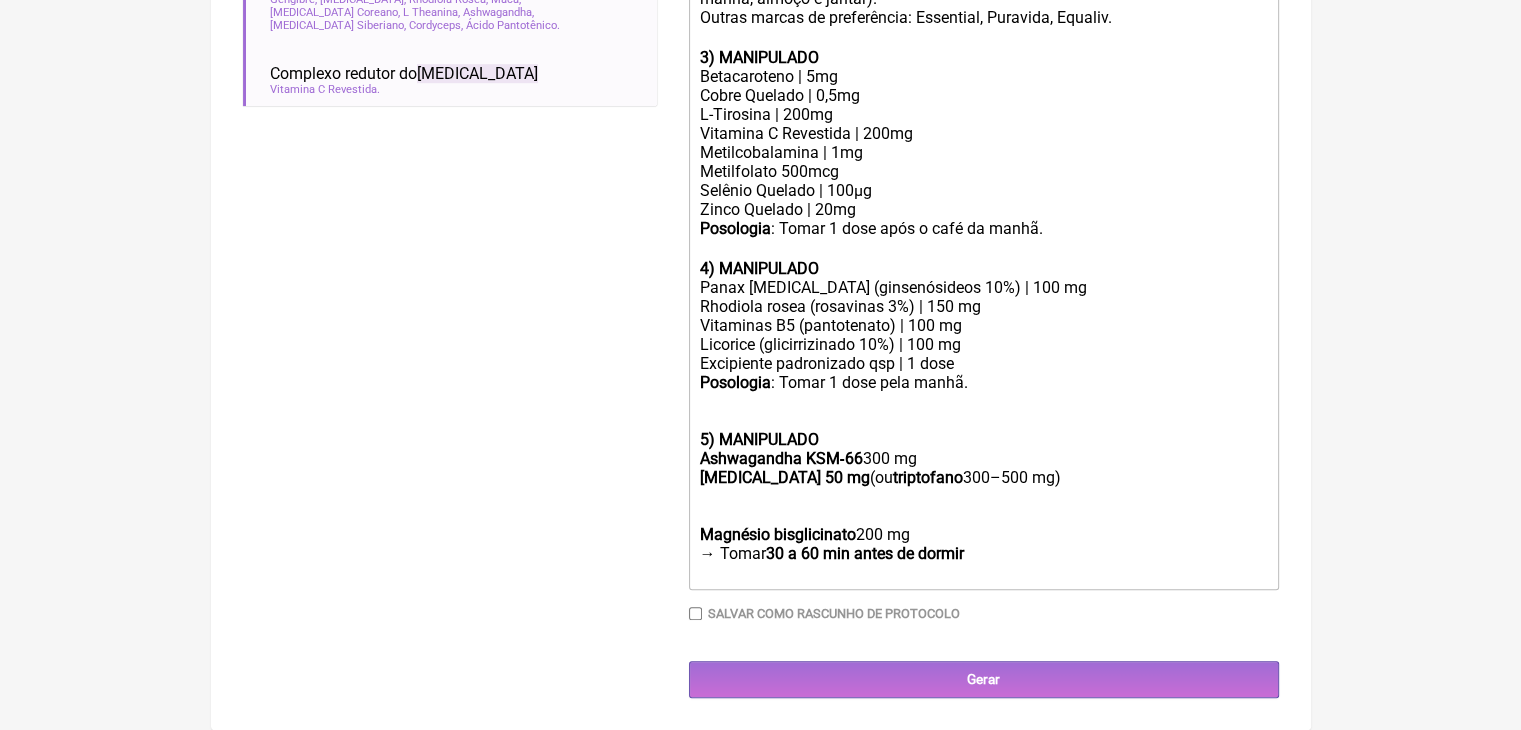 click on "Ashwagandha KSM‑66  300 mg 5‑HTP 50 mg  (ou  triptofano  300–500 mg)" 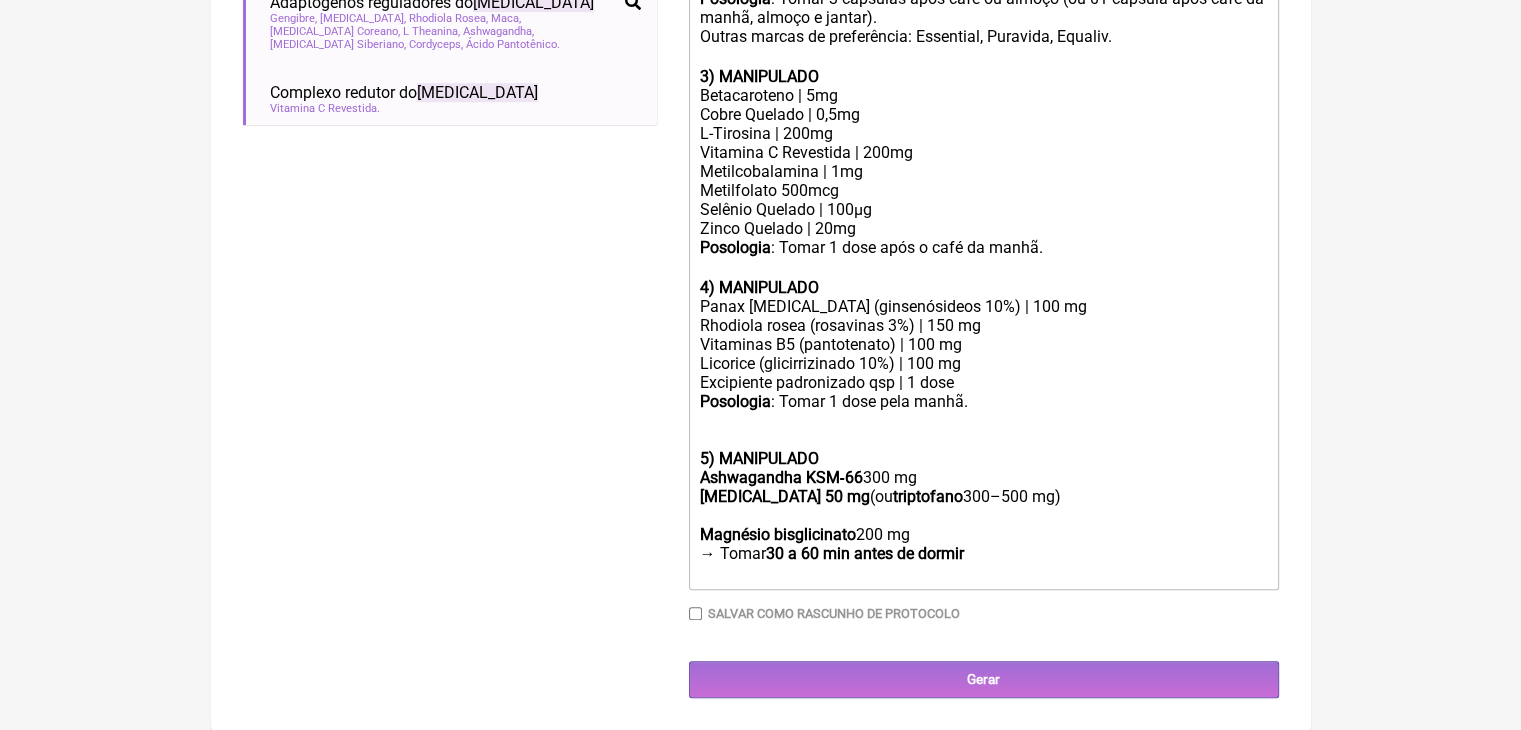 scroll, scrollTop: 1329, scrollLeft: 0, axis: vertical 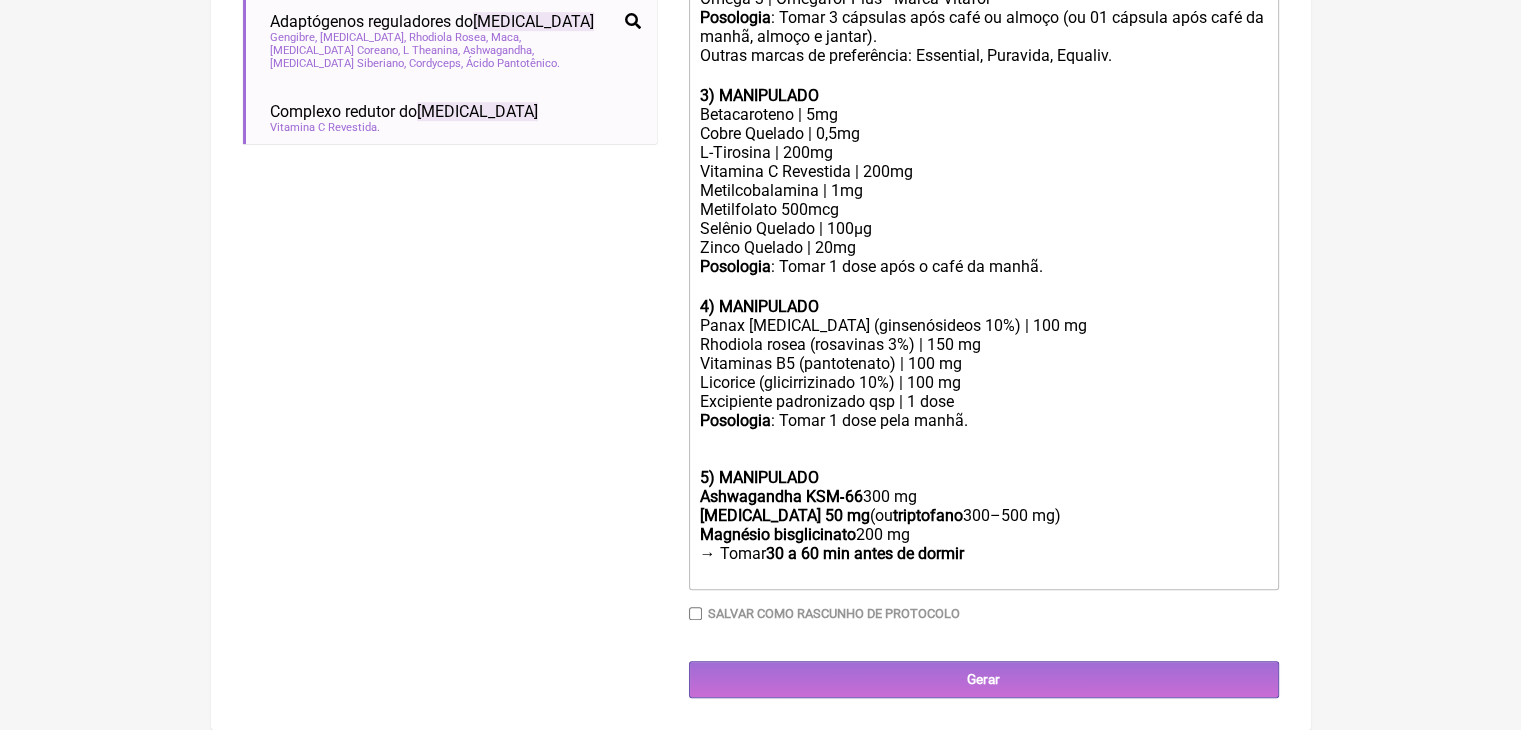 click on "Ashwagandha KSM‑66  300 mg 5‑HTP 50 mg  (ou  triptofano  300–500 mg) Magnésio bisglicinato  200 mg  → Tomar  30 a 60 min antes de dormir" 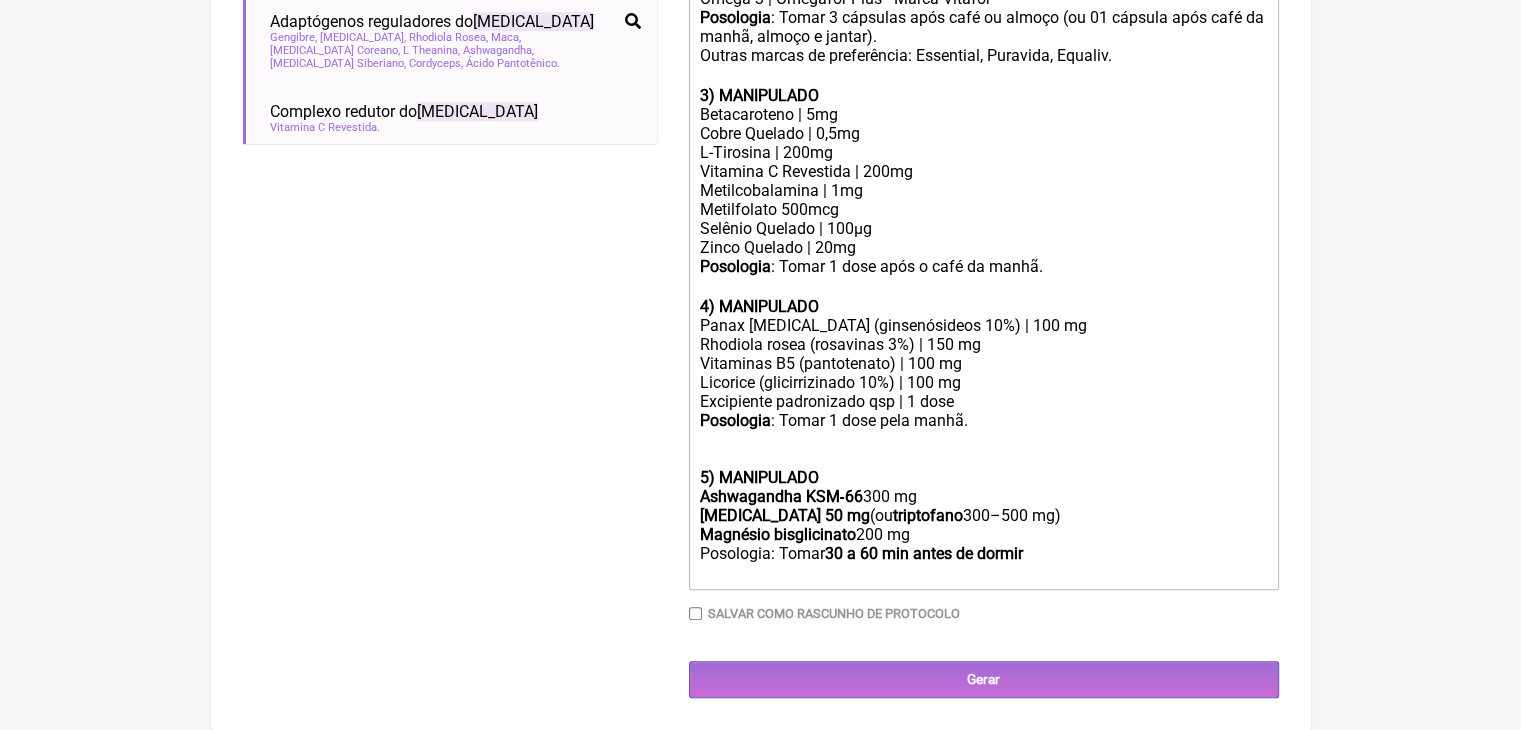click on "Ashwagandha KSM‑66  300 mg 5‑HTP 50 mg  (ou  triptofano  300–500 mg) Magnésio bisglicinato  200 mg  Posologia: Tomar  30 a 60 min antes de dormir" 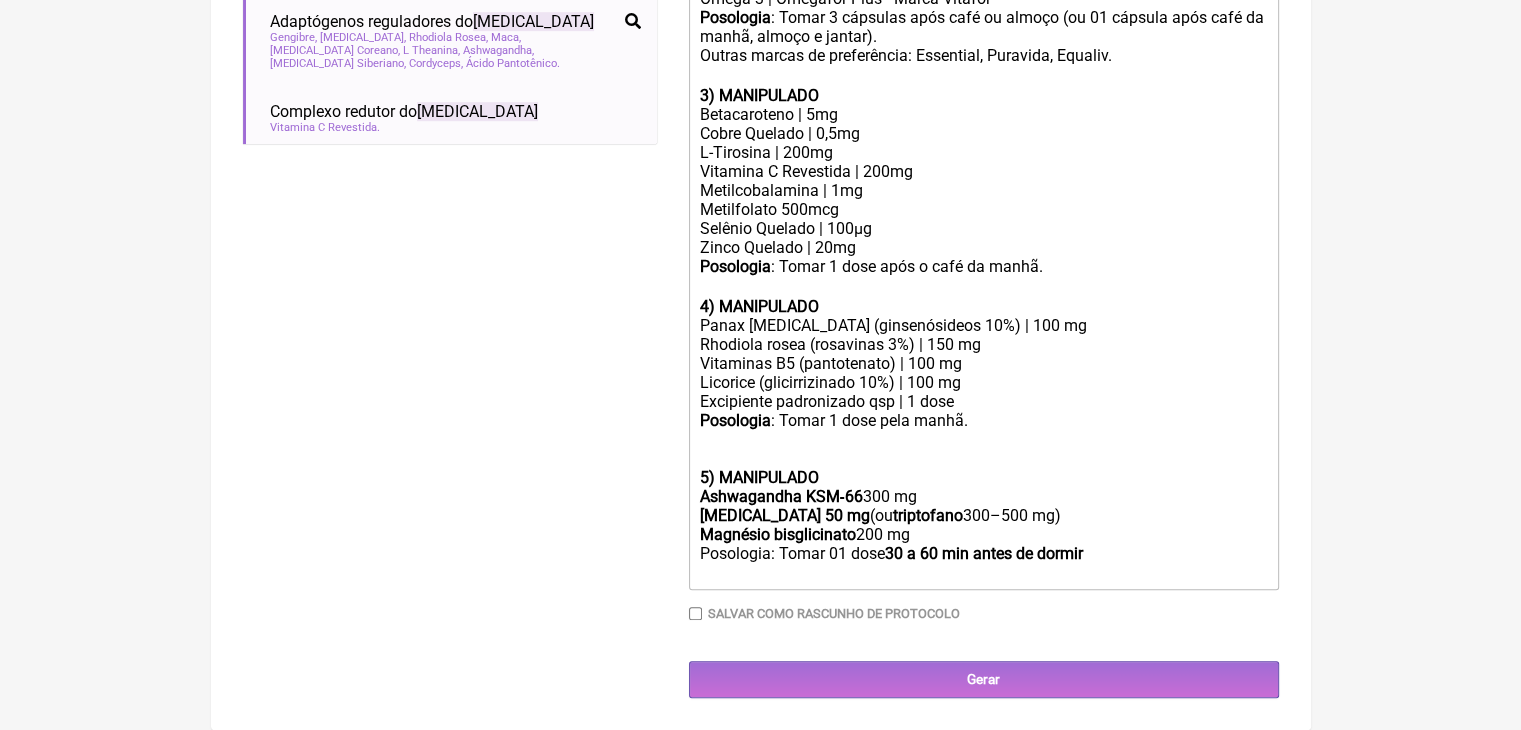 click on "Ashwagandha KSM‑66  300 mg 5‑HTP 50 mg  (ou  triptofano  300–500 mg) Magnésio bisglicinato  200 mg  Posologia: Tomar 01 dose  30 a 60 min antes de dormir" 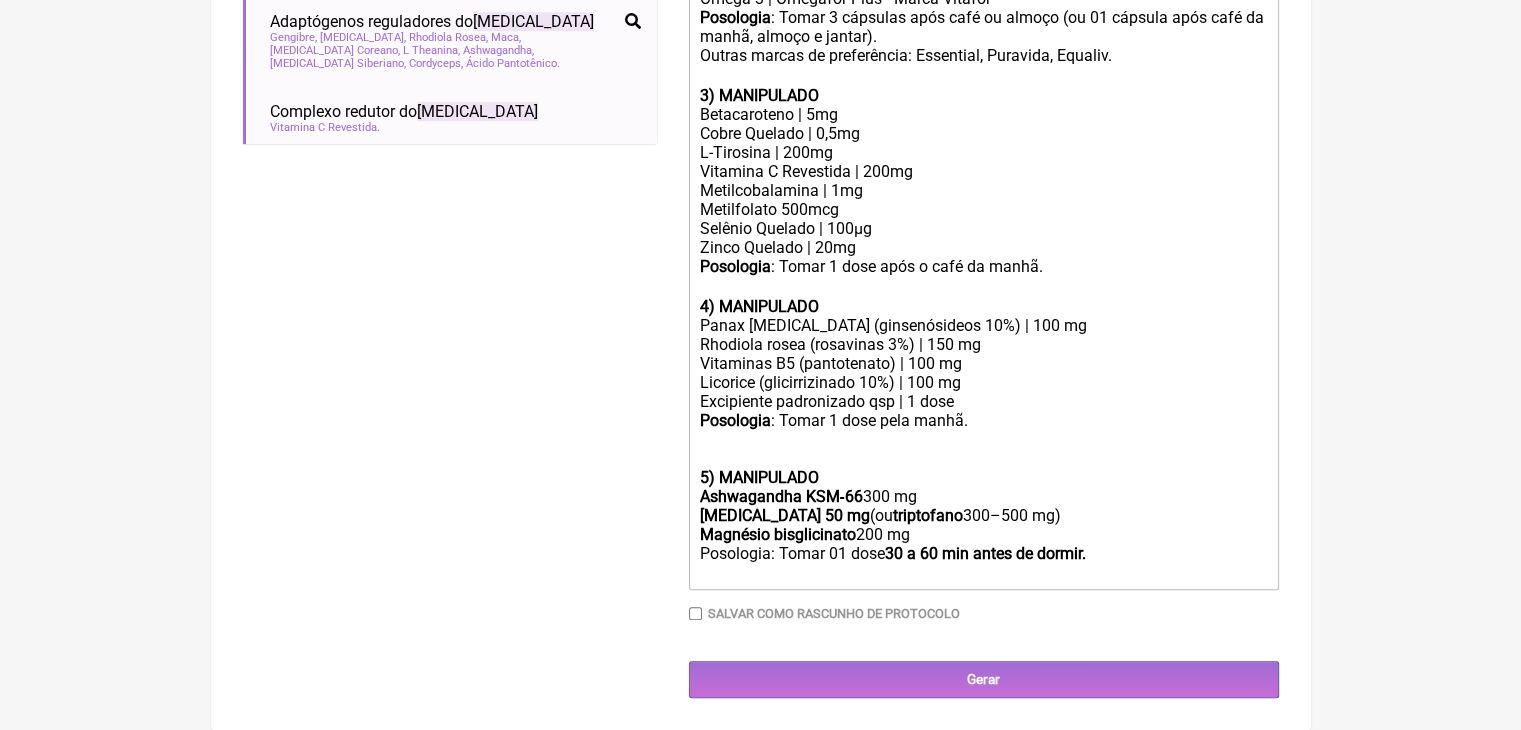 drag, startPoint x: 835, startPoint y: 460, endPoint x: 1112, endPoint y: 467, distance: 277.08844 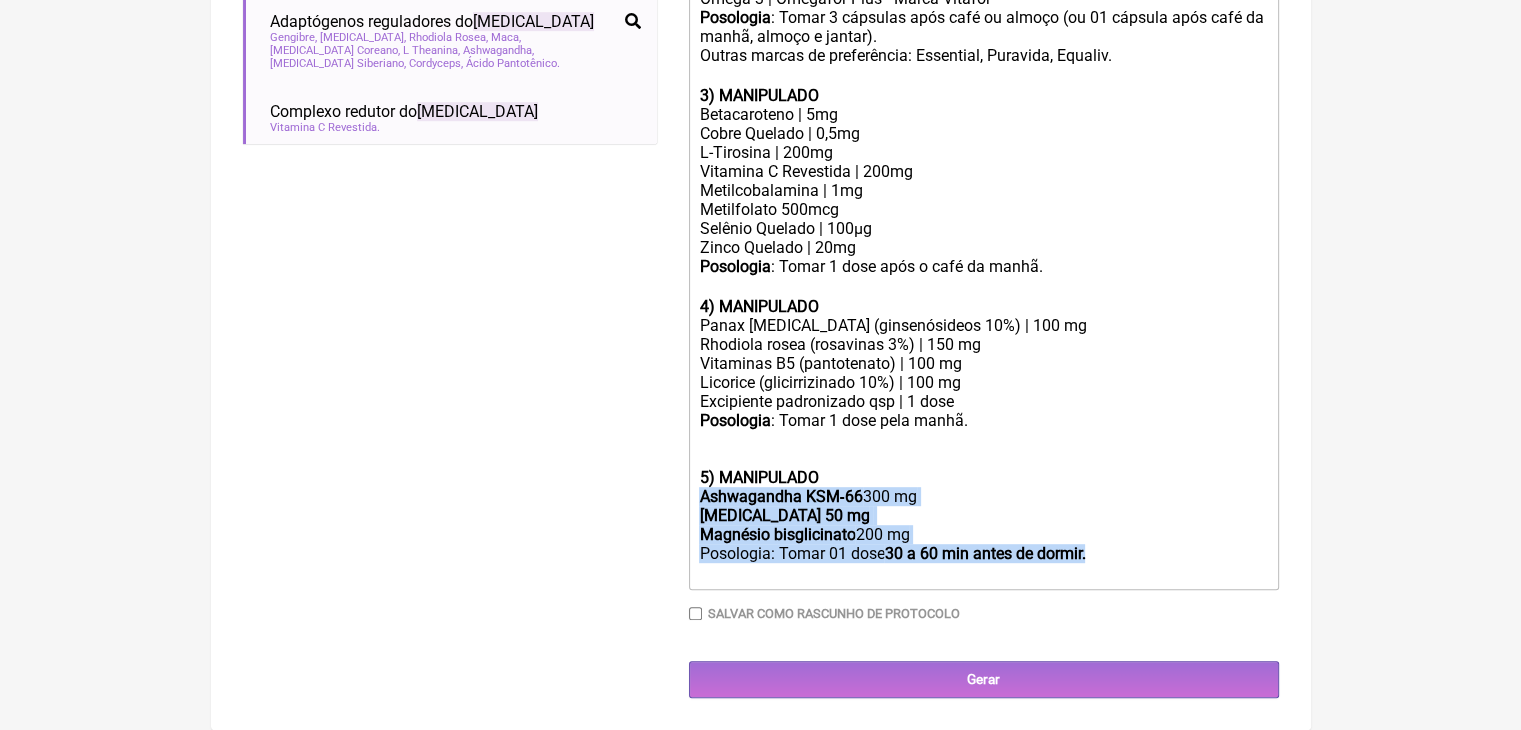 drag, startPoint x: 717, startPoint y: 437, endPoint x: 1228, endPoint y: 503, distance: 515.2446 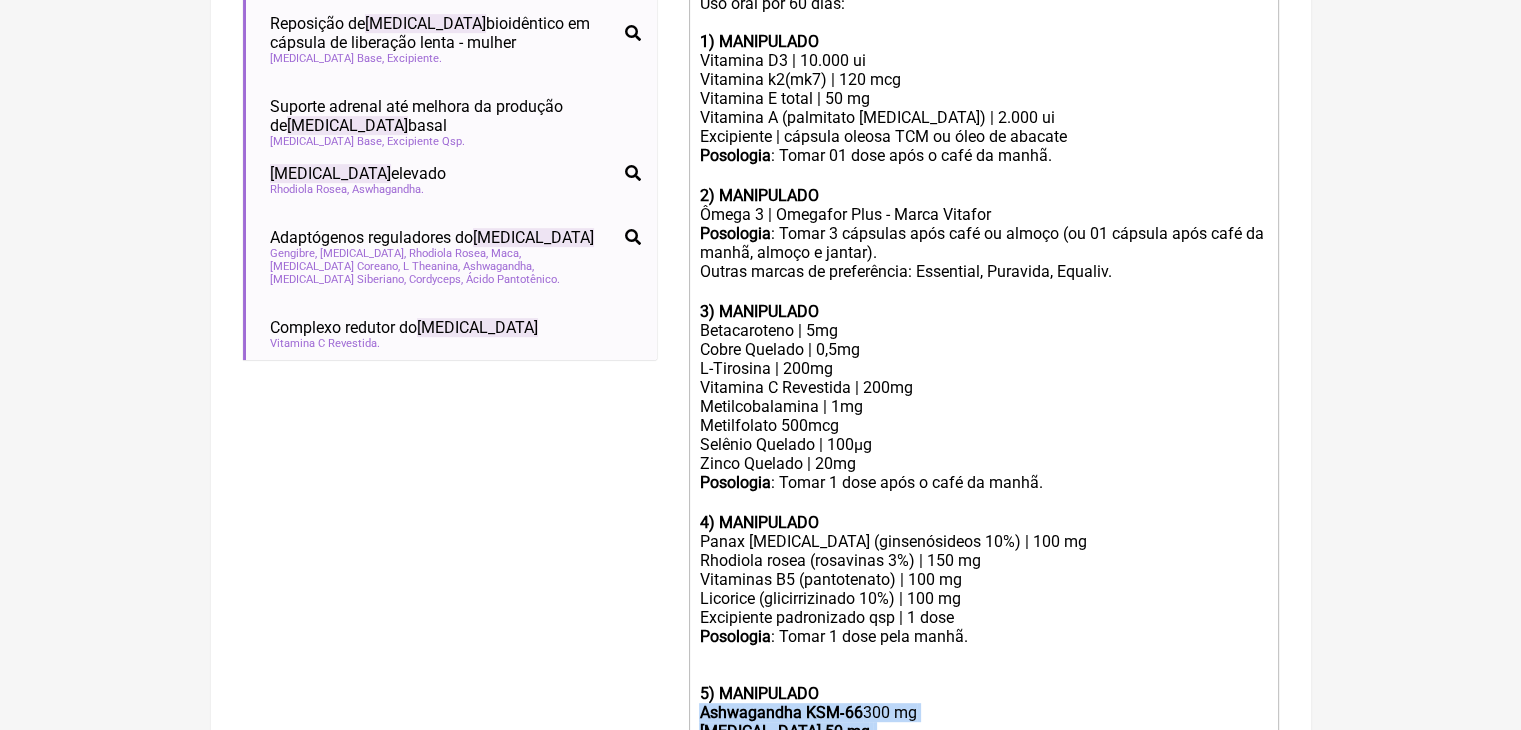 click on "Bold" at bounding box center [711, -37] 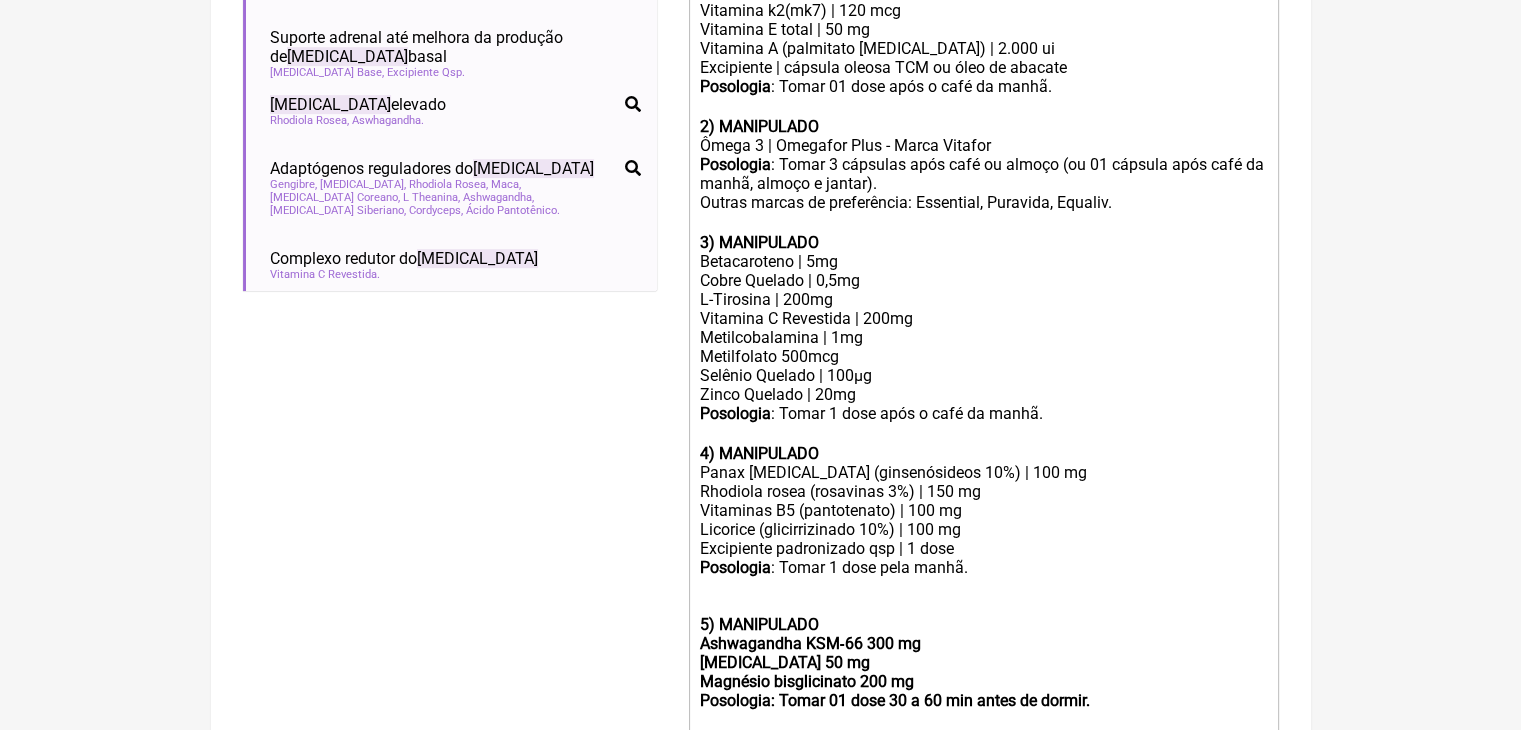 click on "Bold" at bounding box center [711, -106] 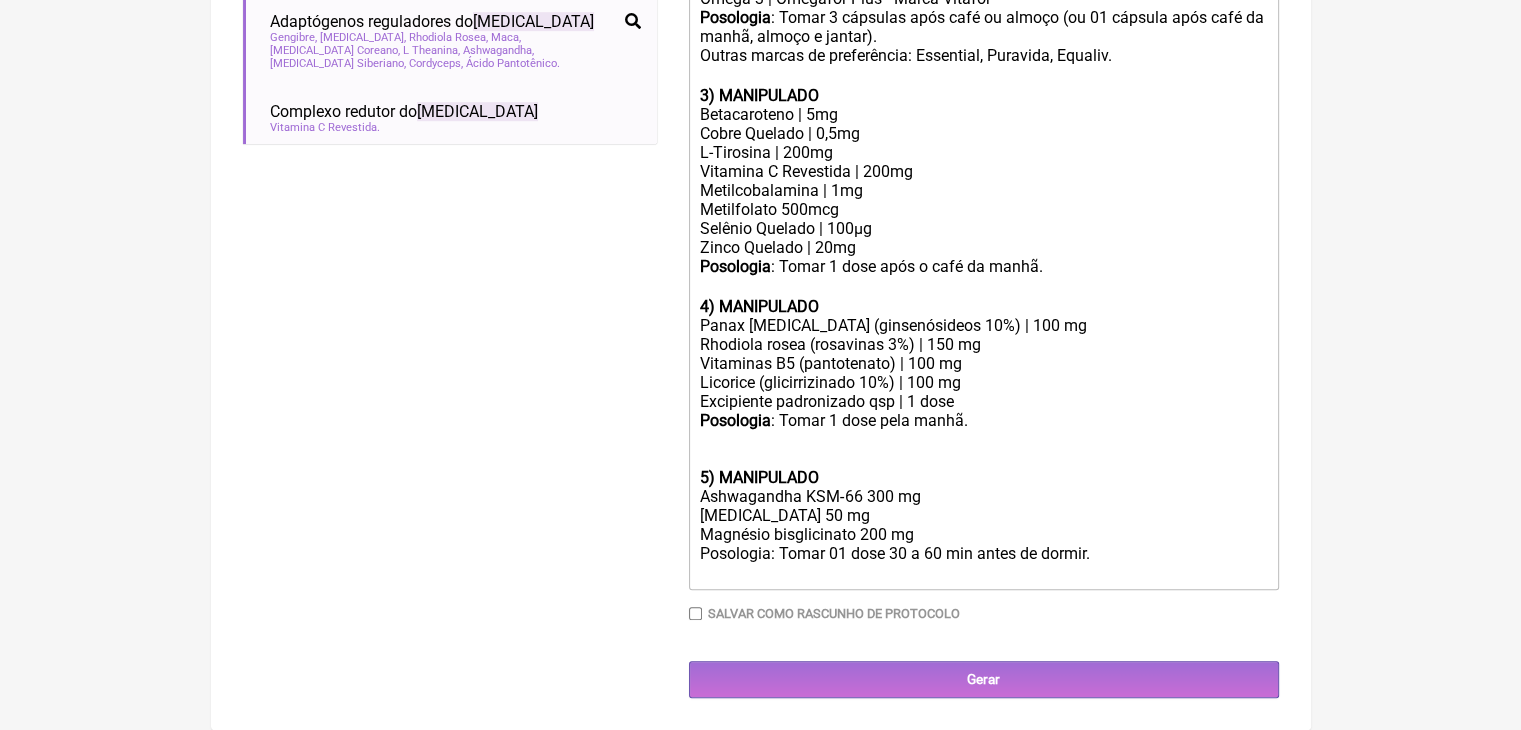 scroll, scrollTop: 1240, scrollLeft: 0, axis: vertical 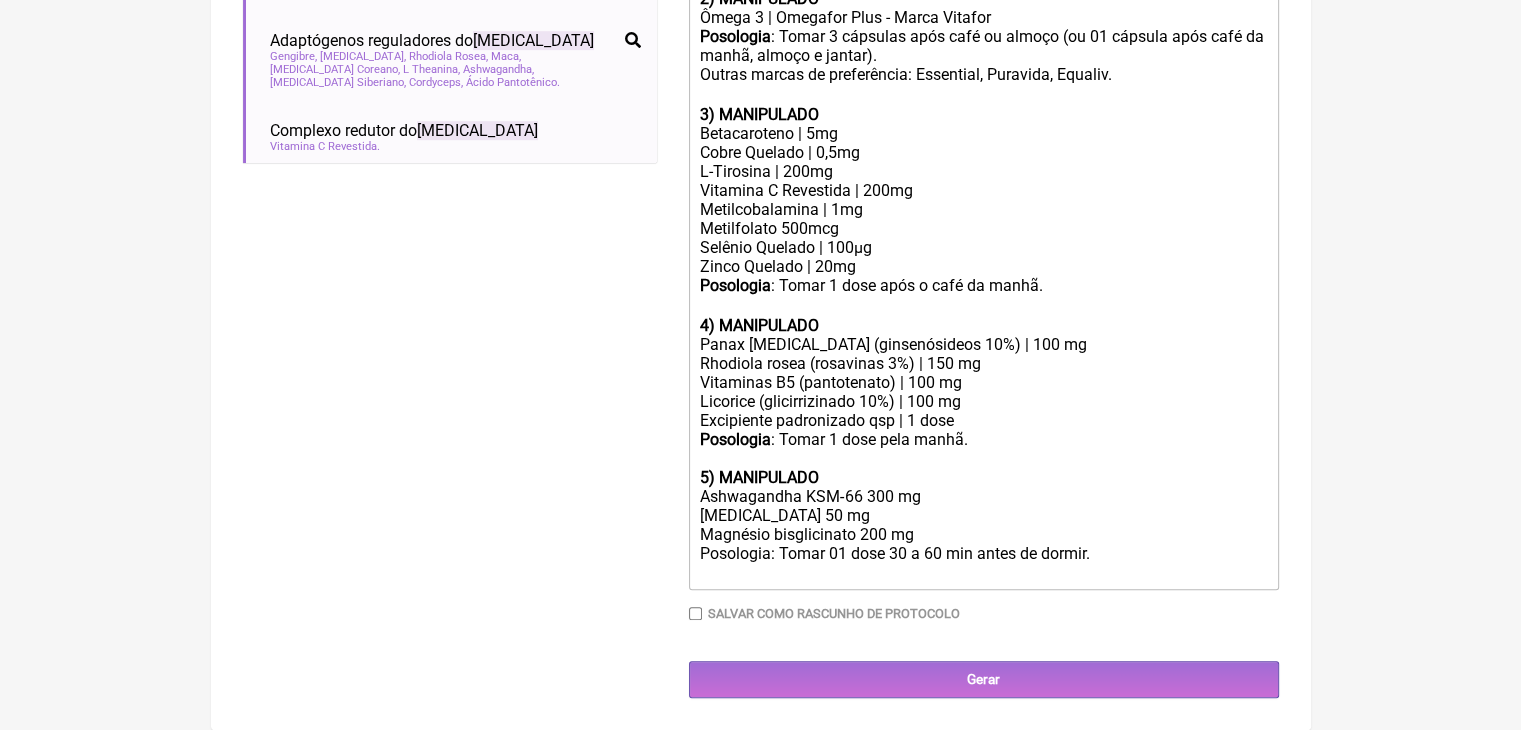click on "Uso oral por 60 dias: 1) MANIPULADO Vitamina D3 | 10.000 ui Vitamina k2(mk7) | 120 mcg Vitamina E total | 50 mg Vitamina A (palmitato retinol) | 2.000 ui Excipiente | cápsula oleosa TCM ou óleo de abacate Posologia : Tomar 01 dose após o café da manhã. ㅤ 2) MANIPULADO Ômega 3 | Omegafor Plus - Marca Vitafor Posologia : Tomar 3 cápsulas após café ou almoço (ou 01 cápsula após café da manhã, almoço e jantar). Outras marcas de preferência: Essential, Puravida, Equaliv. ㅤ 3) MANIPULADO Betacaroteno | 5mg Cobre Quelado | 0,5mg L-Tirosina | 200mg Vitamina C Revestida | 200mg Metilcobalamina | 1mg Metilfolato 500mcg Selênio Quelado | 100µg Zinco Quelado | 20mg Posologia : Tomar 1 dose após o café da manhã.ㅤ 4) MANIPULADO Panax ginseng (ginsenósideos 10%) | 100 mg  Rhodiola rosea (rosavinas 3%) | 150 mg  Vitaminas B5 (pantotenato) | 100 mg  Licorice (glicirrizinado 10%) | 100 mg Excipiente padronizado qsp | 1 dose Posologia : Tomar 1 dose pela manhã. 5) MANIPULADO 5‑HTP 50 mg" 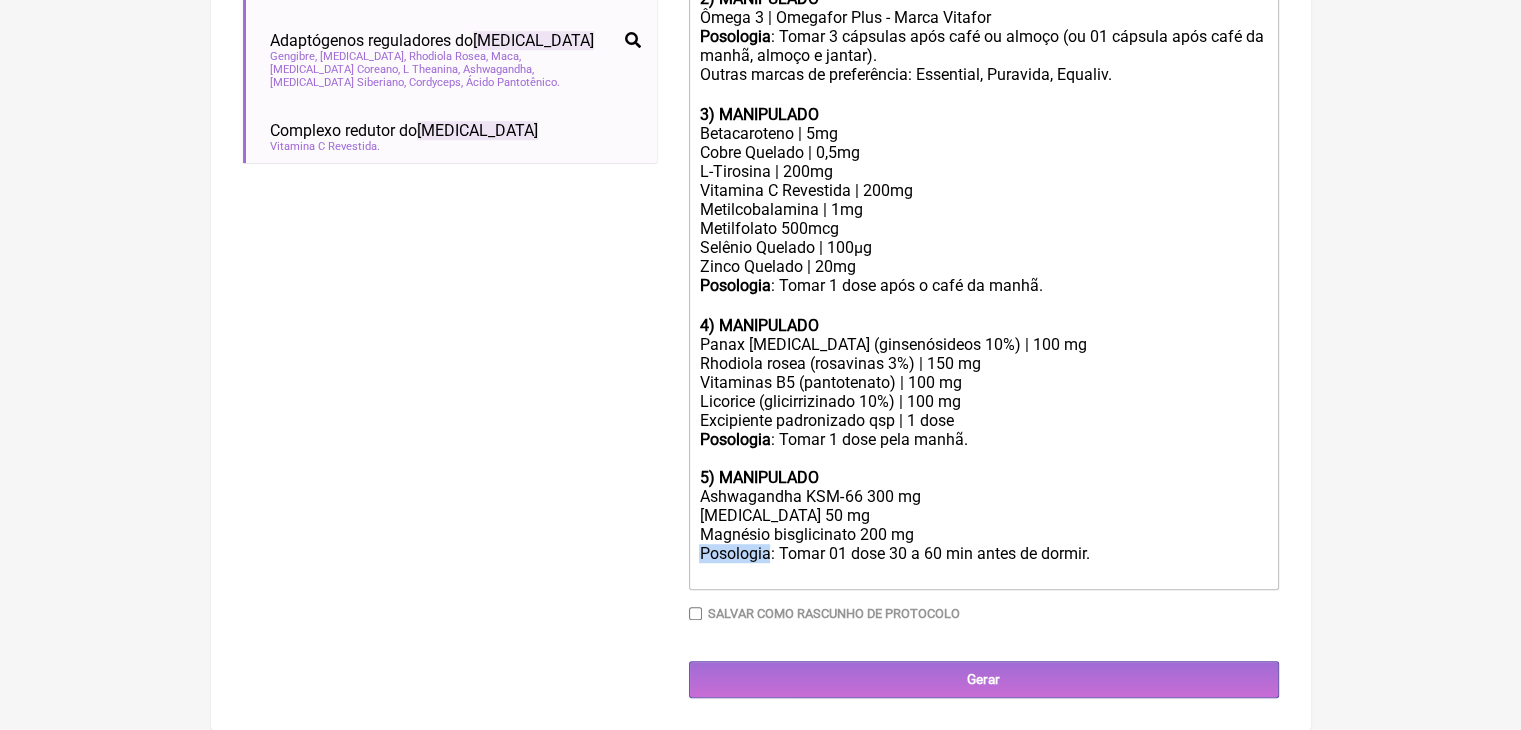 click on "Ashwagandha KSM‑66 300 mg 5‑HTP 50 mg  Magnésio bisglicinato 200 mg Posologia: Tomar 01 dose 30 a 60 min antes de dormir." 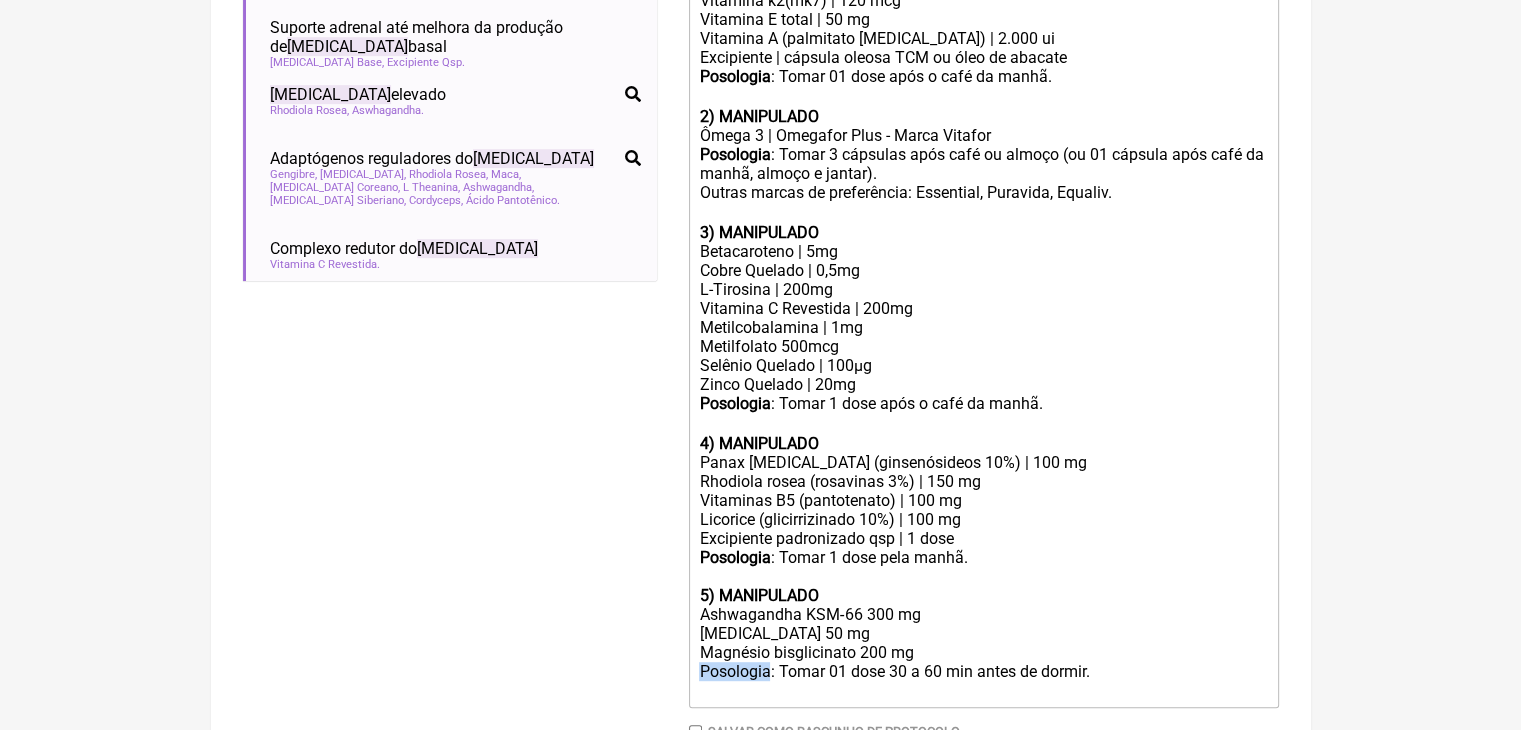 scroll, scrollTop: 691, scrollLeft: 0, axis: vertical 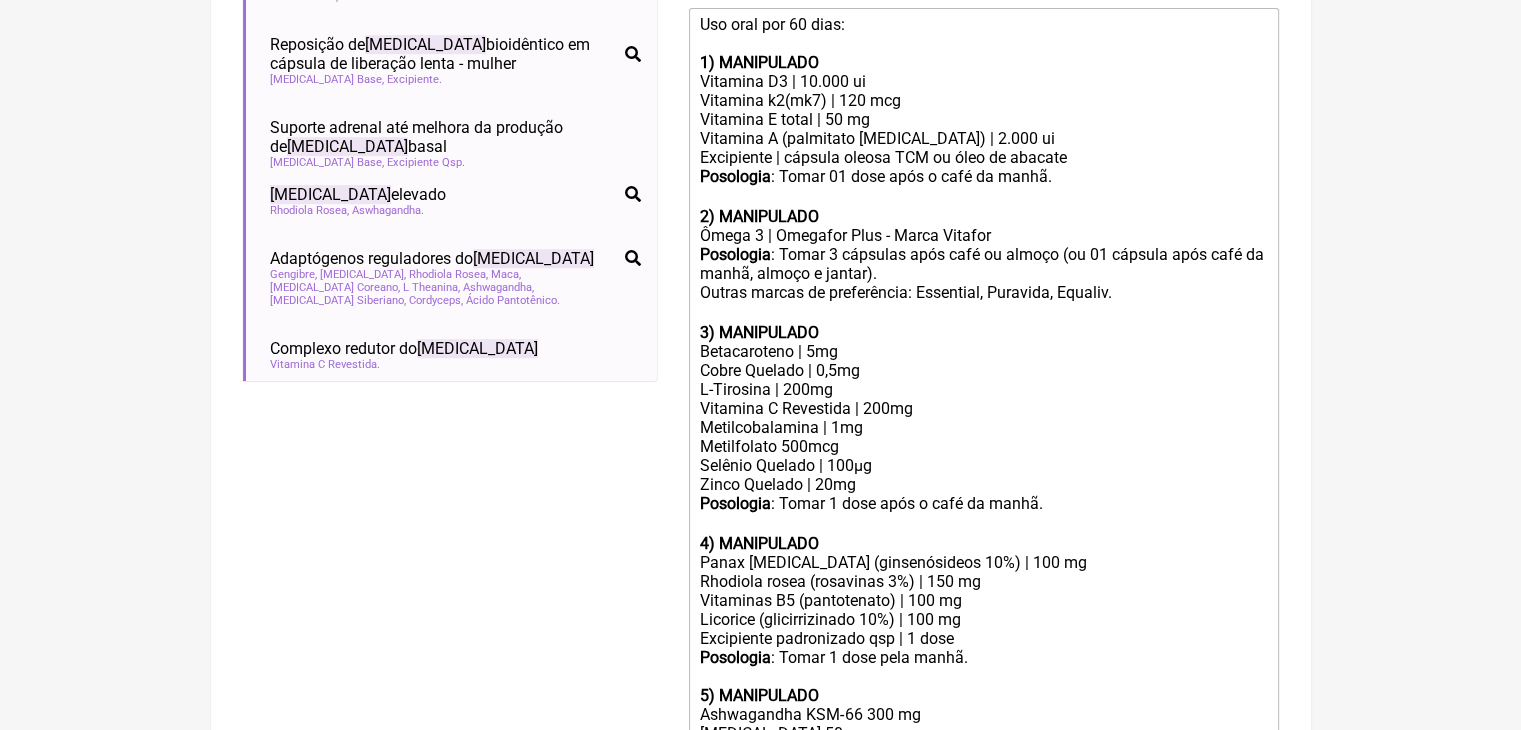 click on "Bold" at bounding box center [711, -16] 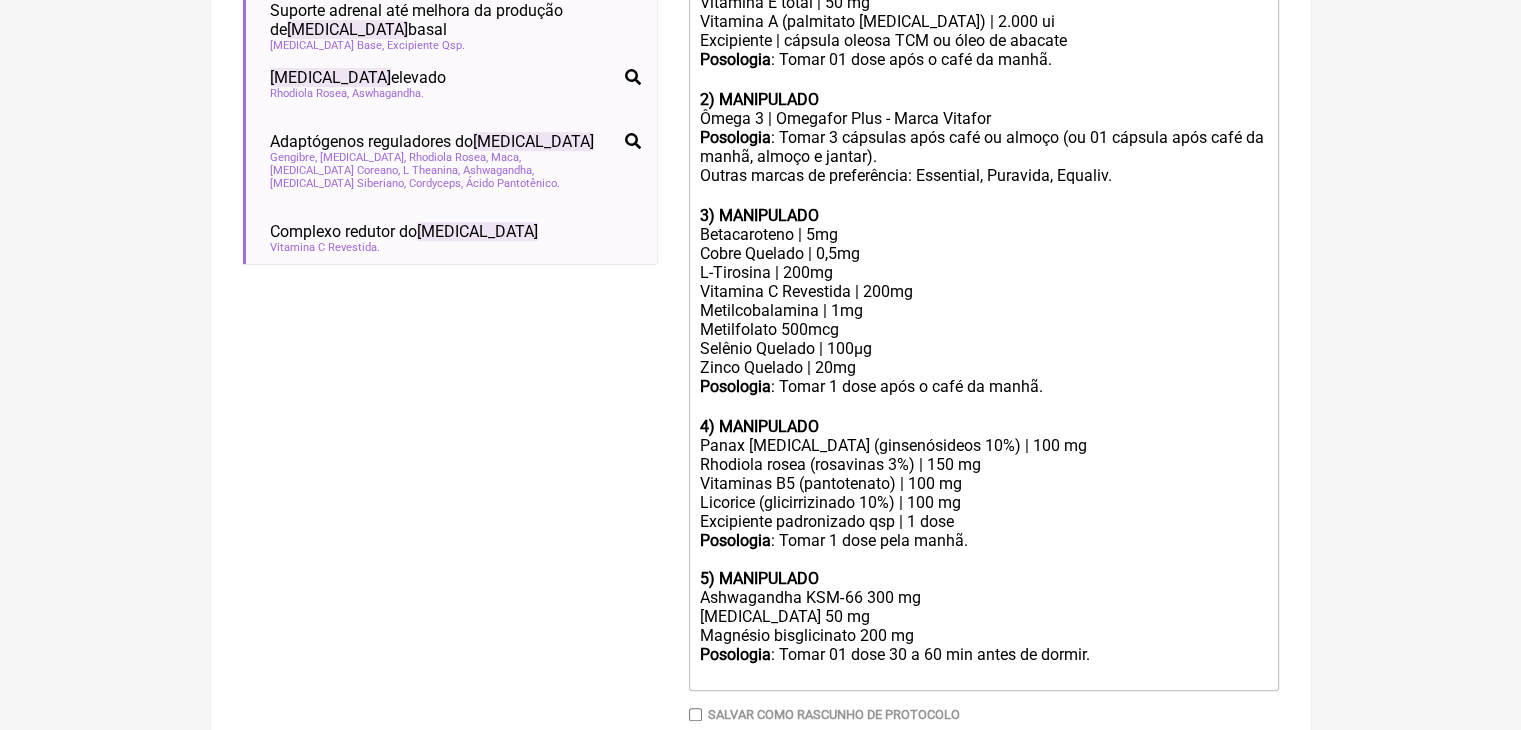 scroll, scrollTop: 1305, scrollLeft: 0, axis: vertical 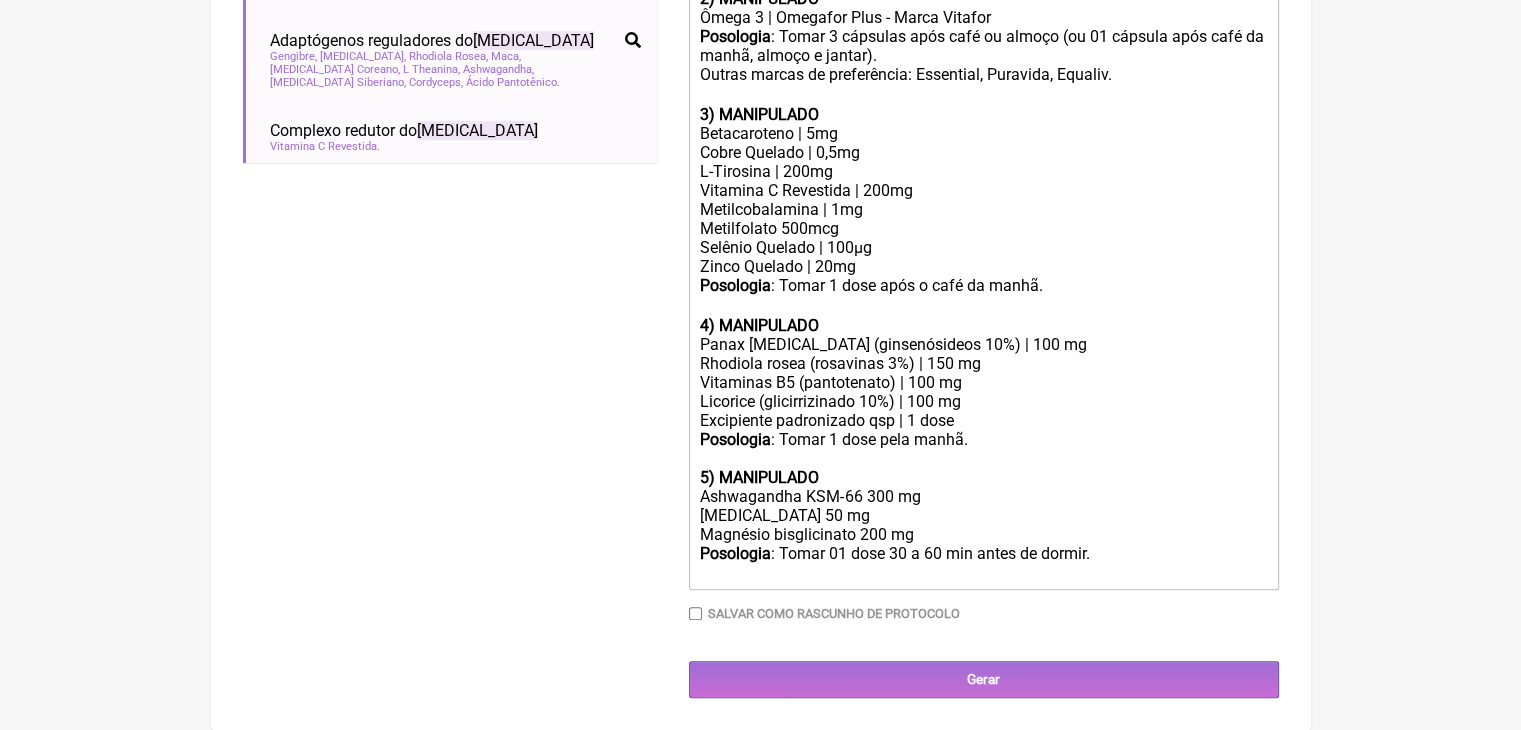 click on "Ashwagandha KSM‑66 300 mg 5‑HTP 50 mg  Magnésio bisglicinato 200 mg Posologia : Tomar 01 dose 30 a 60 min antes de dormir." 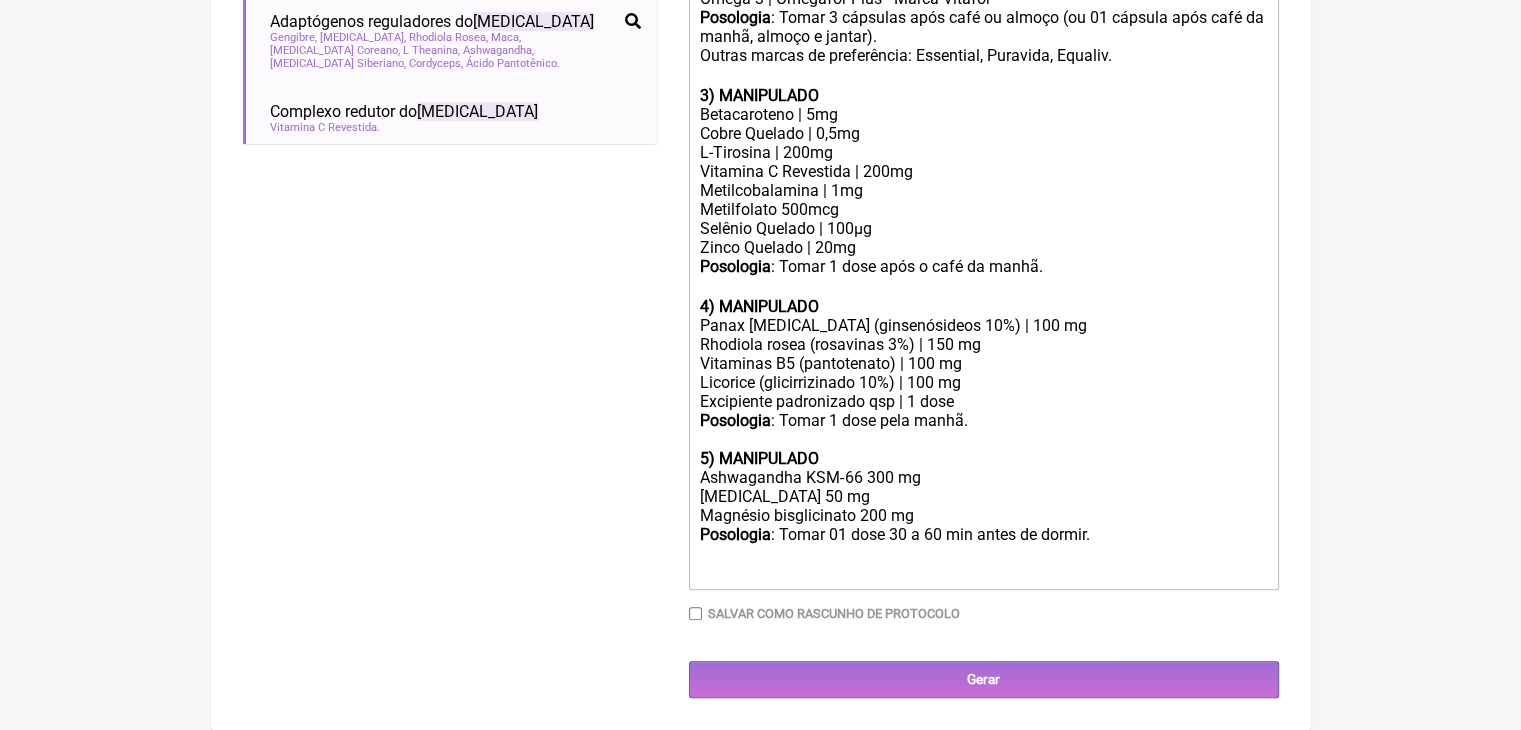 click on "Posologia : Tomar 1 dose pela manhã." 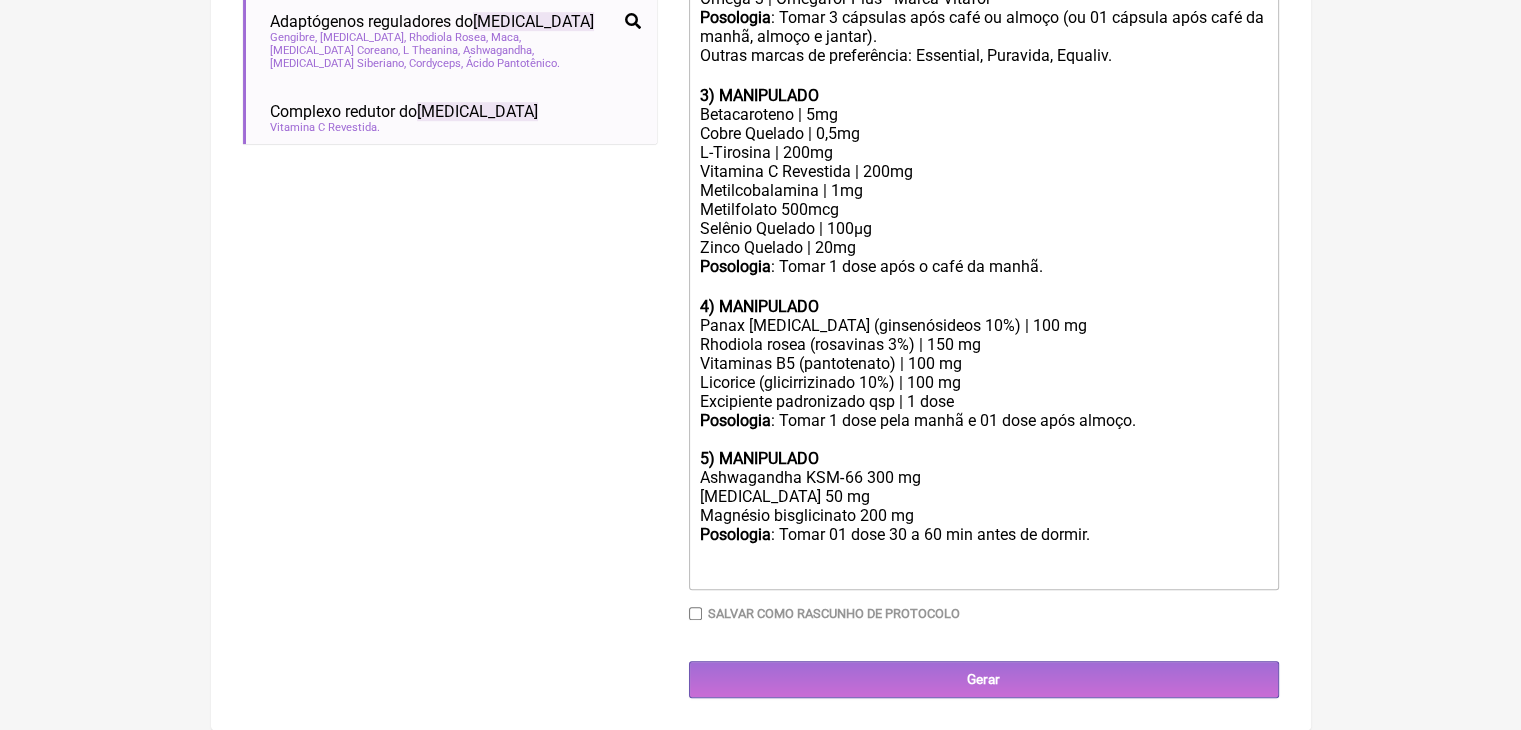 scroll, scrollTop: 1353, scrollLeft: 0, axis: vertical 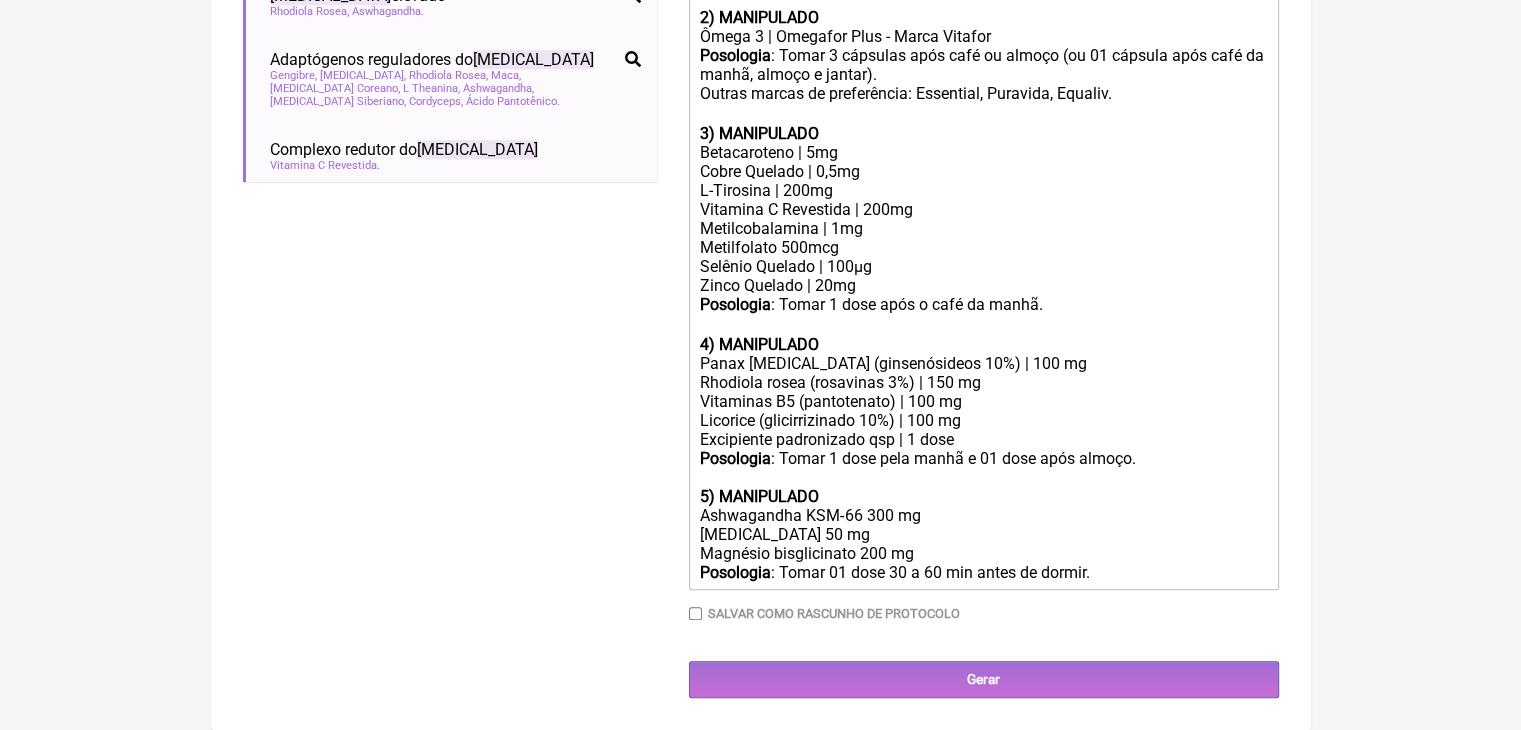 type on "<div>Uso oral por 60 dias:<br><br><strong>1) MANIPULADO</strong></div><div>Vitamina D3 | 10.000 ui</div><div>Vitamina k2(mk7) | 120 mcg</div><div>Vitamina E total | 50 mg</div><div>Vitamina A (palmitato retinol) | 2.000 ui<br>Excipiente | cápsula oleosa TCM ou óleo de abacate</div><div><strong>Posologia</strong>: Tomar 01 dose após o café da manhã. ㅤ<br><br><strong>2) MANIPULADO</strong></div><div>Ômega 3 | Omegafor Plus - Marca Vitafor</div><div><strong>Posologia</strong>: Tomar 3 cápsulas após café ou almoço (ou 01 cápsula após café da manhã, almoço e jantar).<br>Outras marcas de preferência: Essential, Puravida, Equaliv. ㅤ<br><br><strong>3) MANIPULADO</strong></div><div>Betacaroteno | 5mg</div><div>Cobre Quelado | 0,5mg</div><div>L-Tirosina | 200mg</div><div>Vitamina C Revestida | 200mg</div><div>Metilcobalamina | 1mg<br>Metilfolato 500mcg</div><div>Selênio Quelado | 100µg</div><div>Zinco Quelado | 20mg</div><div><strong>Posologia</strong>: Tomar 1 dose após o café da manhã.ㅤ<br><br><strong>4) MANIPULAD..." 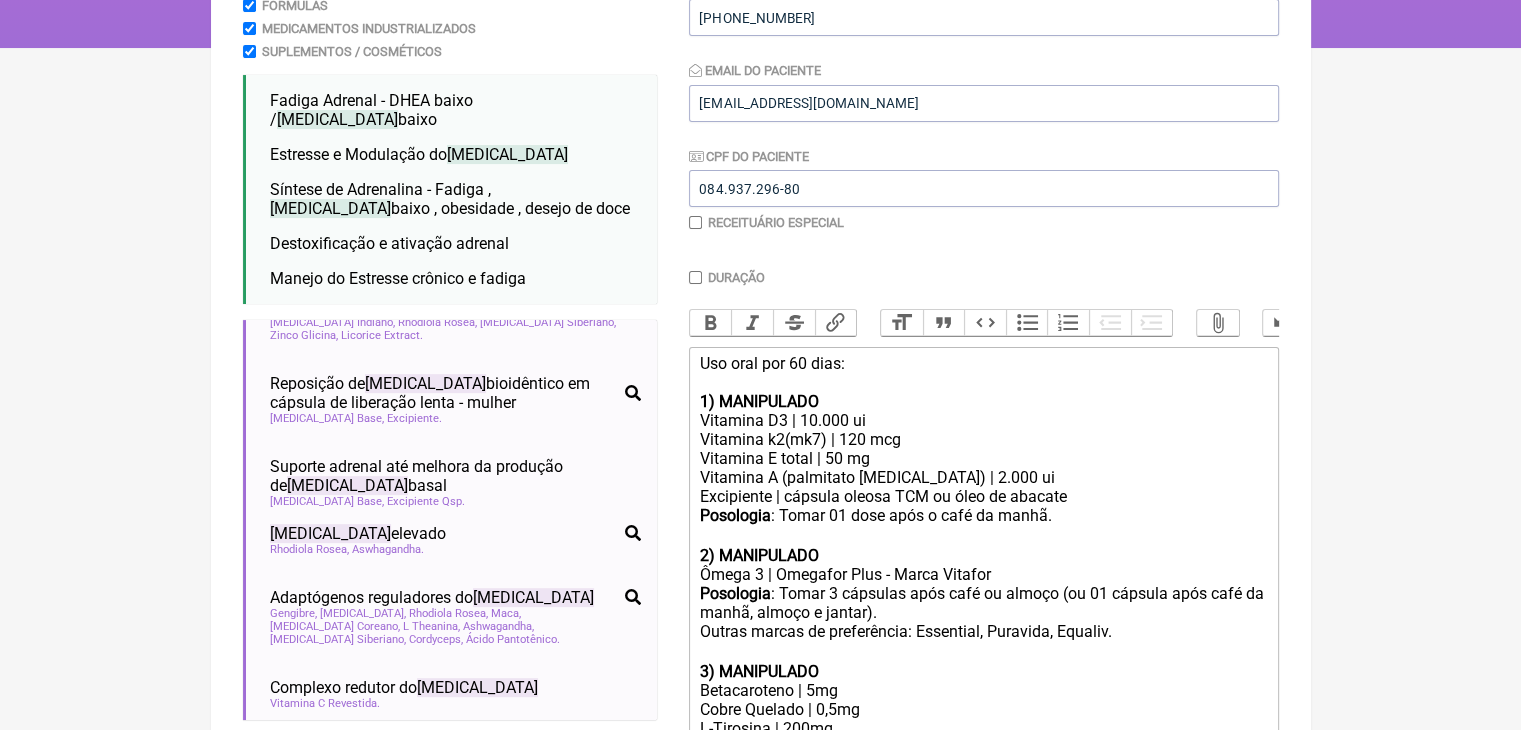 scroll, scrollTop: 344, scrollLeft: 0, axis: vertical 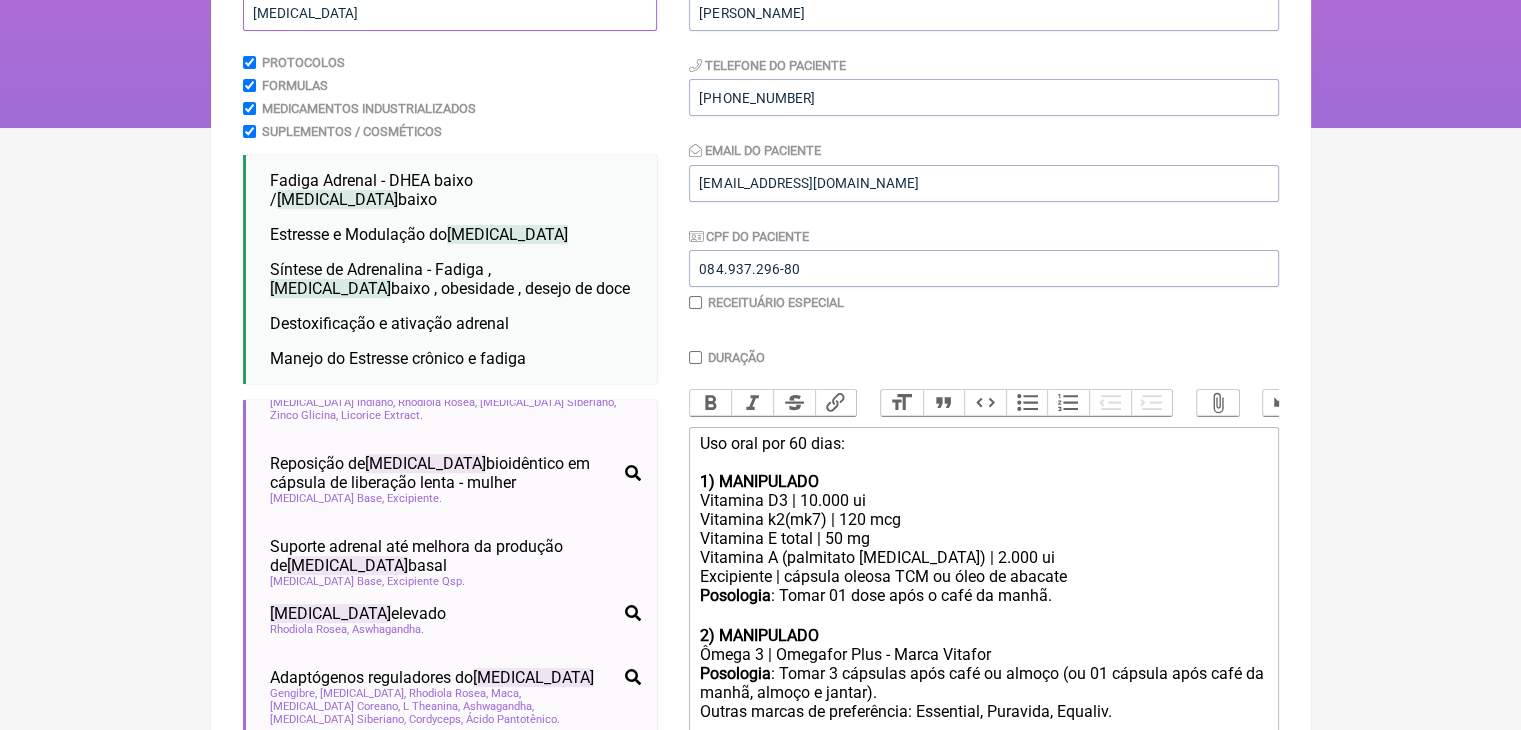 click on "cortisol" at bounding box center [450, 12] 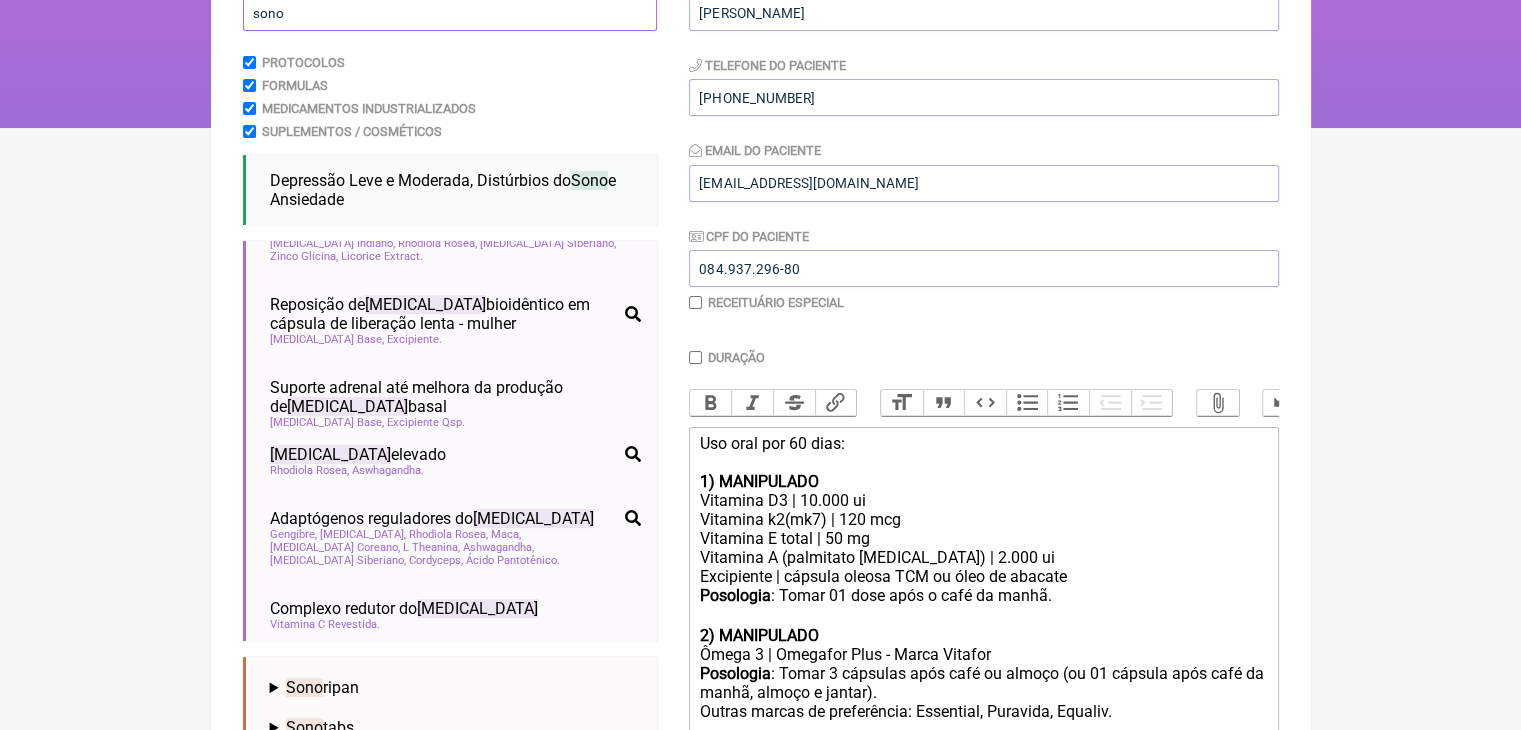 type on "sono" 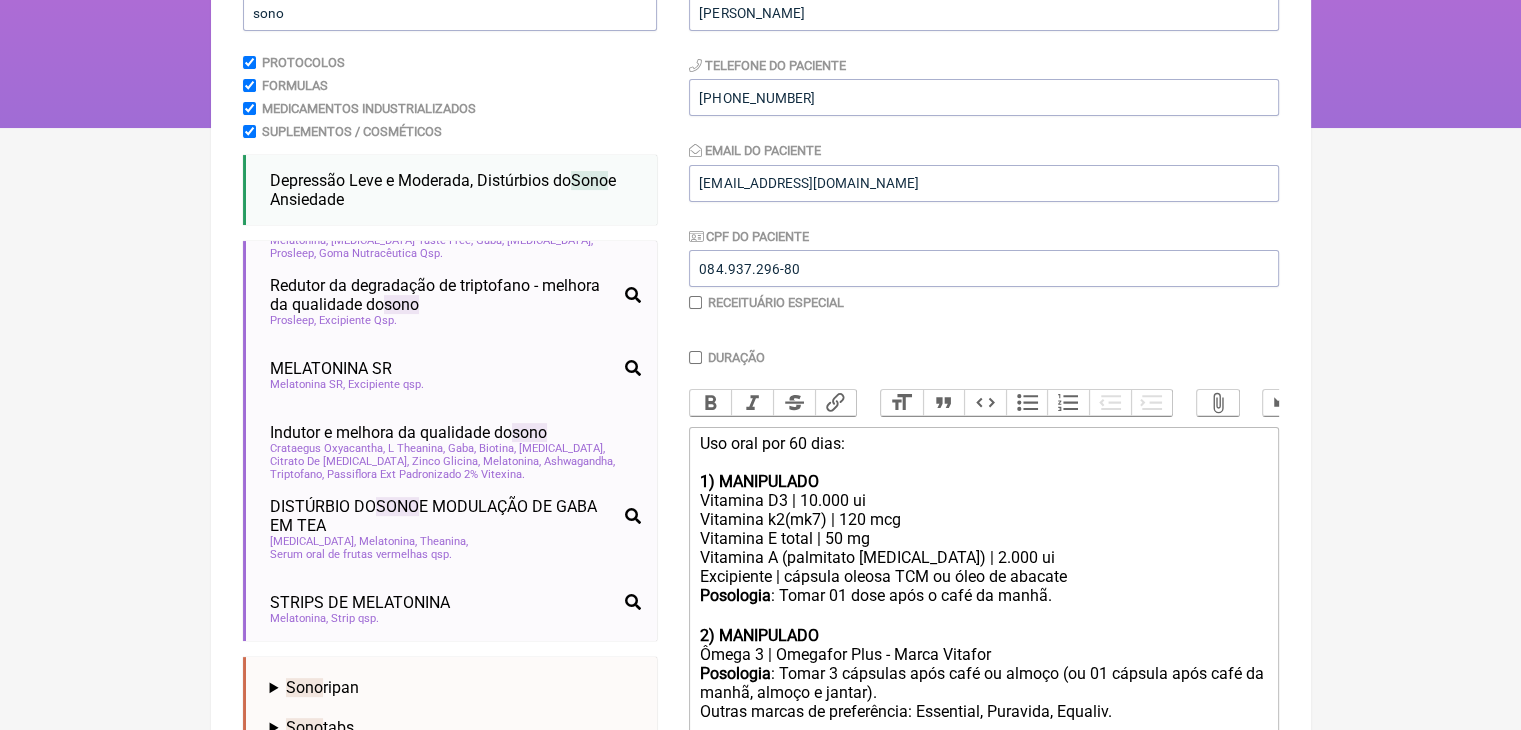 click on "FormulApp
(Clínica Balance - Dra. Bruna Scalco) Sair
Pacientes
Receitas
Protocolos
Fórmulas
Clínica
Sua Conta
Nova Receita
Buscar
sono
Protocolos
Formulas
Medicamentos Industrializados
Suplementos / Cosméticos
Depressão Leve e Moderada, Distúrbios do  Sono  e Ansiedade
depressão   insônia   ansiedade   nutrologia   medicina integrativa   ortomolecular   estado de humor depressivo   psiquiatria" at bounding box center [760, -72] 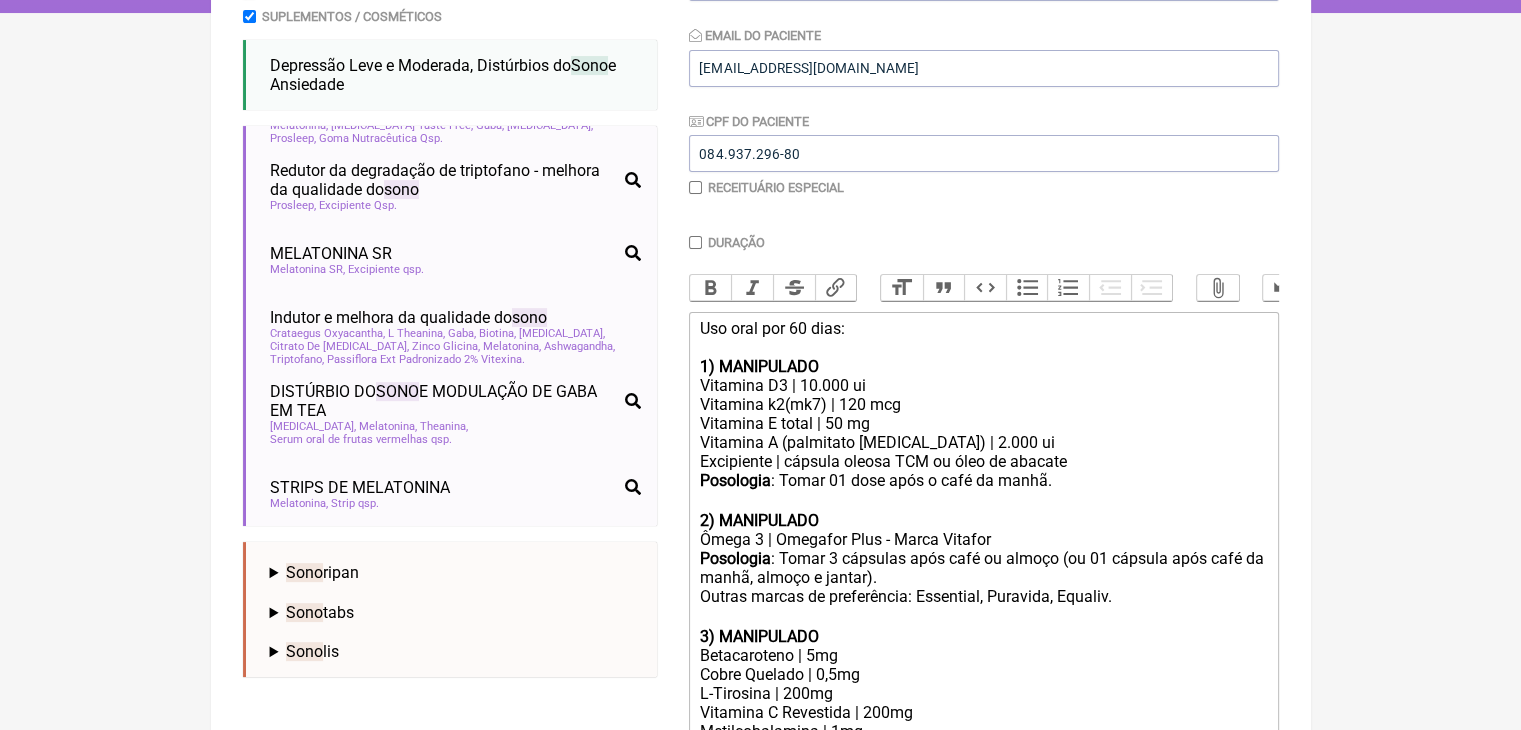 scroll, scrollTop: 399, scrollLeft: 0, axis: vertical 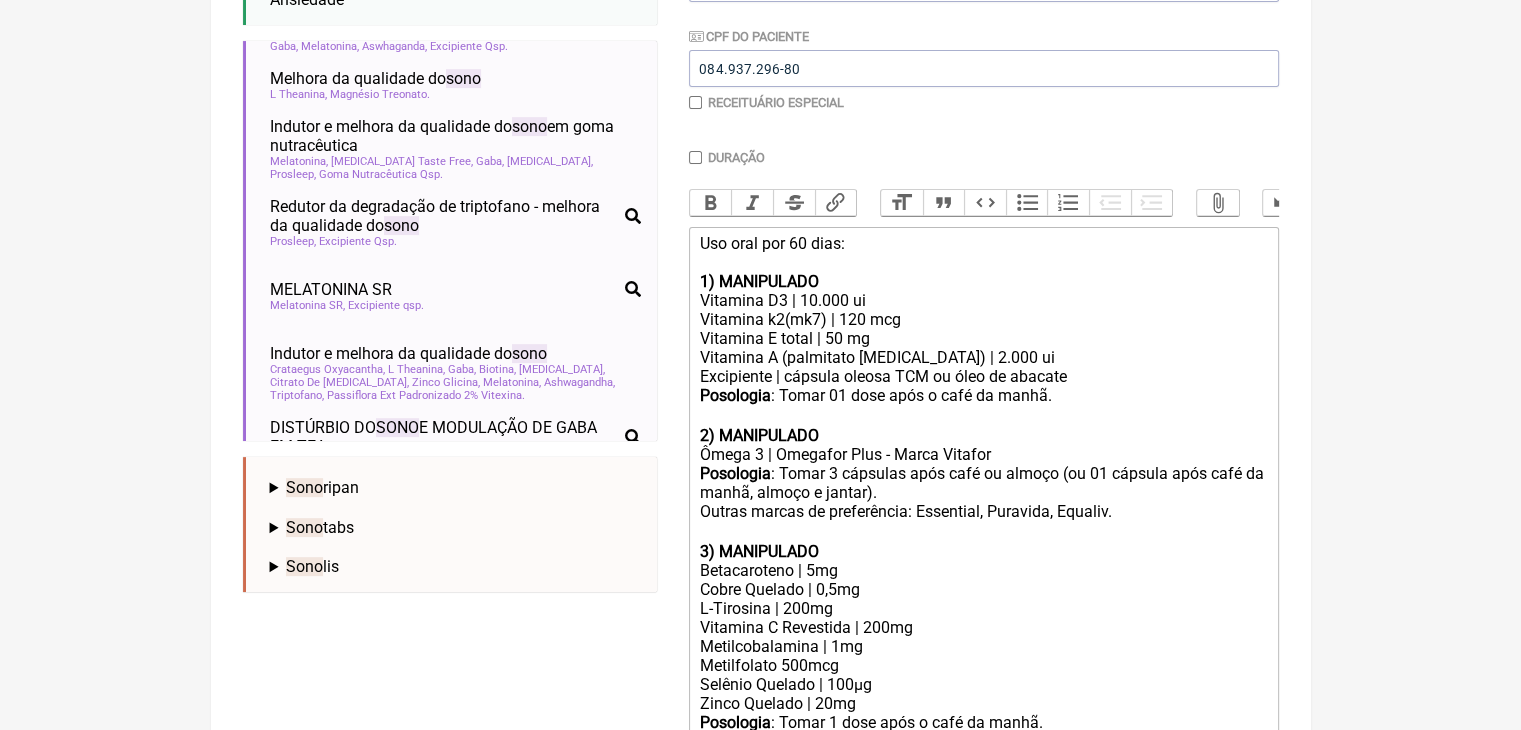 click on "L Theanina   Magnésio Treonato" at bounding box center (455, 94) 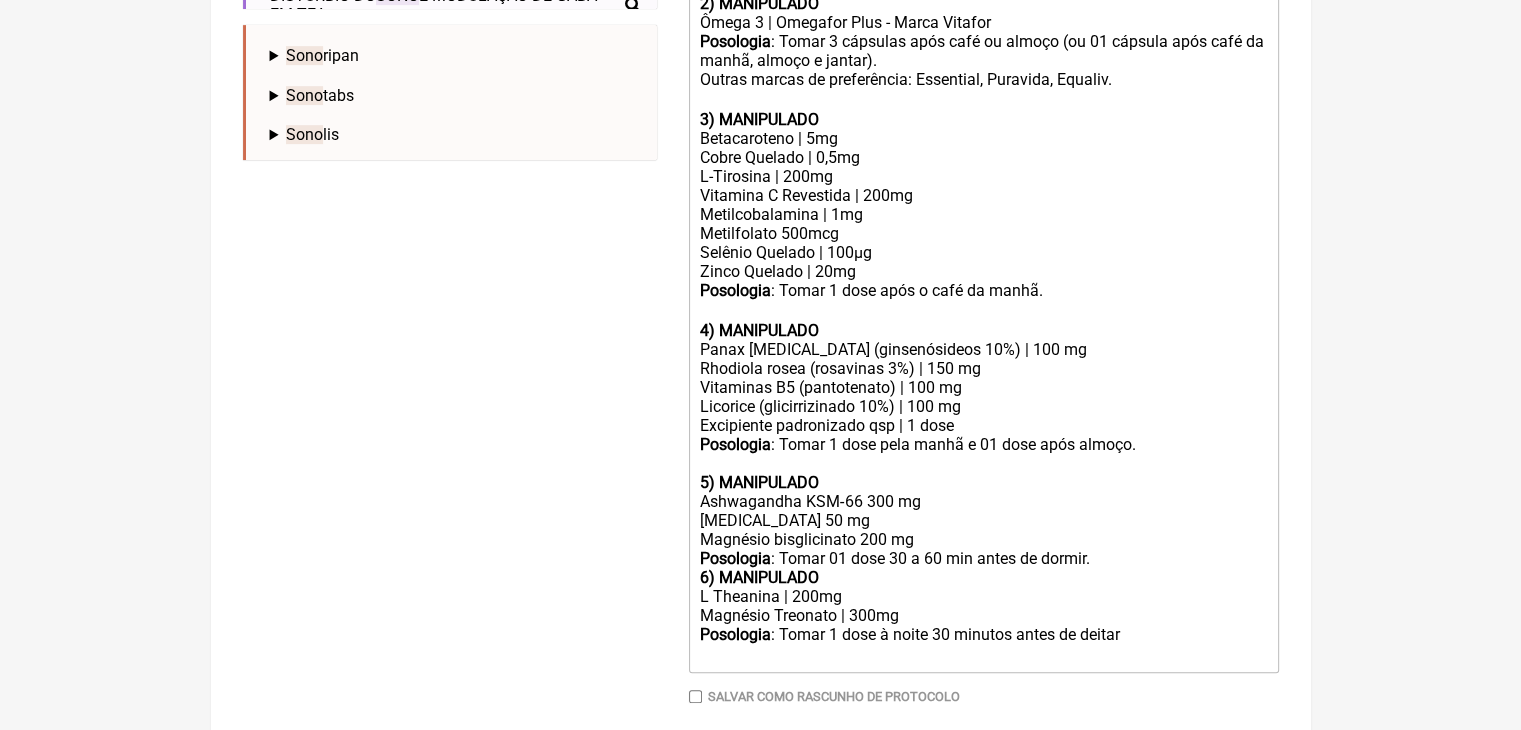 scroll, scrollTop: 1452, scrollLeft: 0, axis: vertical 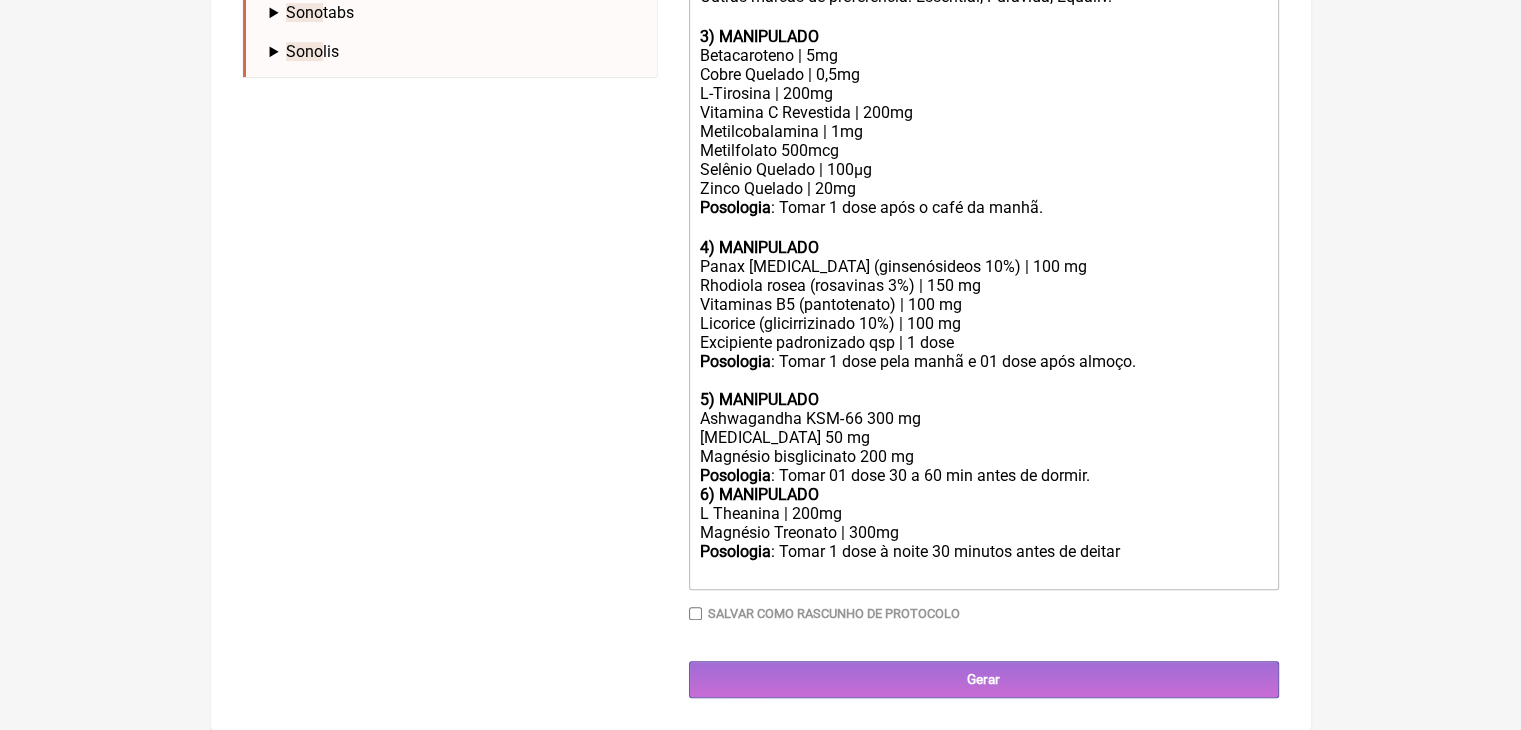 click on "6) MANIPULADO" 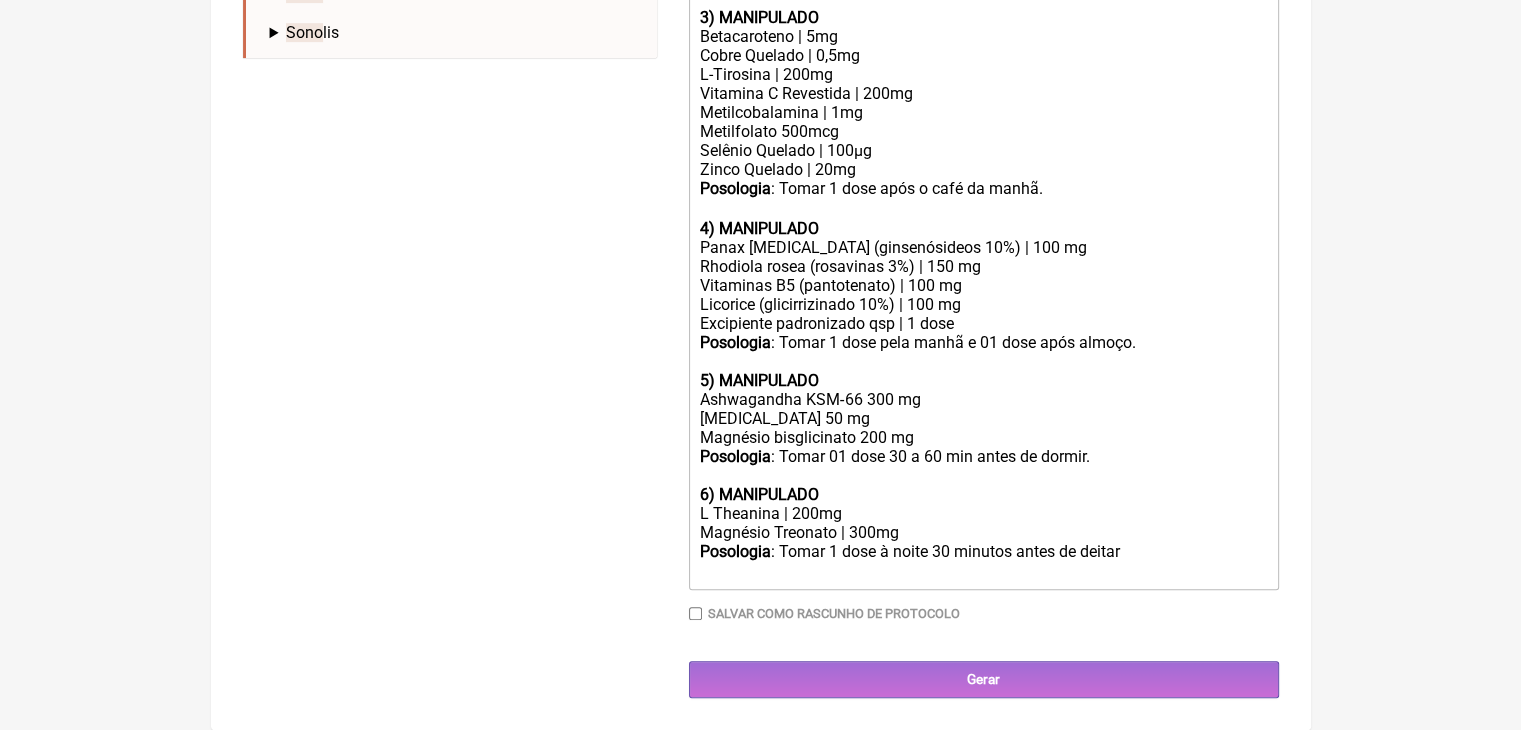click on "Ashwagandha KSM‑66 300 mg 5‑HTP 50 mg  Magnésio bisglicinato 200 mg Posologia : Tomar 01 dose 30 a 60 min antes de dormir." 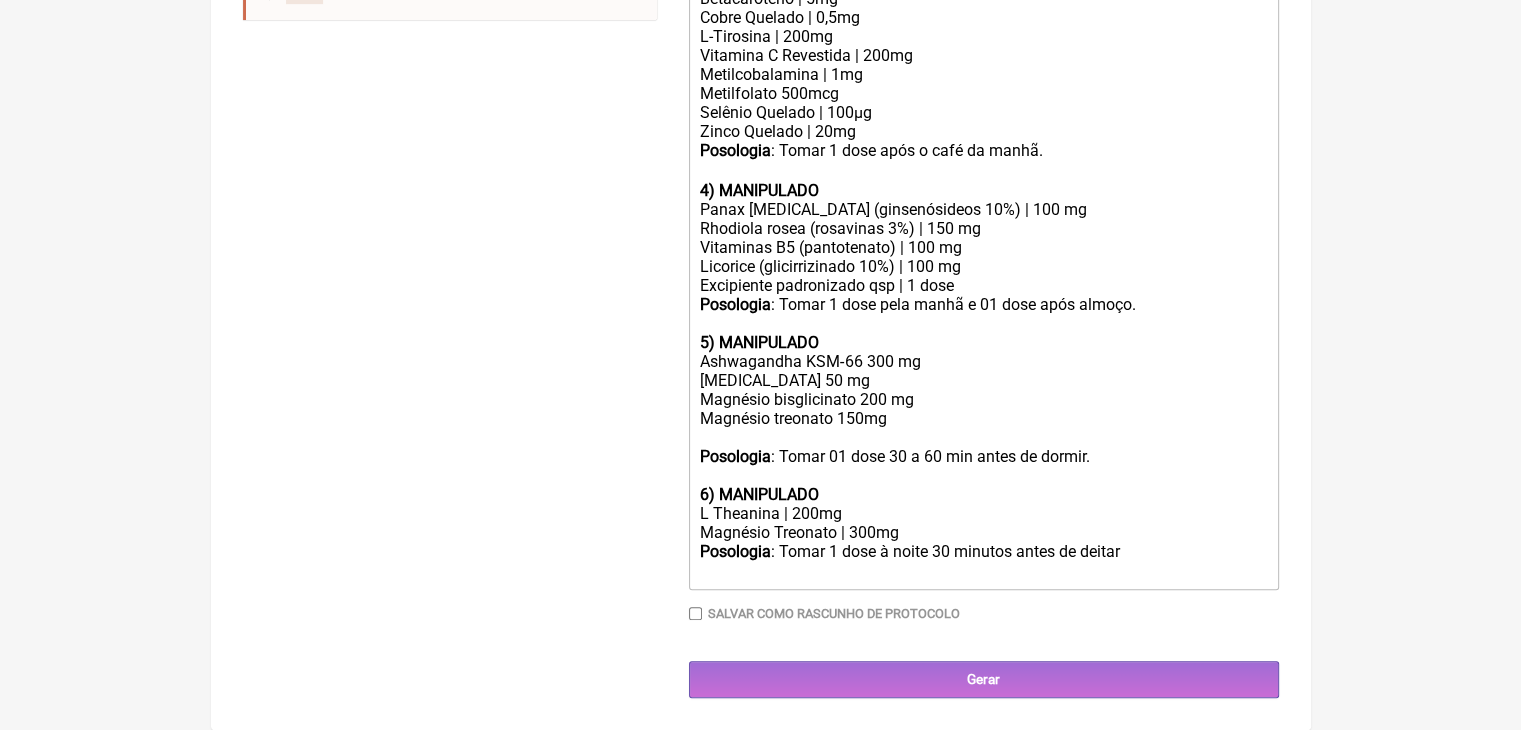 click on "L Theanina | 200mg" 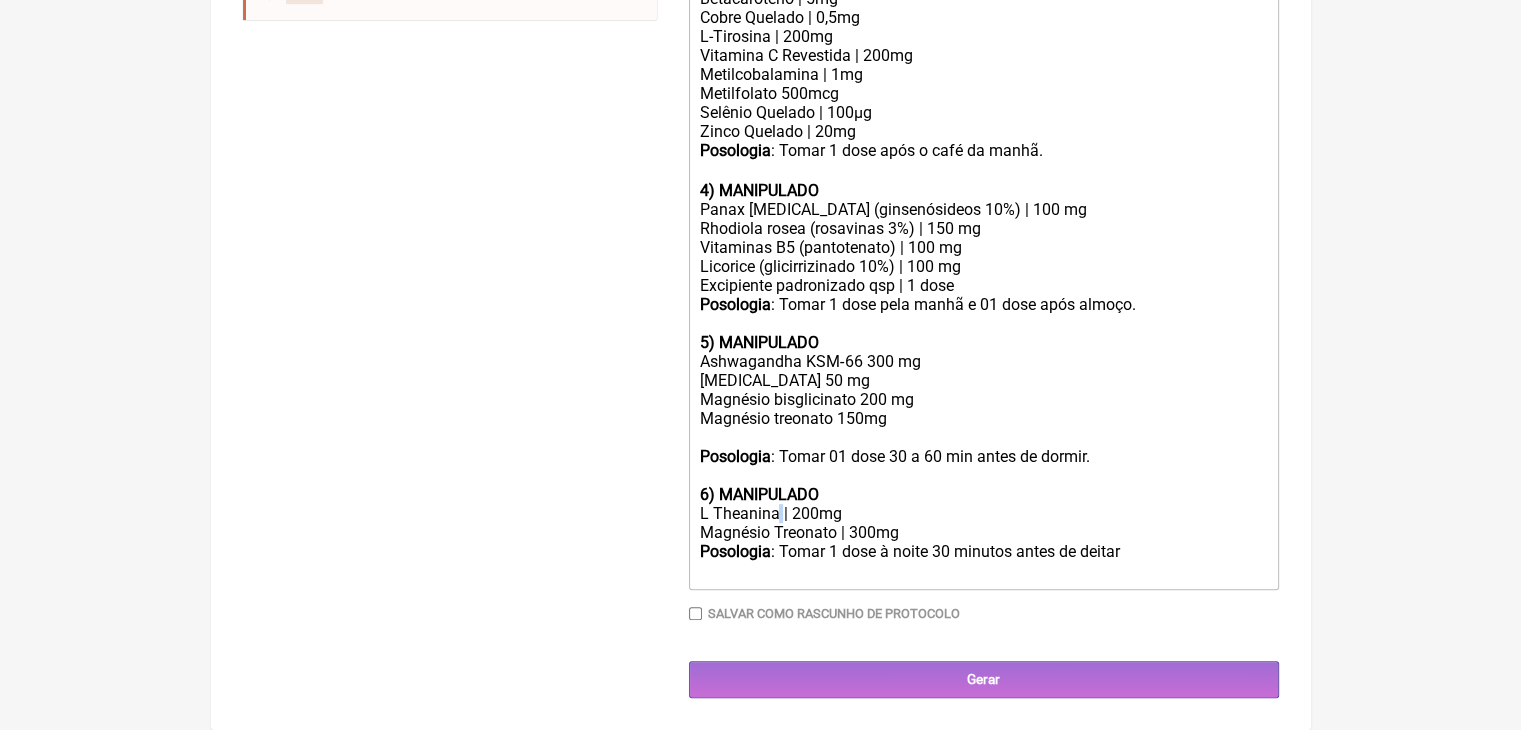 click on "L Theanina | 200mg" 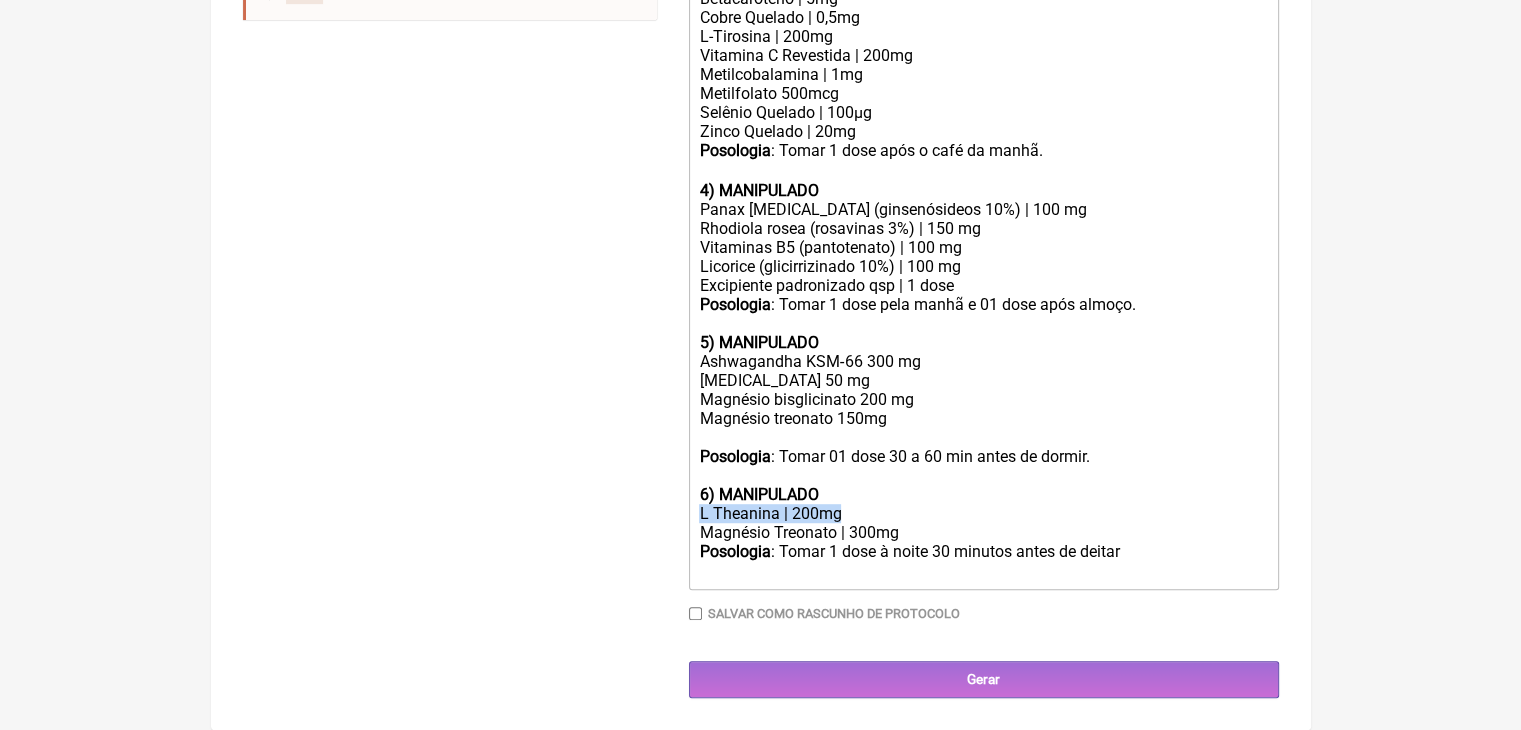 click on "L Theanina | 200mg" 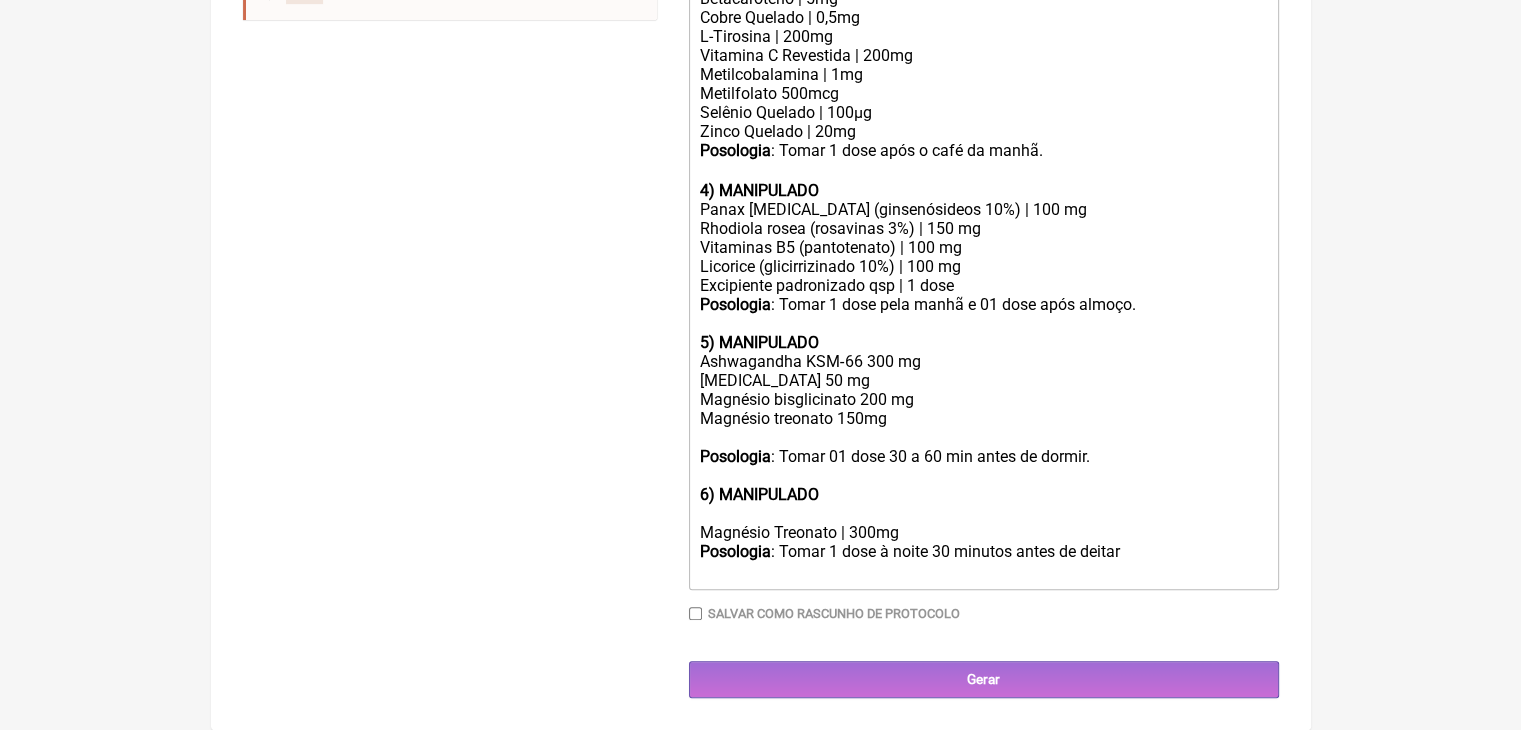 click on "Ashwagandha KSM‑66 300 mg 5‑HTP 50 mg  Magnésio bisglicinato 200 mg Magnésio treonato 150mg Posologia : Tomar 01 dose 30 a 60 min antes de dormir." 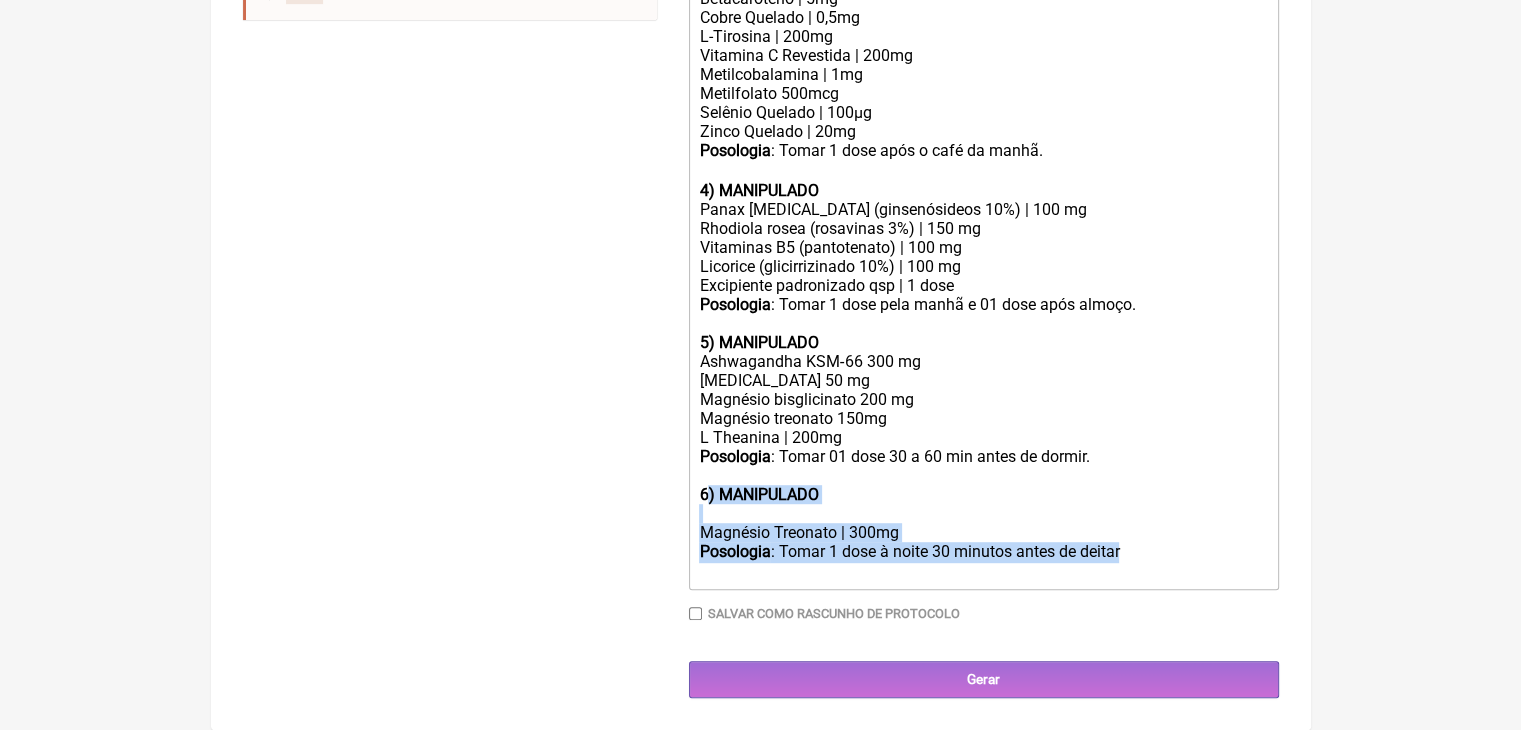 drag, startPoint x: 1247, startPoint y: 554, endPoint x: 717, endPoint y: 476, distance: 535.70886 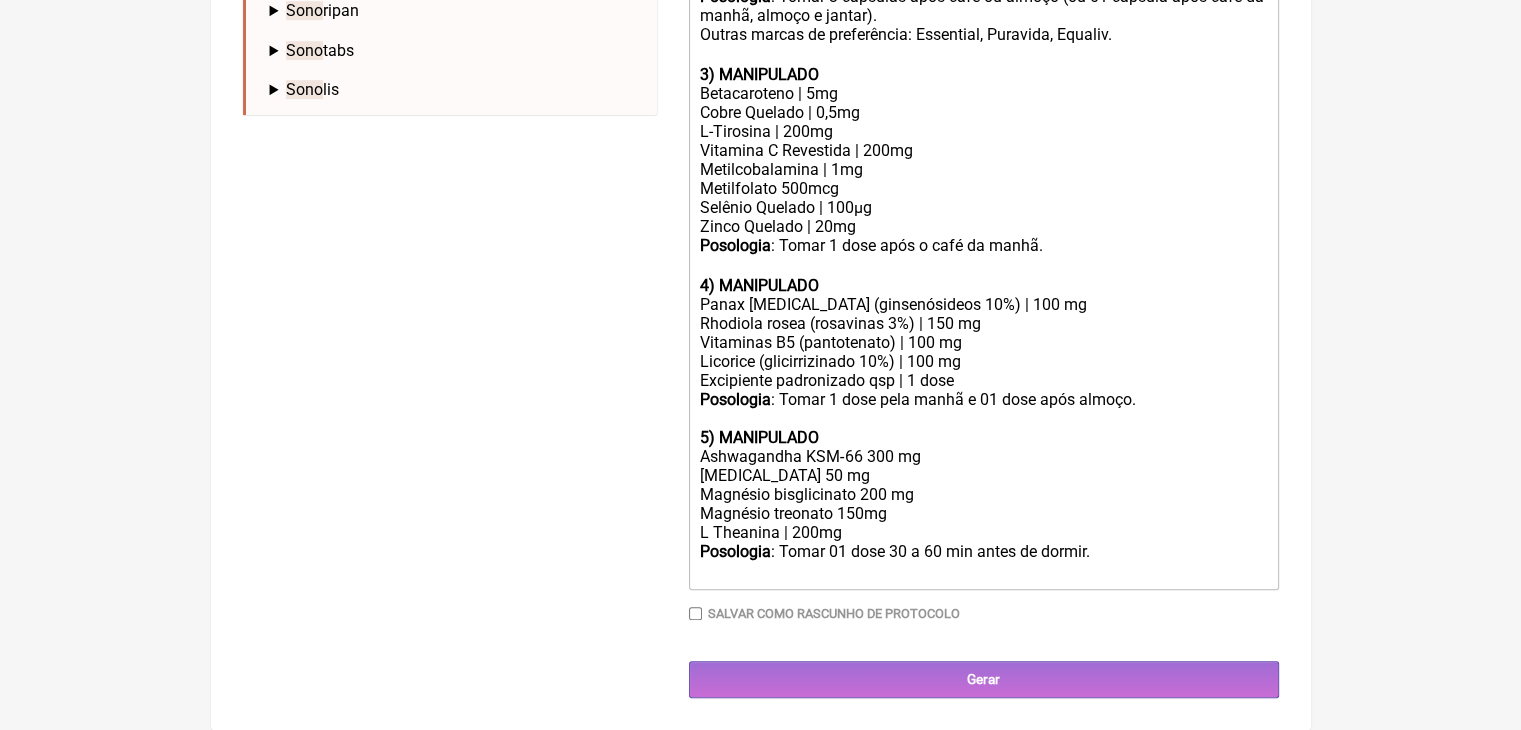 scroll, scrollTop: 1380, scrollLeft: 0, axis: vertical 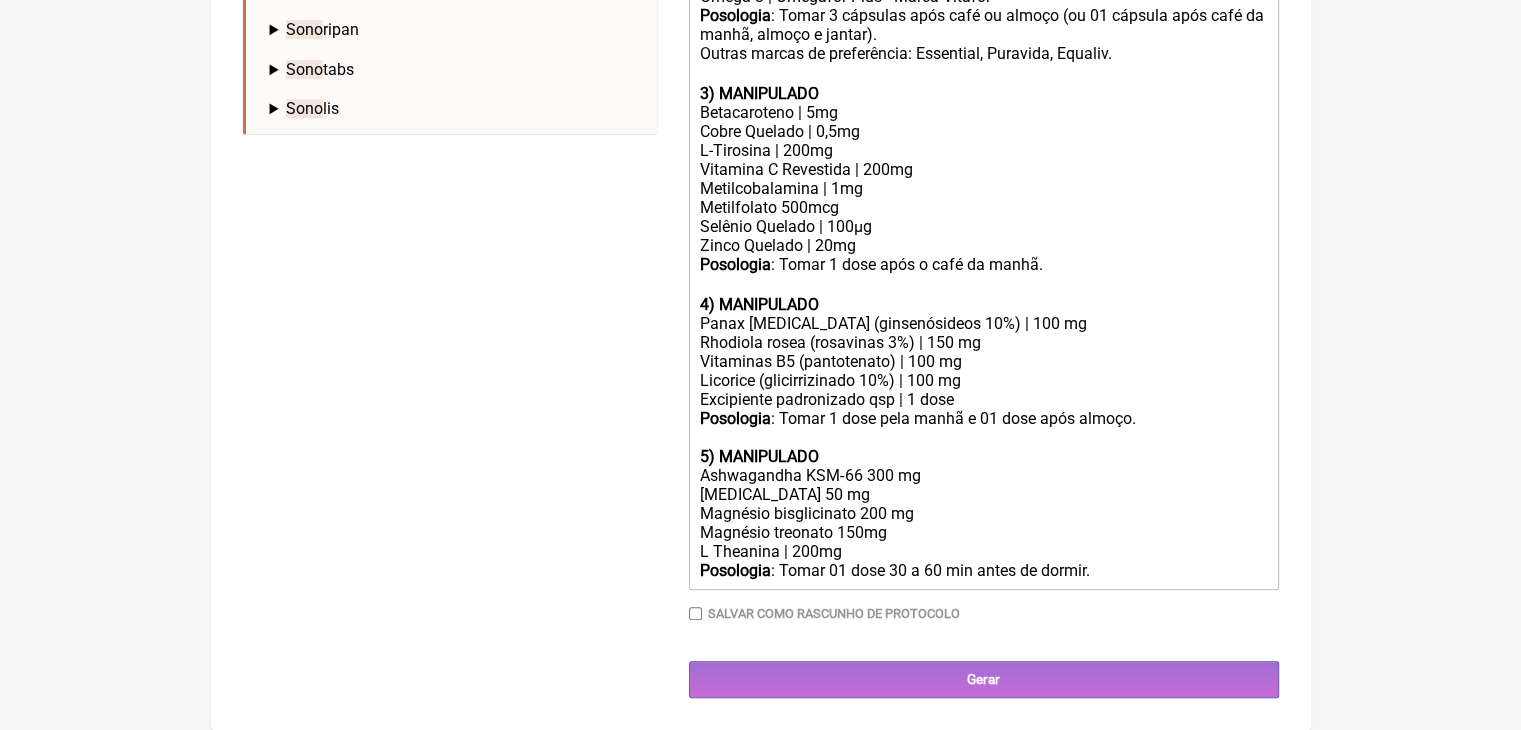click on "Ashwagandha KSM‑66 300 mg 5‑HTP 50 mg  Magnésio bisglicinato 200 mg Magnésio treonato 150mg L Theanina | 200mg" 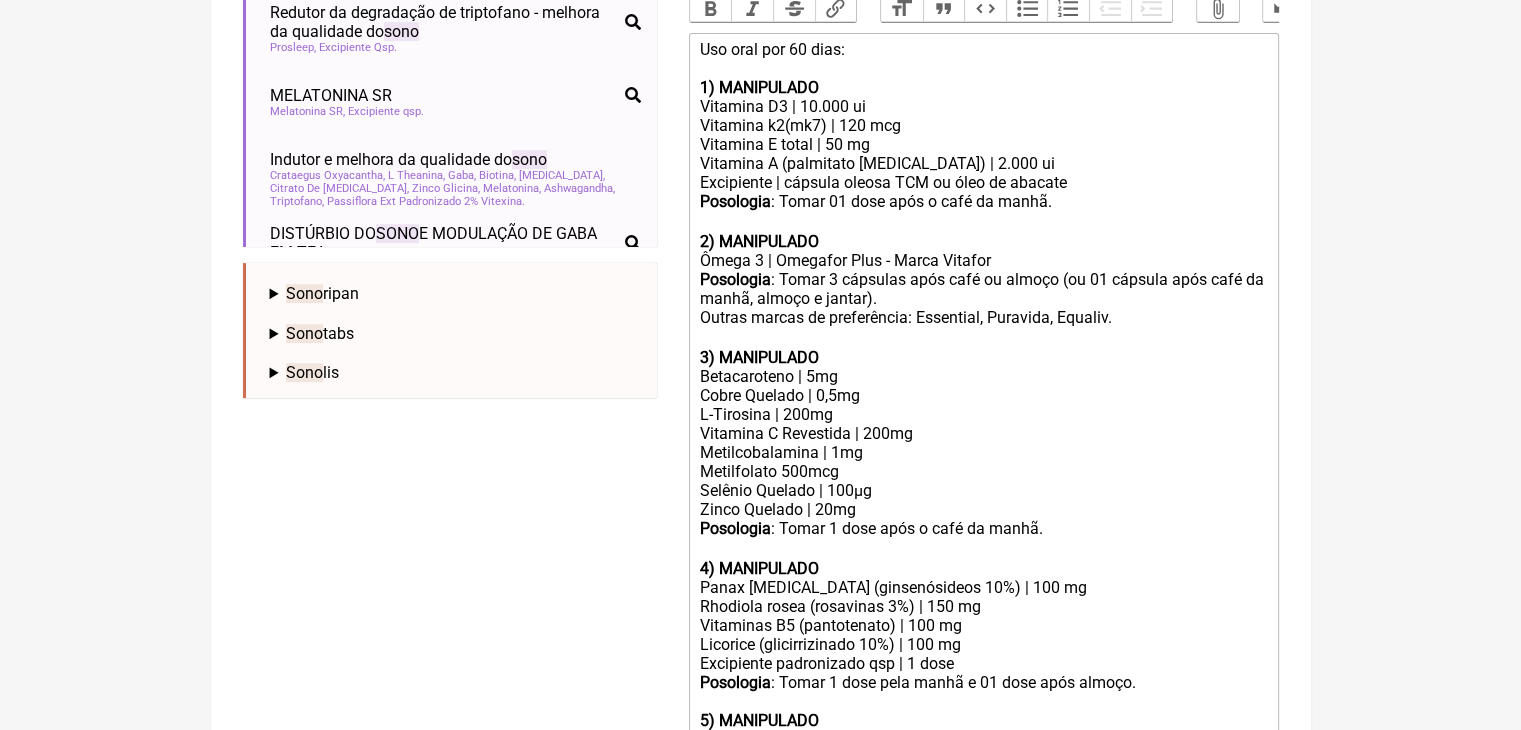 scroll, scrollTop: 680, scrollLeft: 0, axis: vertical 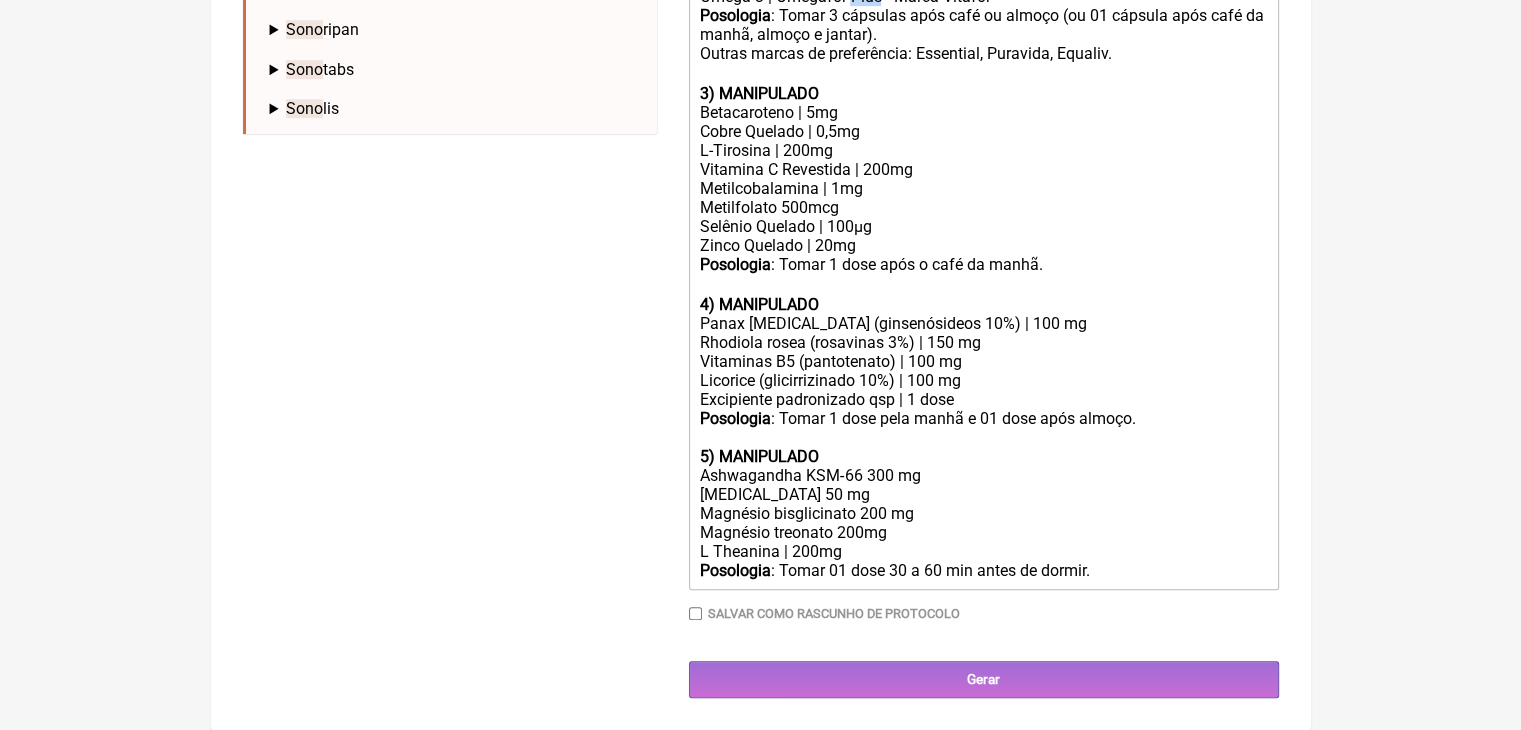 drag, startPoint x: 899, startPoint y: 186, endPoint x: 938, endPoint y: 191, distance: 39.319206 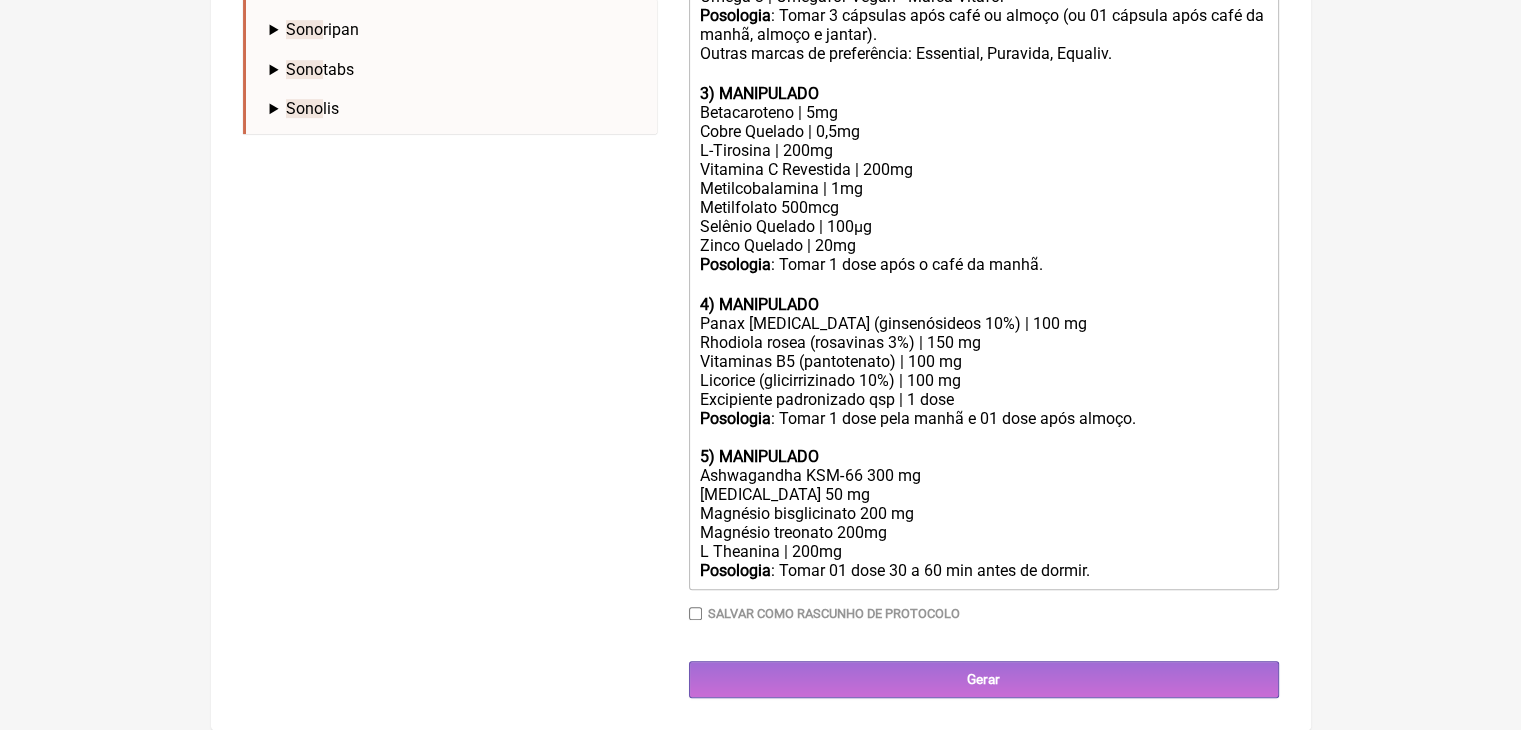 click on "Posologia : Tomar 3 cápsulas após café ou almoço (ou 01 cápsula após café da manhã, almoço e jantar). Outras marcas de preferência: Essential, Puravida, Equaliv. ㅤ 3) MANIPULADO" 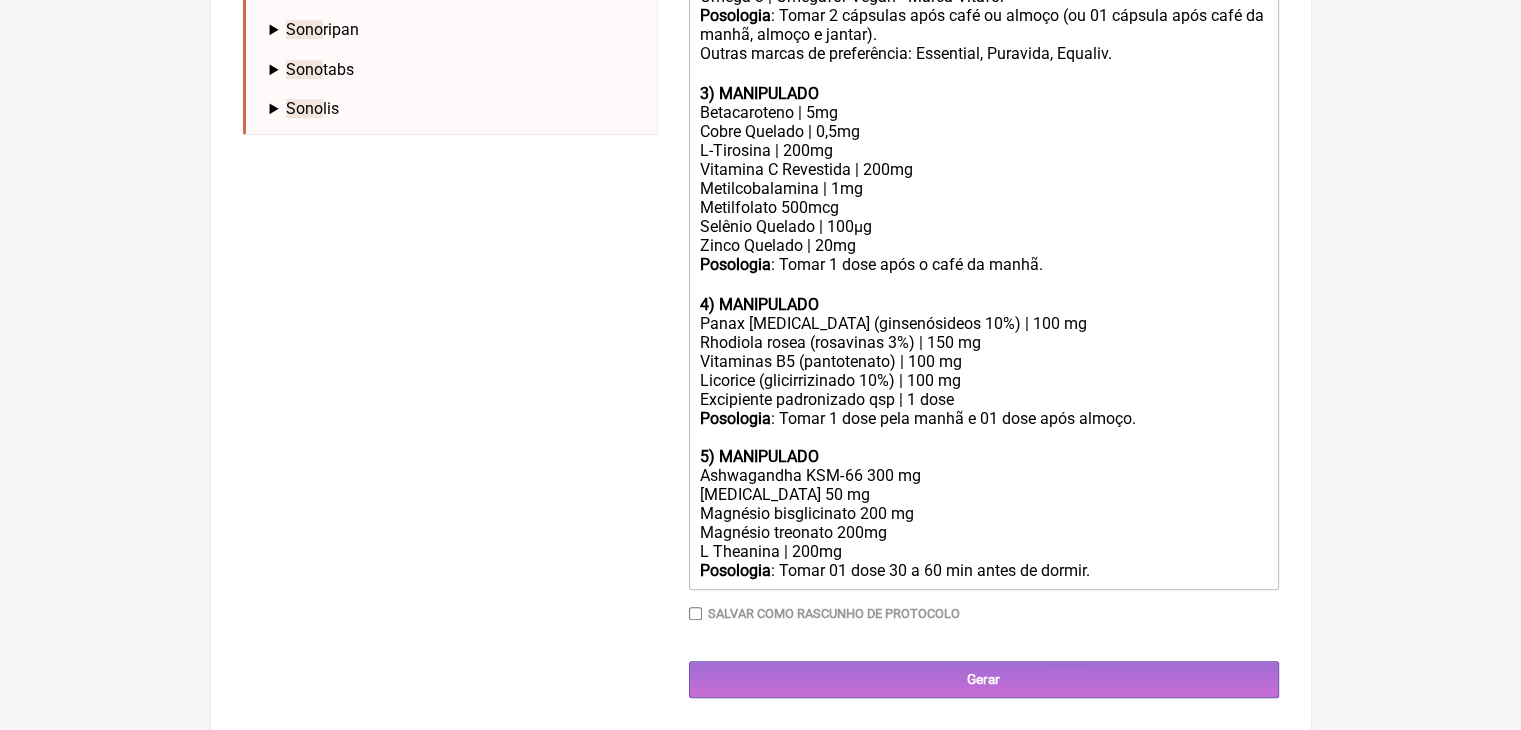 click on "Posologia : Tomar 2 cápsulas após café ou almoço (ou 01 cápsula após café da manhã, almoço e jantar). Outras marcas de preferência: Essential, Puravida, Equaliv. ㅤ 3) MANIPULADO" 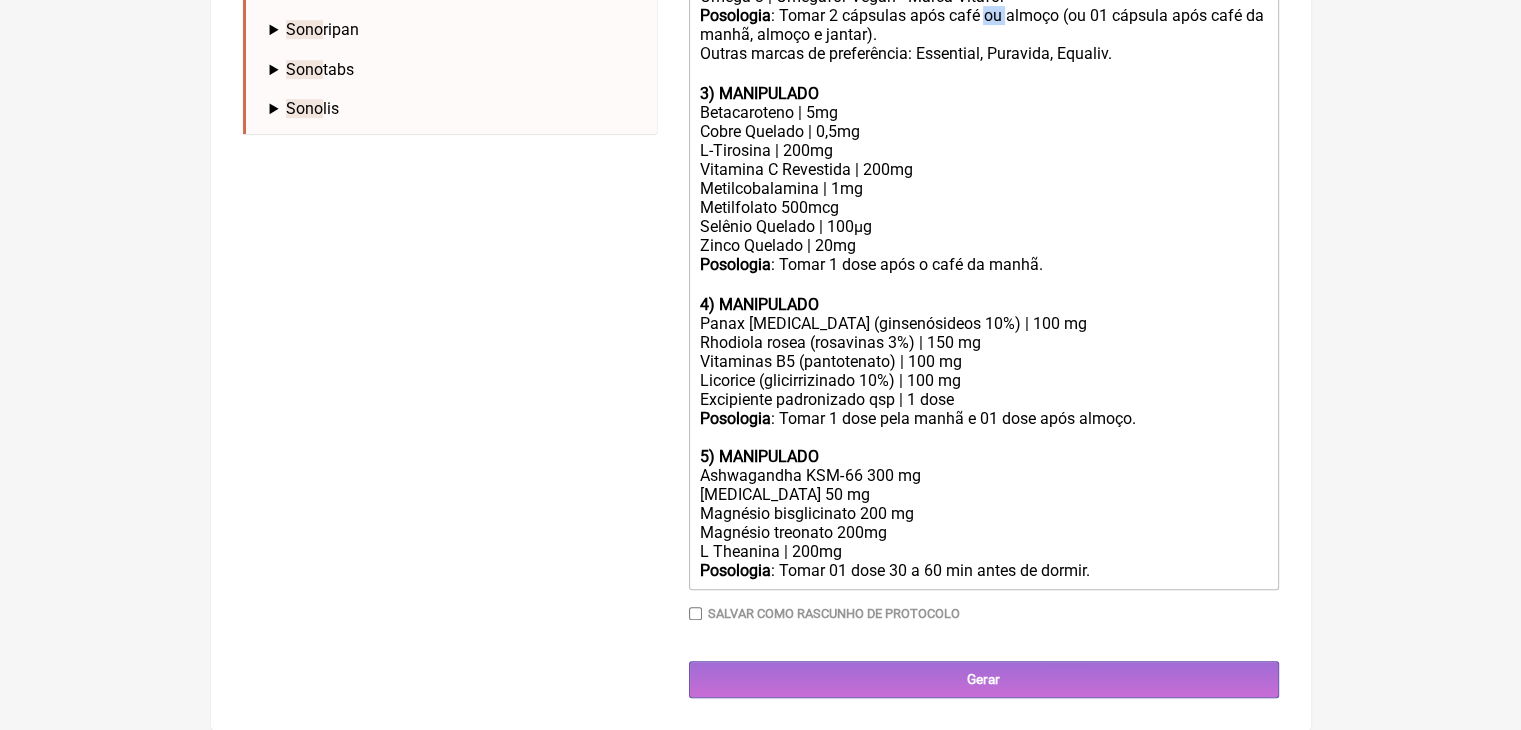 click on "Posologia : Tomar 2 cápsulas após café ou almoço (ou 01 cápsula após café da manhã, almoço e jantar). Outras marcas de preferência: Essential, Puravida, Equaliv. ㅤ 3) MANIPULADO" 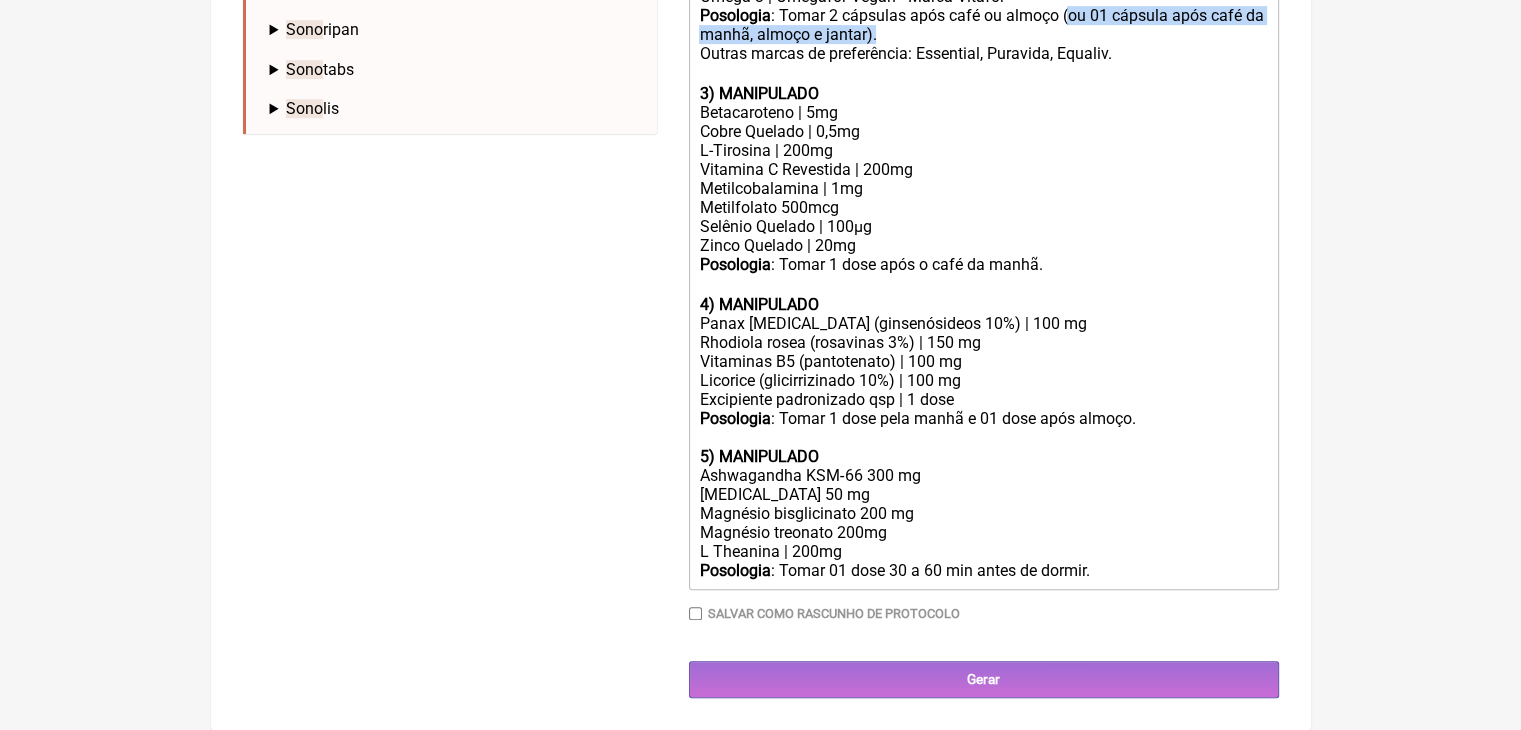 drag, startPoint x: 1168, startPoint y: 211, endPoint x: 1188, endPoint y: 236, distance: 32.01562 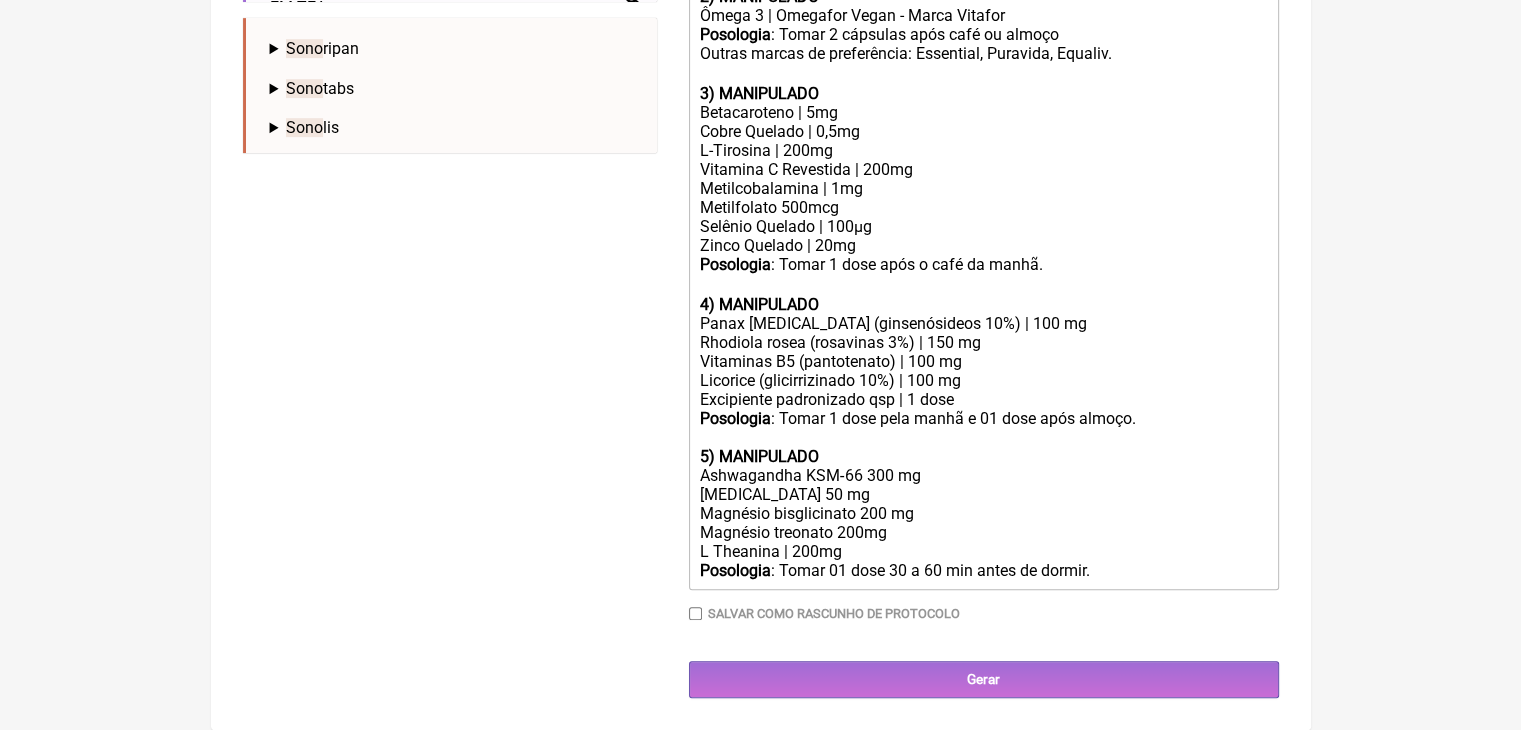 click on "Posologia : Tomar 2 cápsulas após café ou almoço Outras marcas de preferência: Essential, Puravida, Equaliv. ㅤ 3) MANIPULADO" 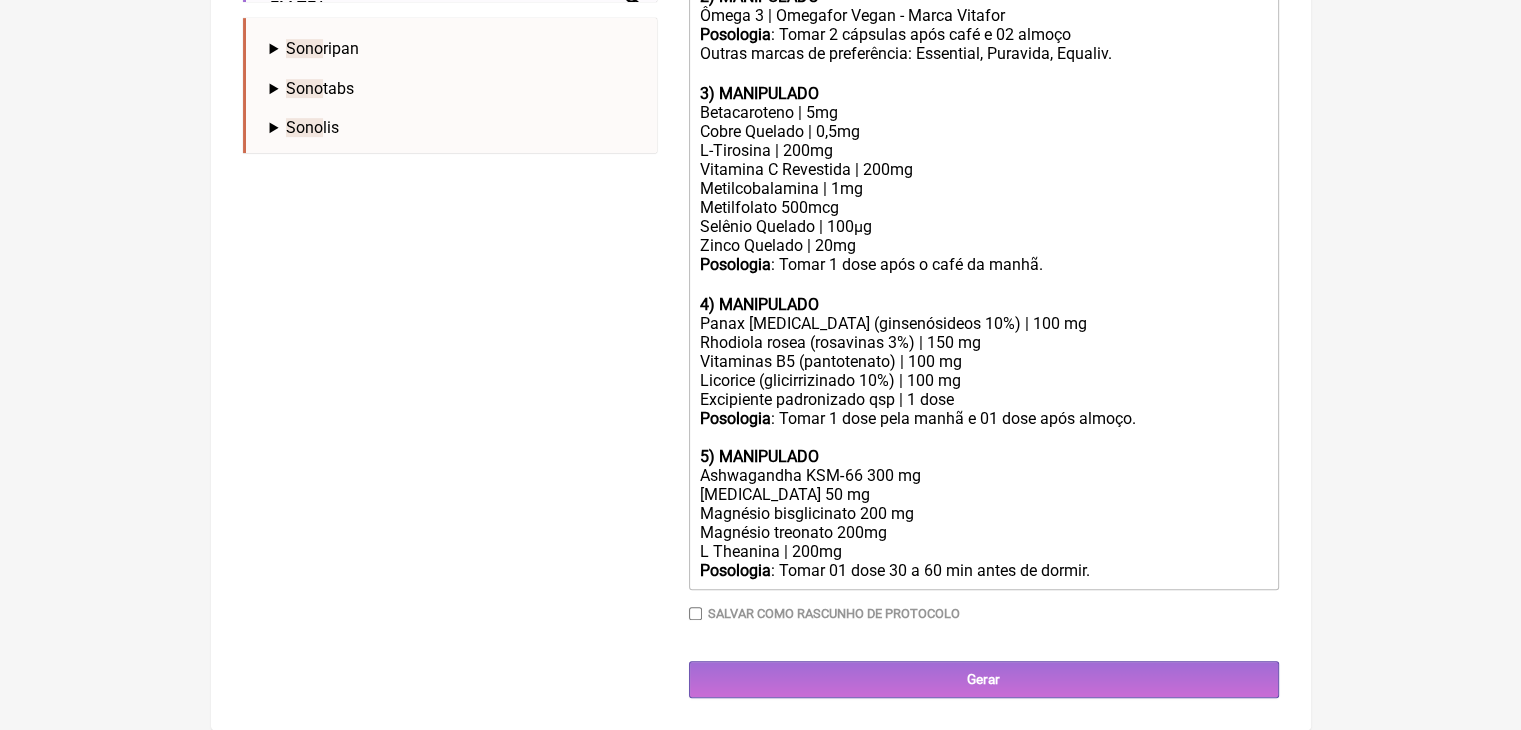 click on "Posologia : Tomar 2 cápsulas após café e 02 almoço Outras marcas de preferência: Essential, Puravida, Equaliv. ㅤ 3) MANIPULADO" 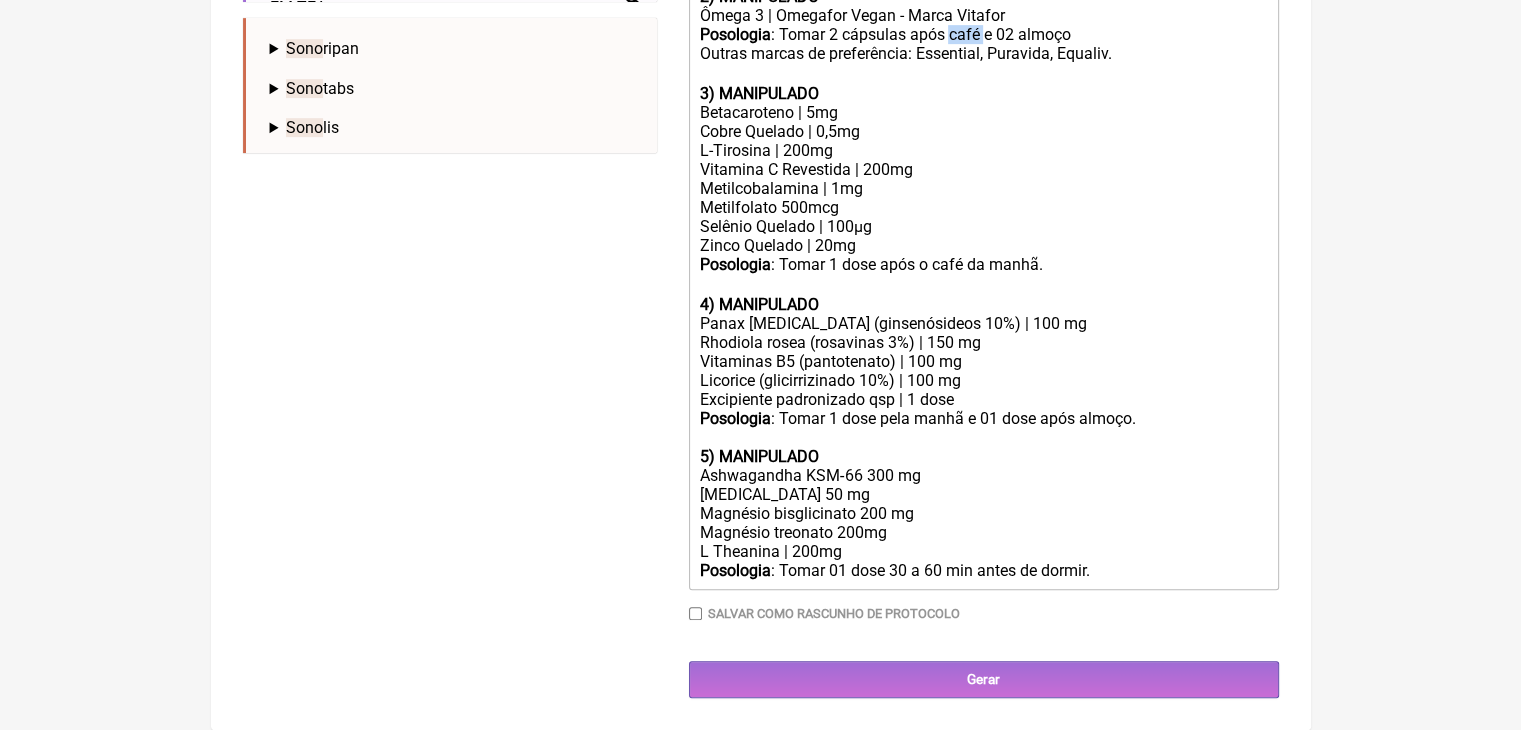 click on "Posologia : Tomar 2 cápsulas após café e 02 almoço Outras marcas de preferência: Essential, Puravida, Equaliv. ㅤ 3) MANIPULADO" 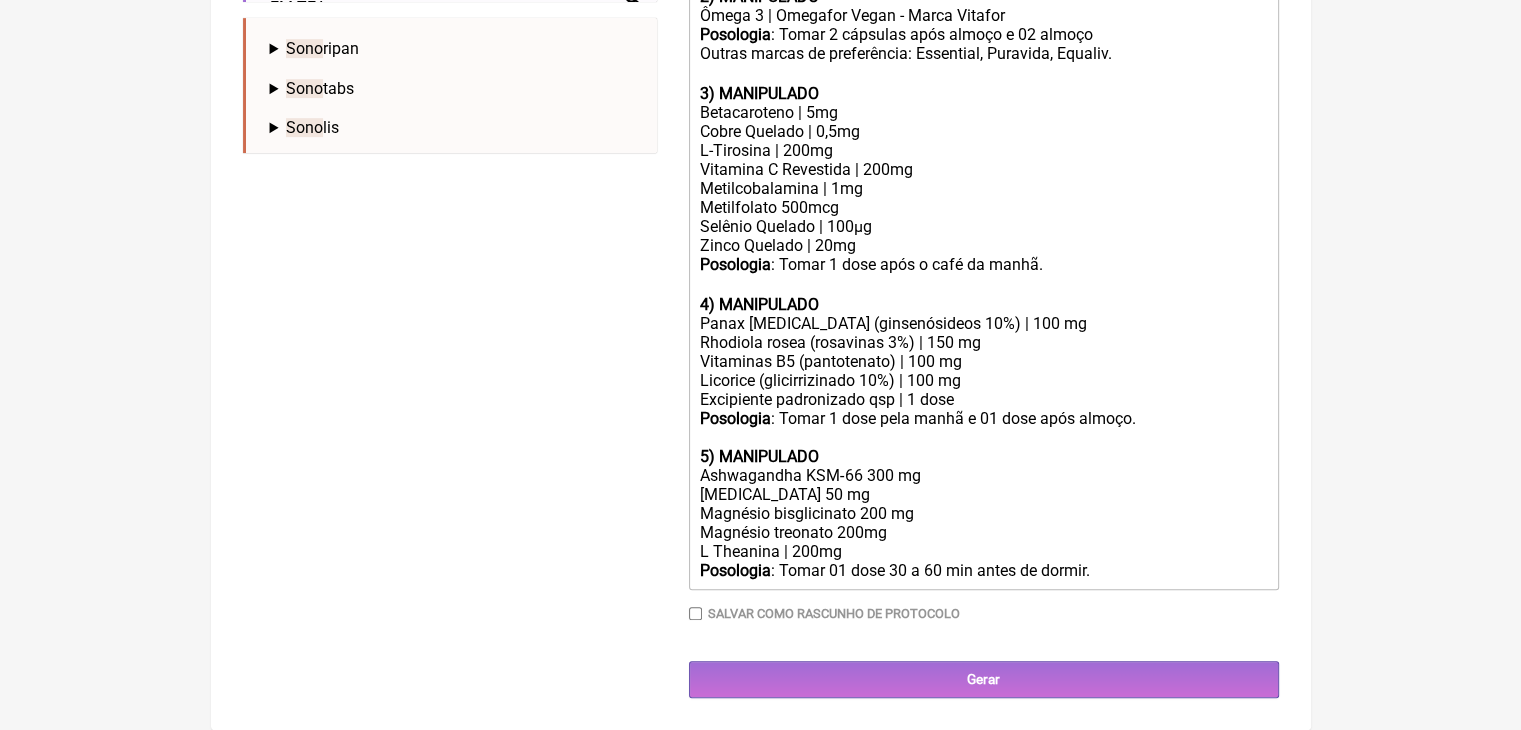 click on "Posologia : Tomar 2 cápsulas após almoço e 02 almoço Outras marcas de preferência: Essential, Puravida, Equaliv. ㅤ 3) MANIPULADO" 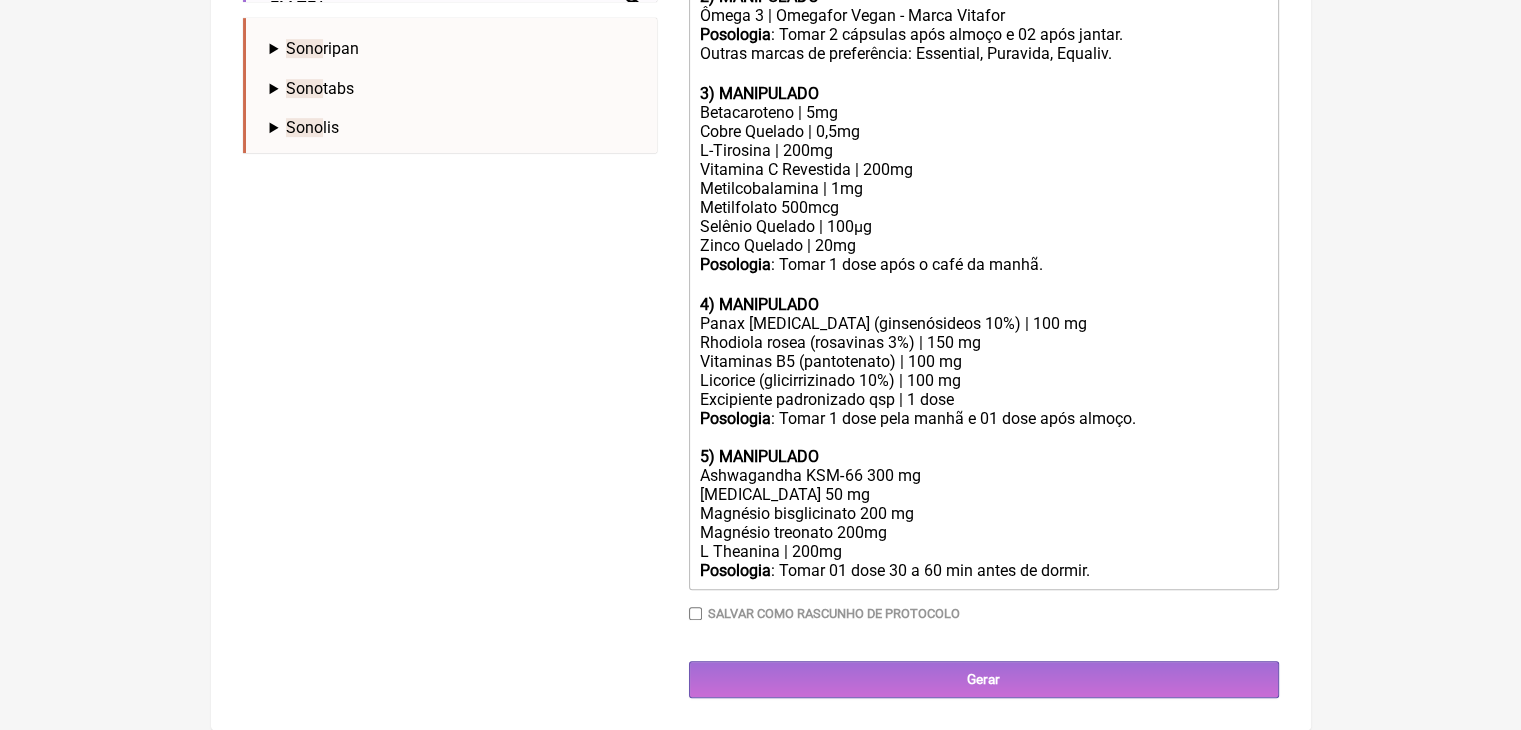 click on "Posologia : Tomar 2 cápsulas após almoço e 02 após jantar. Outras marcas de preferência: Essential, Puravida, Equaliv. ㅤ 3) MANIPULADO" 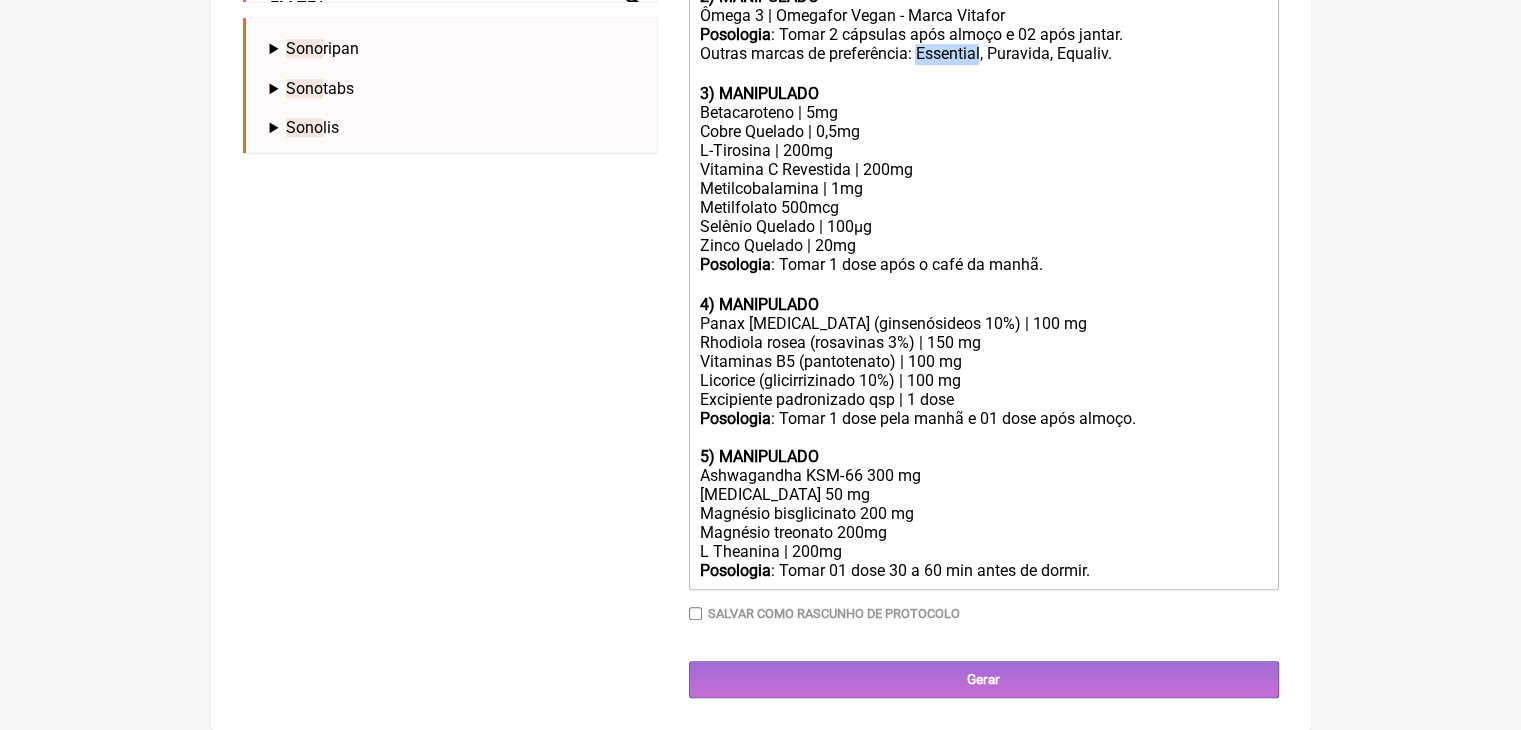 click on "Posologia : Tomar 2 cápsulas após almoço e 02 após jantar. Outras marcas de preferência: Essential, Puravida, Equaliv. ㅤ 3) MANIPULADO" 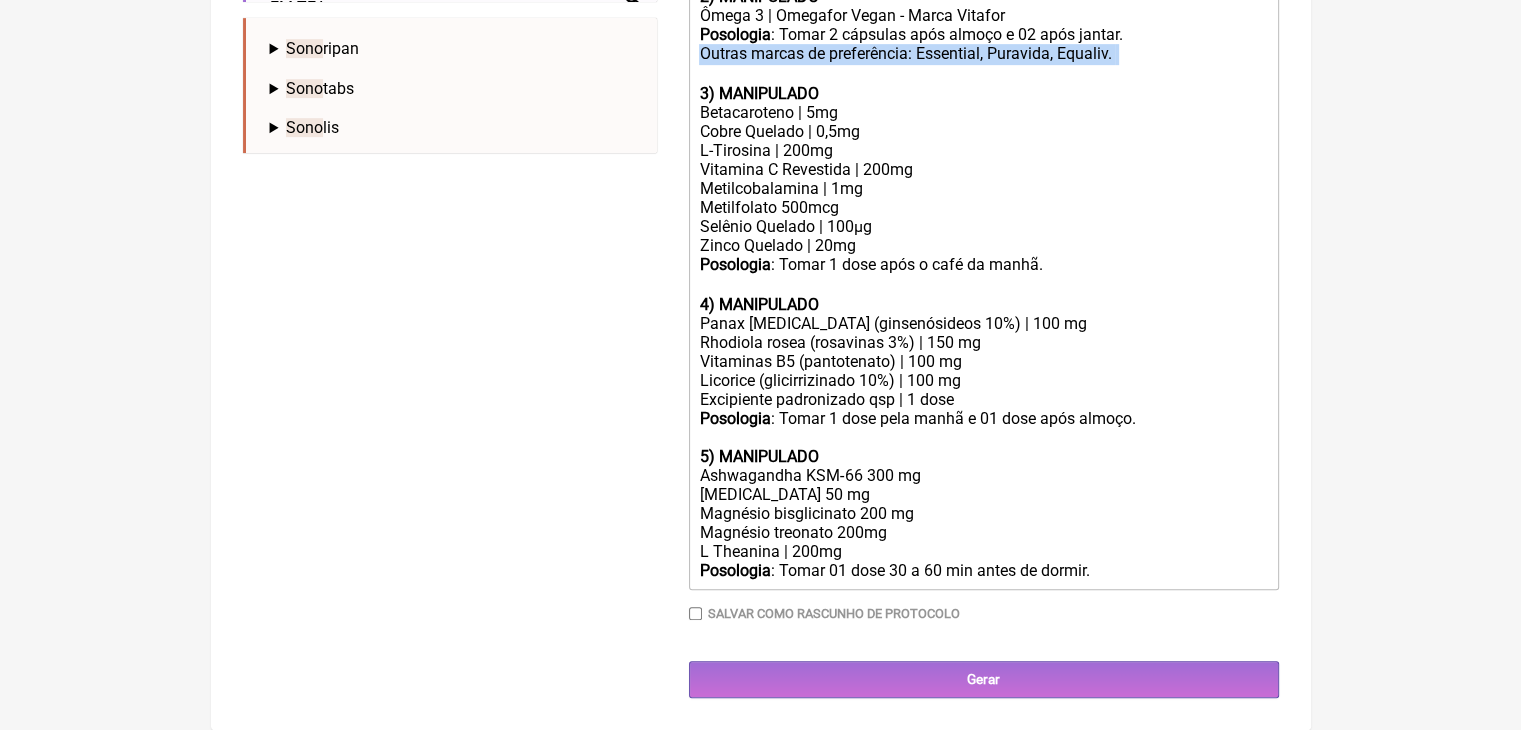 click on "Posologia : Tomar 2 cápsulas após almoço e 02 após jantar. Outras marcas de preferência: Essential, Puravida, Equaliv. ㅤ 3) MANIPULADO" 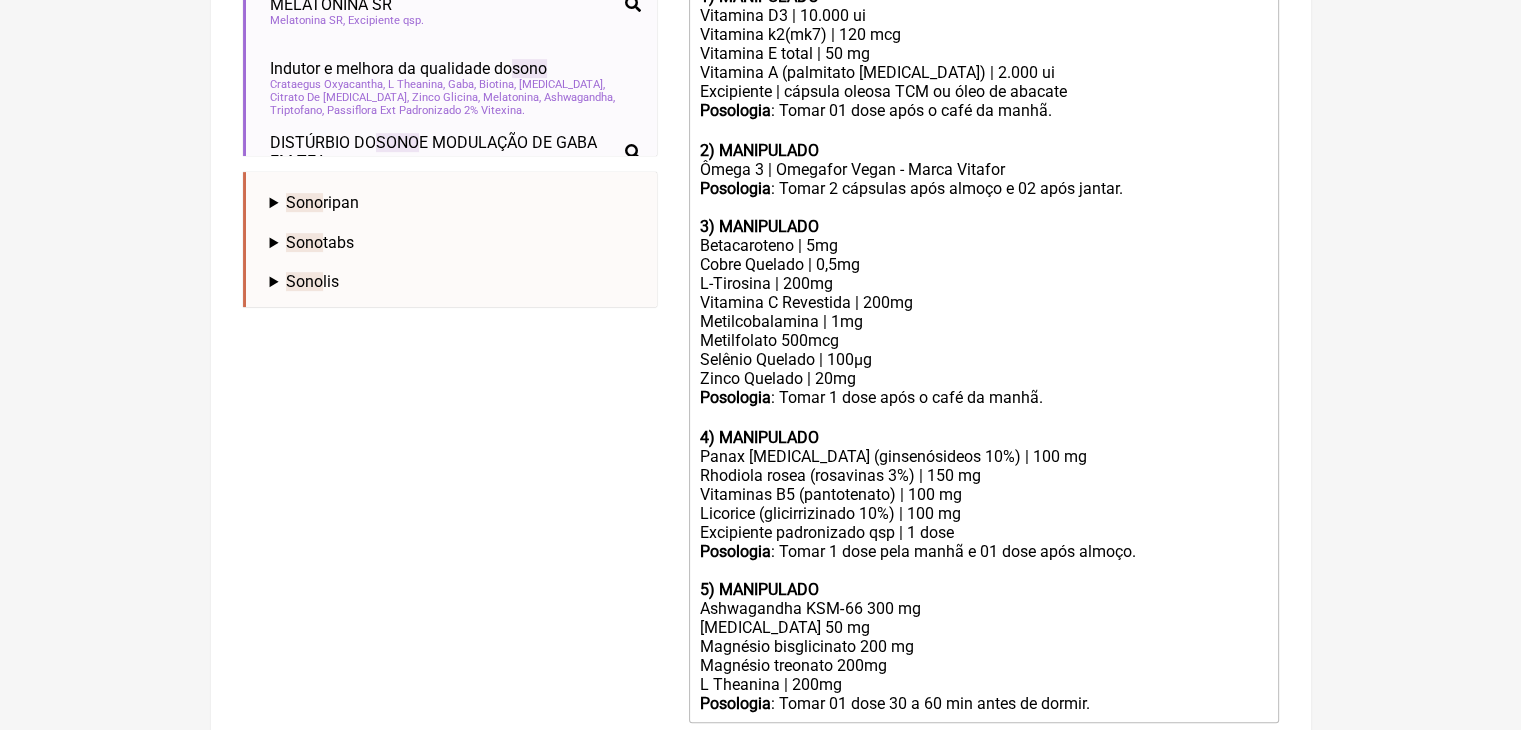 scroll, scrollTop: 756, scrollLeft: 0, axis: vertical 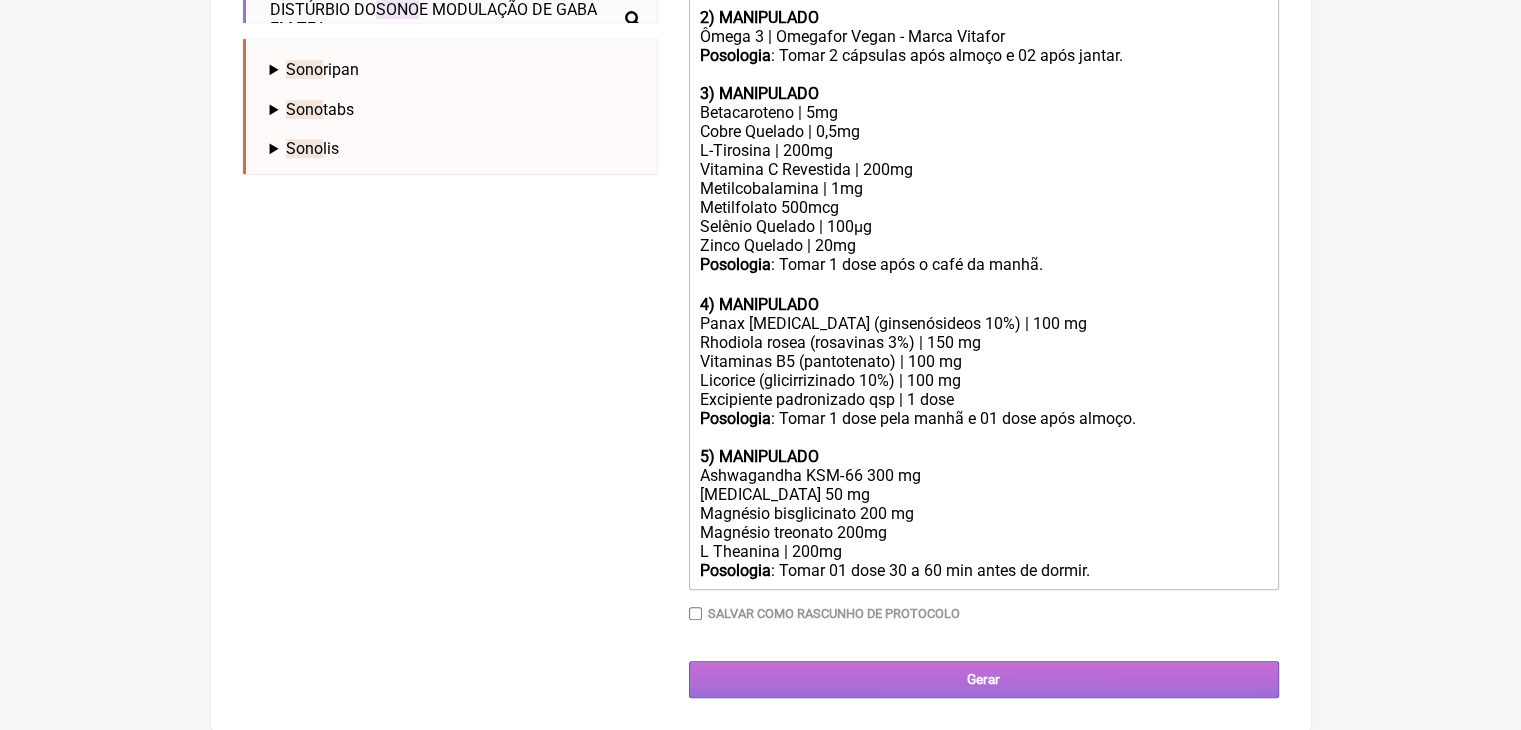 click on "Gerar" at bounding box center (984, 679) 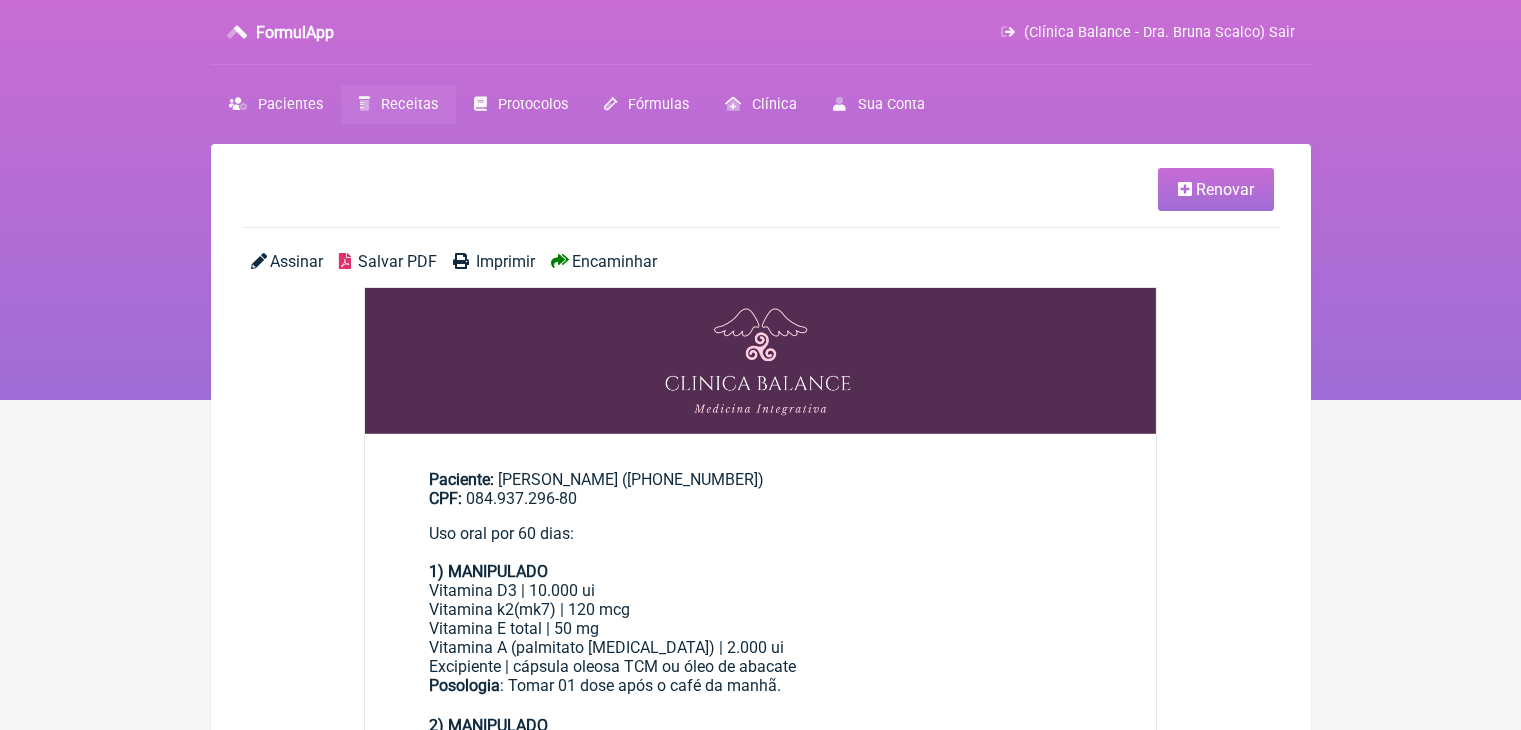 scroll, scrollTop: 0, scrollLeft: 0, axis: both 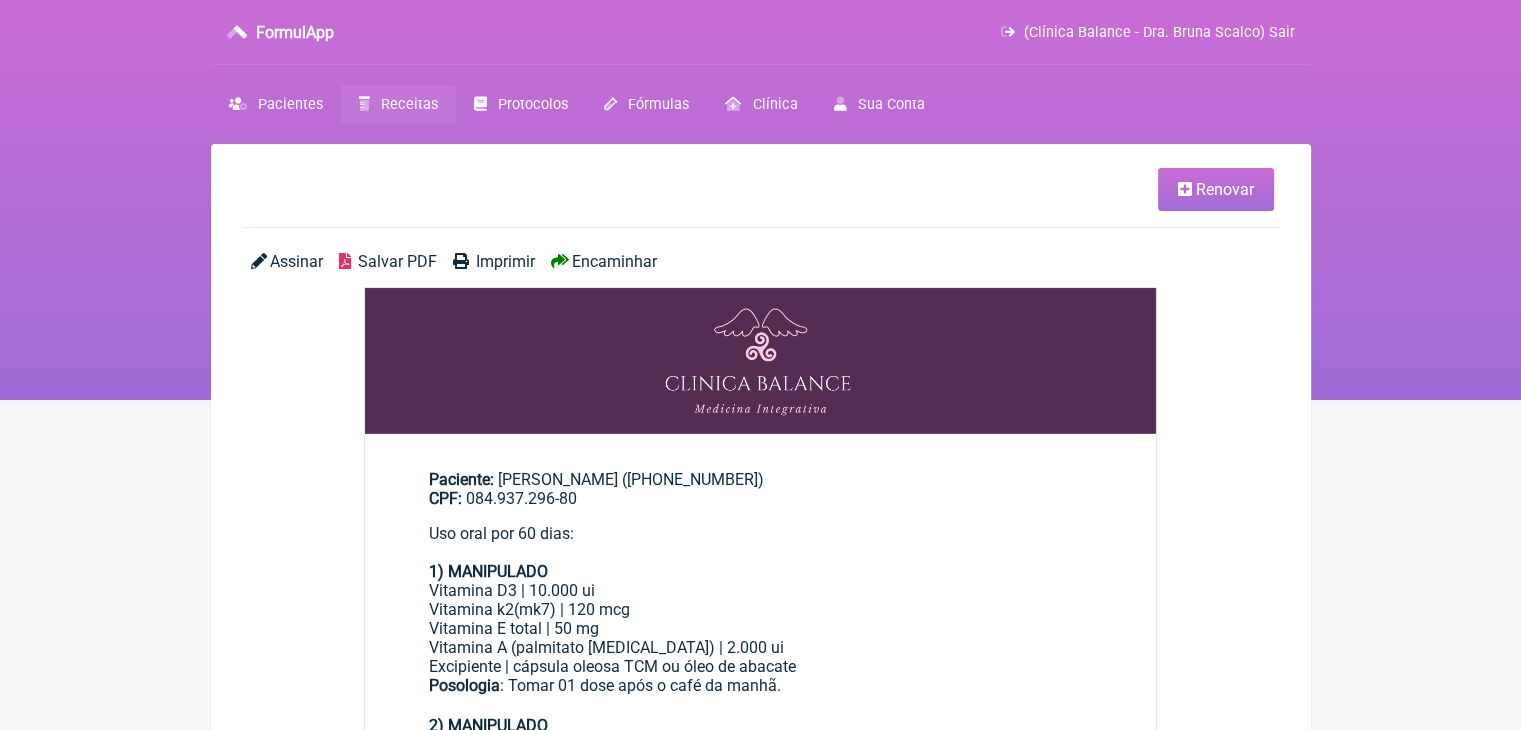 click on "Salvar PDF" at bounding box center [397, 261] 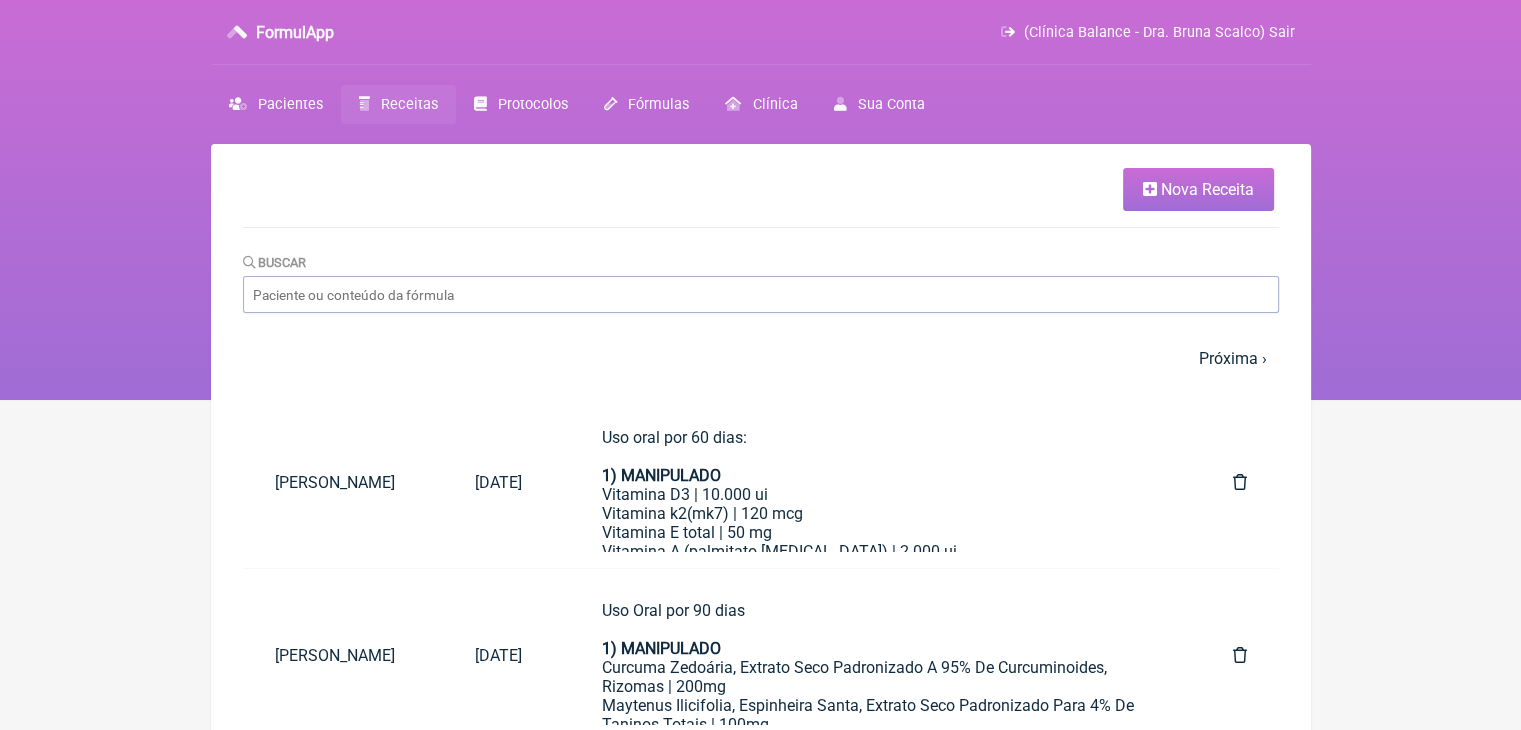 click on "Nova Receita" at bounding box center [1198, 189] 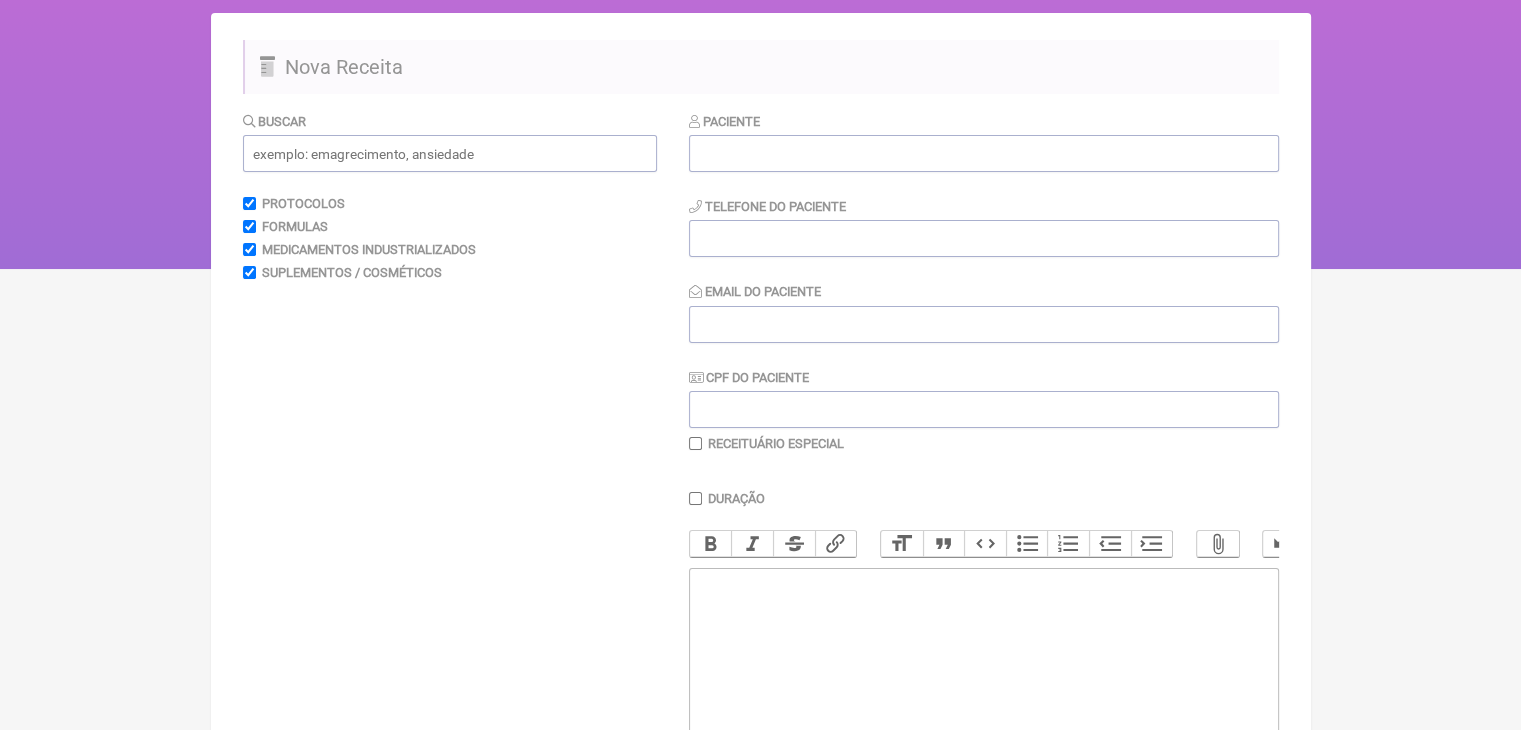 scroll, scrollTop: 140, scrollLeft: 0, axis: vertical 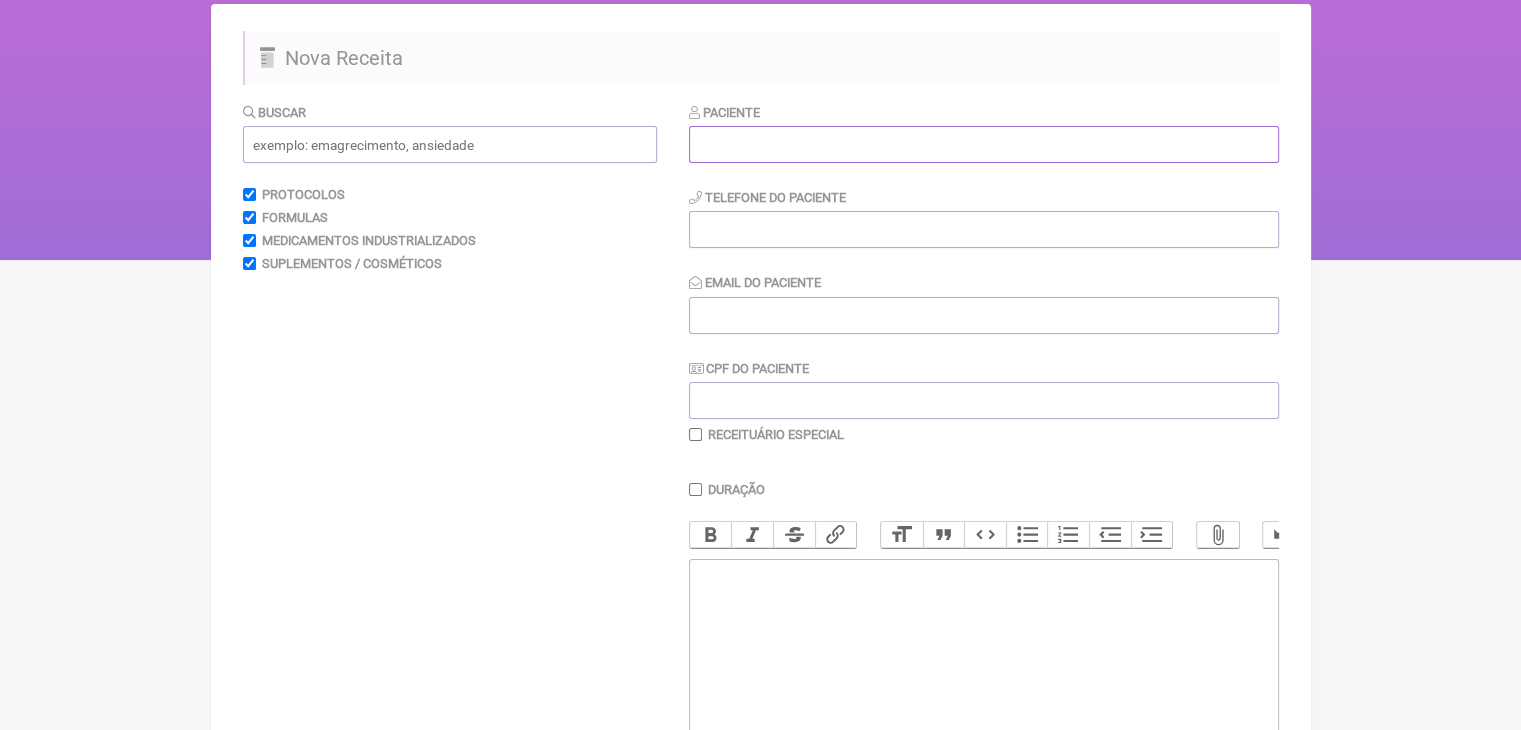 click at bounding box center (984, 144) 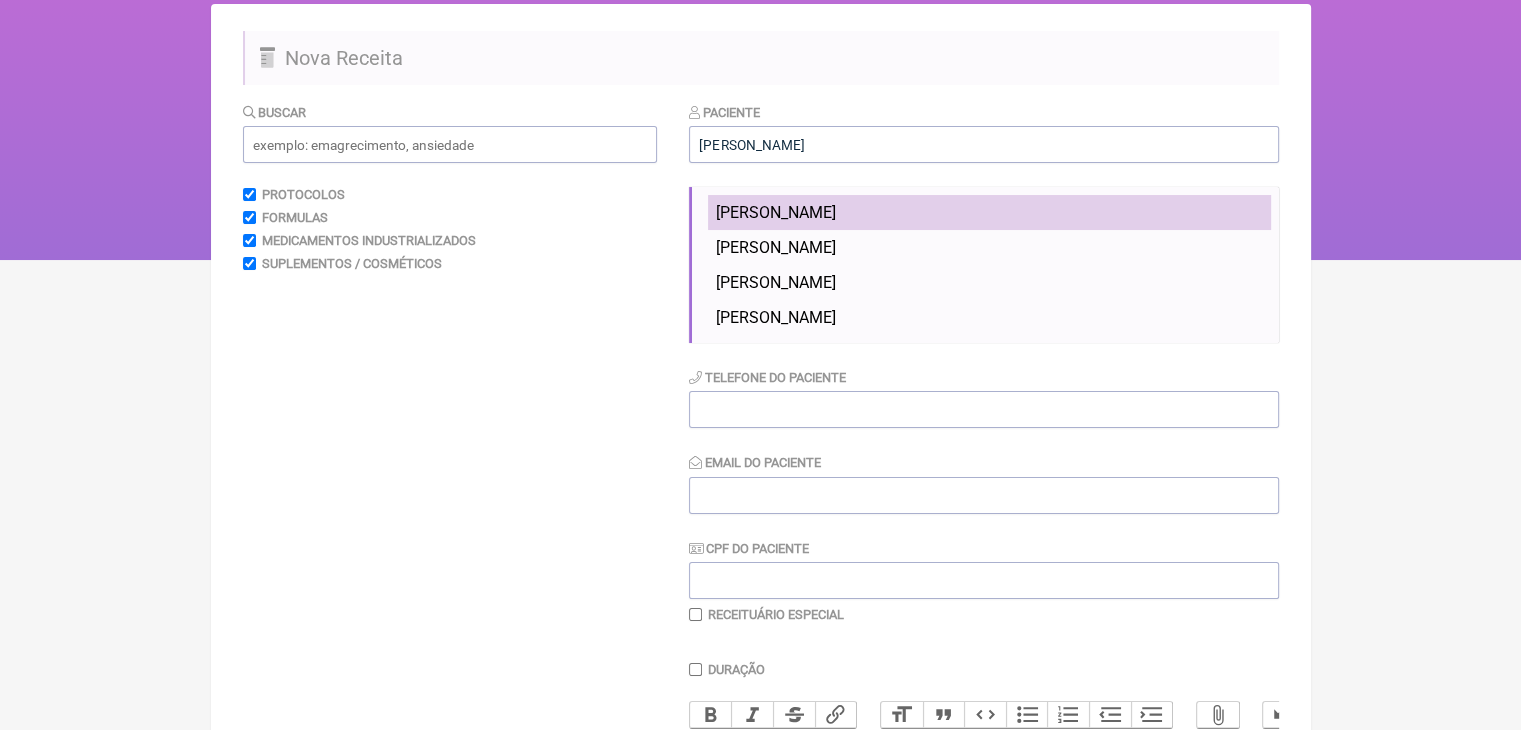 click on "[PERSON_NAME]" at bounding box center [776, 212] 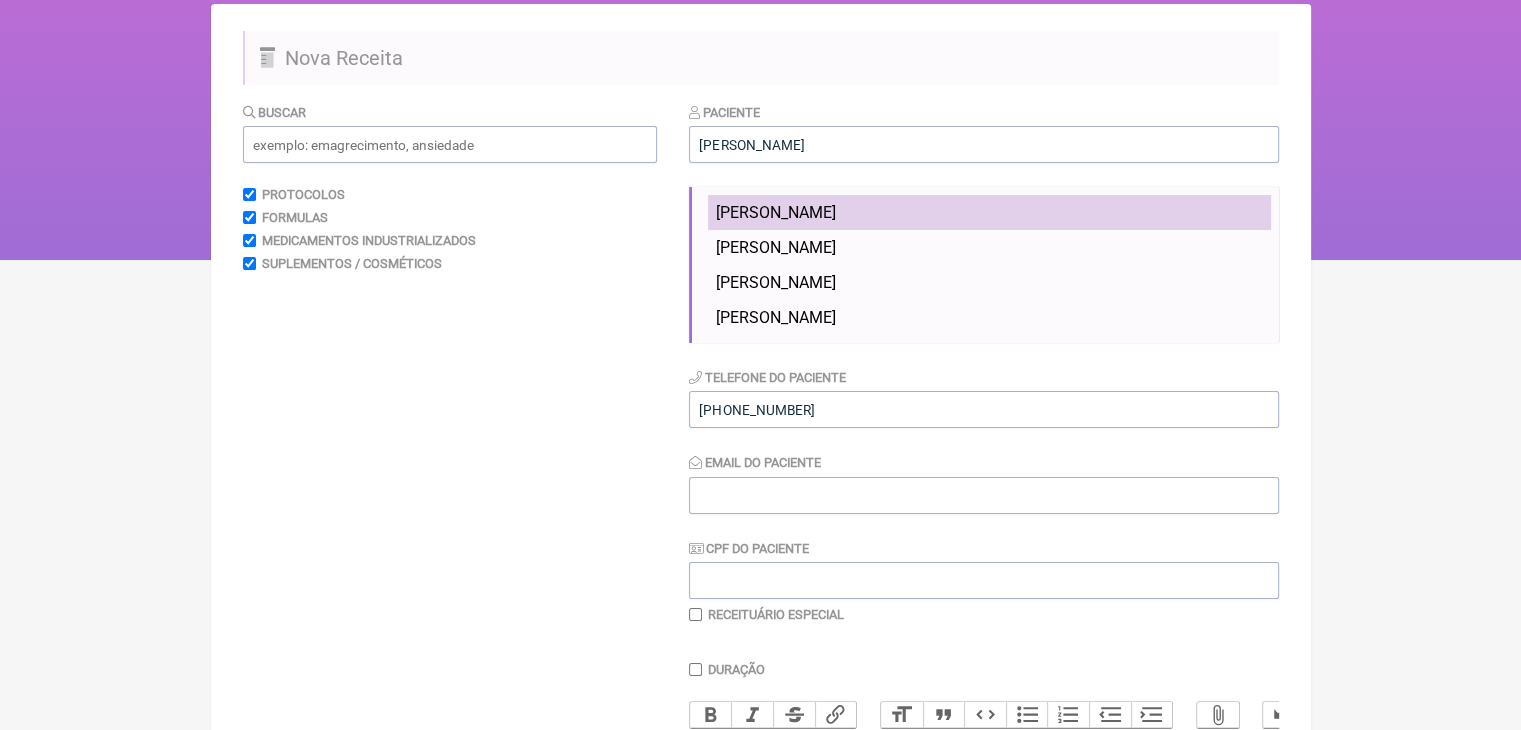 type on "[EMAIL_ADDRESS][DOMAIN_NAME]" 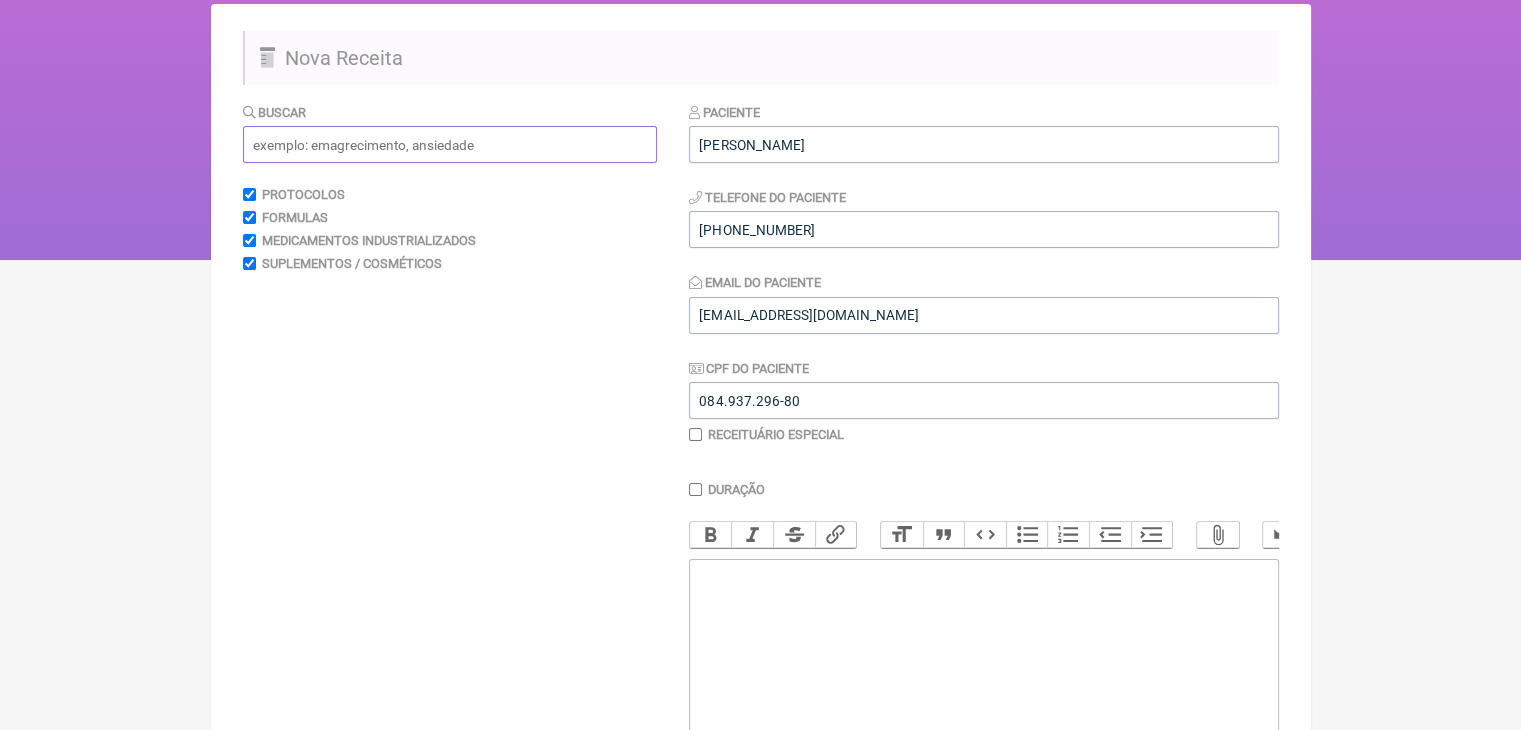 click at bounding box center (450, 144) 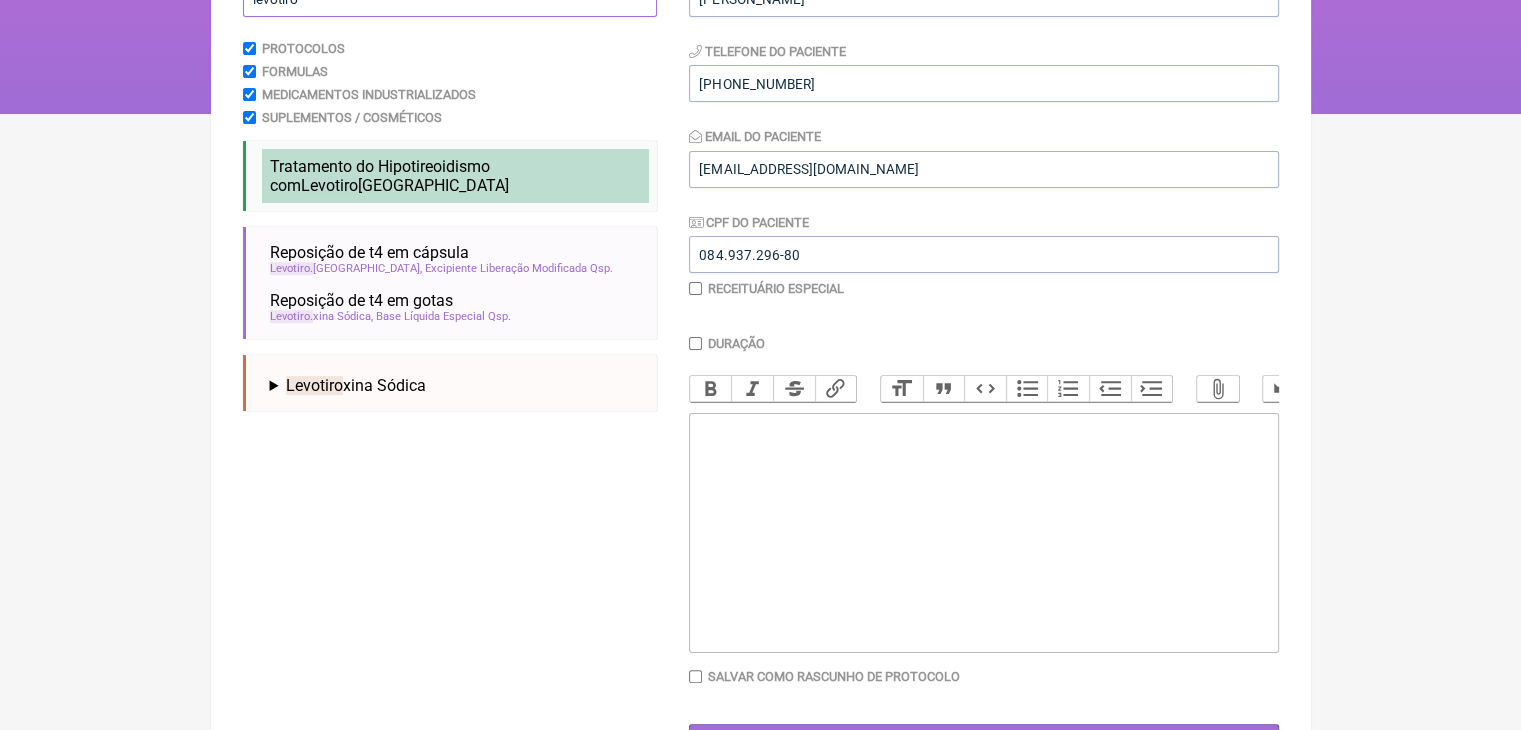 type on "levotiro" 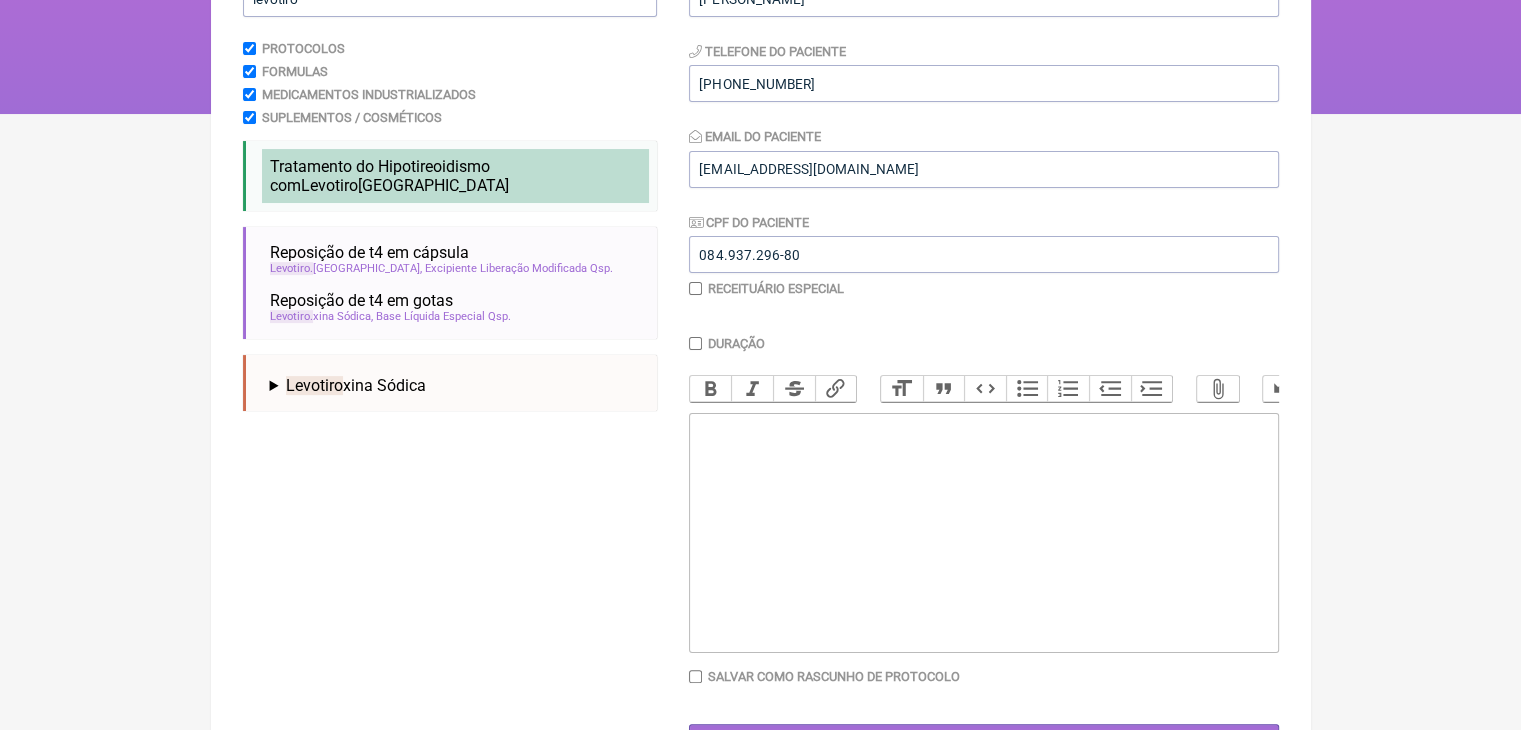 click on "Tratamento do Hipotireoidismo com  Levotiro xina" at bounding box center (389, 176) 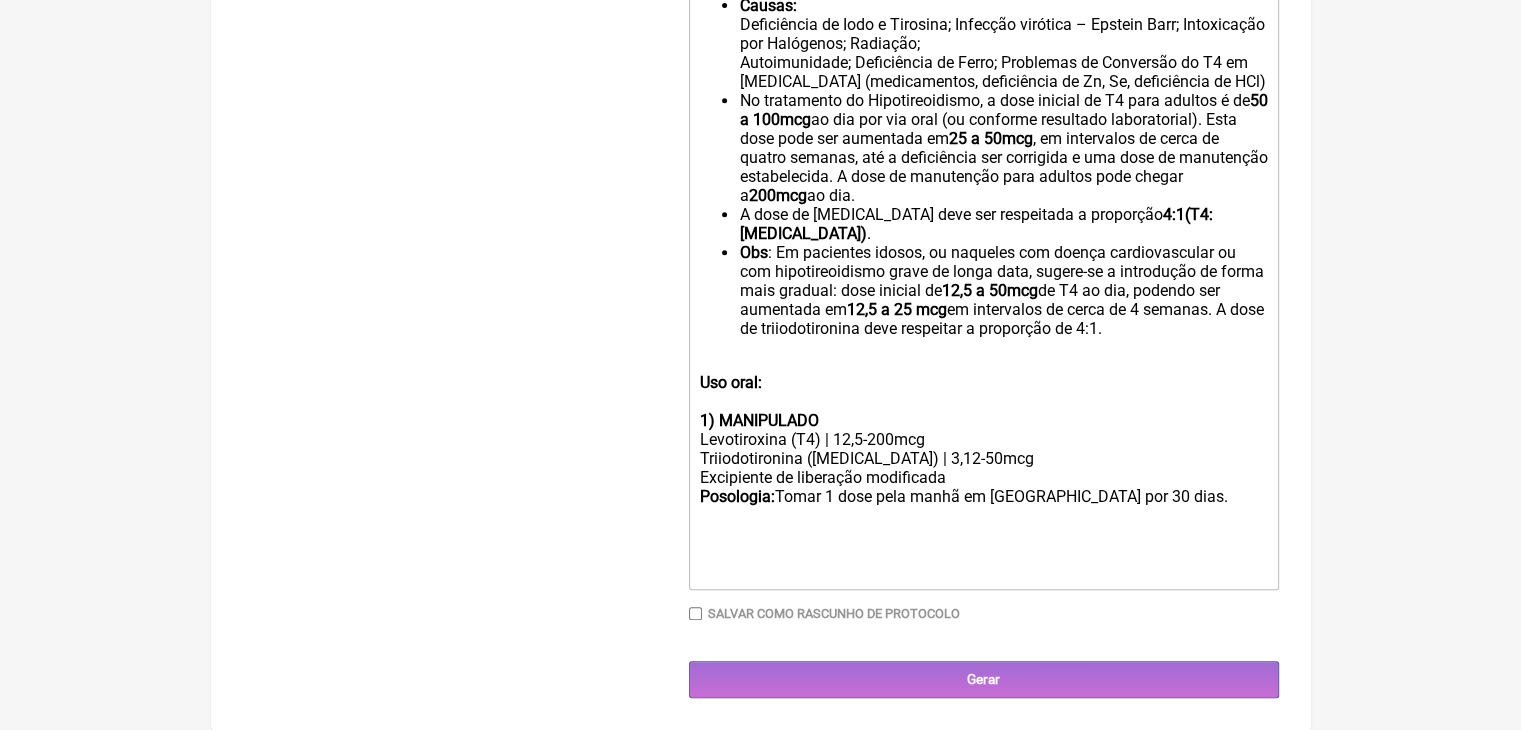 scroll, scrollTop: 1434, scrollLeft: 0, axis: vertical 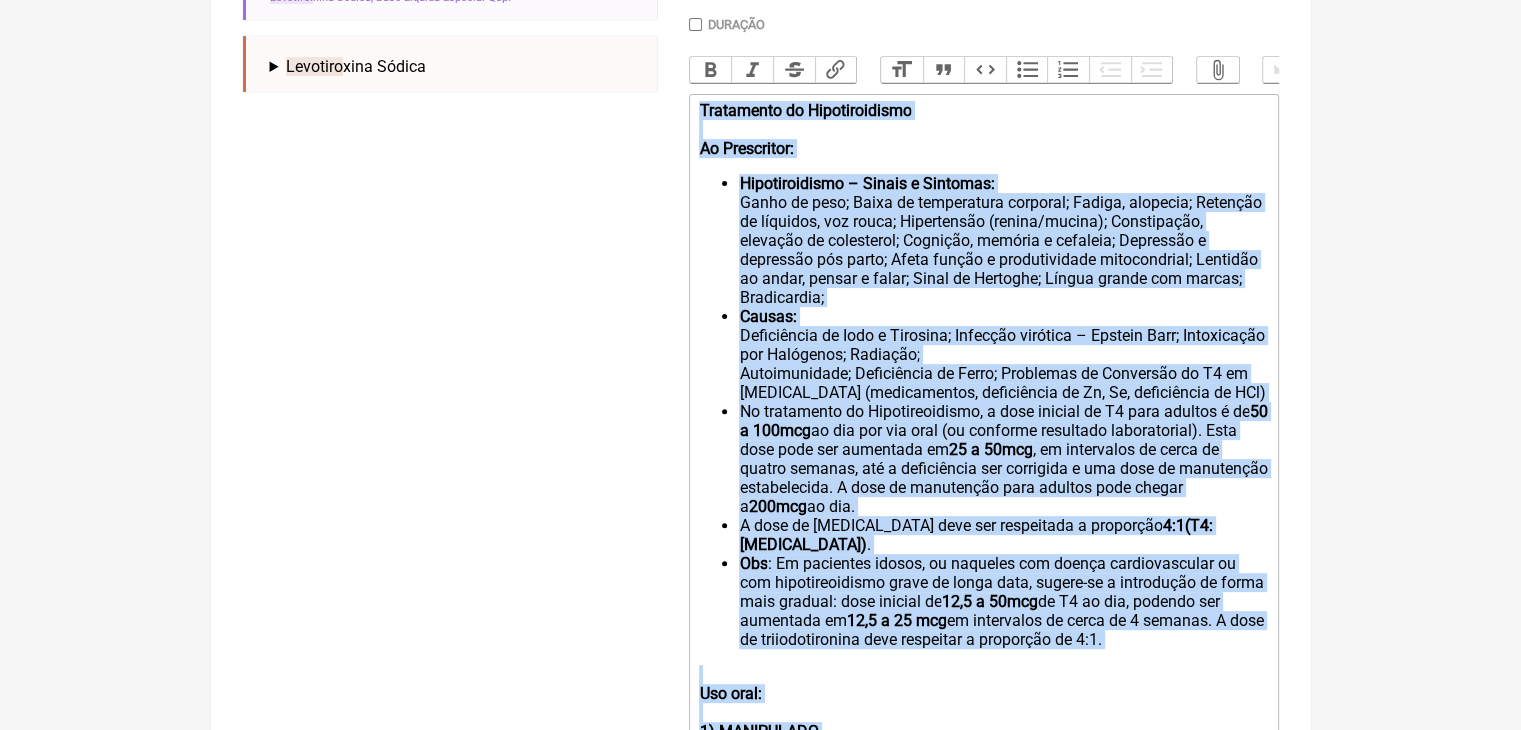 drag, startPoint x: 1243, startPoint y: 469, endPoint x: 680, endPoint y: 97, distance: 674.79846 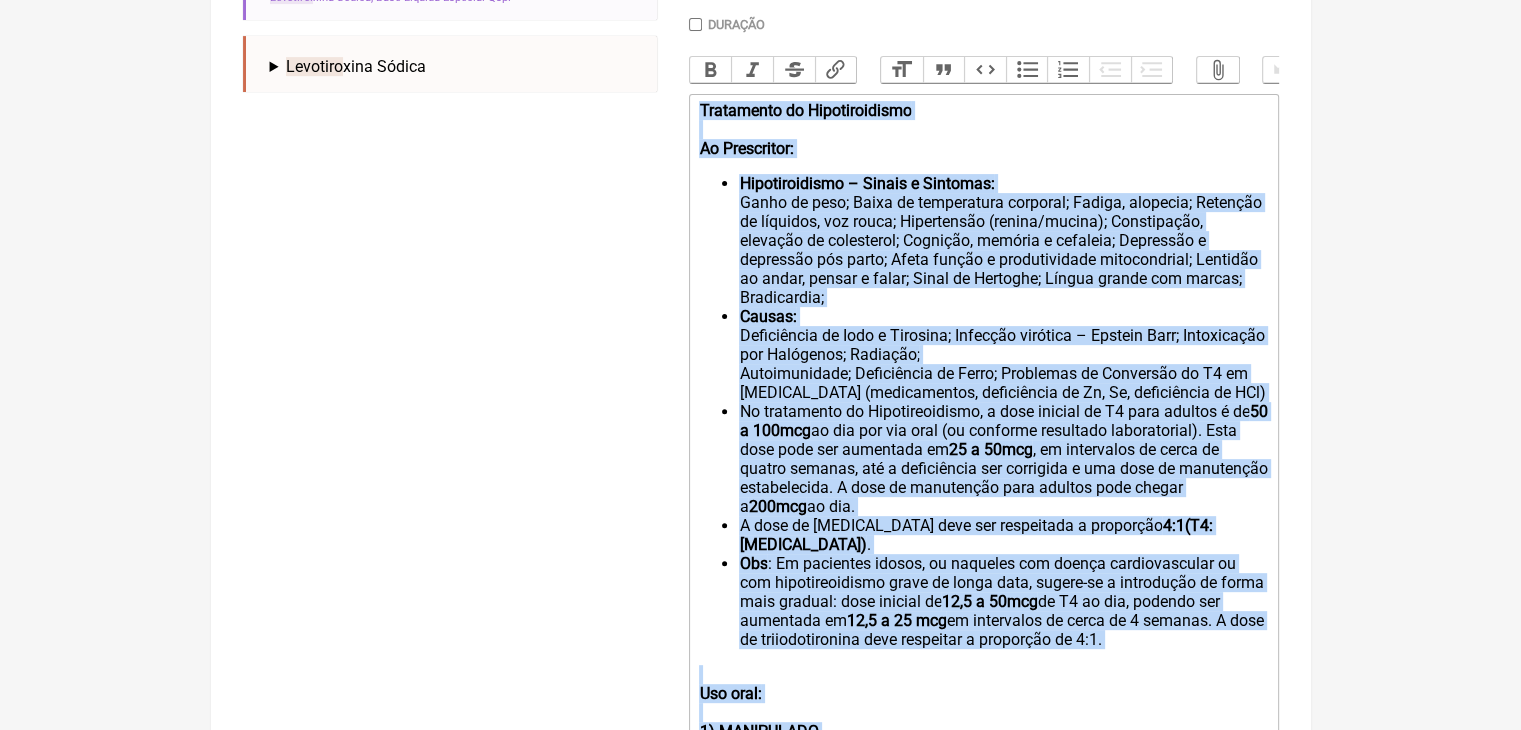 click on "Buscar
levotiro
Protocolos
Formulas
Medicamentos Industrializados
Suplementos / Cosméticos
Tratamento do Hipotireoidismo com  Levotiro xina
hipotireoidismo   tireóide   nutrologia   medicina integrativa   endocrinologia
Reposição de t4 em cápsula
nutrologia   ortomolecular   endocrinologia   hipotireoisdimo
Levotiro xina   Excipiente Liberação Modificada Qsp
Reposição de t4 em gotas
nutrologia   ortomolecular   endocrinologia   hipotireoisdimo
Levotiro xina Sódica" at bounding box center [761, 323] 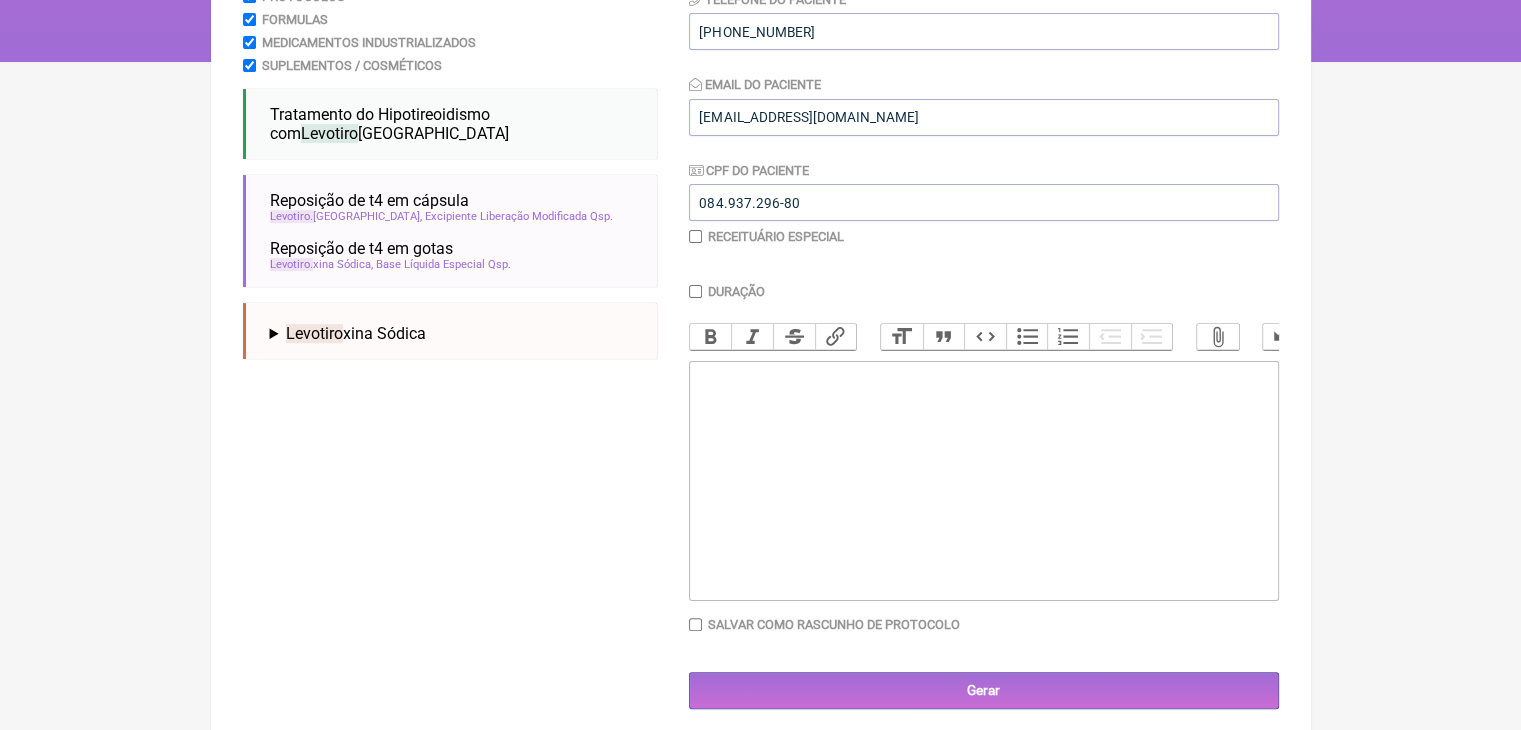 scroll, scrollTop: 336, scrollLeft: 0, axis: vertical 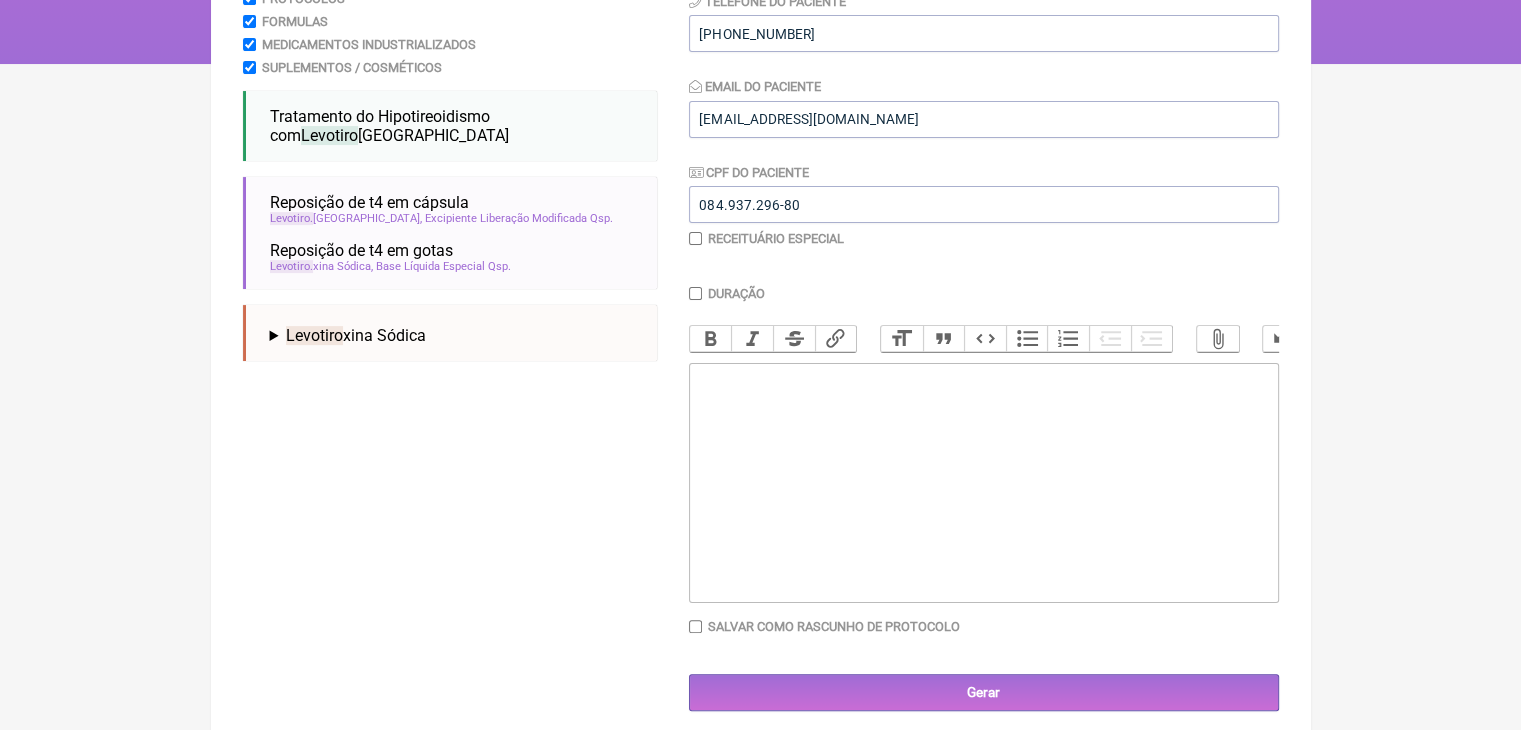 click on "Levotiro xina Sódica
Comprimido Simples | 100 MCG
Comprimido Simples | 112 MCG
Comprimido Simples | 125 MCG
Comprimido Simples | 150 MCG
Comprimido Simples | 175 MCG
Comprimido Simples | 200 MCG
Comprimido Simples | 25 MCG
Comprimido Simples | 50 MCG
Comprimido Simples | 75 MCG
Comprimido Simples | 88 MCG" at bounding box center (455, 333) 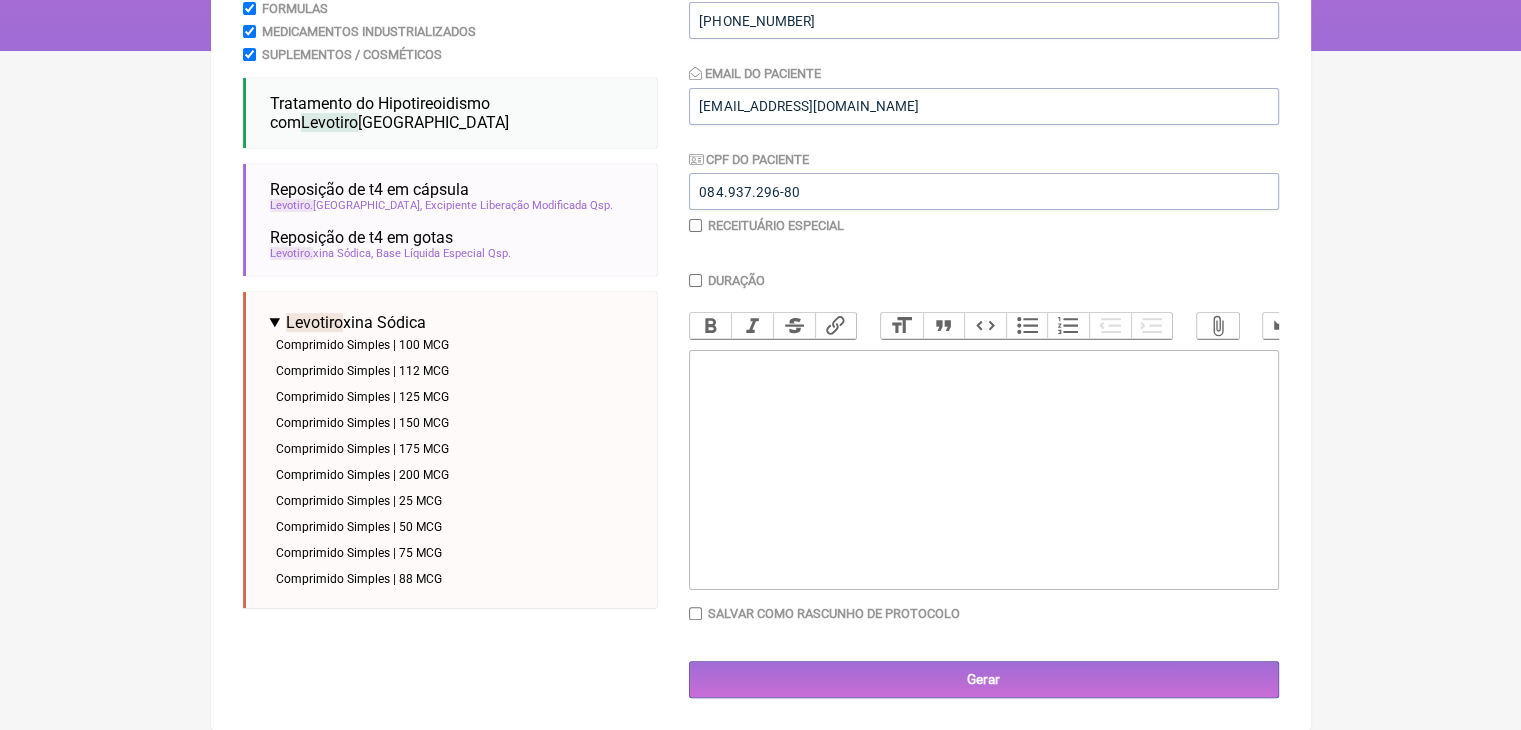 scroll, scrollTop: 483, scrollLeft: 0, axis: vertical 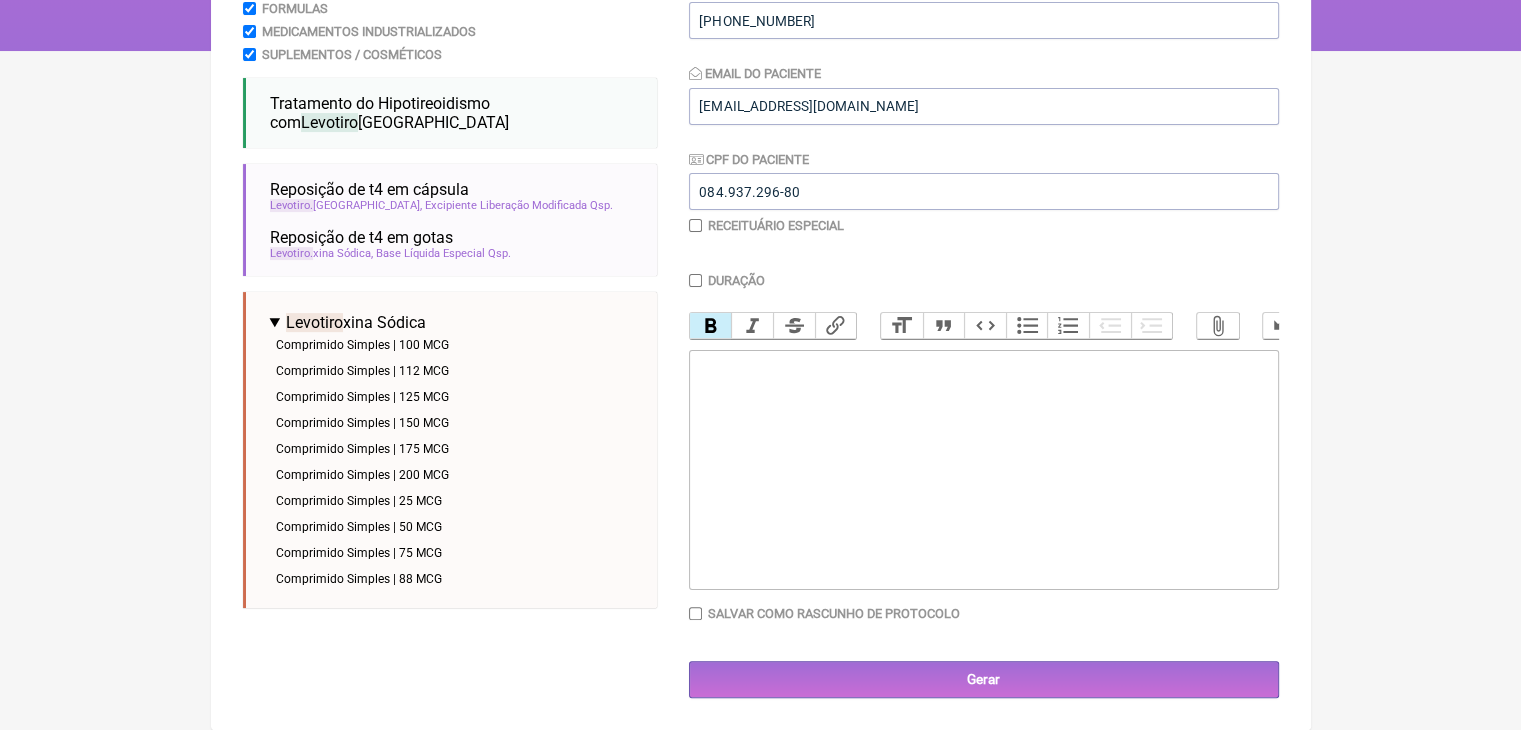 type on "<div><br><br></div>" 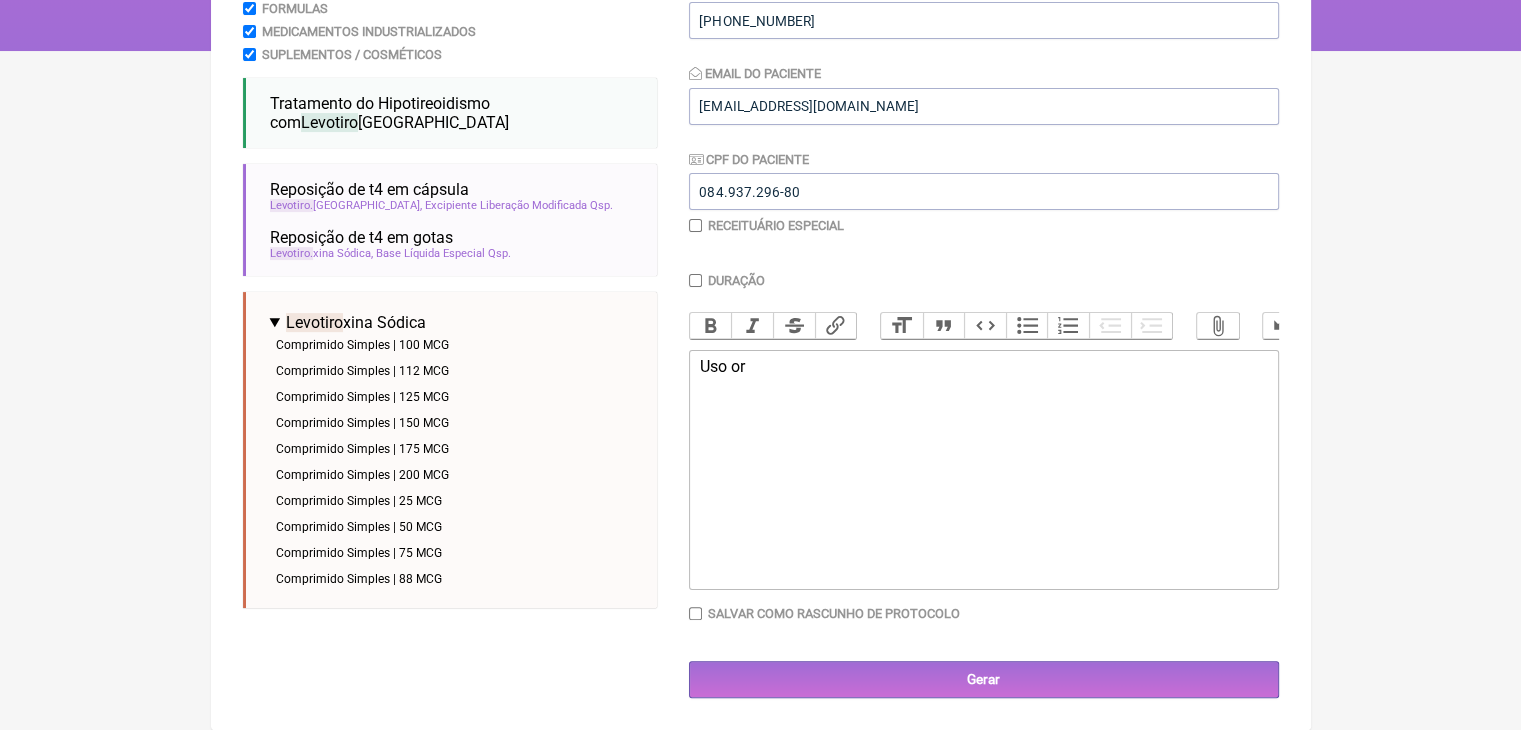 type on "<div>U</div>" 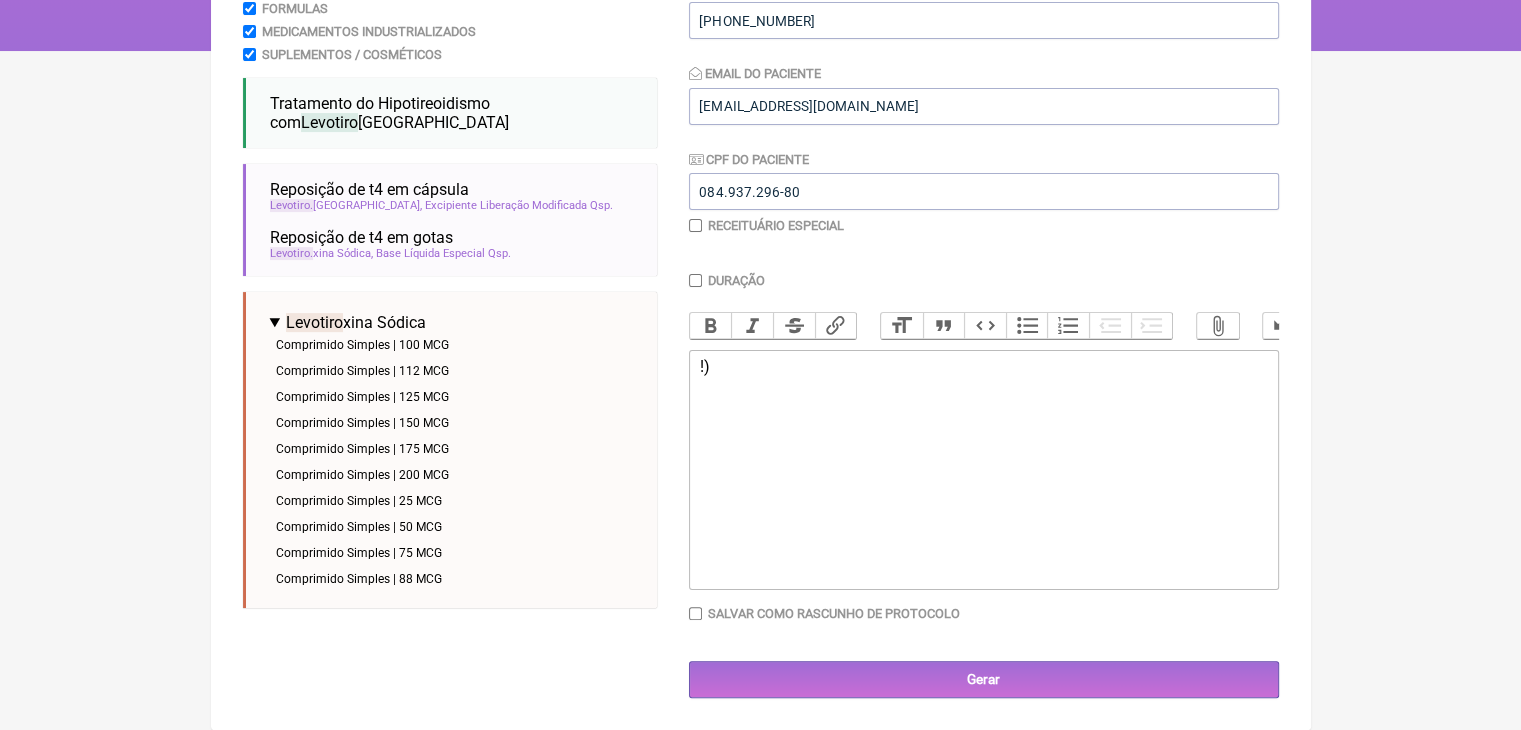 type on "<div>!</div>" 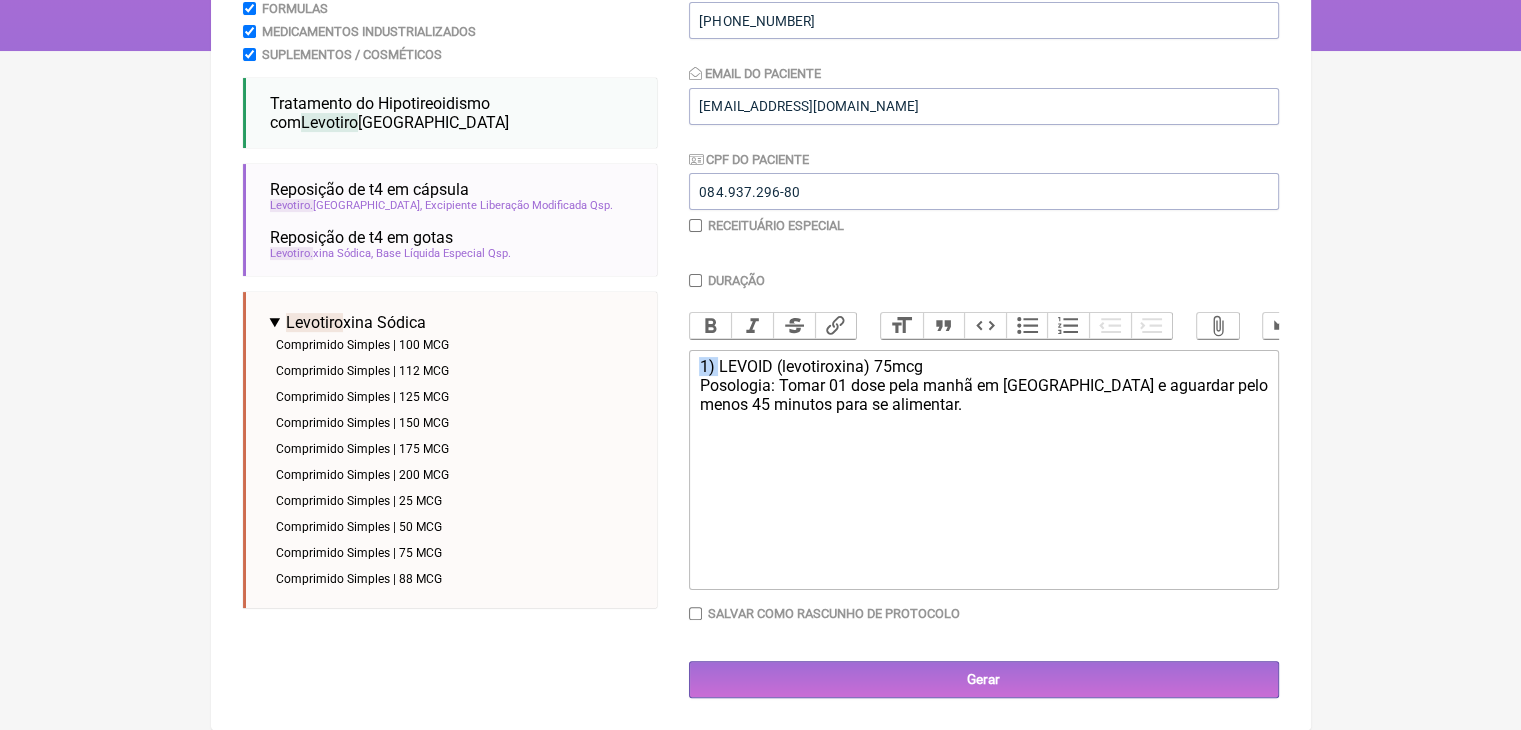 drag, startPoint x: 712, startPoint y: 383, endPoint x: 734, endPoint y: 385, distance: 22.090721 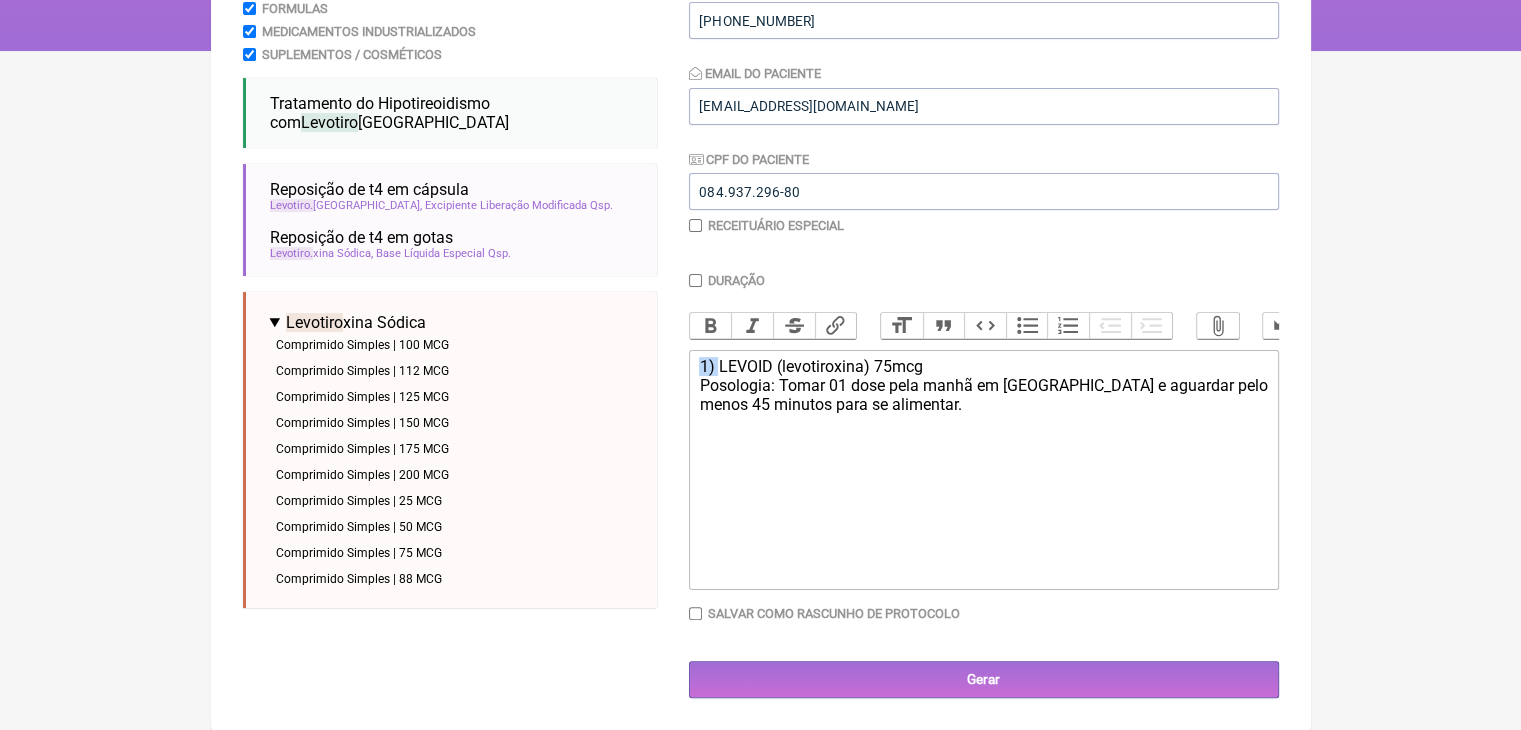 click on "1) LEVOID (levotiroxina) 75mcg Posologia: Tomar 01 dose pela manhã em jejum e aguardar pelo menos 45 minutos para se alimentar." 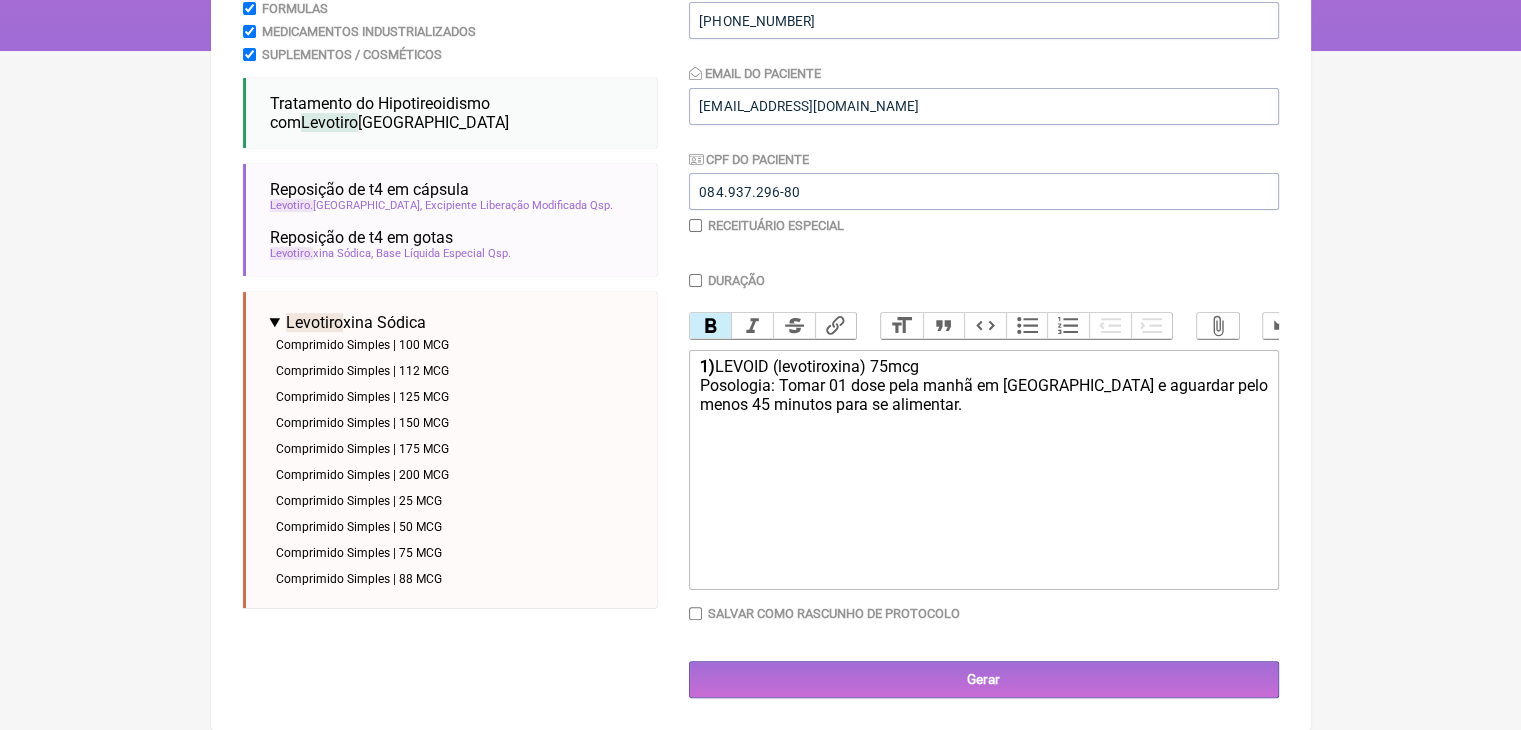 click on "Bold" at bounding box center (711, 326) 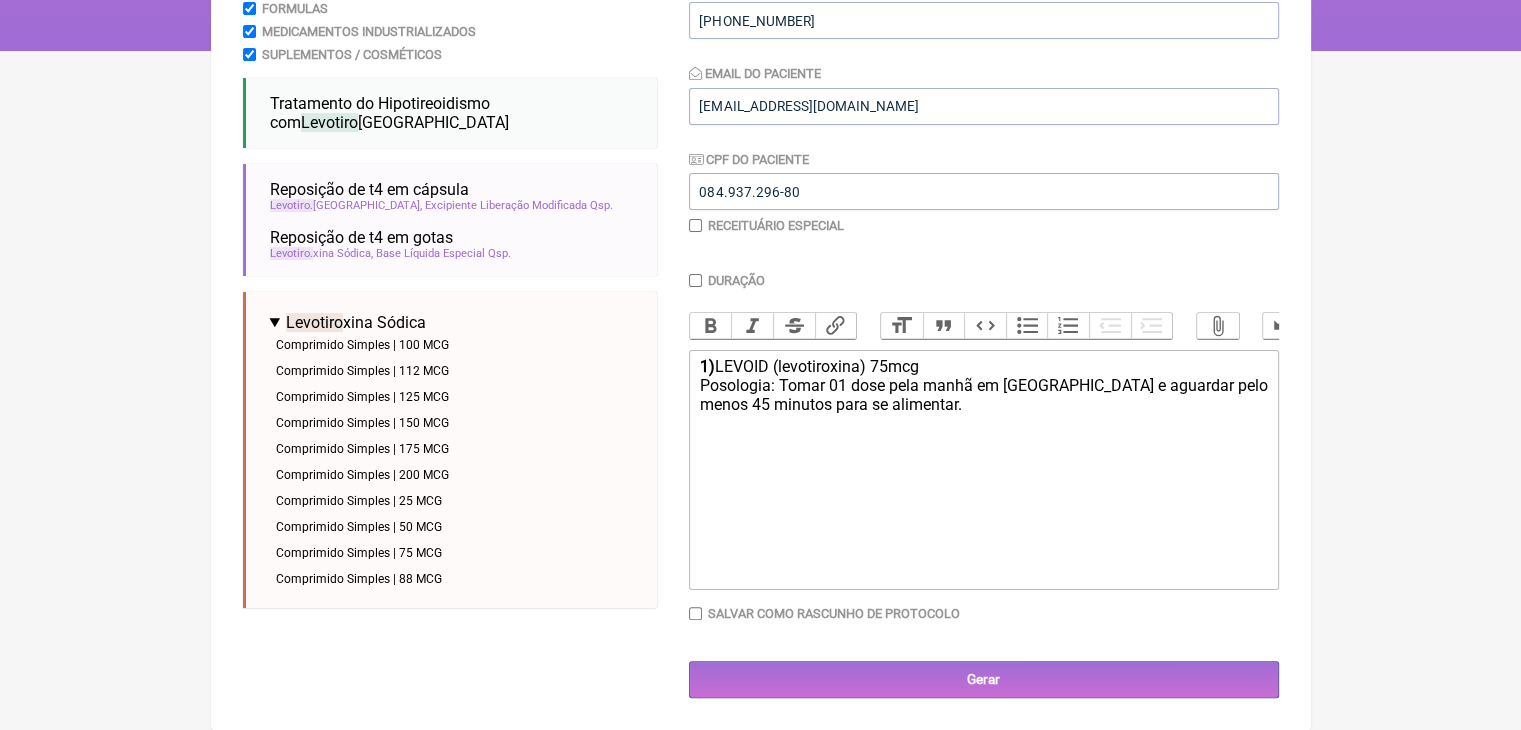 click on "1)  LEVOID (levotiroxina) 75mcg Posologia: Tomar 01 dose pela manhã em jejum e aguardar pelo menos 45 minutos para se alimentar." 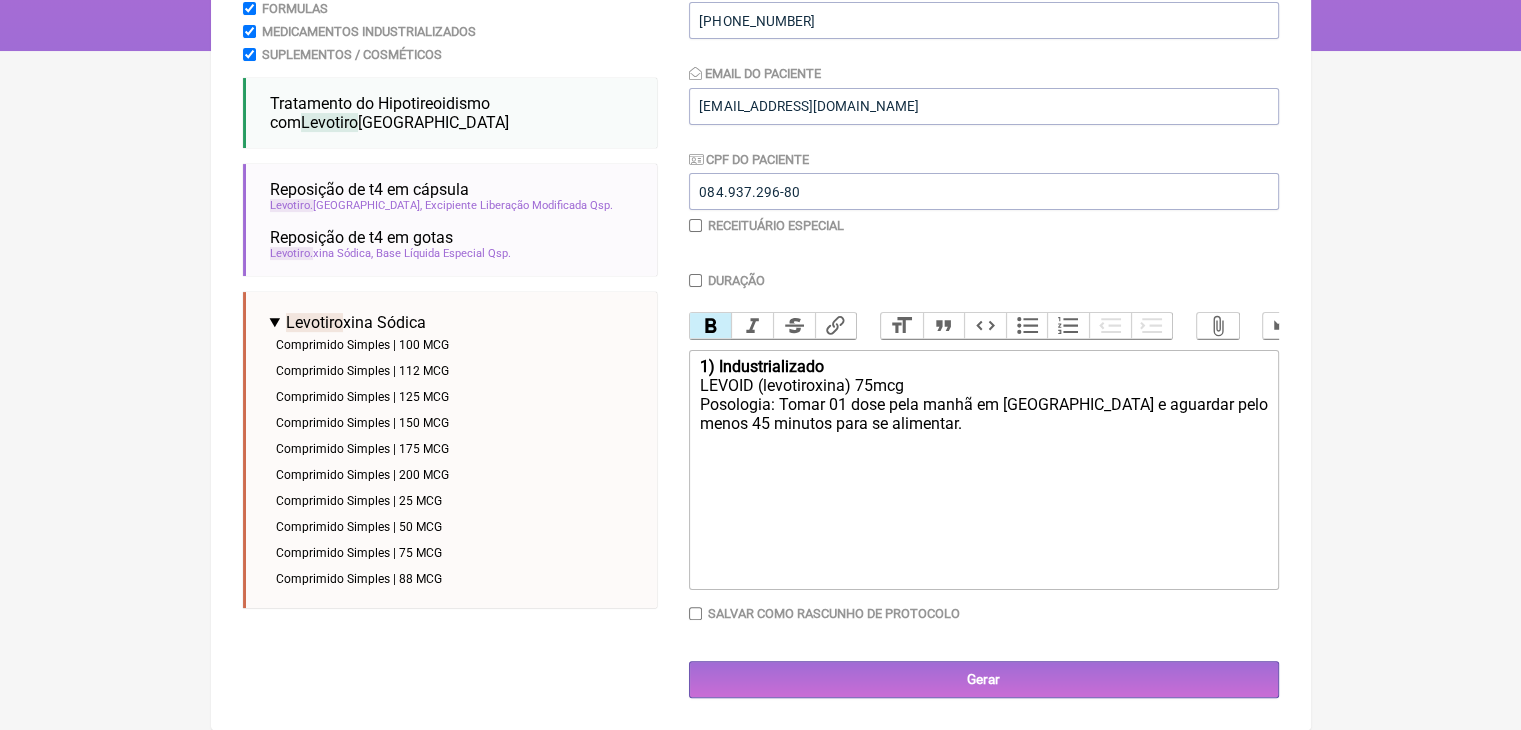 click on "1) Industrializado" 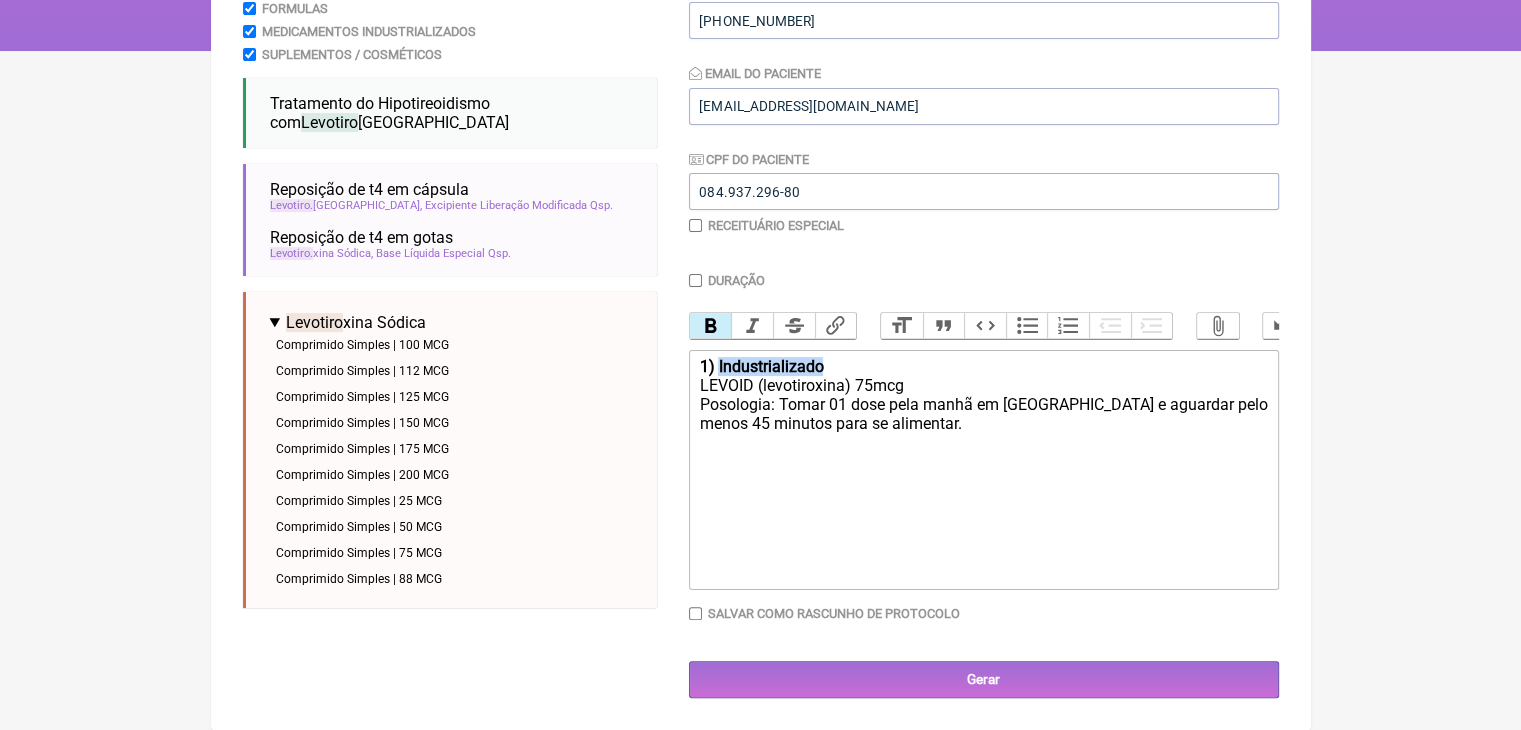 click on "1) Industrializado" 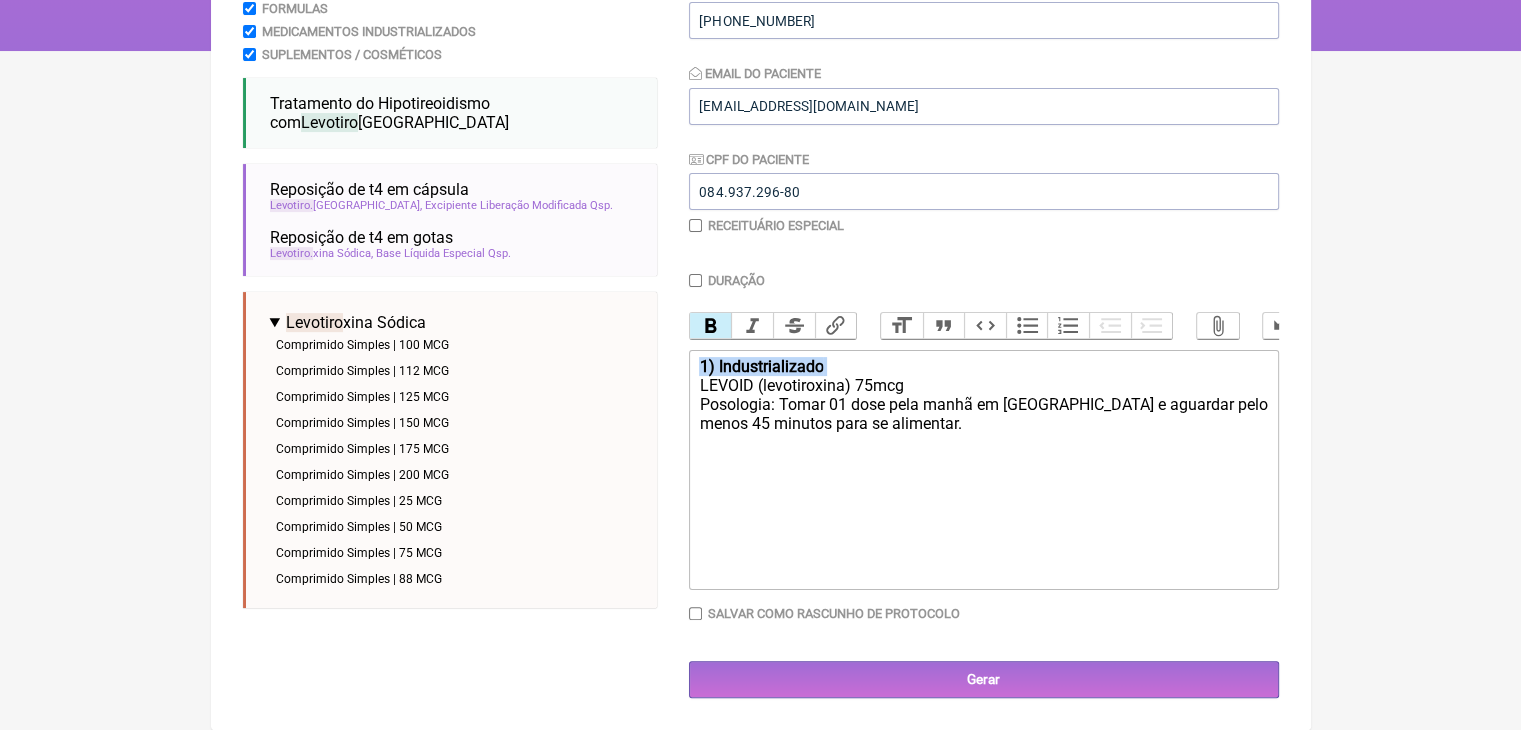 click on "1) Industrializado" 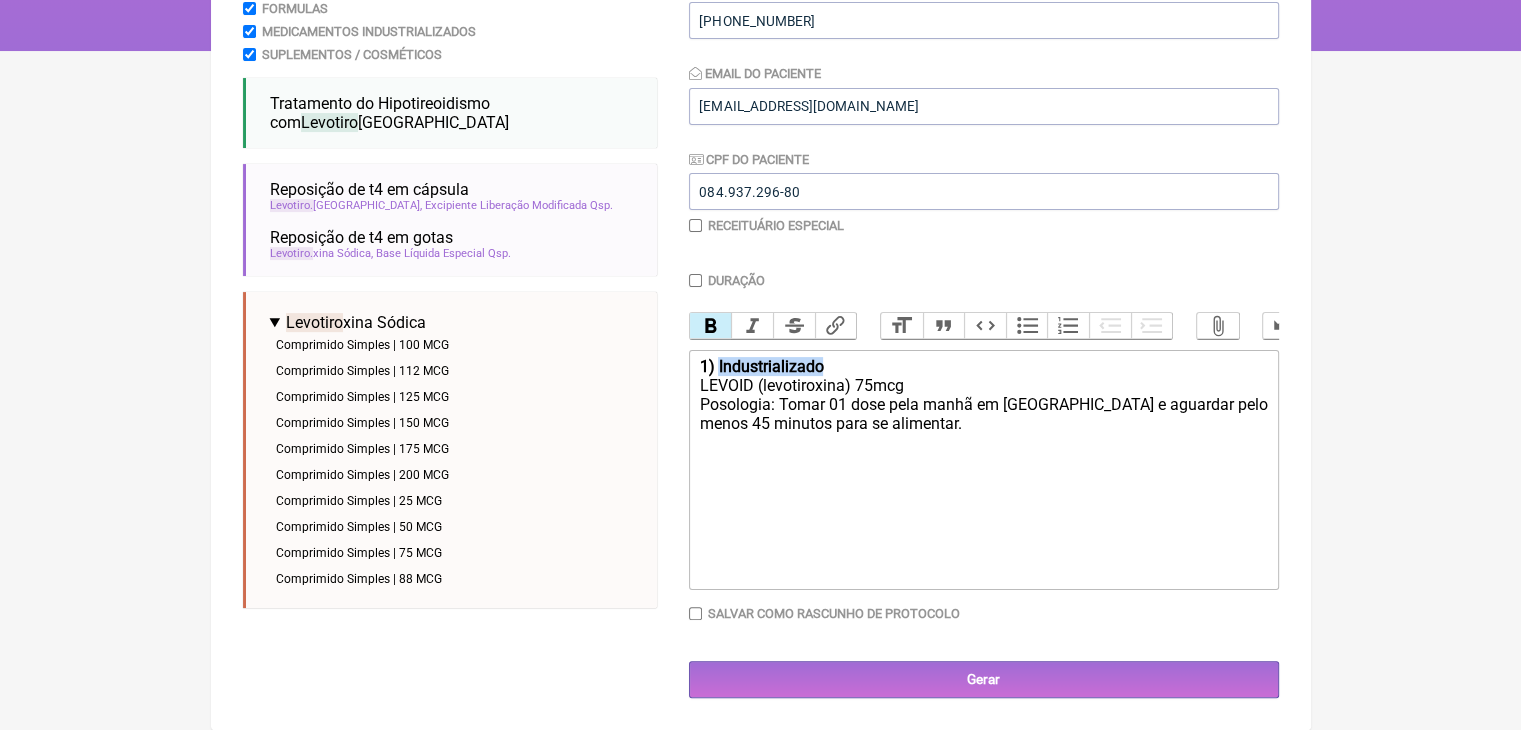 click on "1) Industrializado" 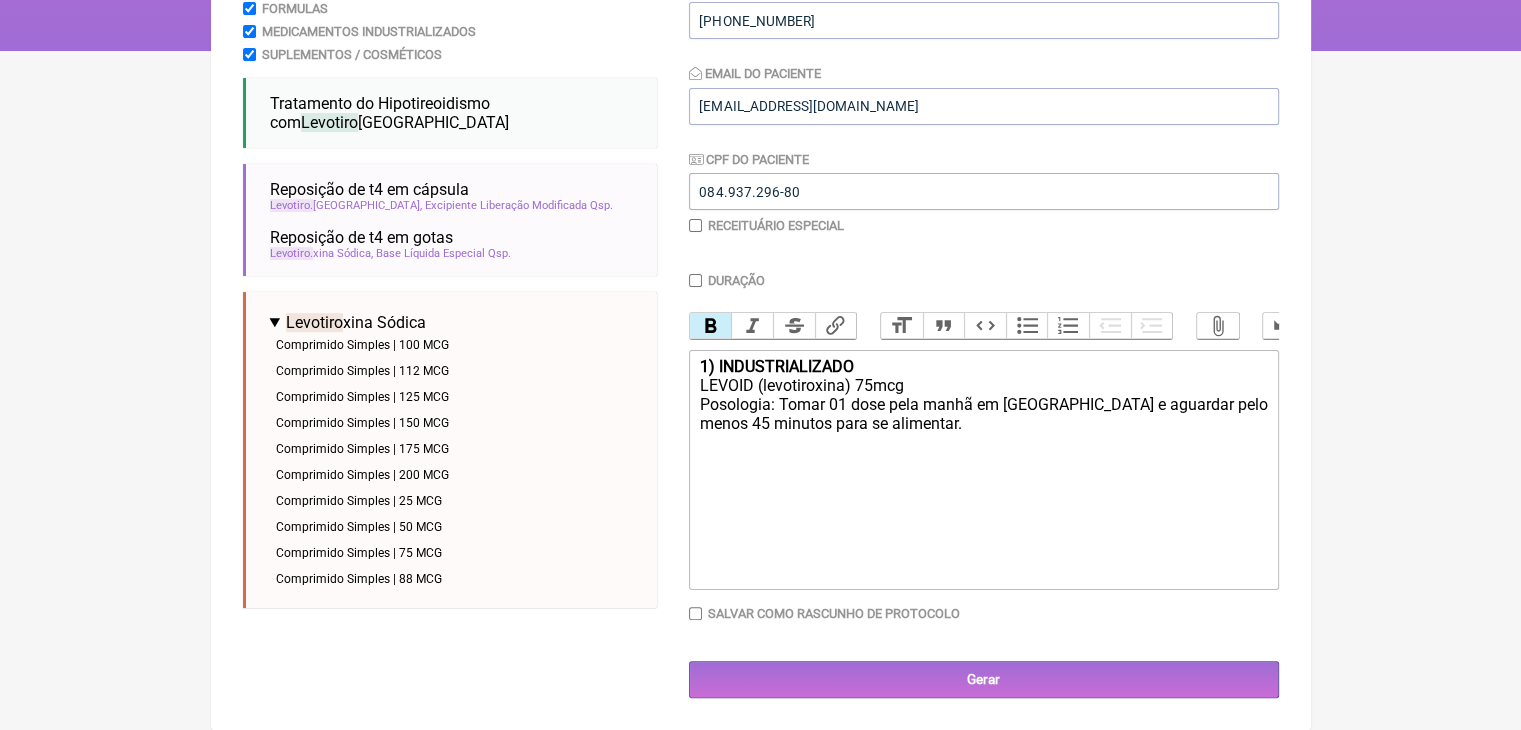 click on "1) INDUSTRIALIZADO  LEVOID (levotiroxina) 75mcg Posologia: Tomar 01 dose pela manhã em jejum e aguardar pelo menos 45 minutos para se alimentar." 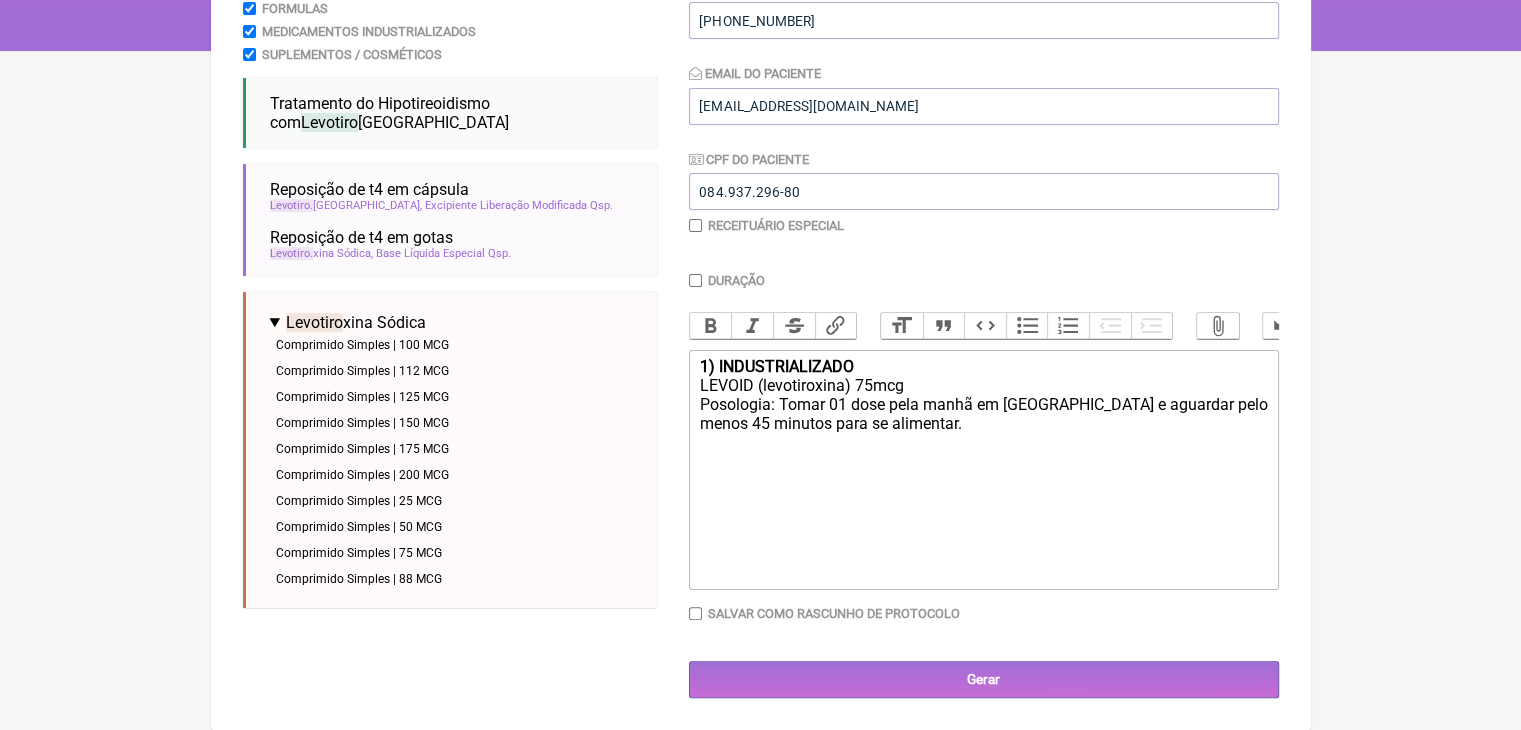 click on "1) INDUSTRIALIZADO  LEVOID (levotiroxina) 75mcg Posologia: Tomar 01 dose pela manhã em jejum e aguardar pelo menos 45 minutos para se alimentar." 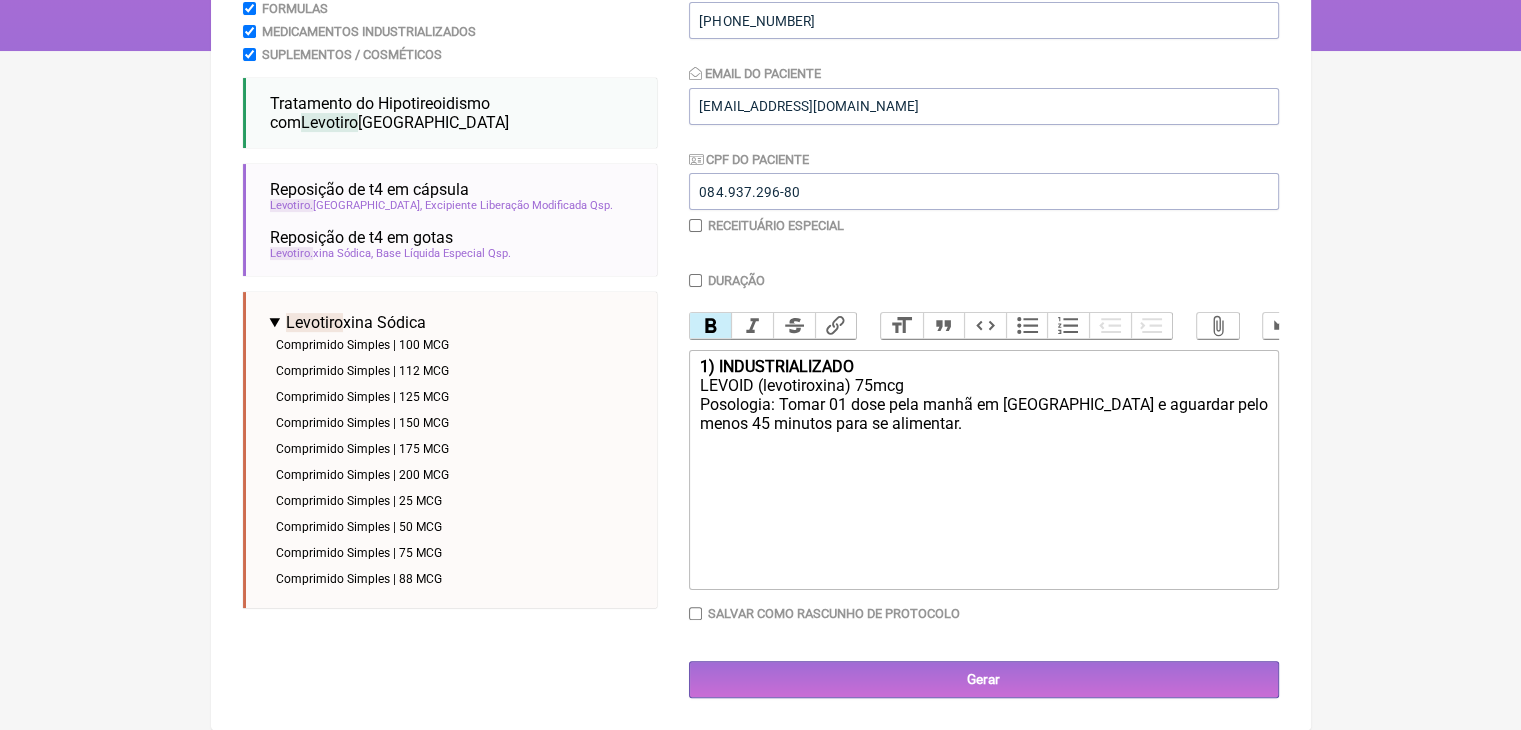 type on "<div><strong>1) INDUSTRIALIZADO <br><br></strong>LEVOID (levotiroxina) 75mcg<br>Posologia: Tomar 01 dose pela manhã em jejum e aguardar pelo menos 45 minutos para se alimentar.</div>" 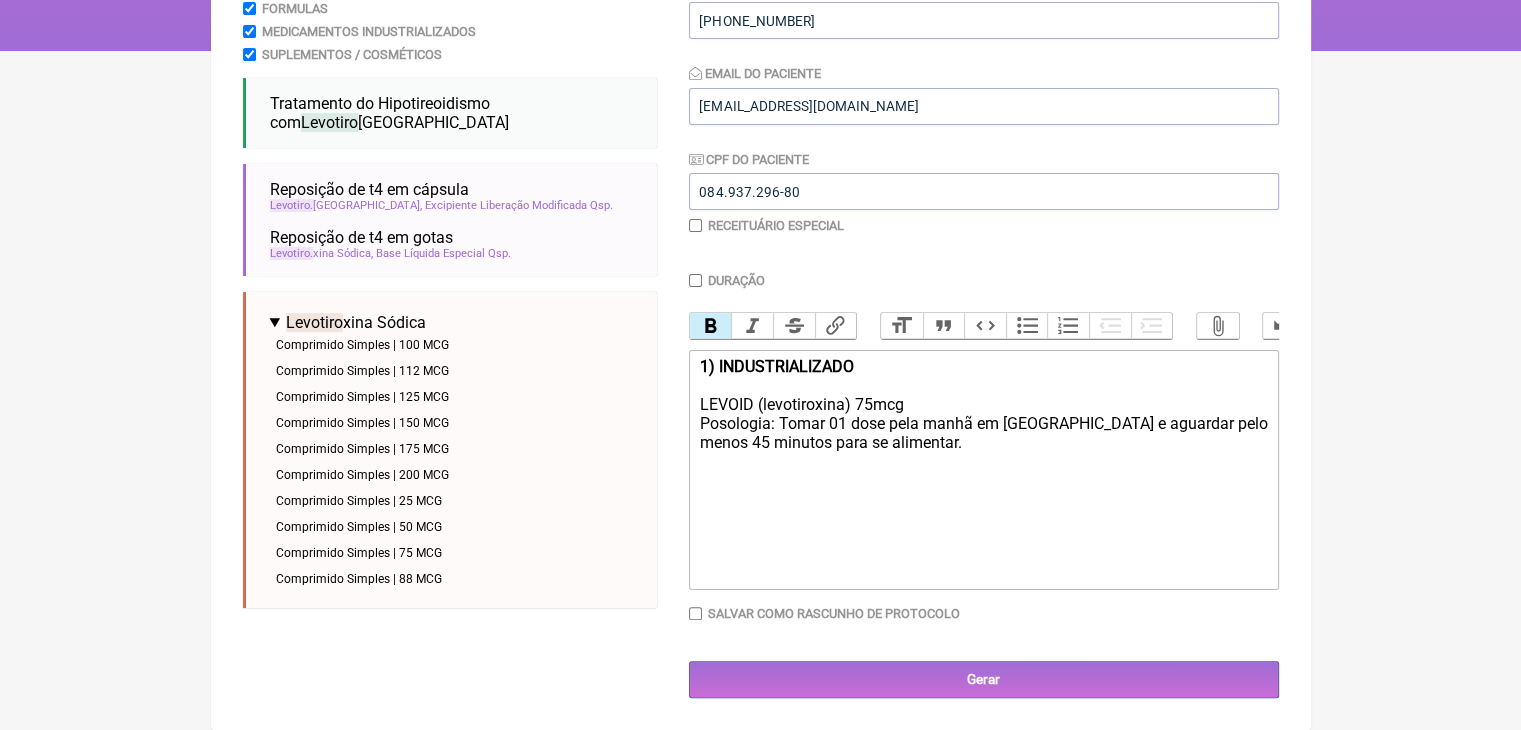 click on "1) INDUSTRIALIZADO  LEVOID (levotiroxina) 75mcg Posologia: Tomar 01 dose pela manhã em jejum e aguardar pelo menos 45 minutos para se alimentar." 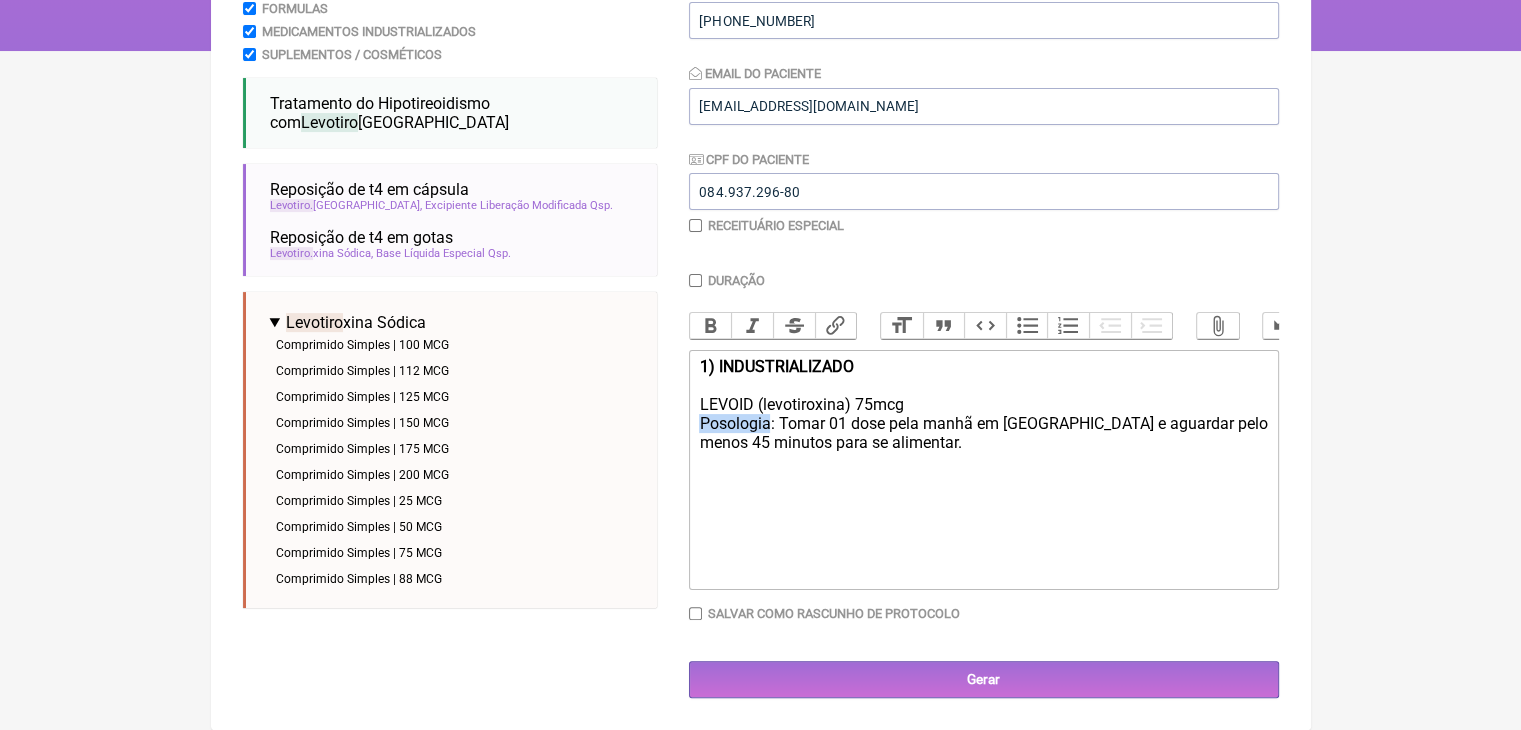 click on "1) INDUSTRIALIZADO  LEVOID (levotiroxina) 75mcg Posologia: Tomar 01 dose pela manhã em jejum e aguardar pelo menos 45 minutos para se alimentar." 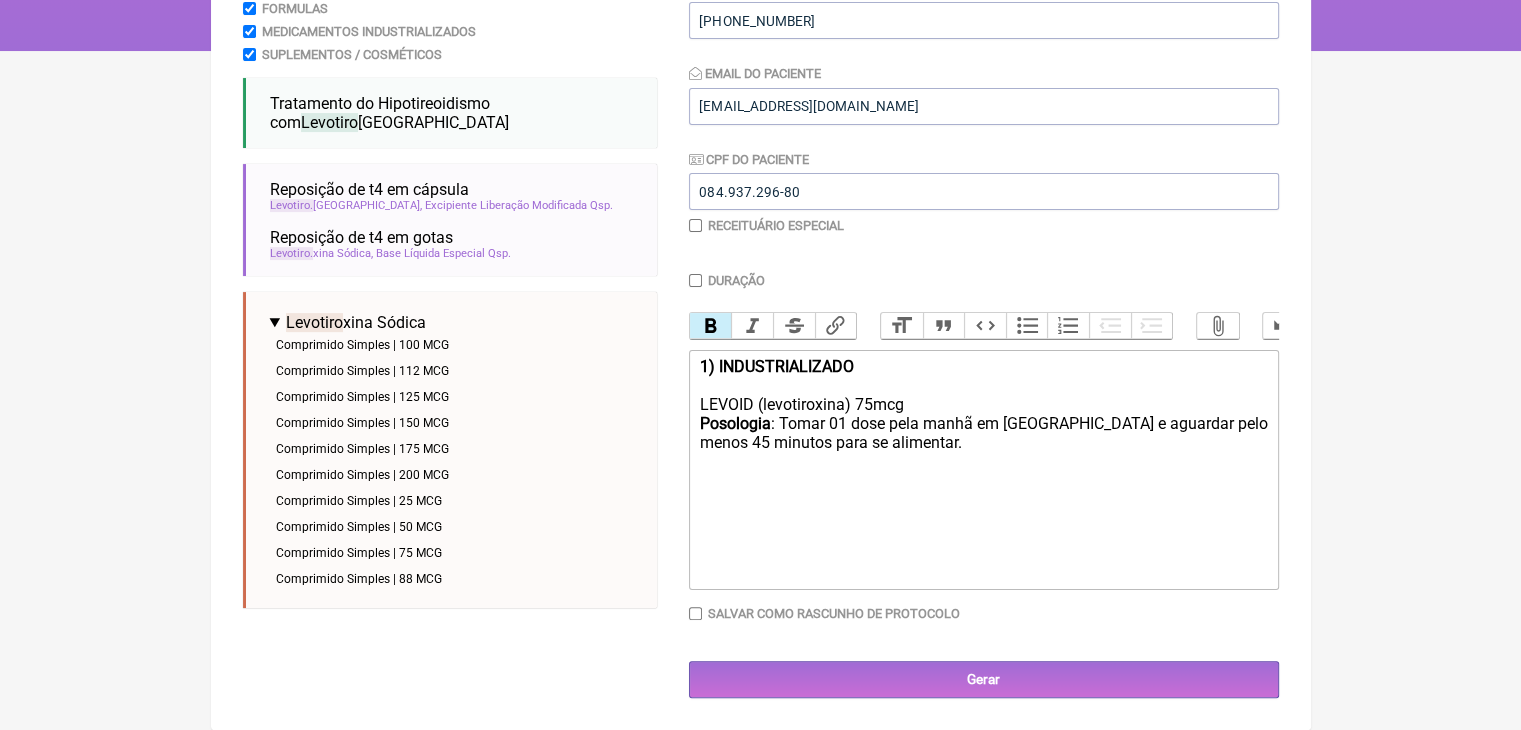 click on "Bold" at bounding box center (711, 326) 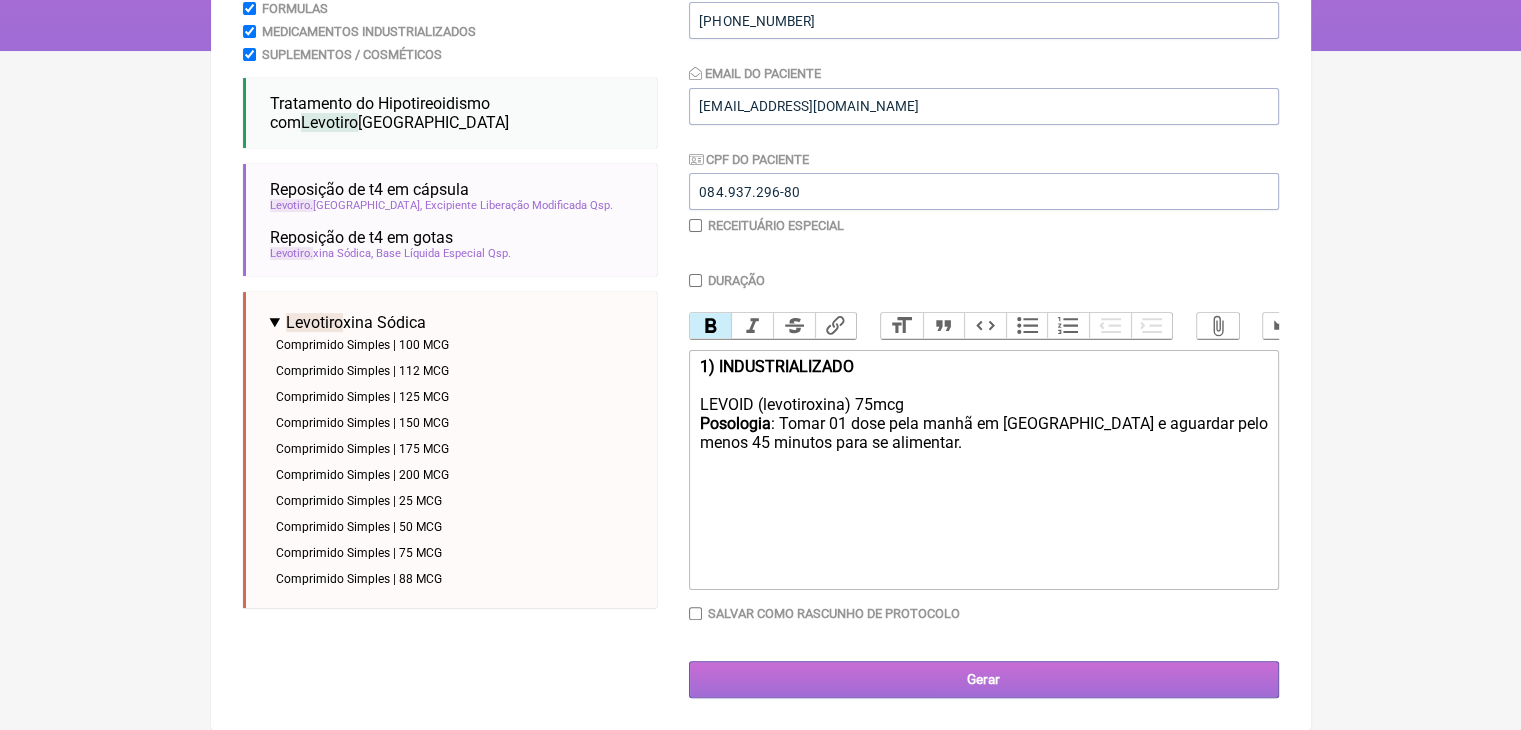 click on "Gerar" at bounding box center [984, 679] 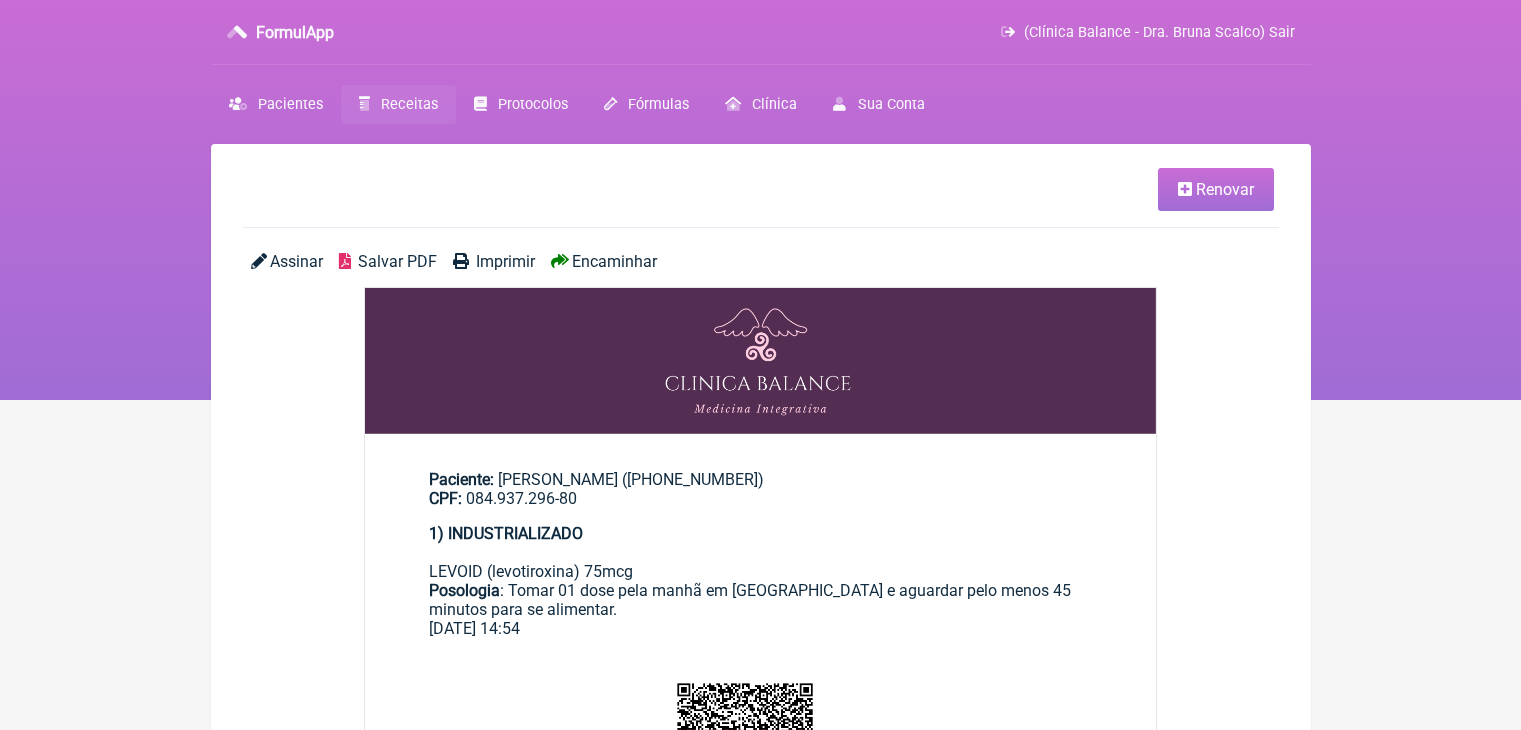 scroll, scrollTop: 0, scrollLeft: 0, axis: both 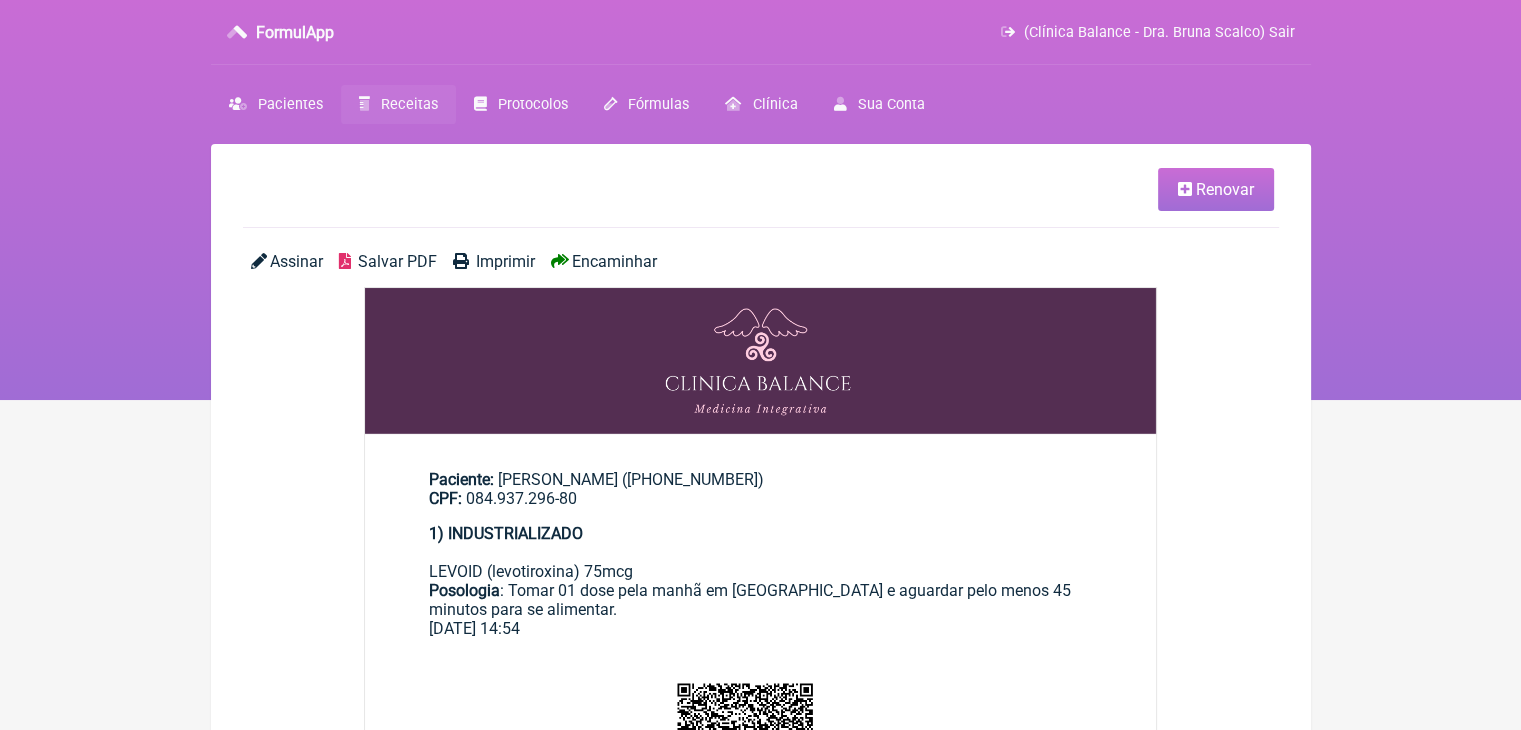 click on "Salvar PDF" at bounding box center [397, 261] 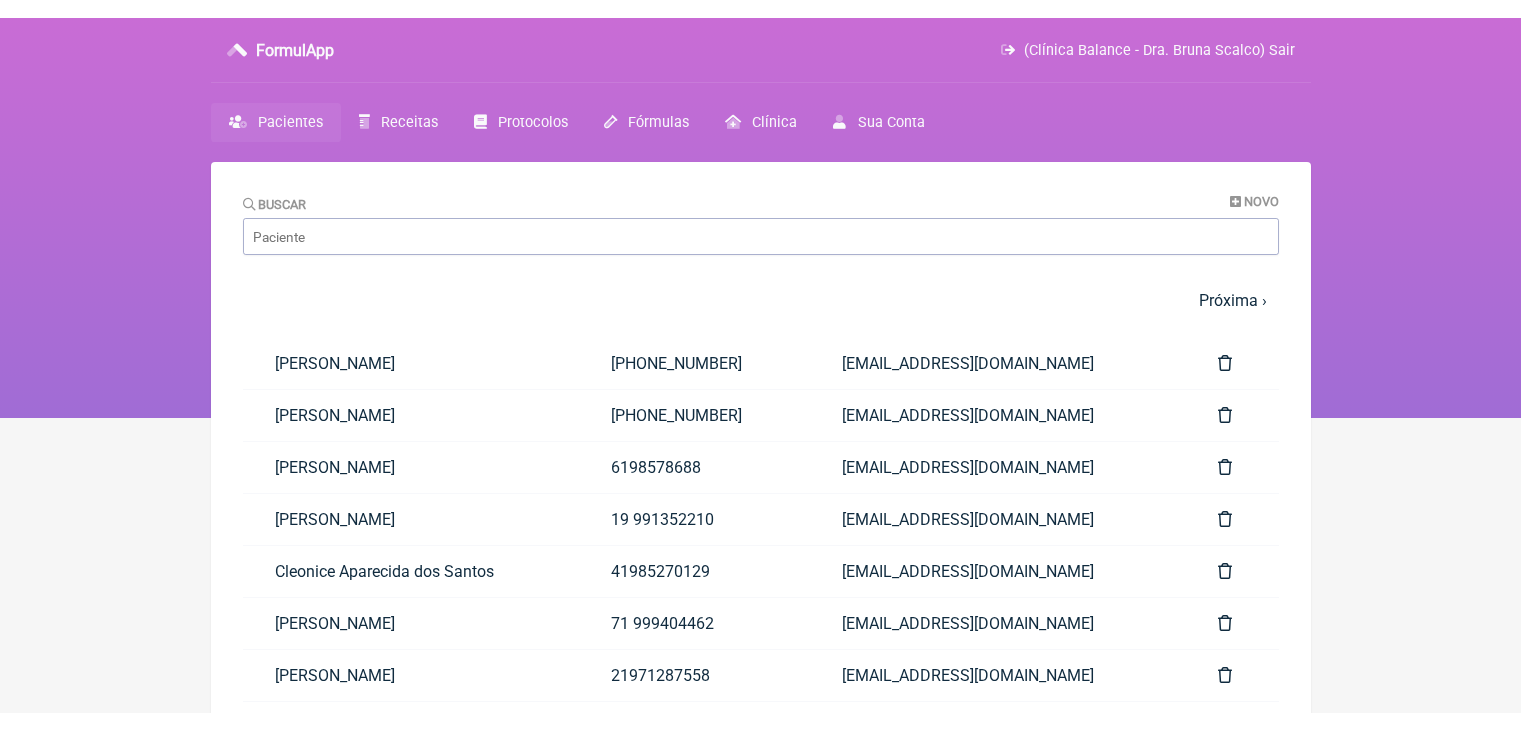 scroll, scrollTop: 0, scrollLeft: 0, axis: both 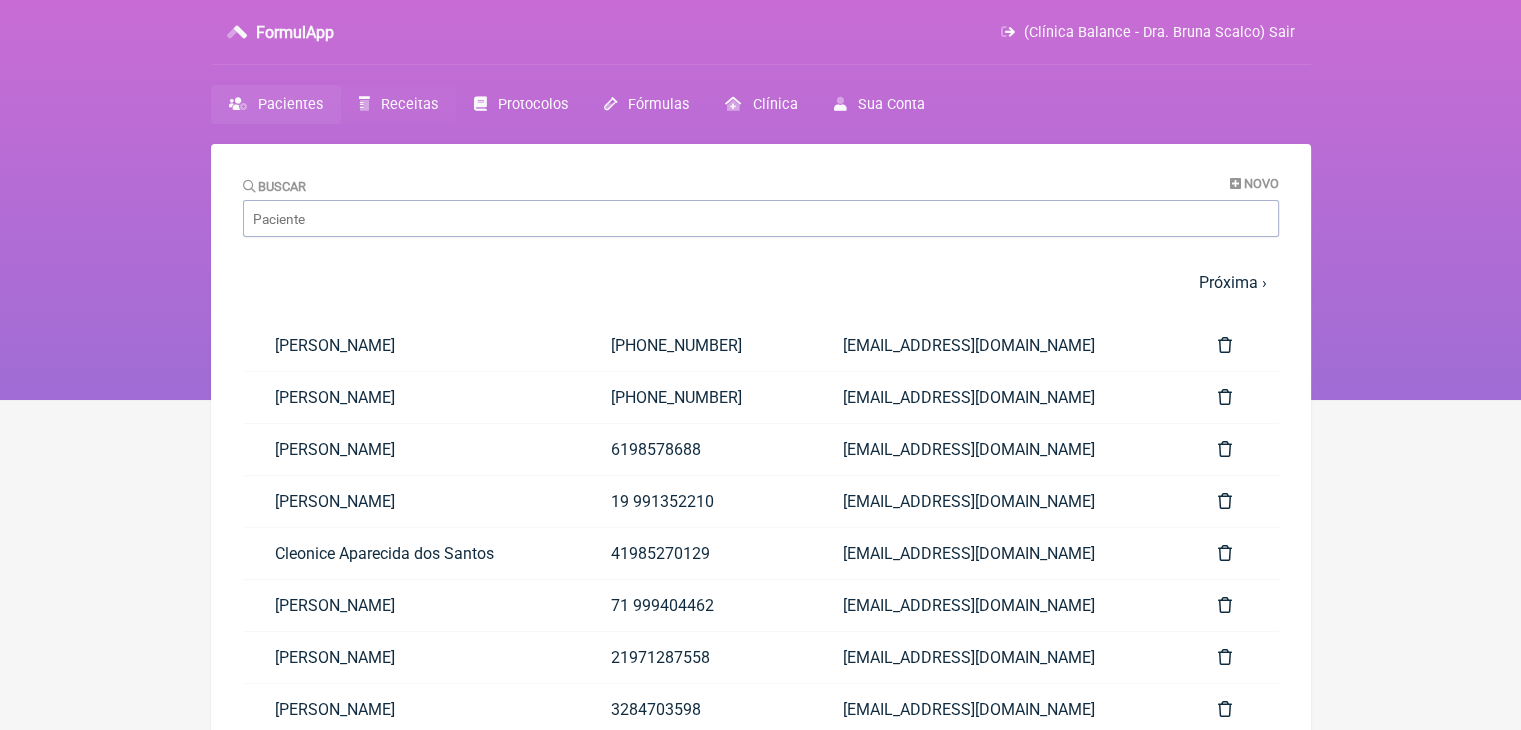 click on "Receitas" at bounding box center [398, 104] 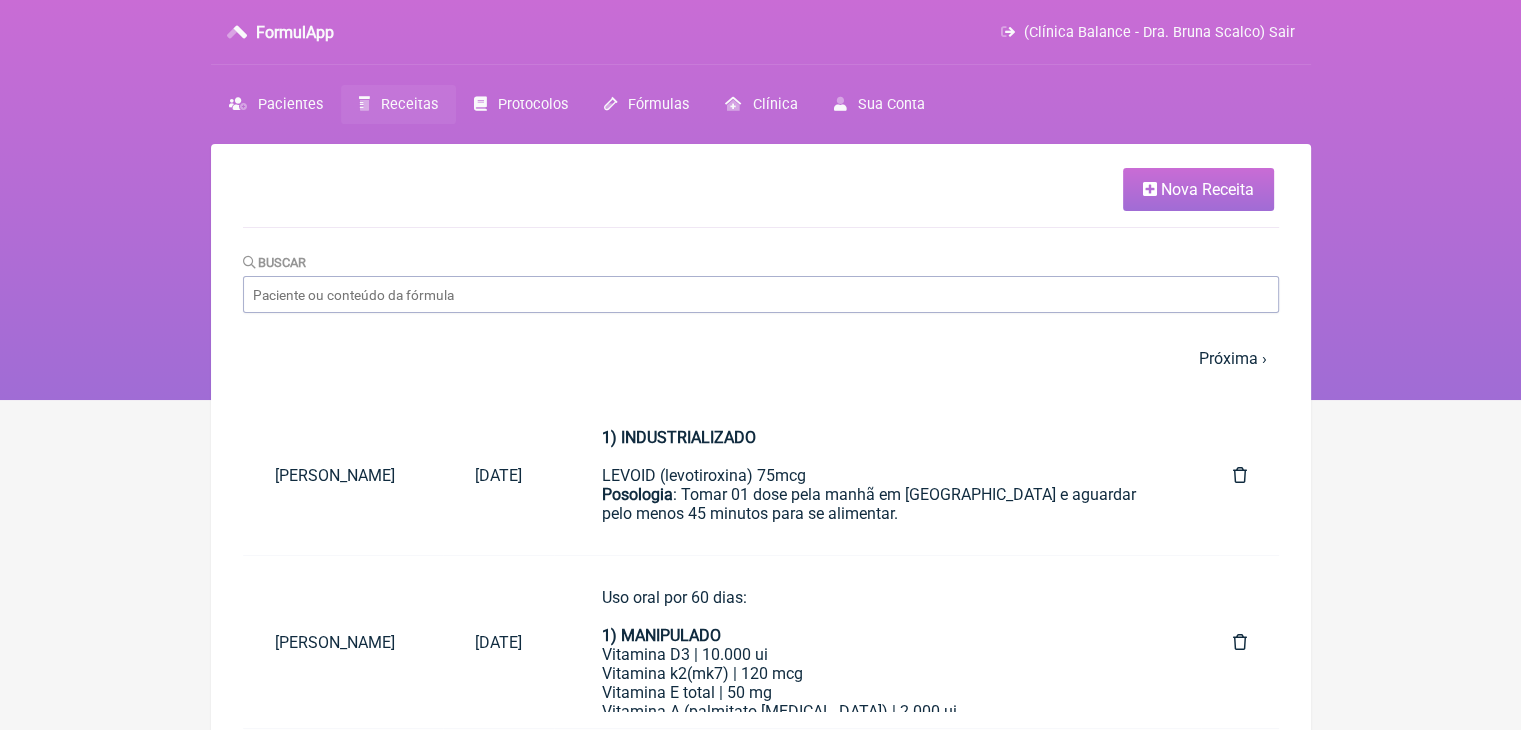 click on "Nova Receita" at bounding box center (1207, 189) 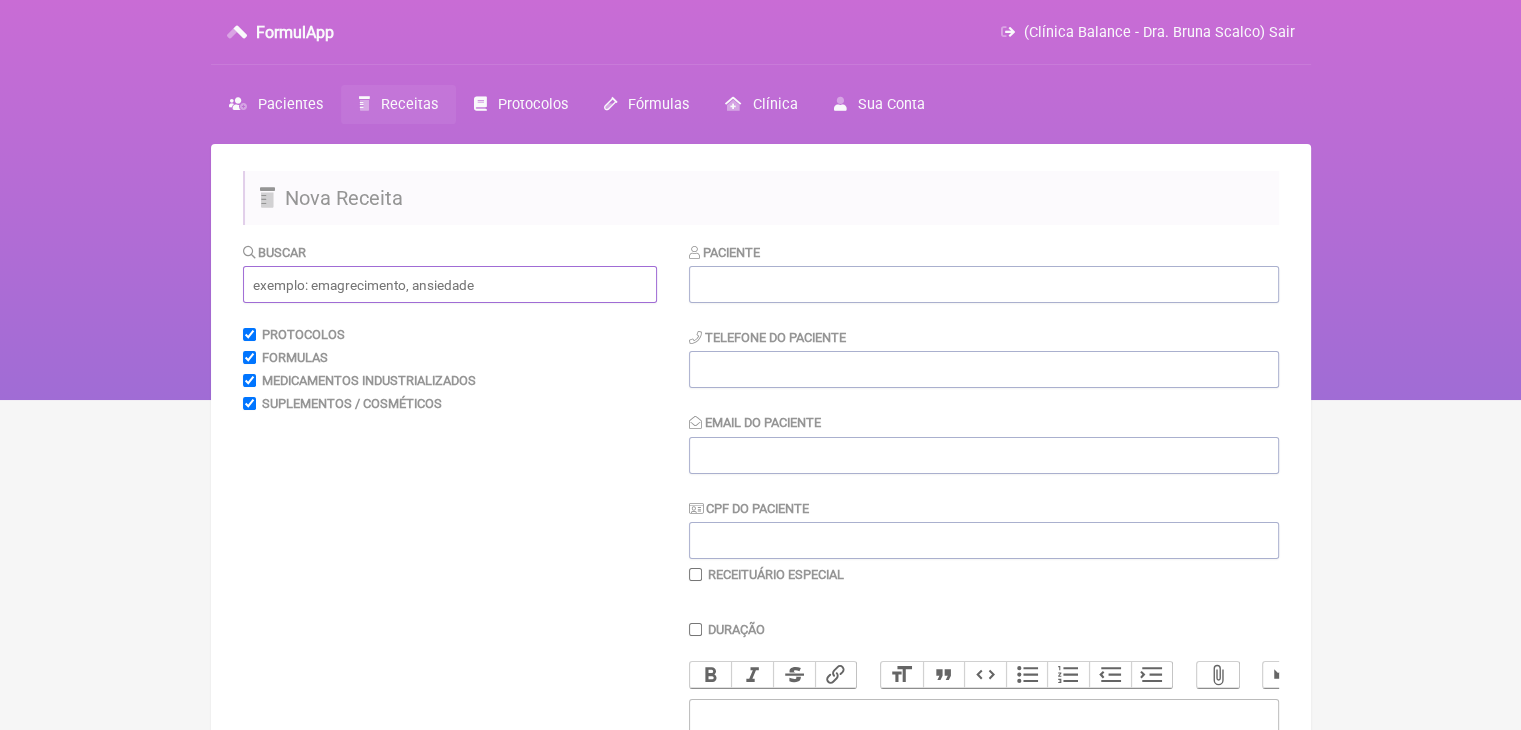 click at bounding box center [450, 284] 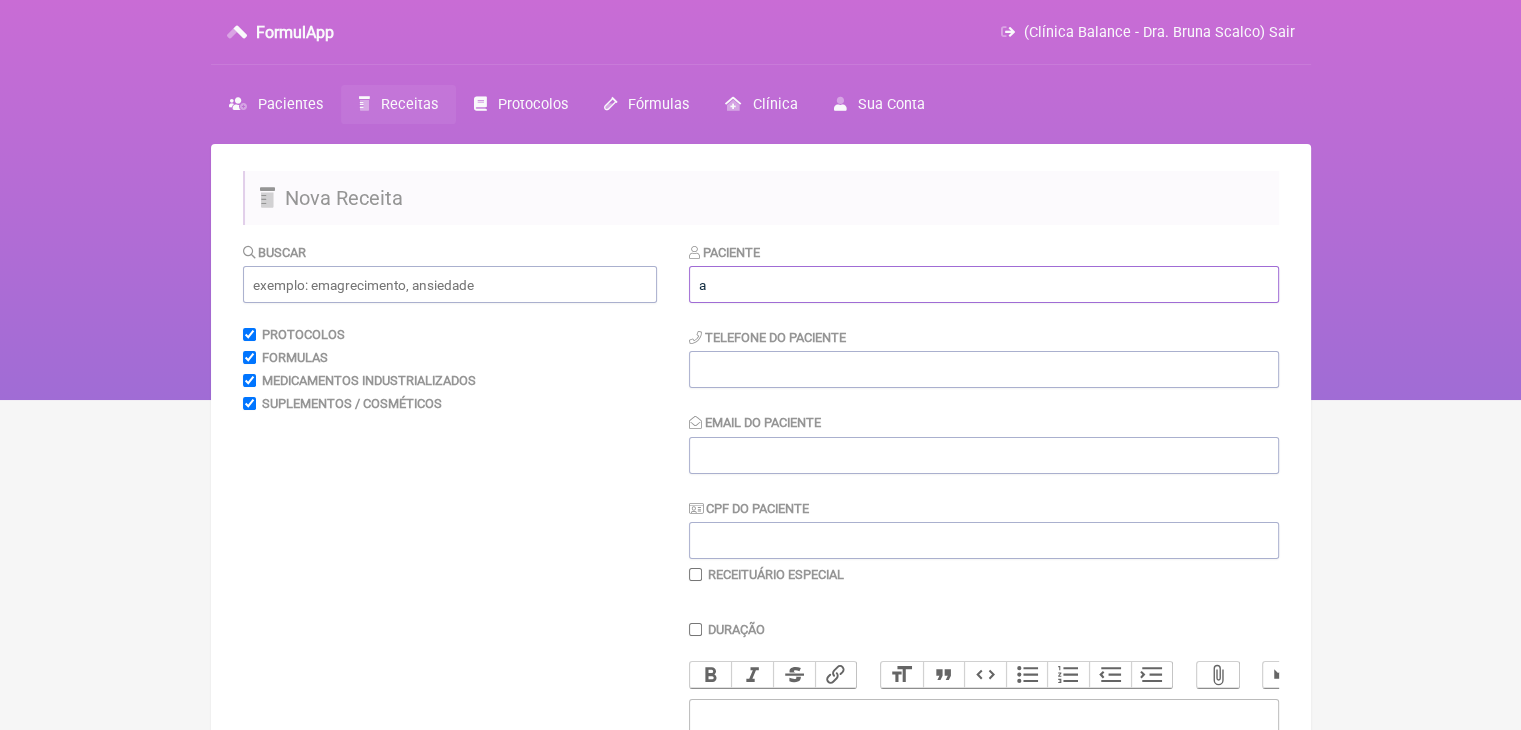click on "a" at bounding box center [984, 284] 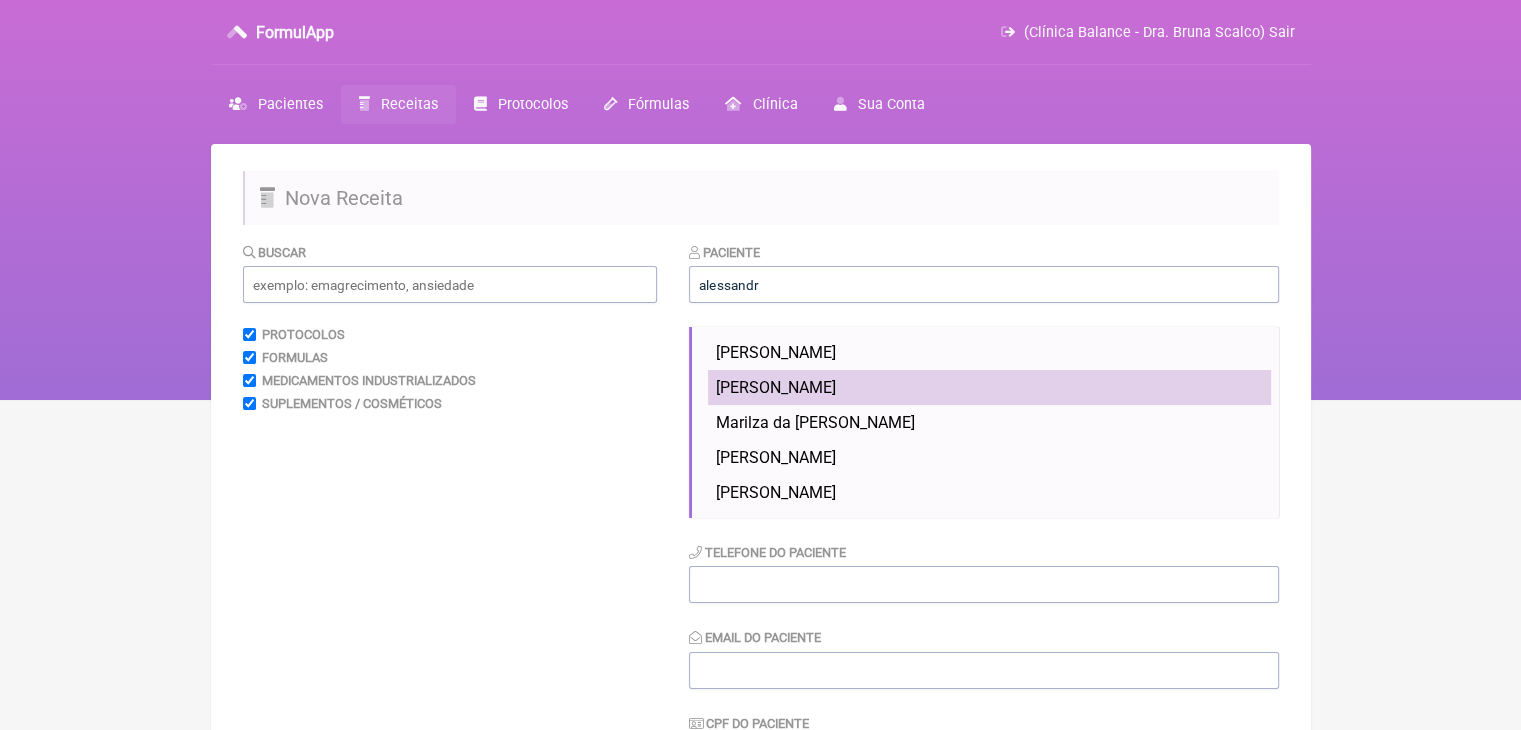click on "Alessandra Santana da Silva" at bounding box center [776, 387] 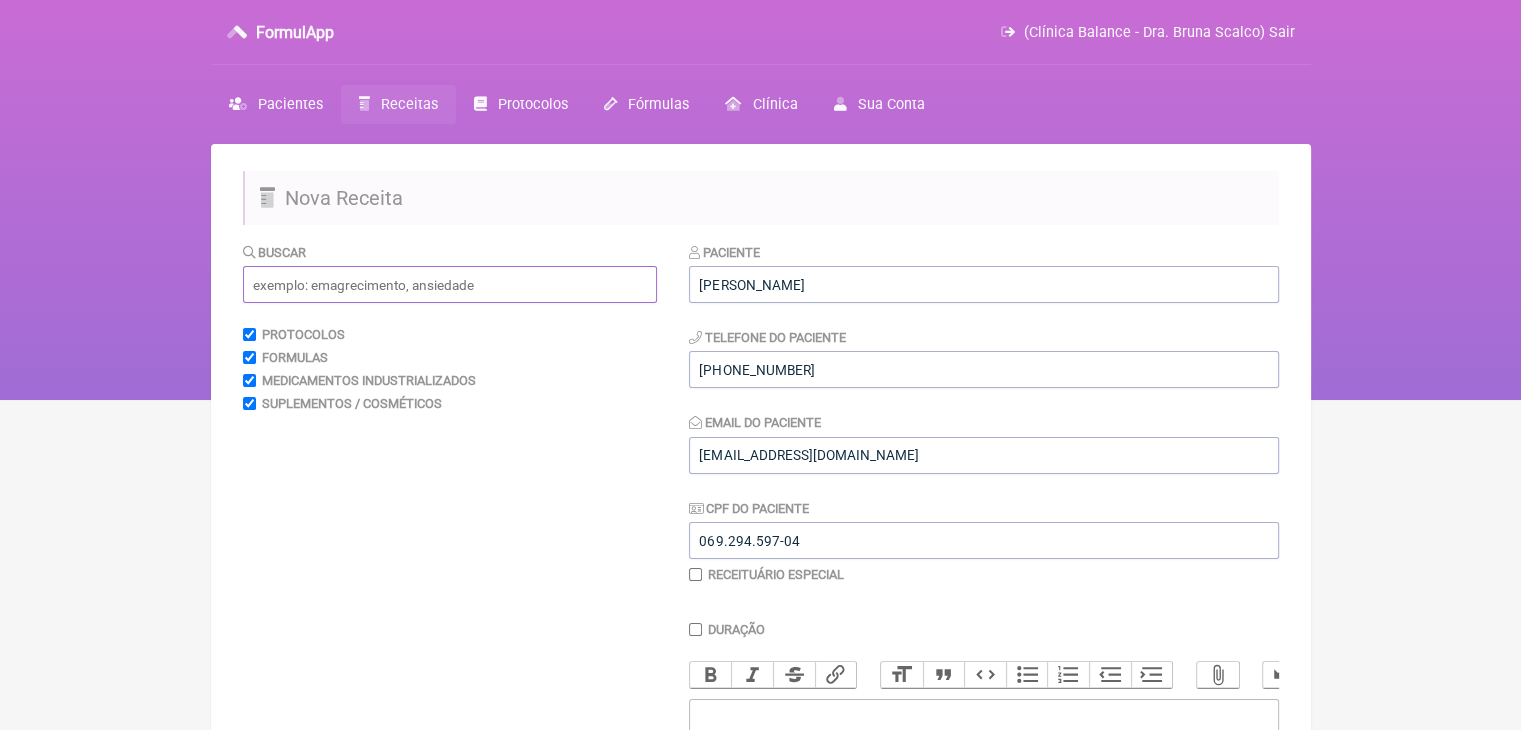 click at bounding box center (450, 284) 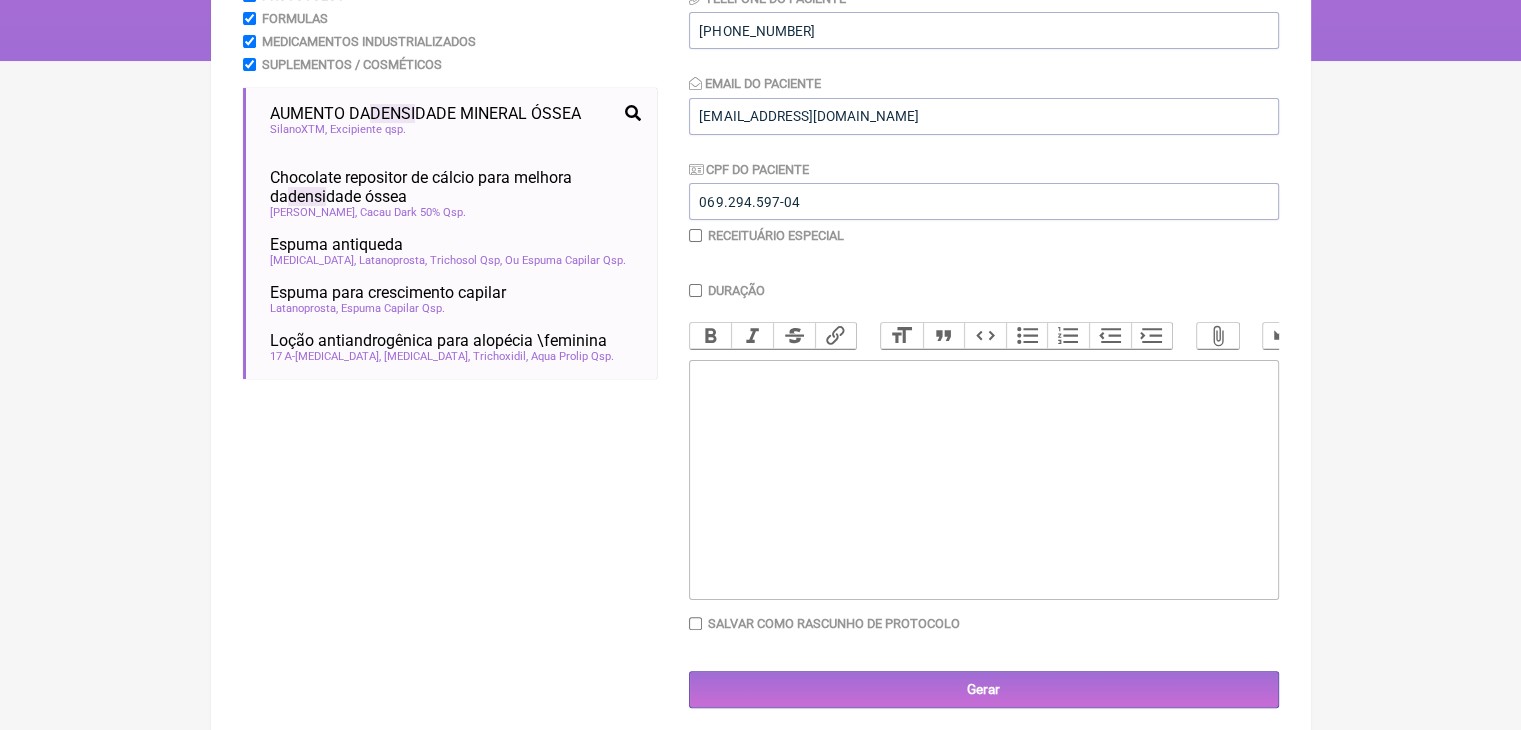 scroll, scrollTop: 390, scrollLeft: 0, axis: vertical 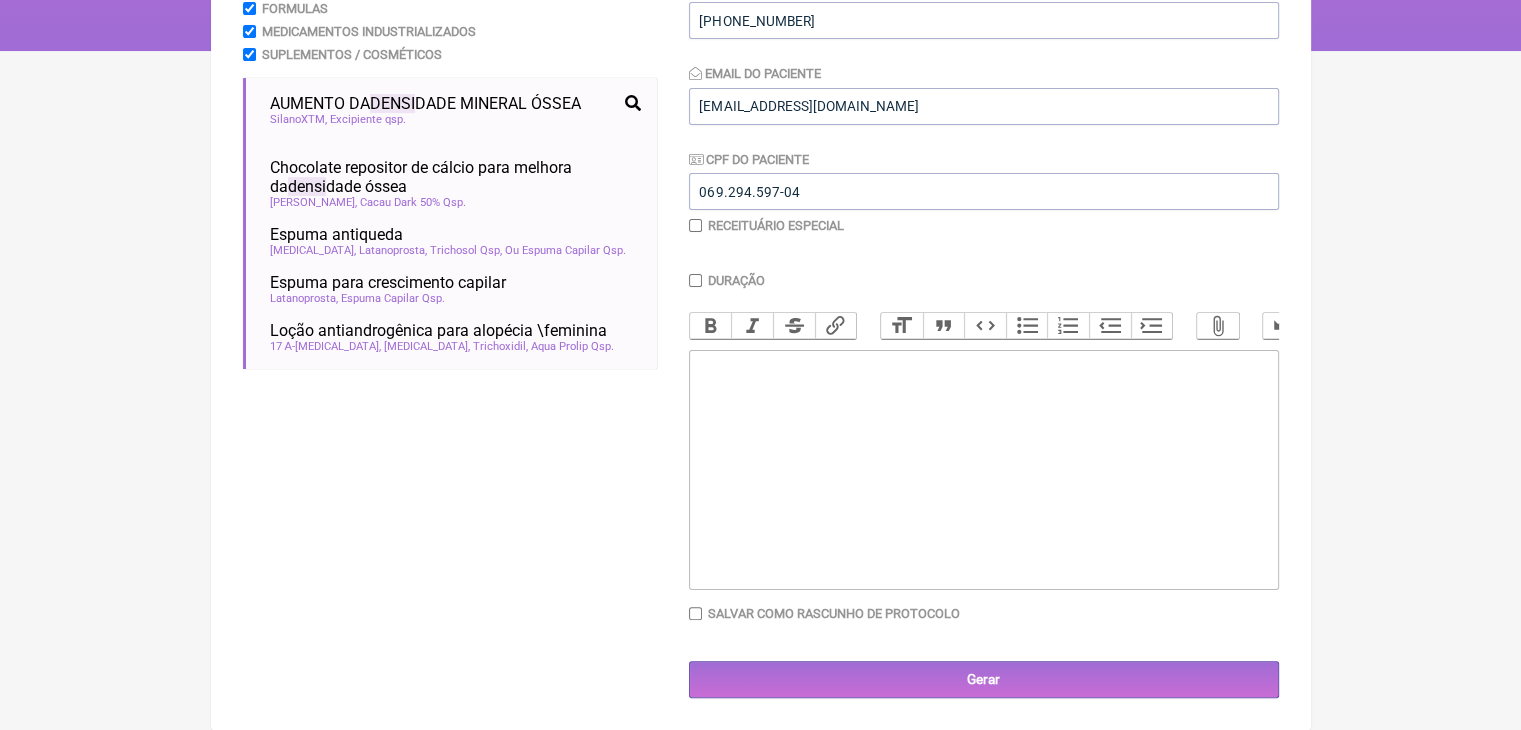type on "Densi" 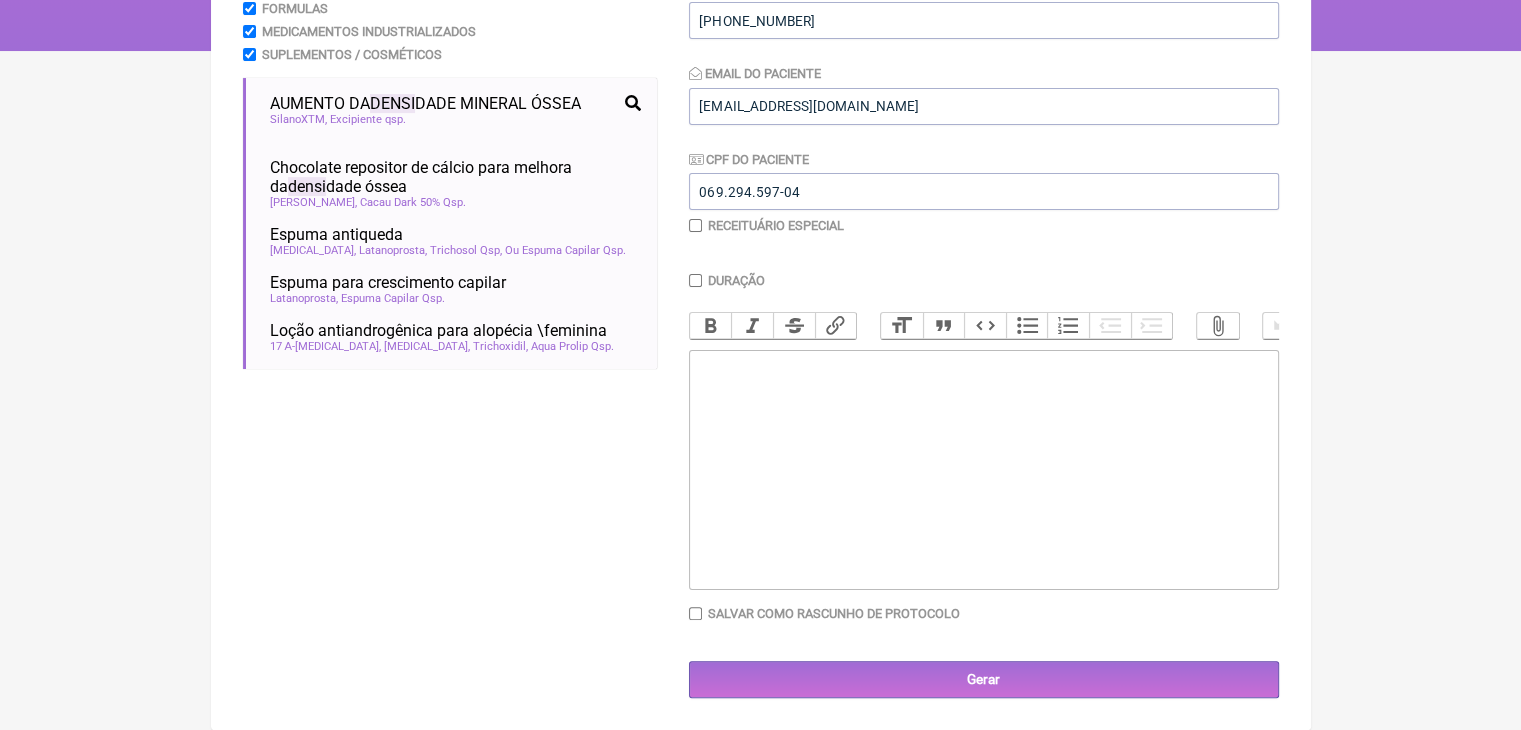 click 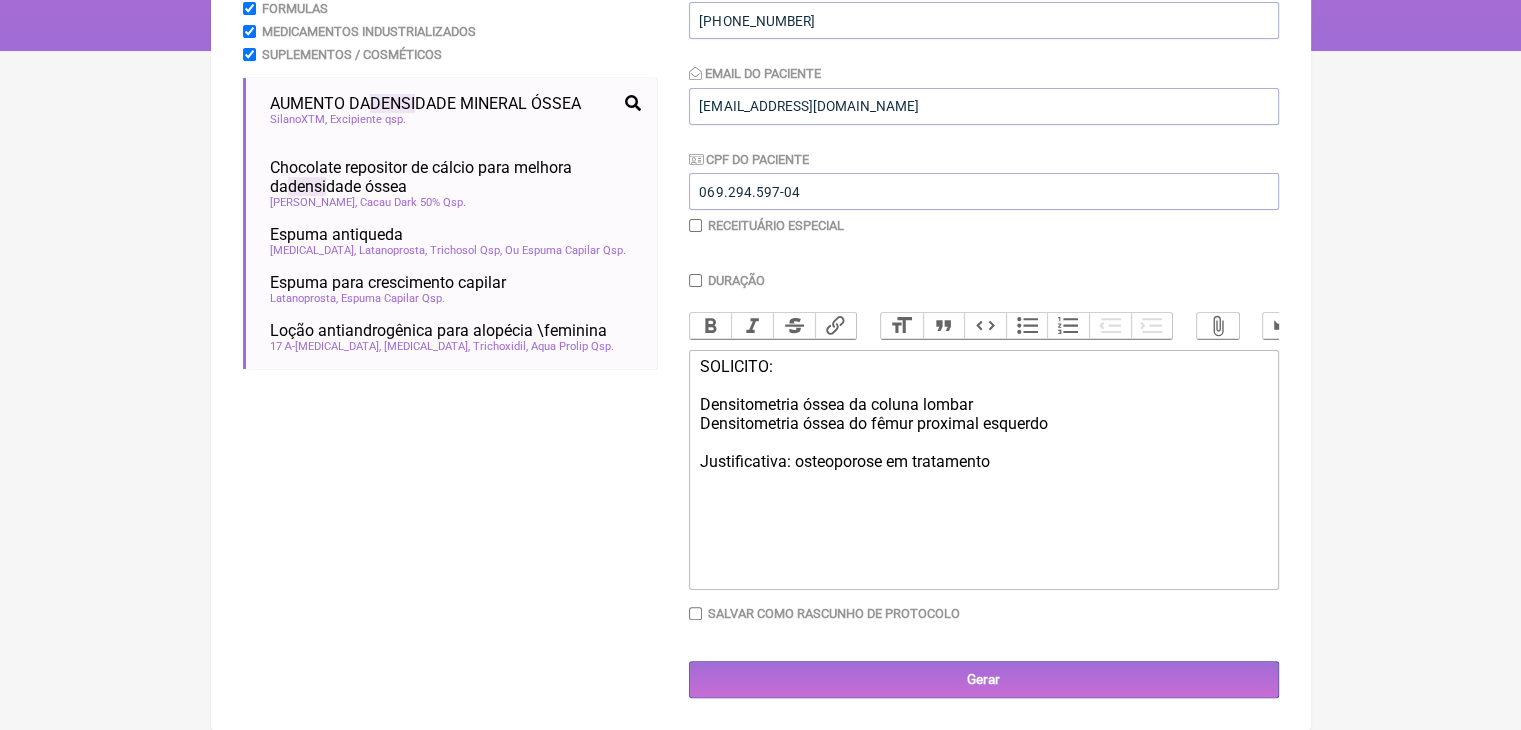 click on "SOLICITO: Densitometria óssea da coluna lombar Densitometria óssea do fêmur proximal esquerdo Justificativa: osteoporose em tratamento" 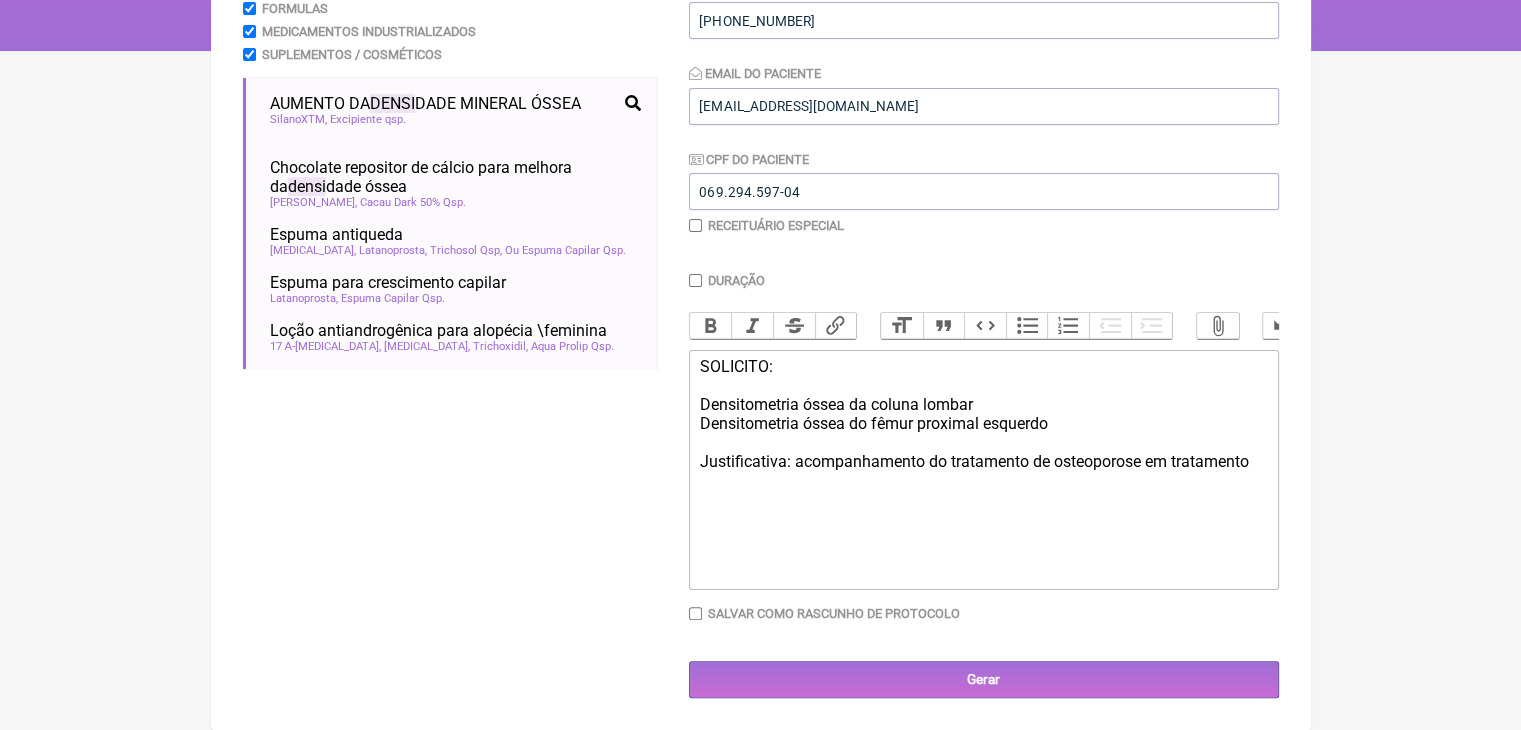 drag, startPoint x: 980, startPoint y: 640, endPoint x: 828, endPoint y: 637, distance: 152.0296 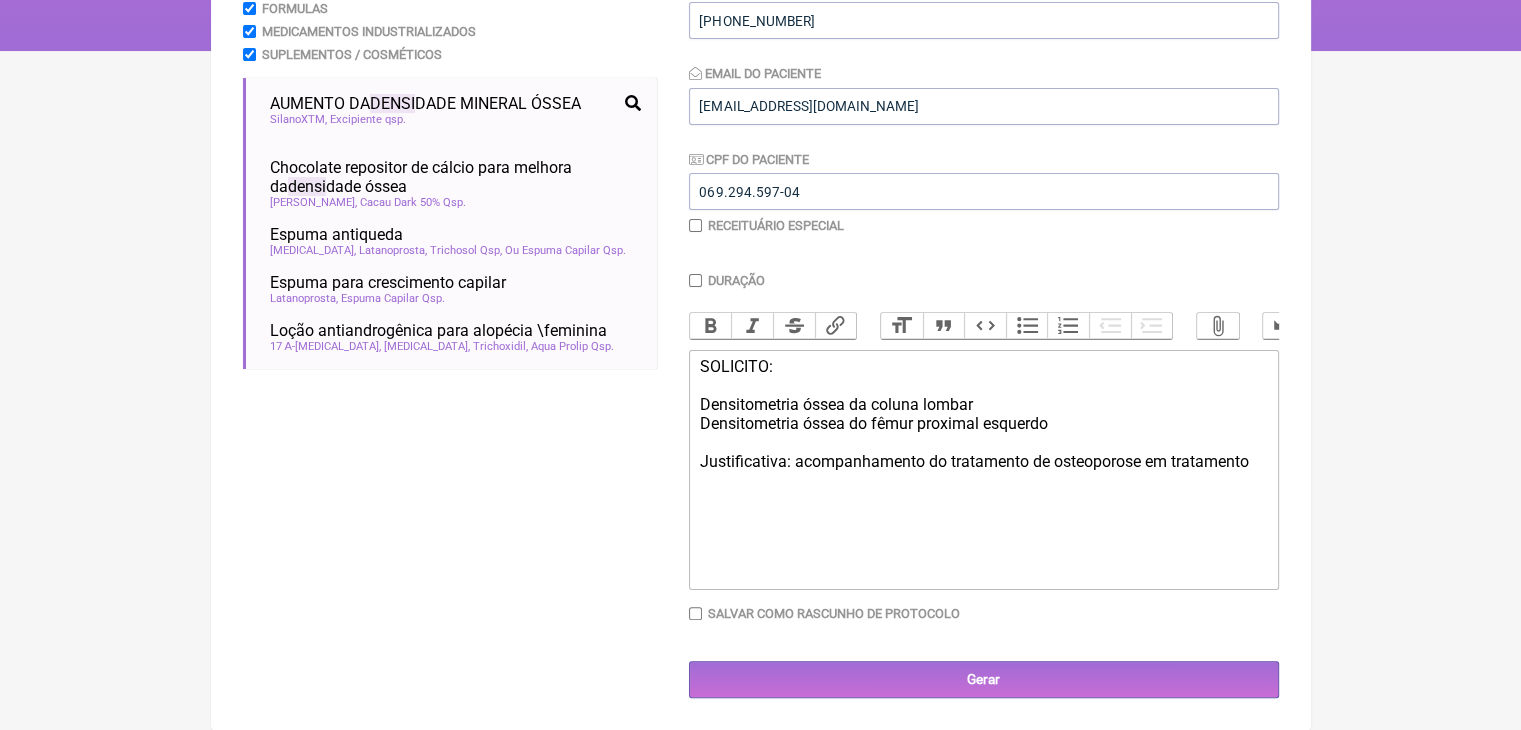 click on "SOLICITO: Densitometria óssea da coluna lombar Densitometria óssea do fêmur proximal esquerdo Justificativa: acompanhamento do tratamento de osteoporose em tratamento" 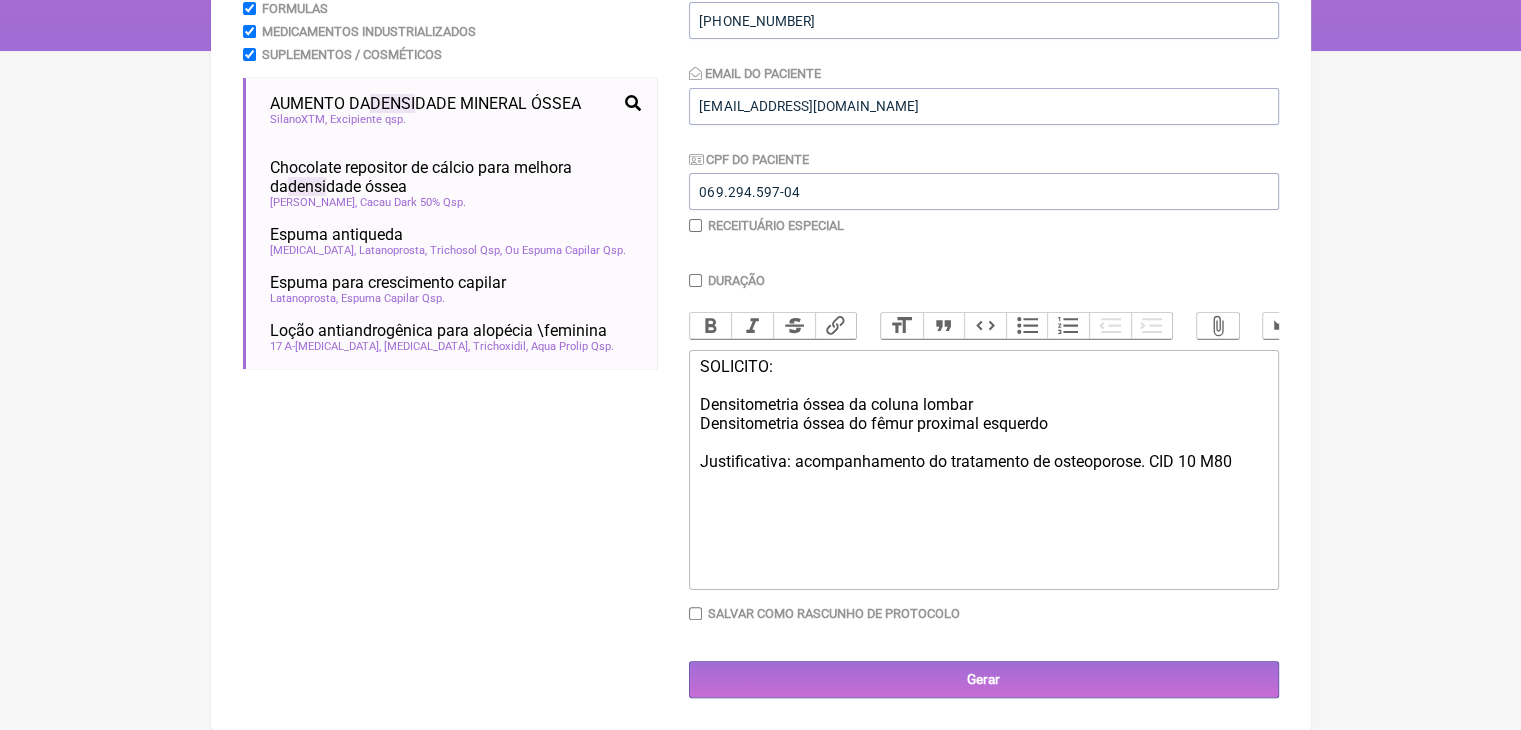 type on "<div>SOLICITO:<br><br>Densitometria óssea da coluna lombar<br>Densitometria óssea do fêmur proximal esquerdo<br><br>Justificativa: acompanhamento do tratamento de osteoporose. CID 10 M80<br><br></div>" 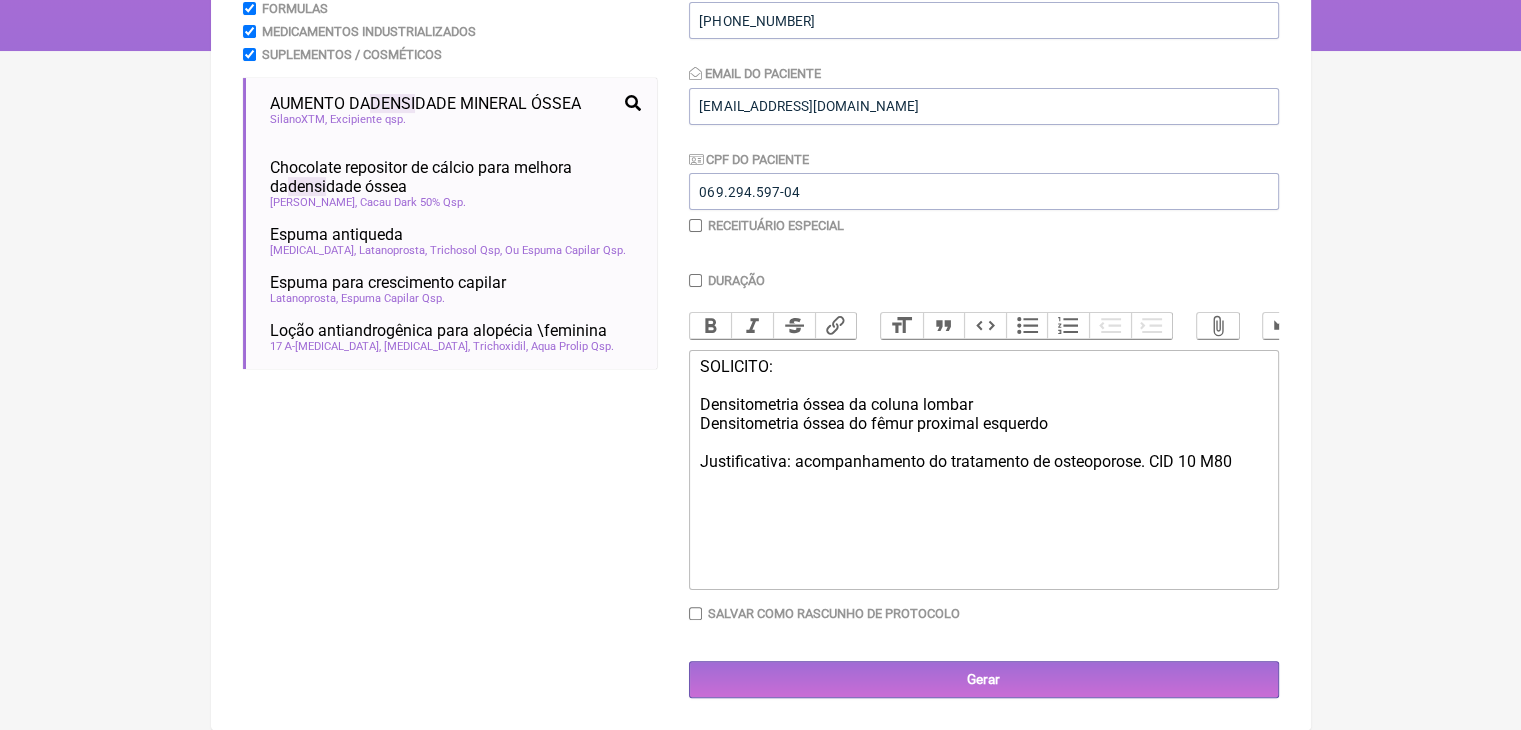 scroll, scrollTop: 509, scrollLeft: 0, axis: vertical 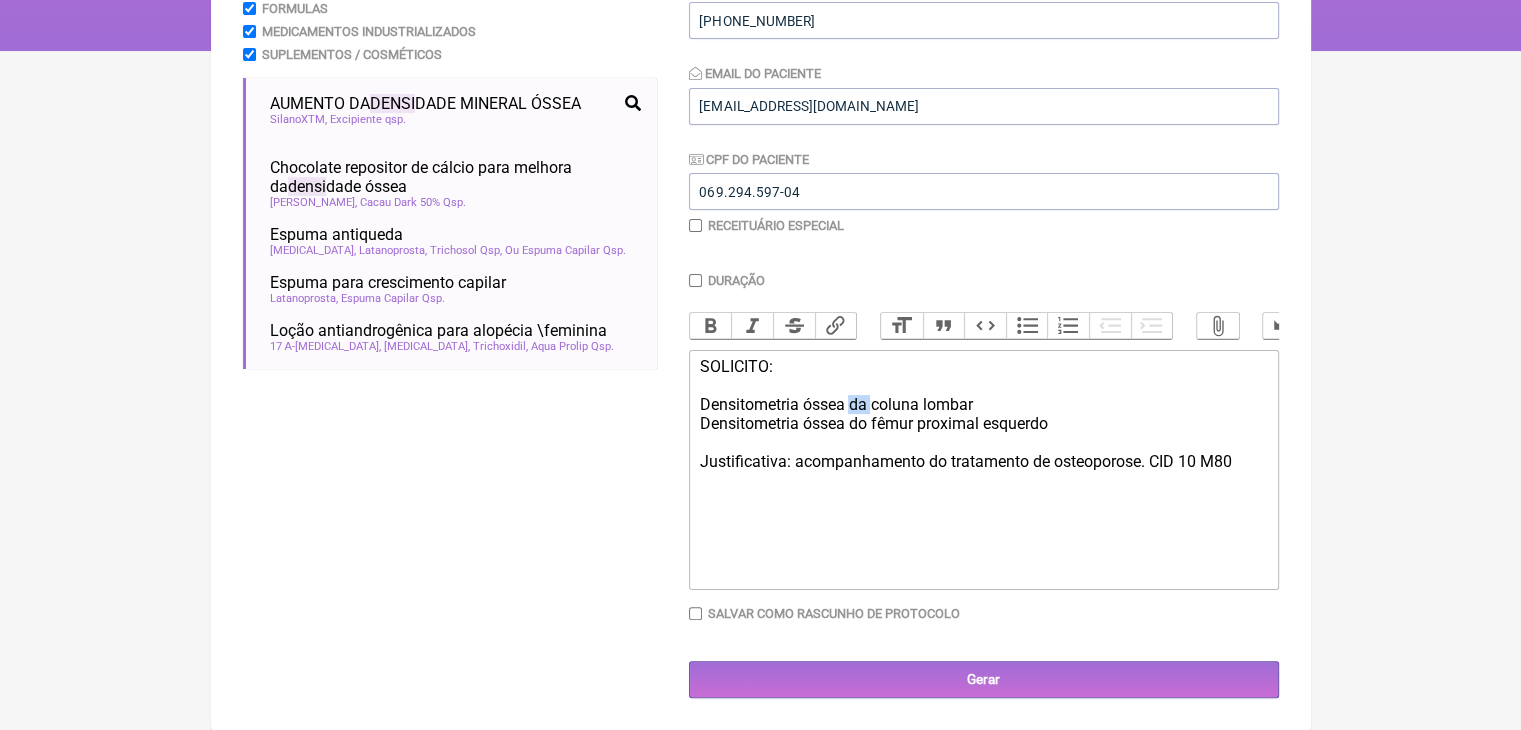 click on "SOLICITO: Densitometria óssea da coluna lombar Densitometria óssea do fêmur proximal esquerdo Justificativa: acompanhamento do tratamento de osteoporose. CID 10 M80" 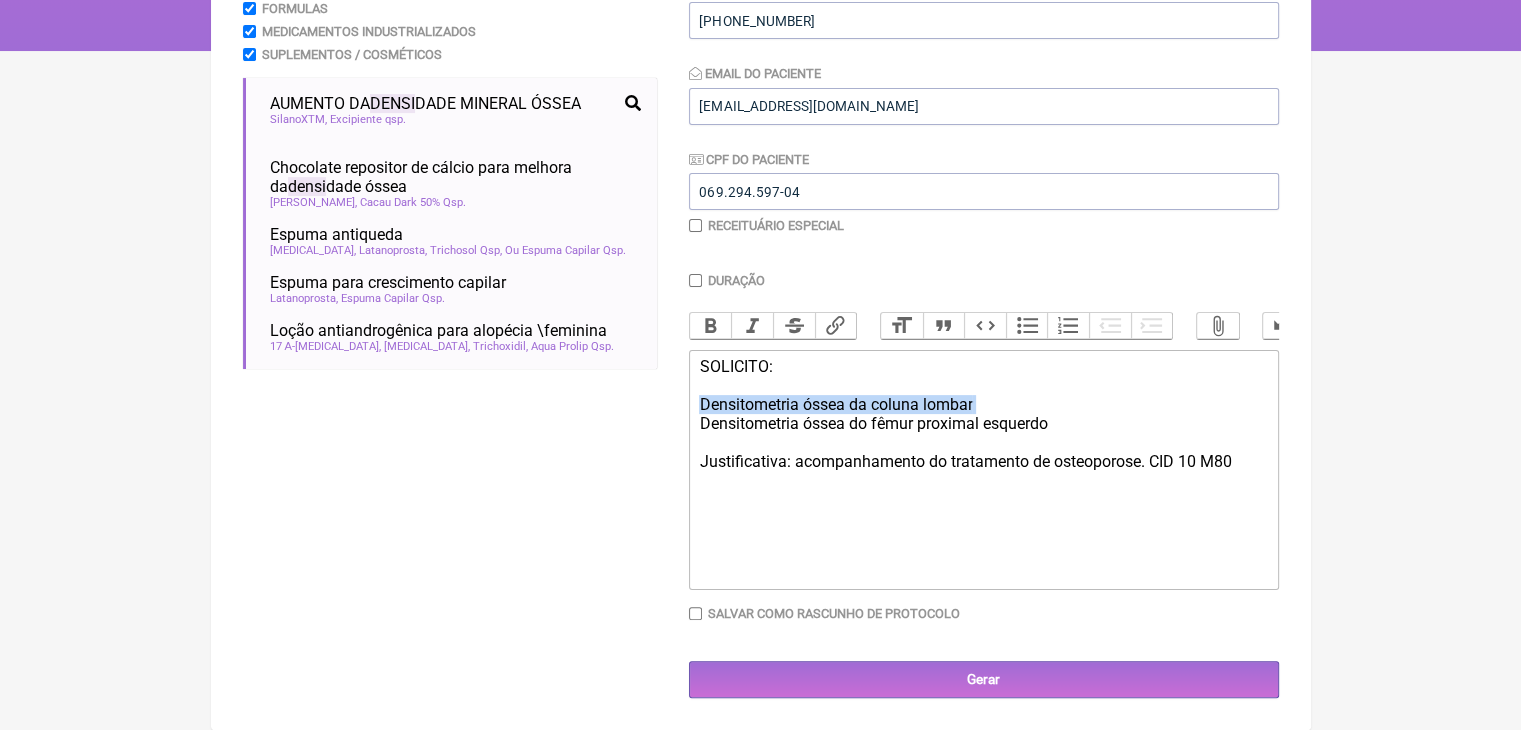 click on "SOLICITO: Densitometria óssea da coluna lombar Densitometria óssea do fêmur proximal esquerdo Justificativa: acompanhamento do tratamento de osteoporose. CID 10 M80" 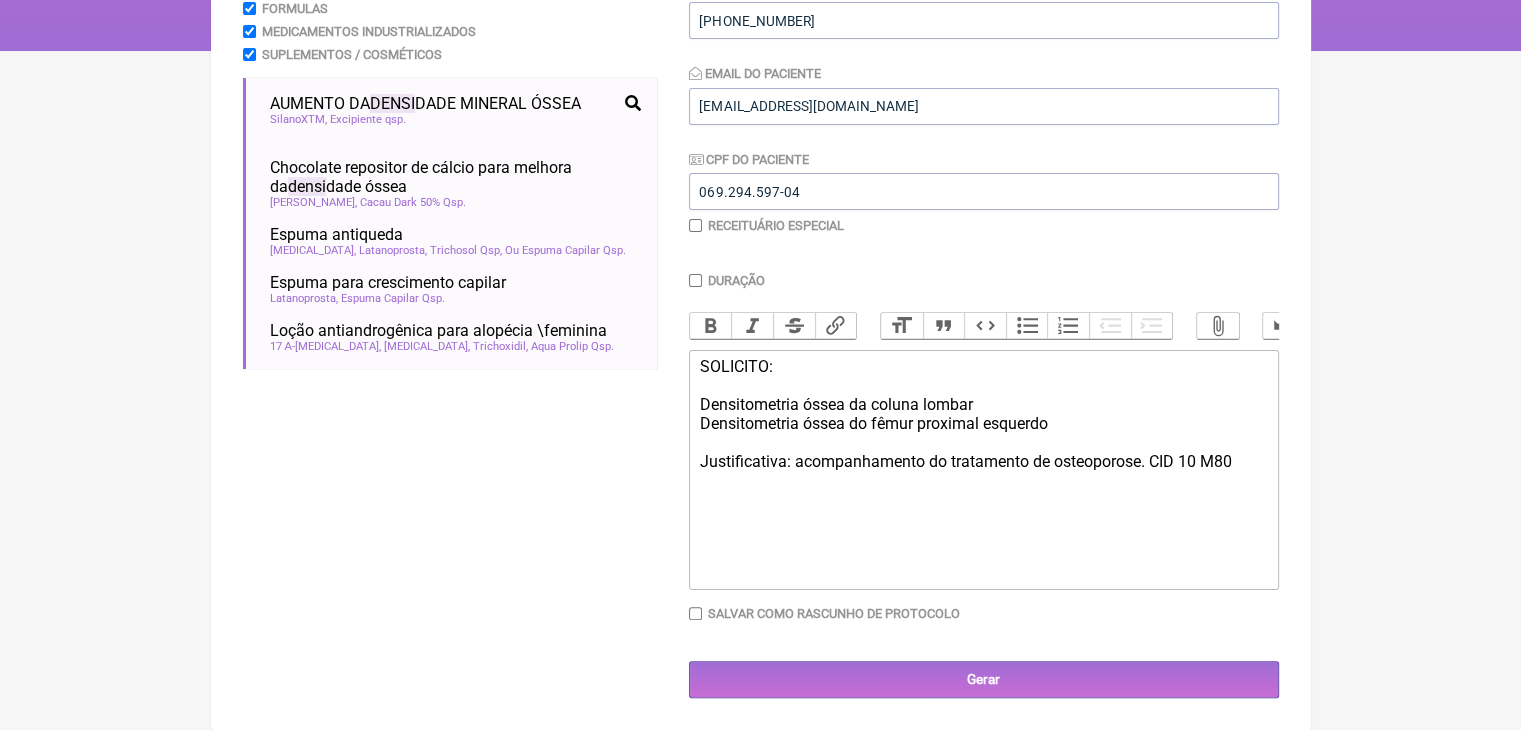 click on "SOLICITO: Densitometria óssea da coluna lombar Densitometria óssea do fêmur proximal esquerdo Justificativa: acompanhamento do tratamento de osteoporose. CID 10 M80" 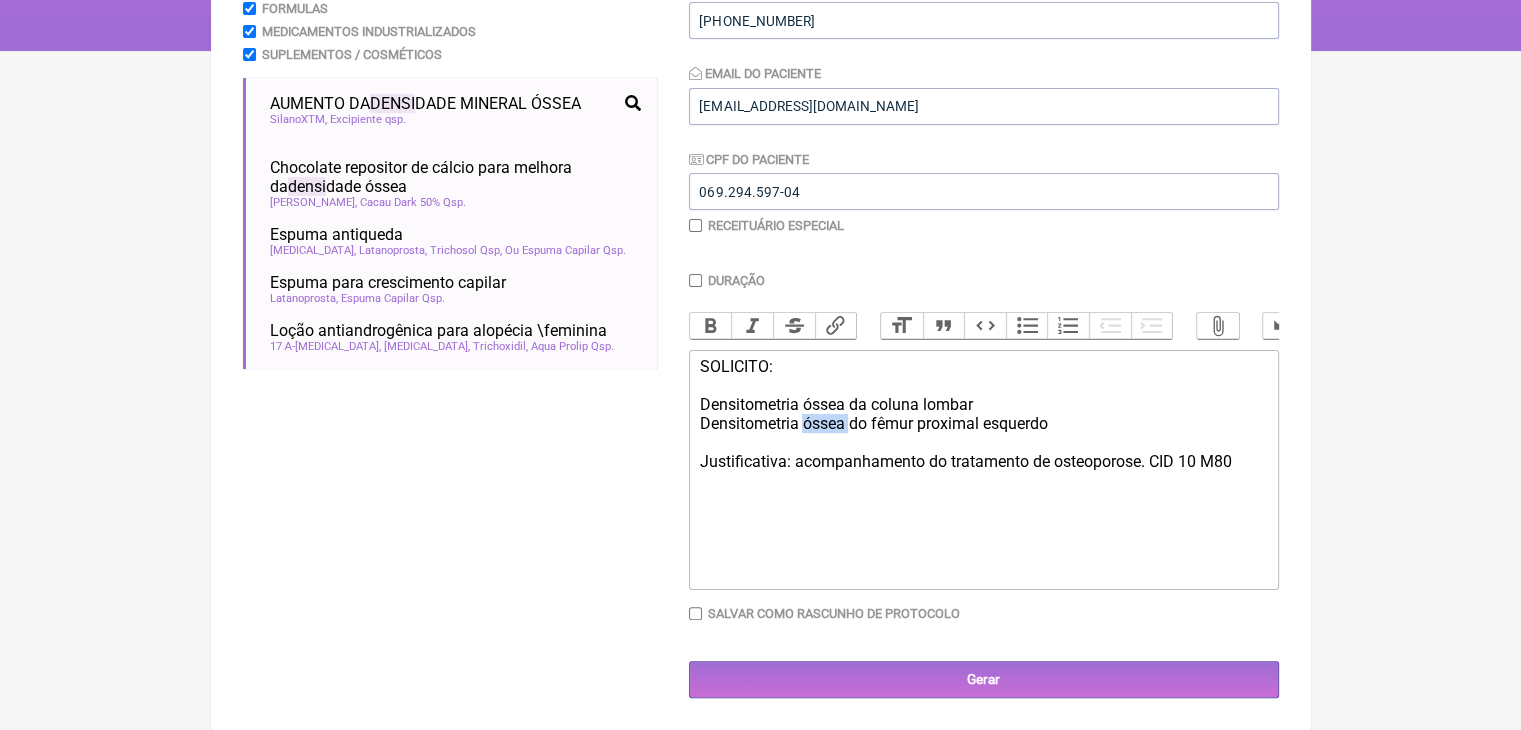 click on "SOLICITO: Densitometria óssea da coluna lombar Densitometria óssea do fêmur proximal esquerdo Justificativa: acompanhamento do tratamento de osteoporose. CID 10 M80" 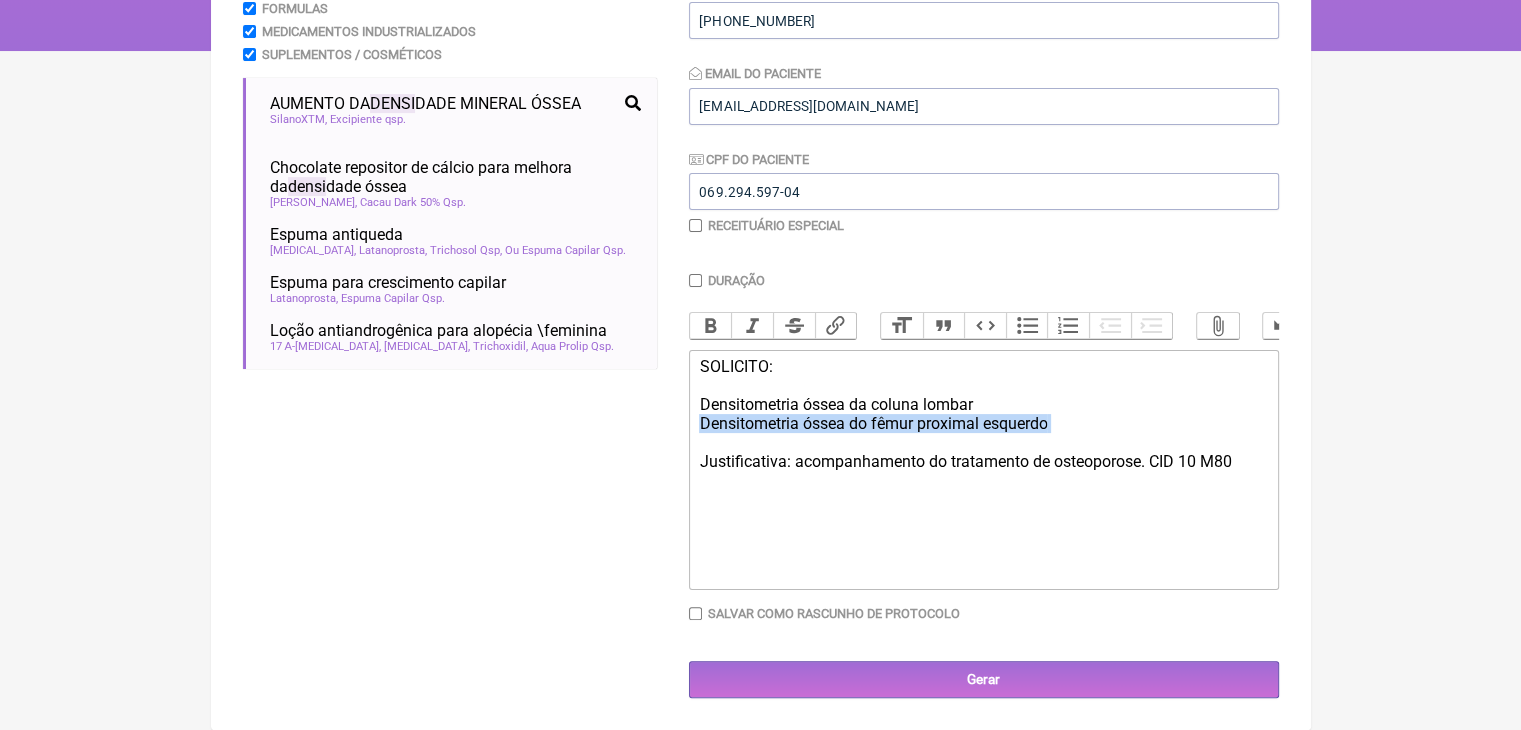 click on "SOLICITO: Densitometria óssea da coluna lombar Densitometria óssea do fêmur proximal esquerdo Justificativa: acompanhamento do tratamento de osteoporose. CID 10 M80" 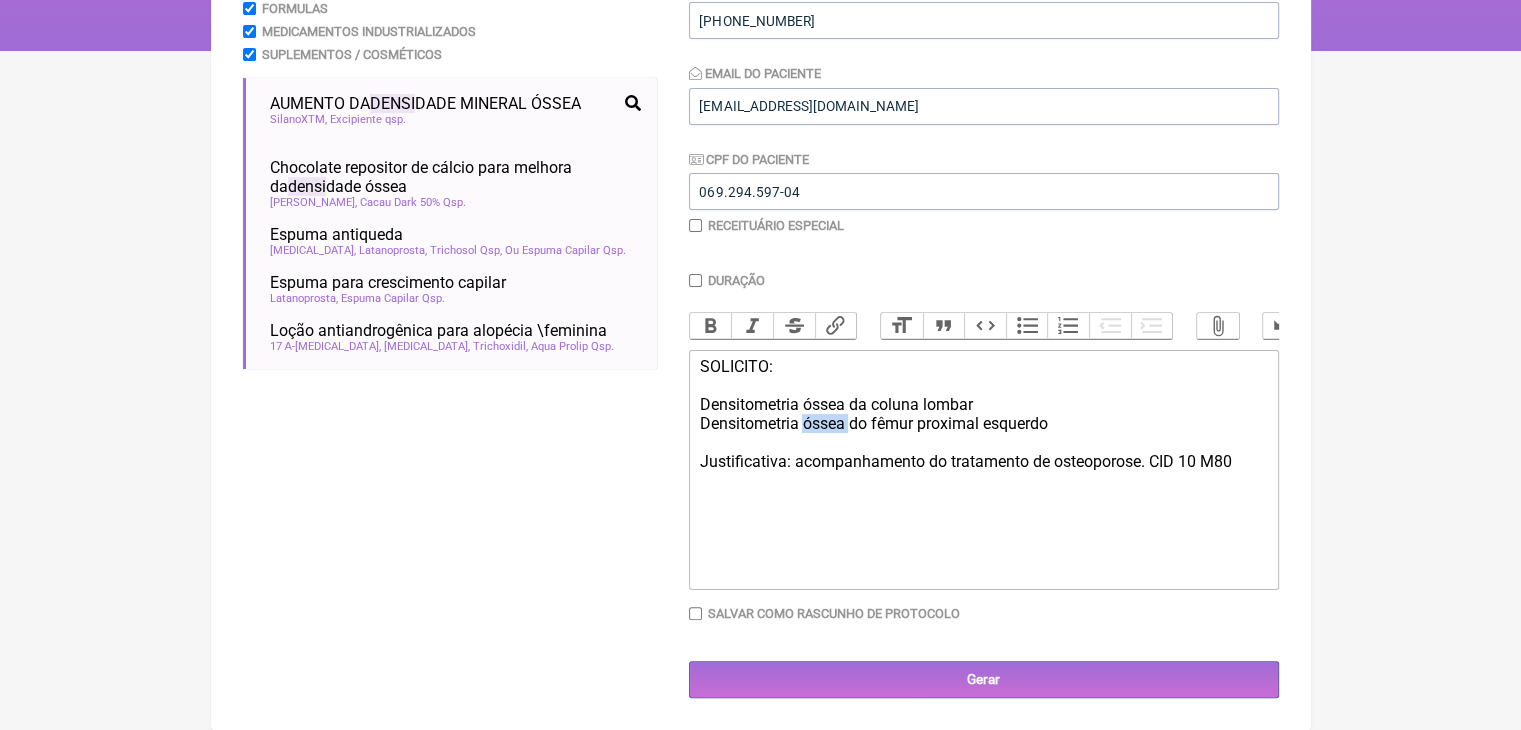 click on "SOLICITO: Densitometria óssea da coluna lombar Densitometria óssea do fêmur proximal esquerdo Justificativa: acompanhamento do tratamento de osteoporose. CID 10 M80" 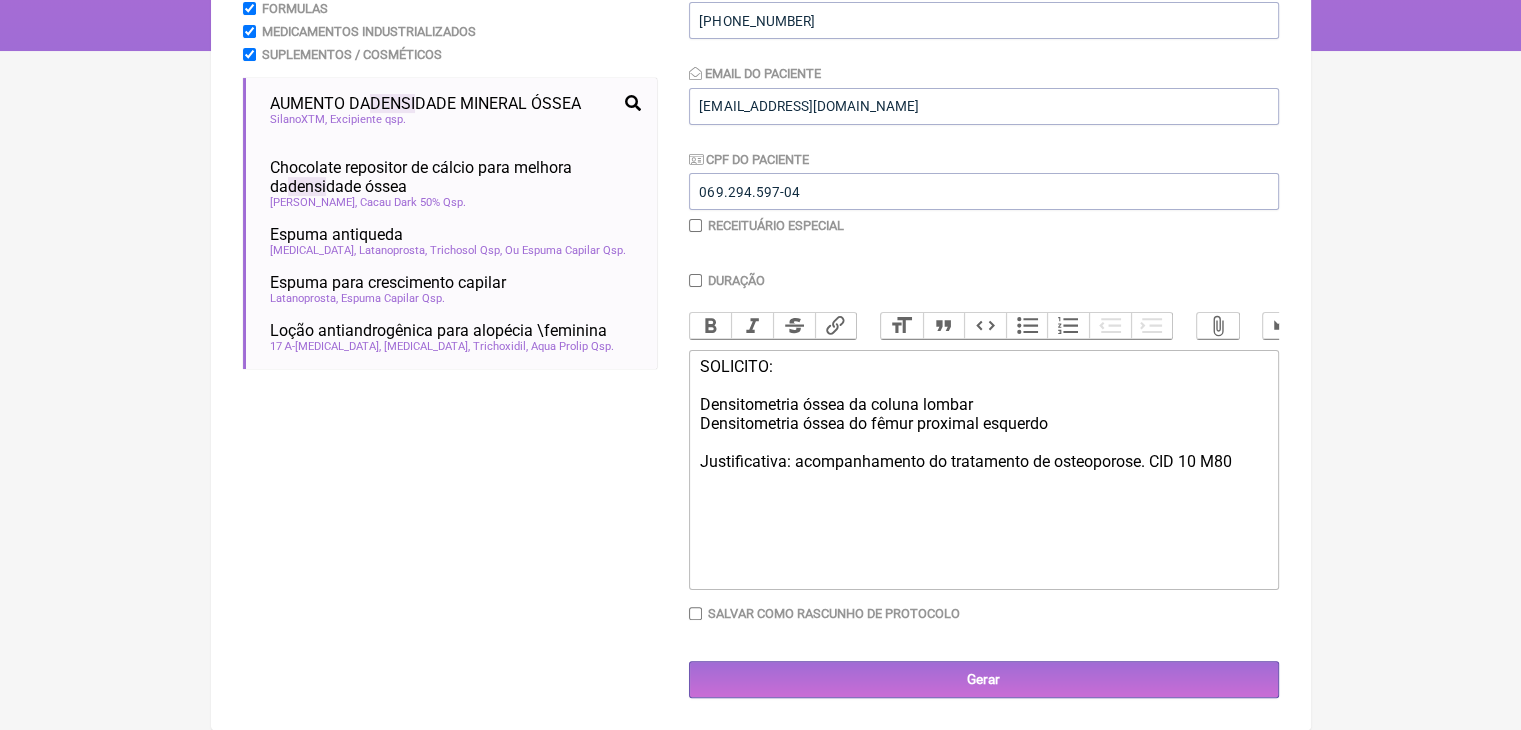click on "SOLICITO: Densitometria óssea da coluna lombar Densitometria óssea do fêmur proximal esquerdo Justificativa: acompanhamento do tratamento de osteoporose. CID 10 M80" 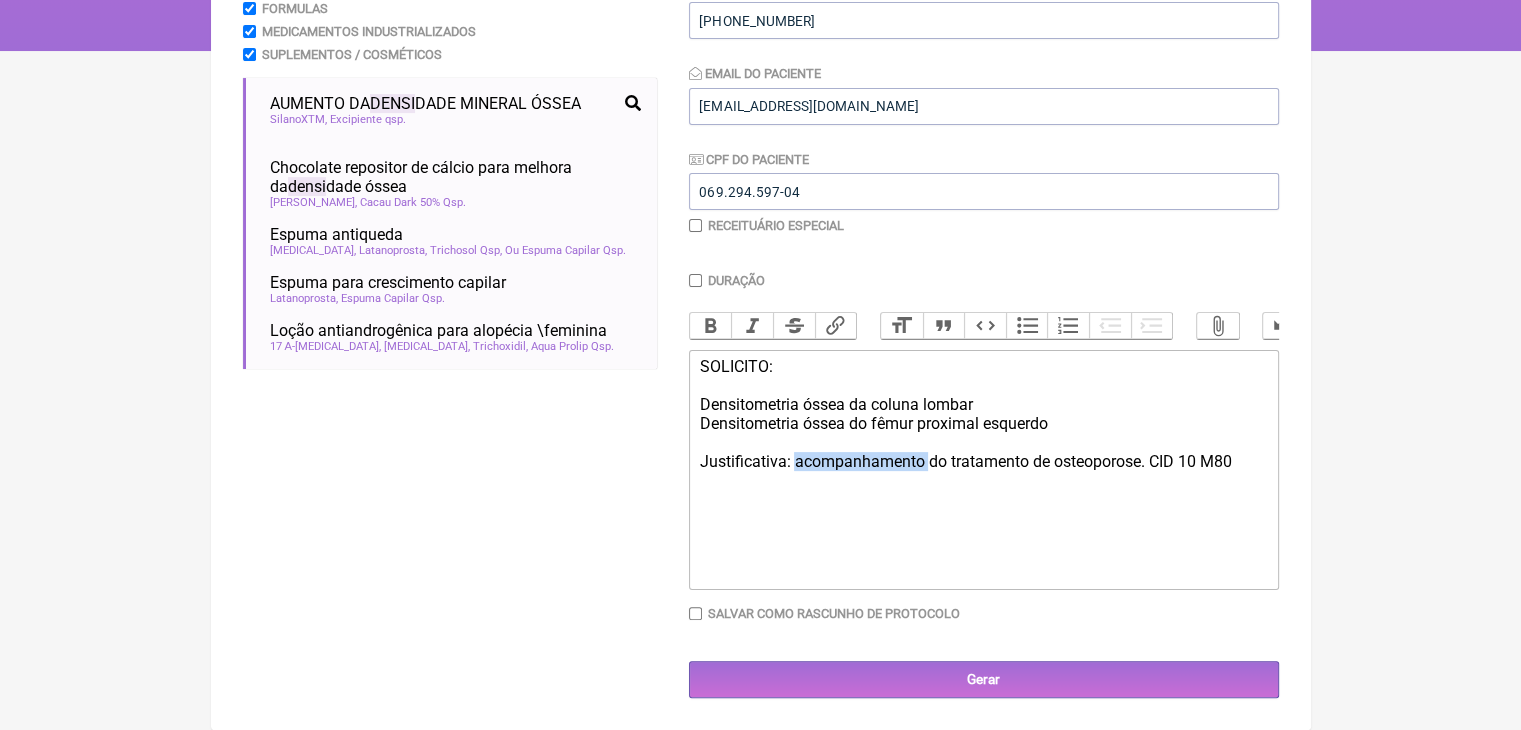 click on "SOLICITO: Densitometria óssea da coluna lombar Densitometria óssea do fêmur proximal esquerdo Justificativa: acompanhamento do tratamento de osteoporose. CID 10 M80" 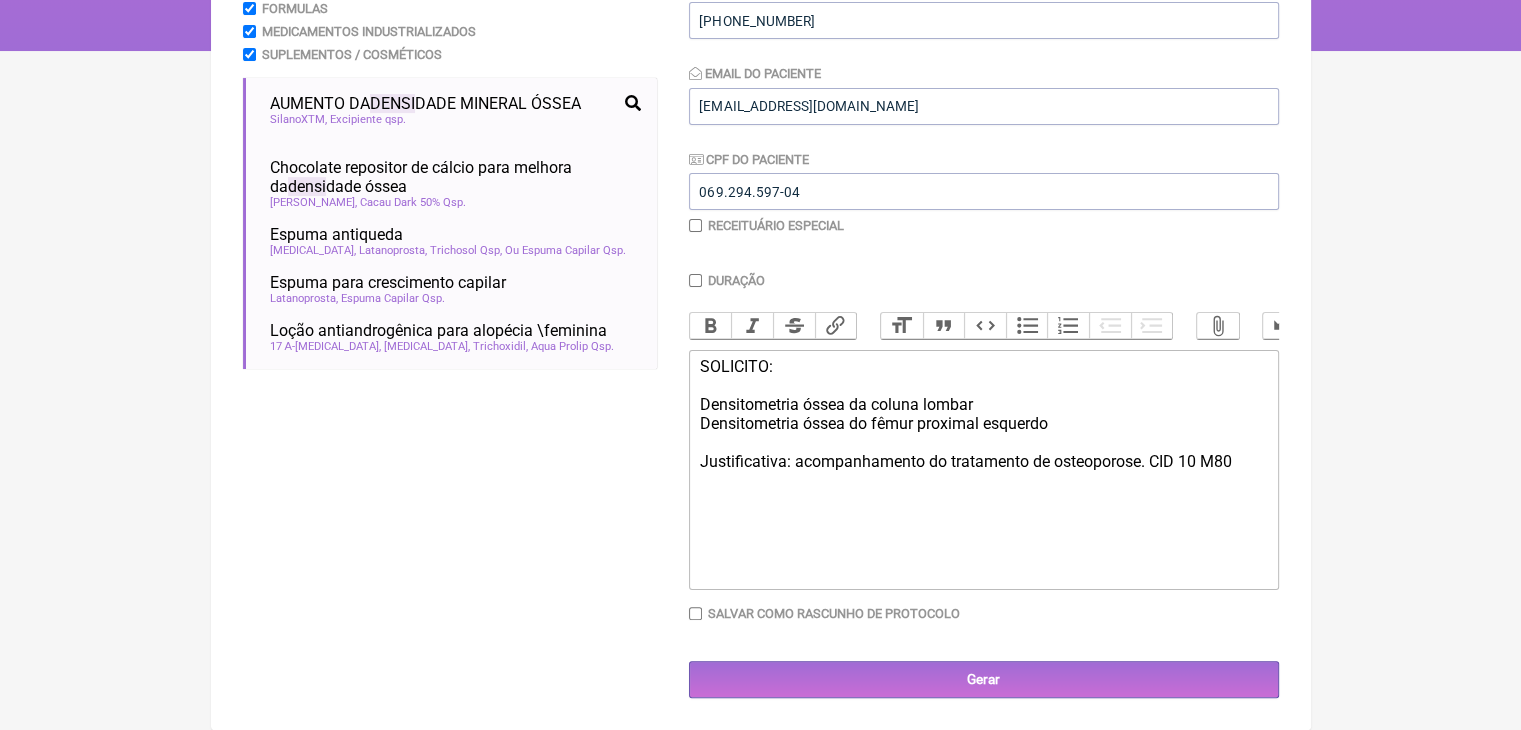 click on "SOLICITO: Densitometria óssea da coluna lombar Densitometria óssea do fêmur proximal esquerdo Justificativa: acompanhamento do tratamento de osteoporose. CID 10 M80" 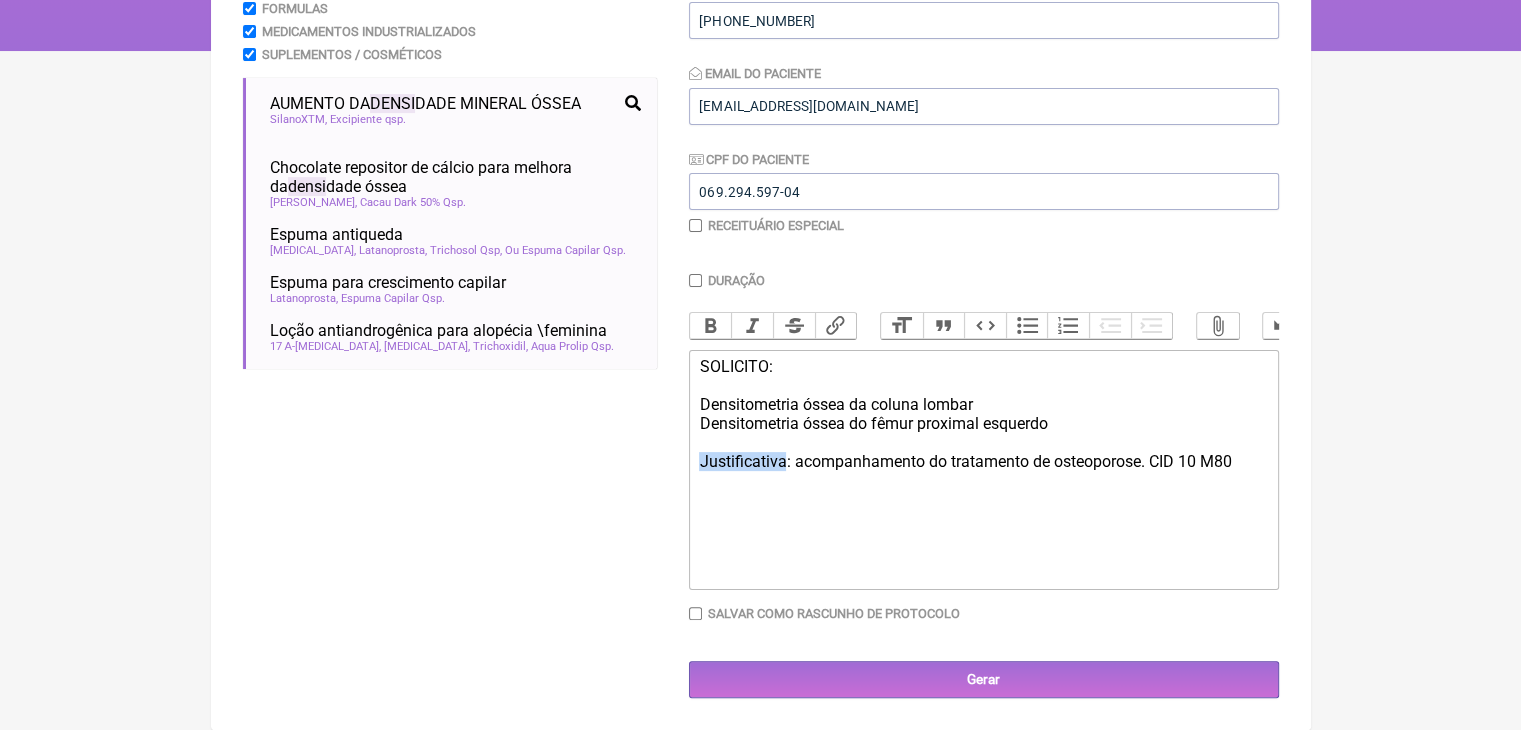 click on "SOLICITO: Densitometria óssea da coluna lombar Densitometria óssea do fêmur proximal esquerdo Justificativa: acompanhamento do tratamento de osteoporose. CID 10 M80" 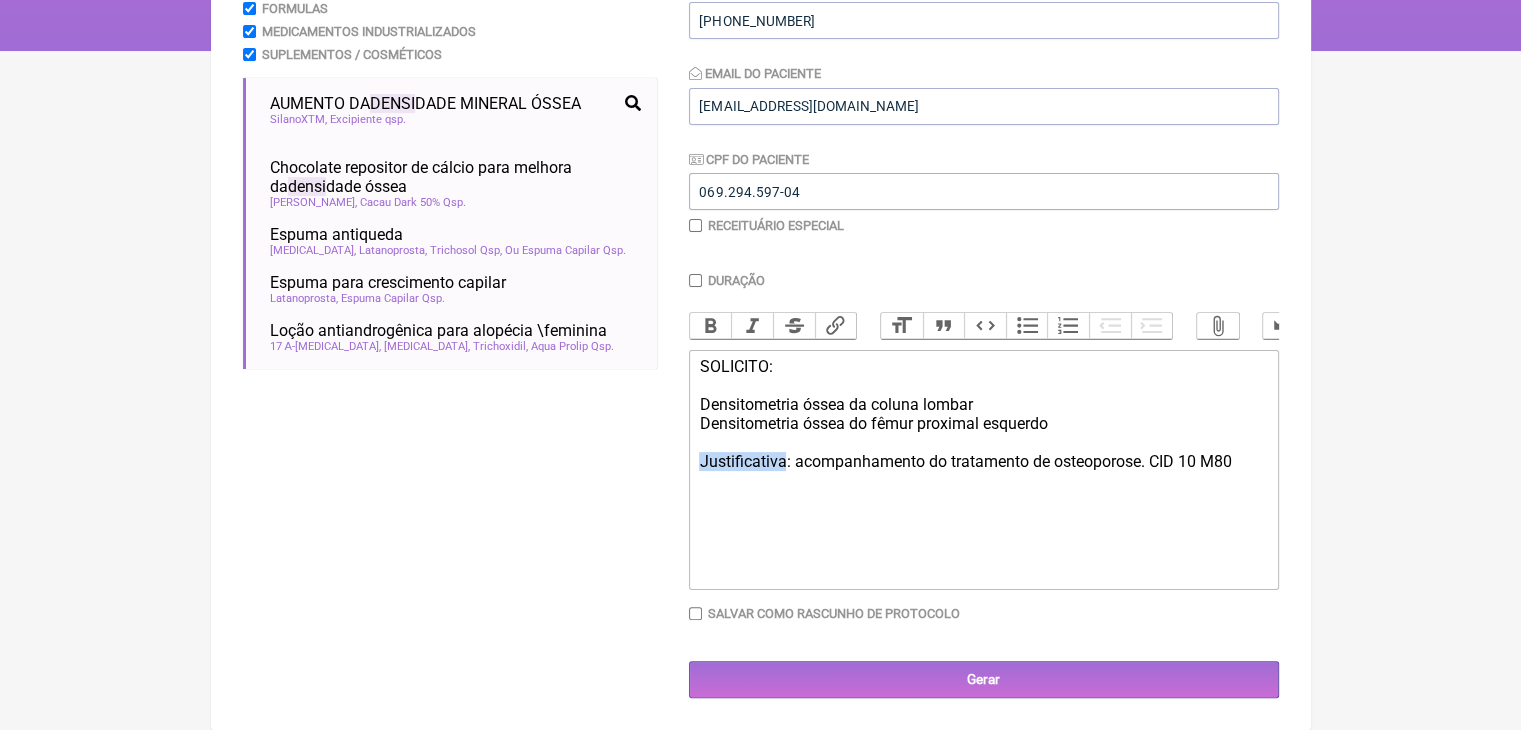 scroll, scrollTop: 596, scrollLeft: 0, axis: vertical 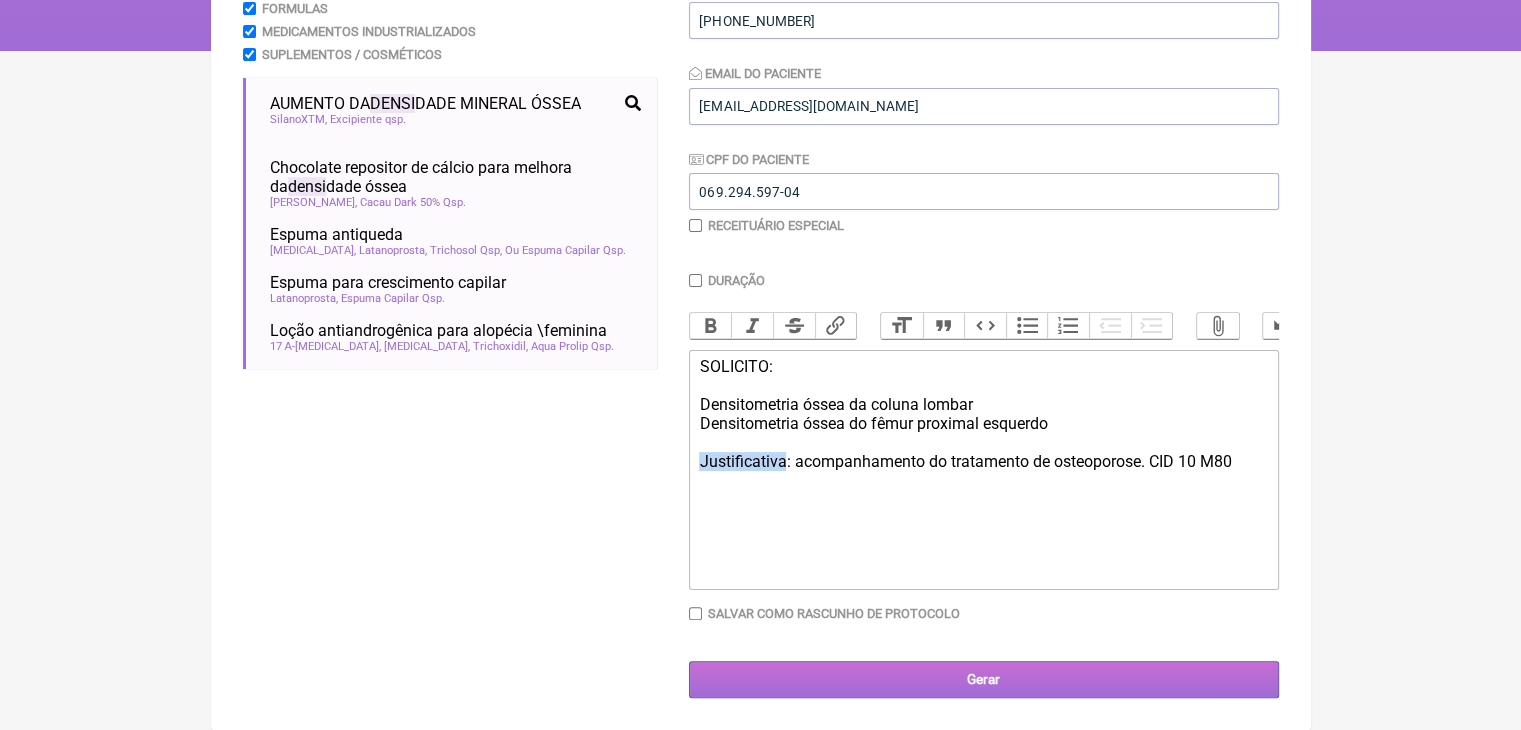 click on "Gerar" at bounding box center [984, 679] 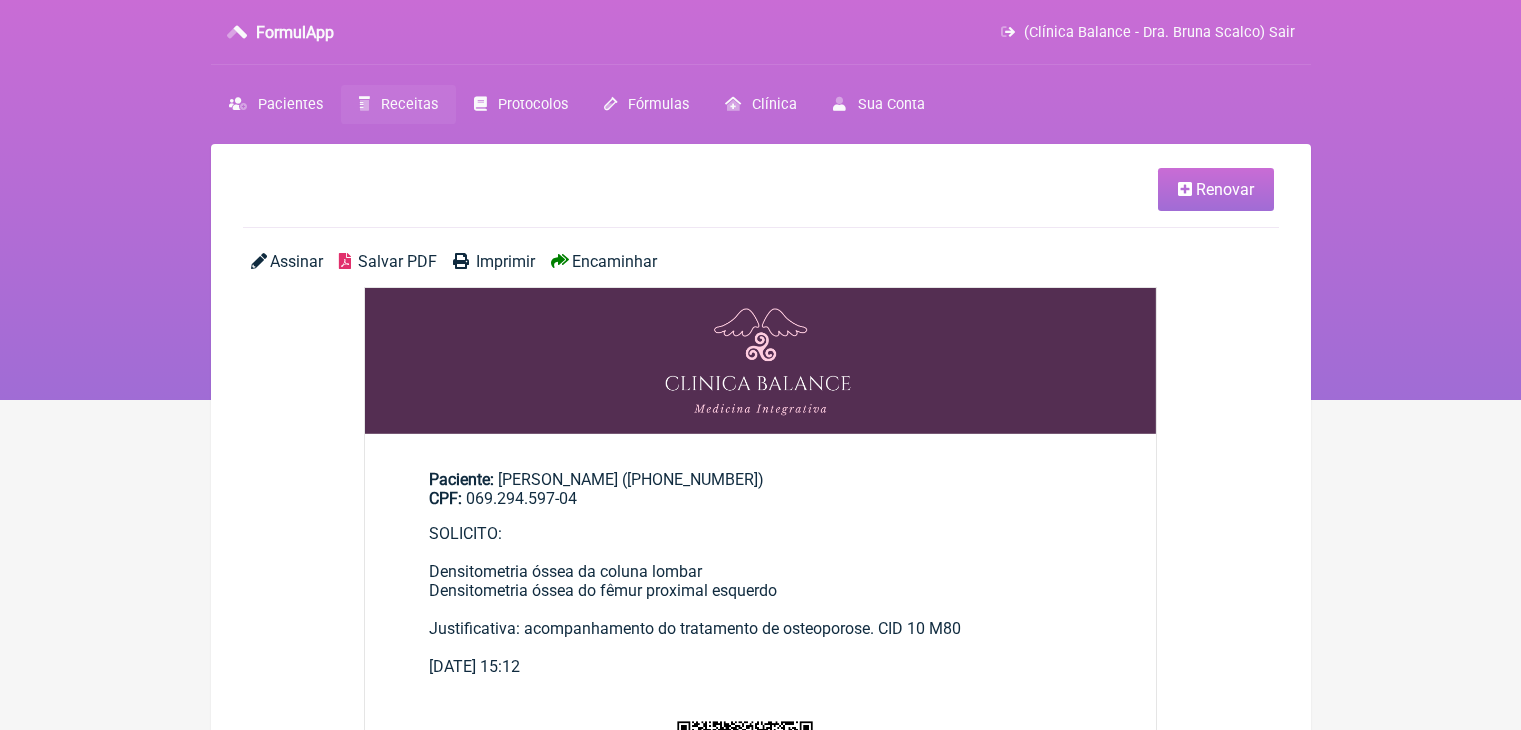 scroll, scrollTop: 0, scrollLeft: 0, axis: both 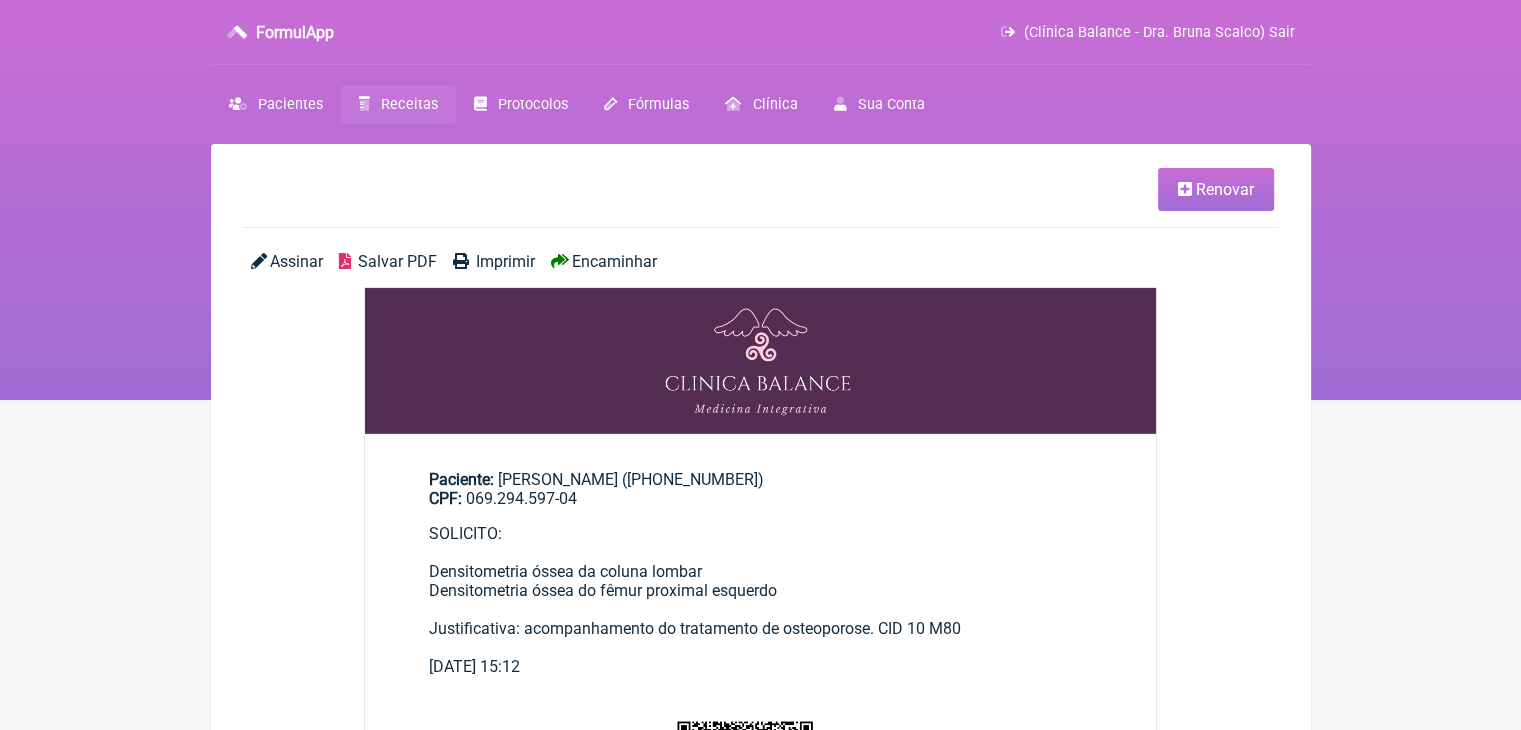 click on "Salvar PDF" at bounding box center (397, 261) 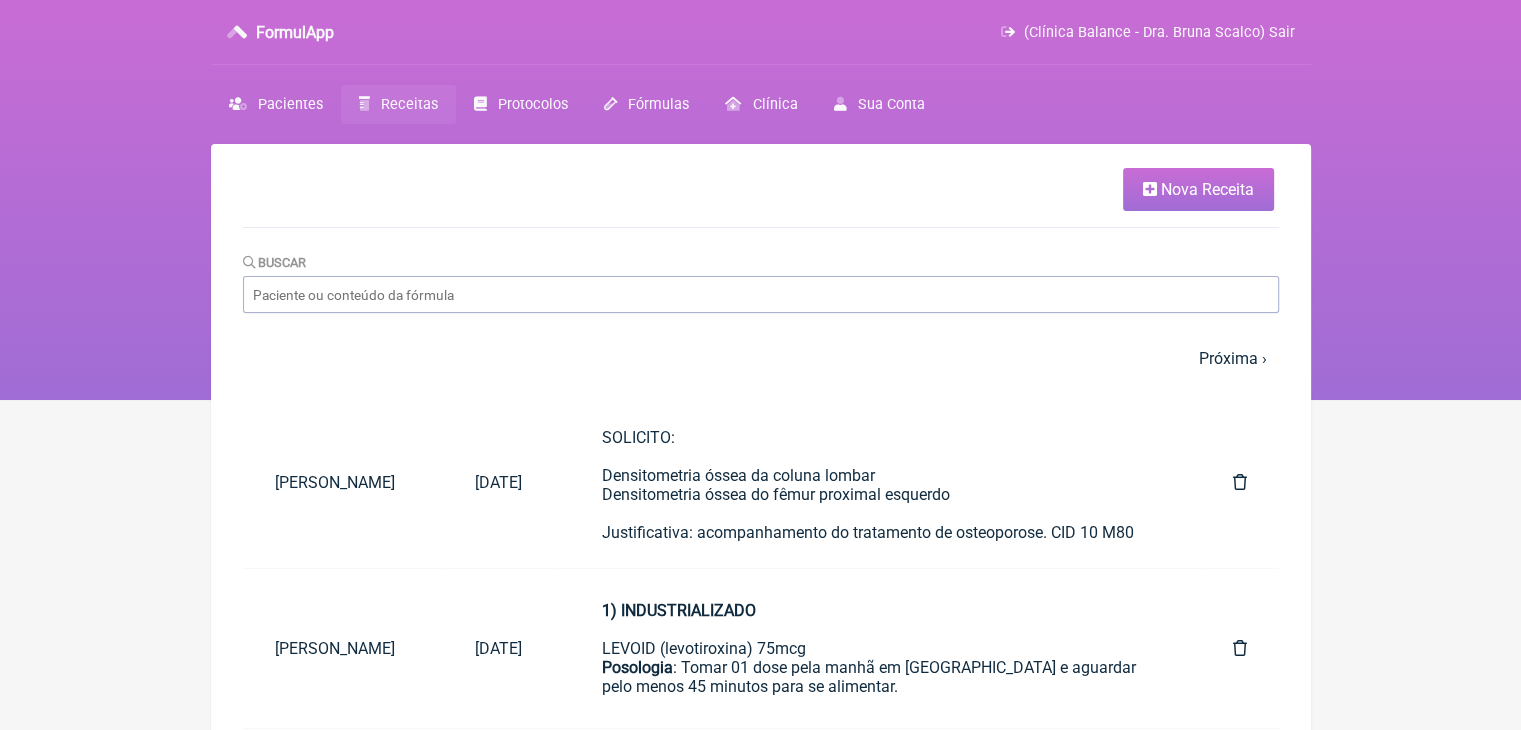 click on "Nova Receita" at bounding box center (1207, 189) 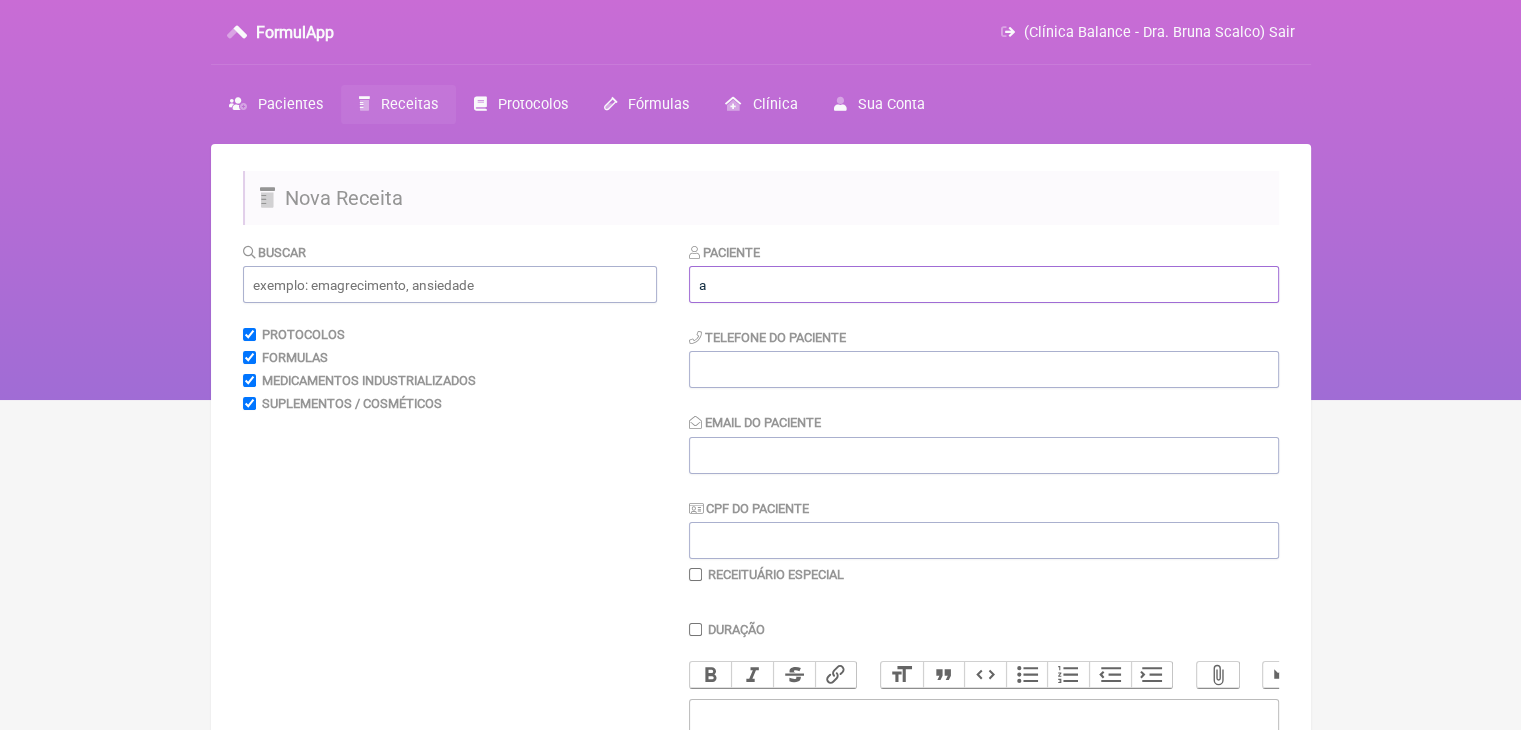 click on "a" at bounding box center (984, 284) 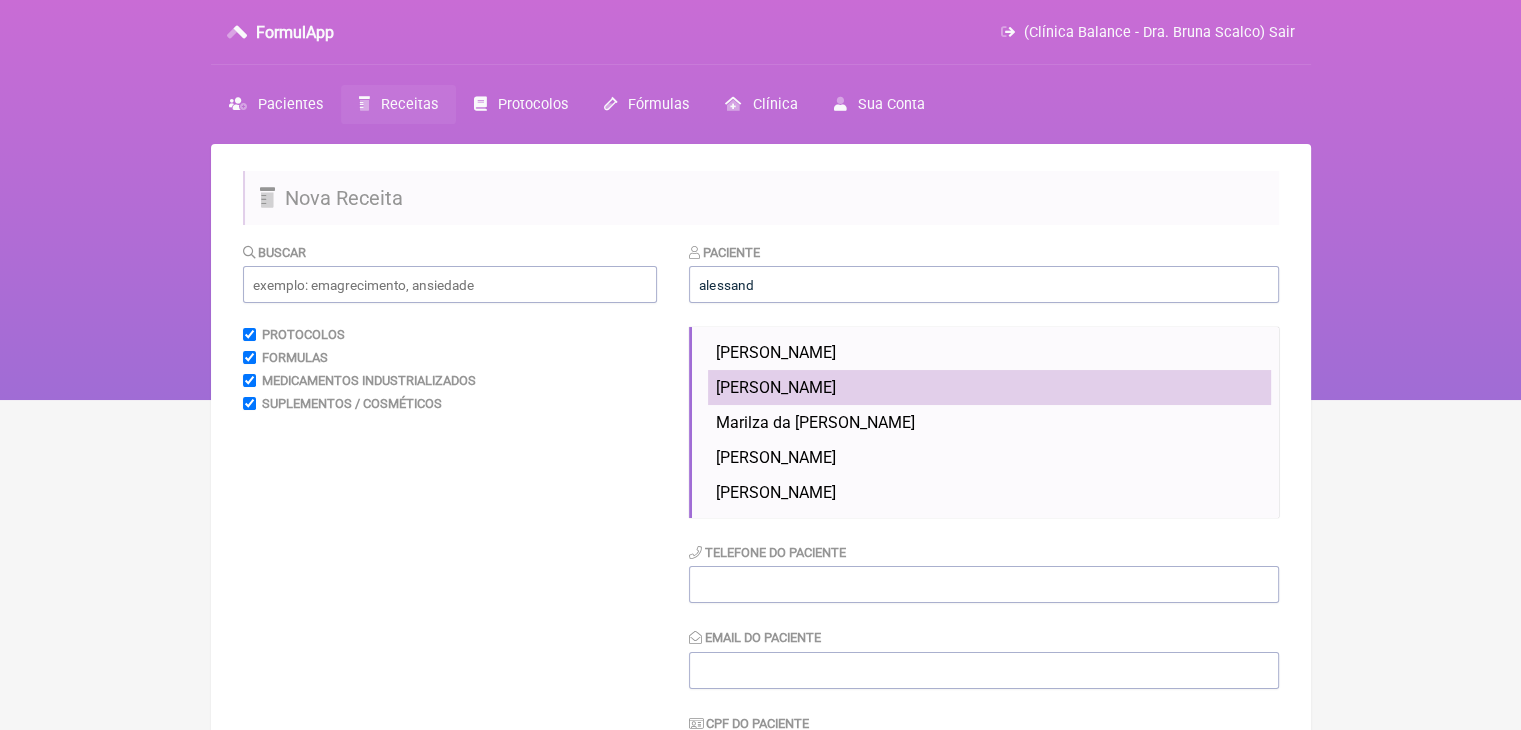 click on "Alessandra Santana da Silva" at bounding box center (989, 387) 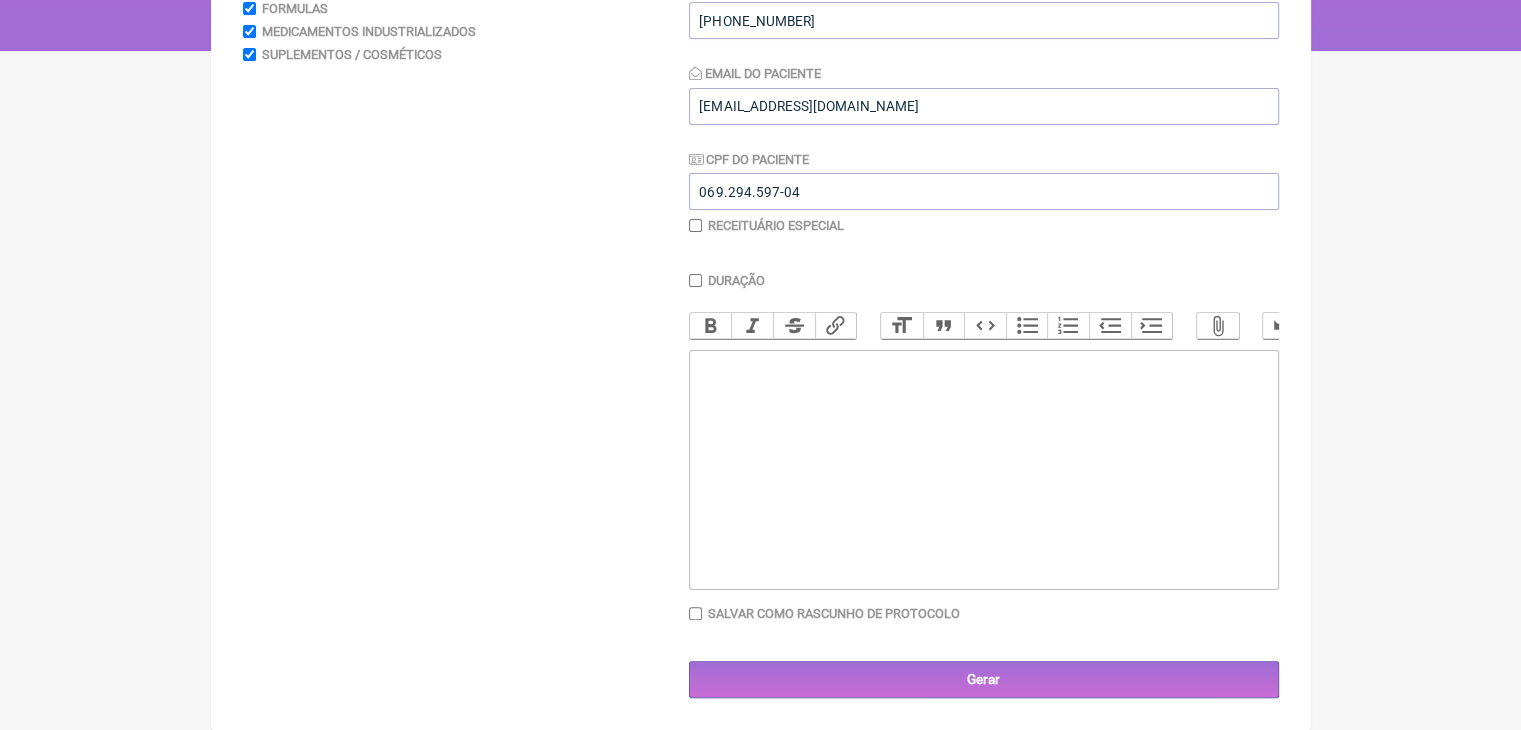 scroll, scrollTop: 596, scrollLeft: 0, axis: vertical 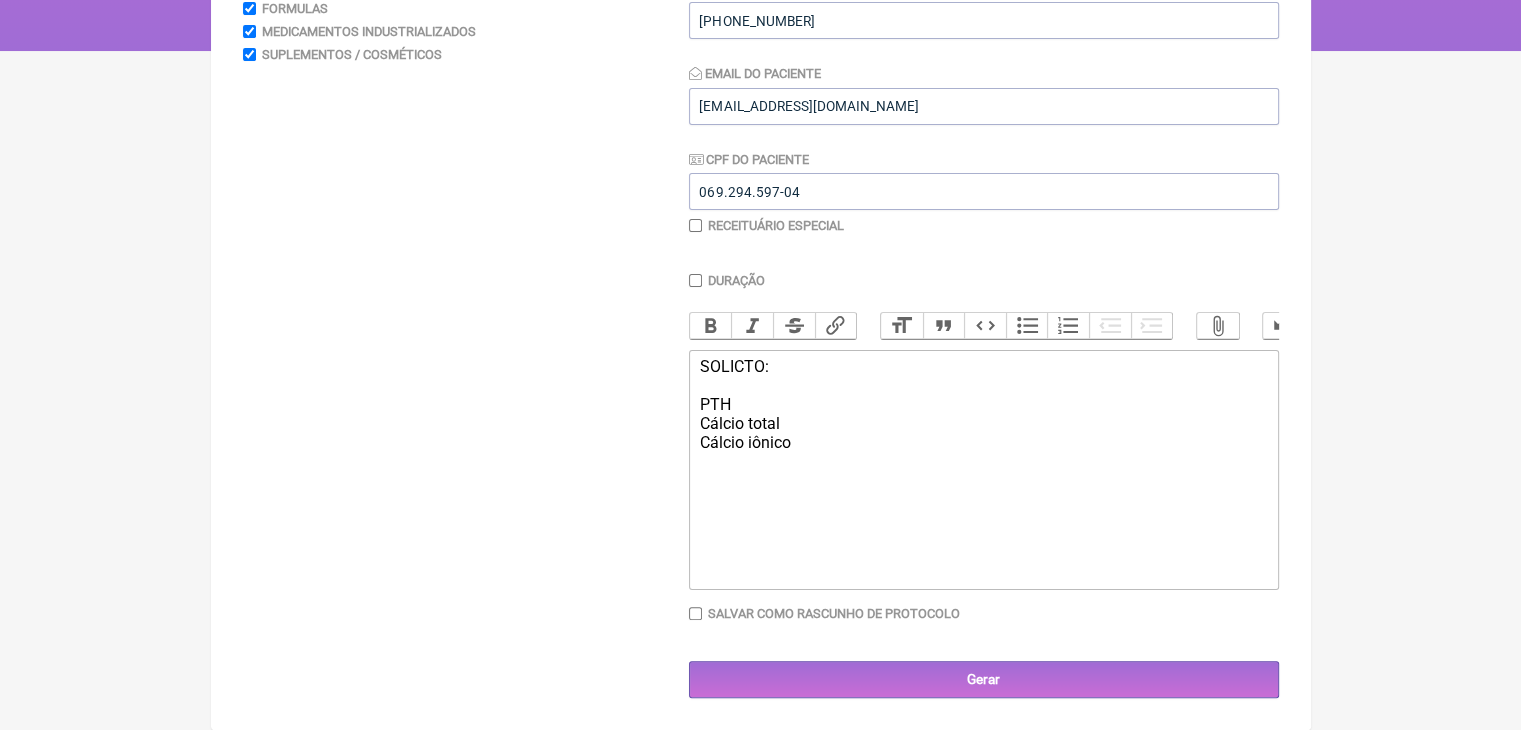 click on "SOLICTO:  PTH Cálcio total Cálcio iônico" 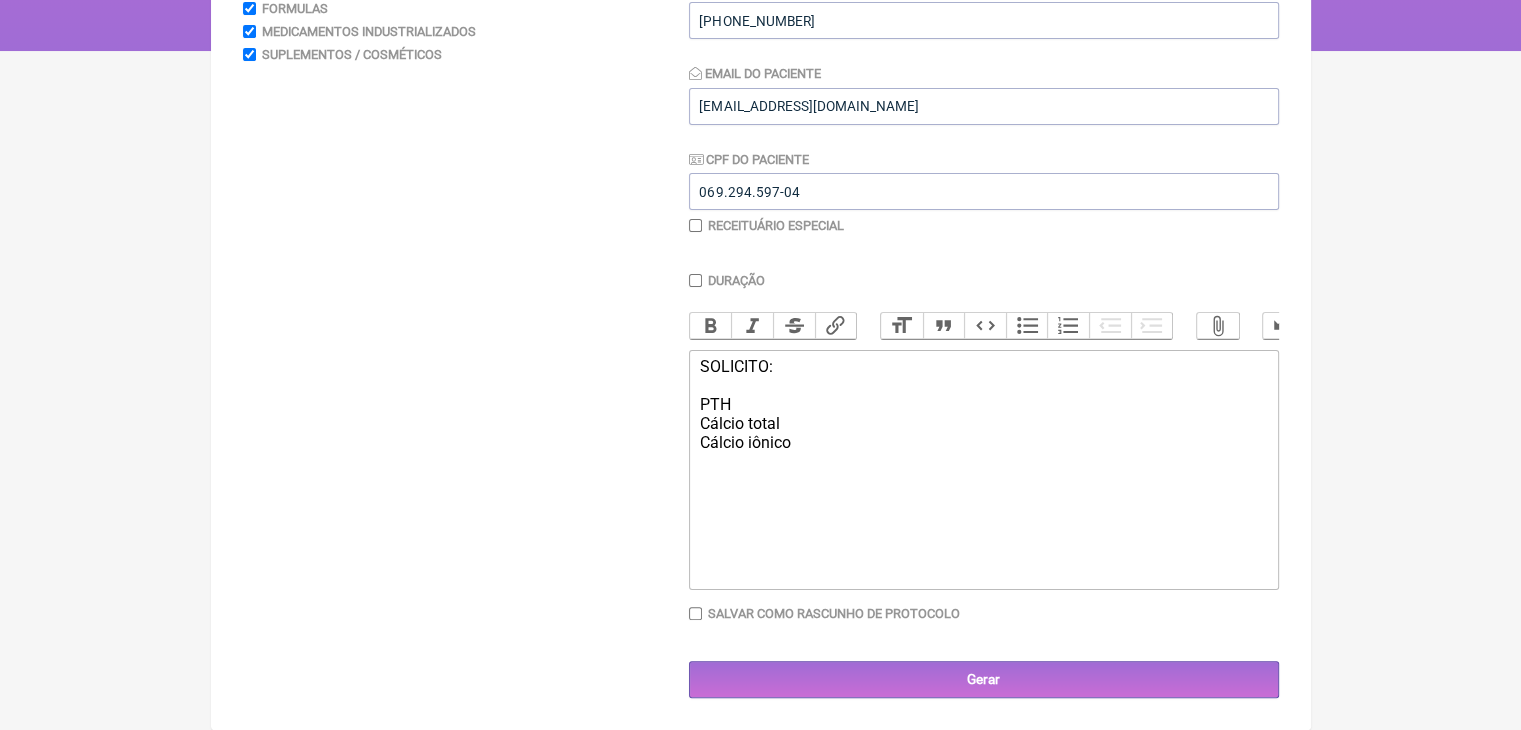 scroll, scrollTop: 506, scrollLeft: 0, axis: vertical 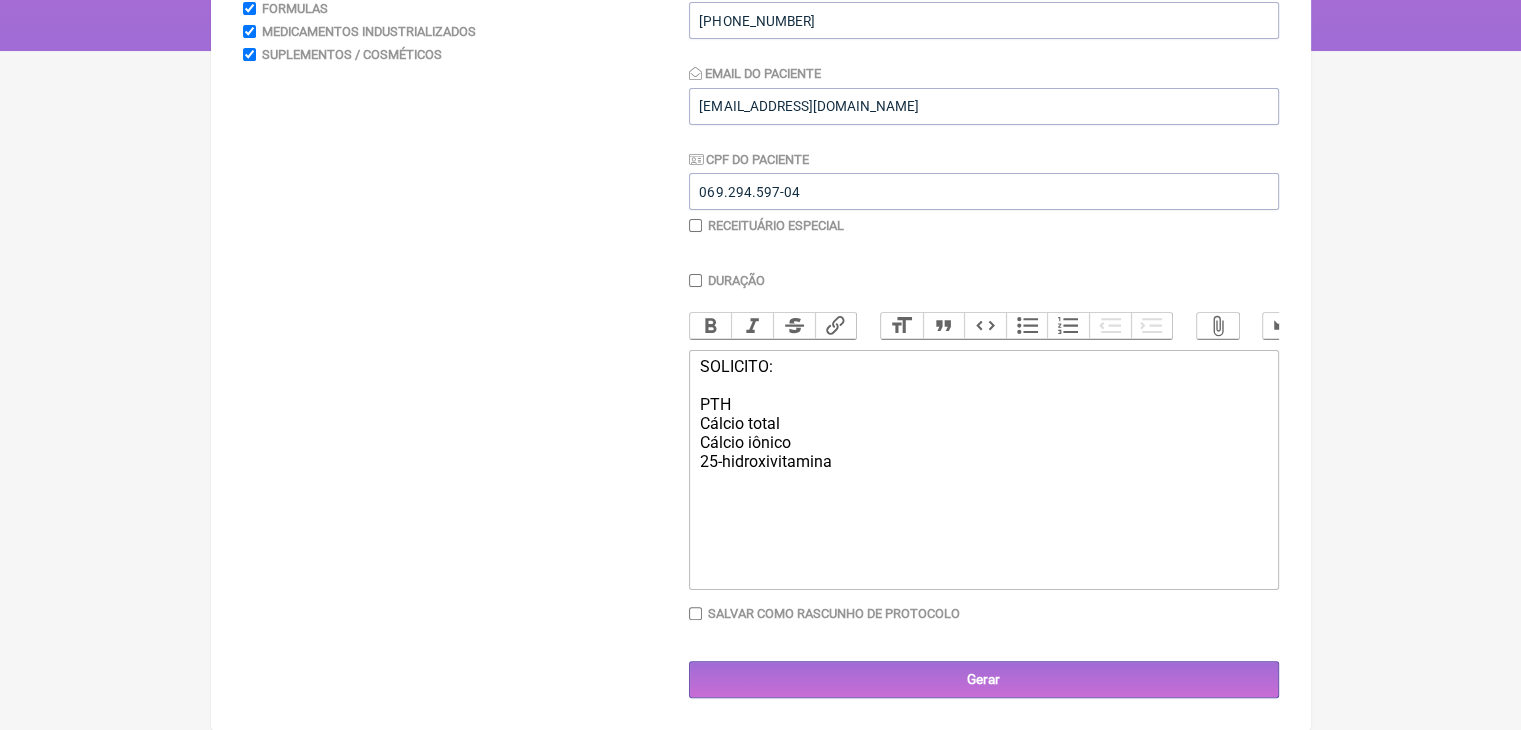 type on "<div>SOLICITO:&nbsp;<br><br>PTH<br>Cálcio total<br>Cálcio iônico<br>25-hidroxivitamina D</div>" 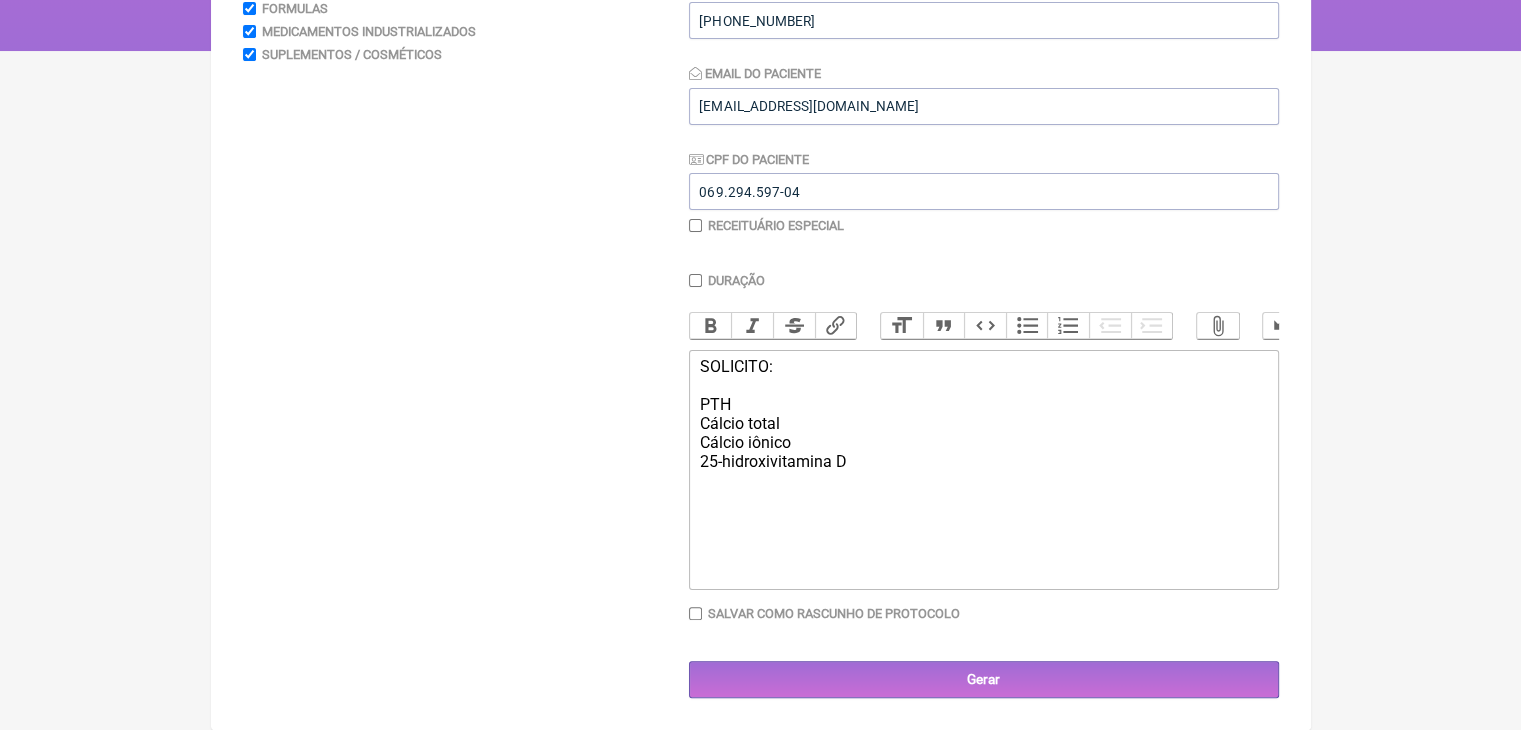 scroll, scrollTop: 596, scrollLeft: 0, axis: vertical 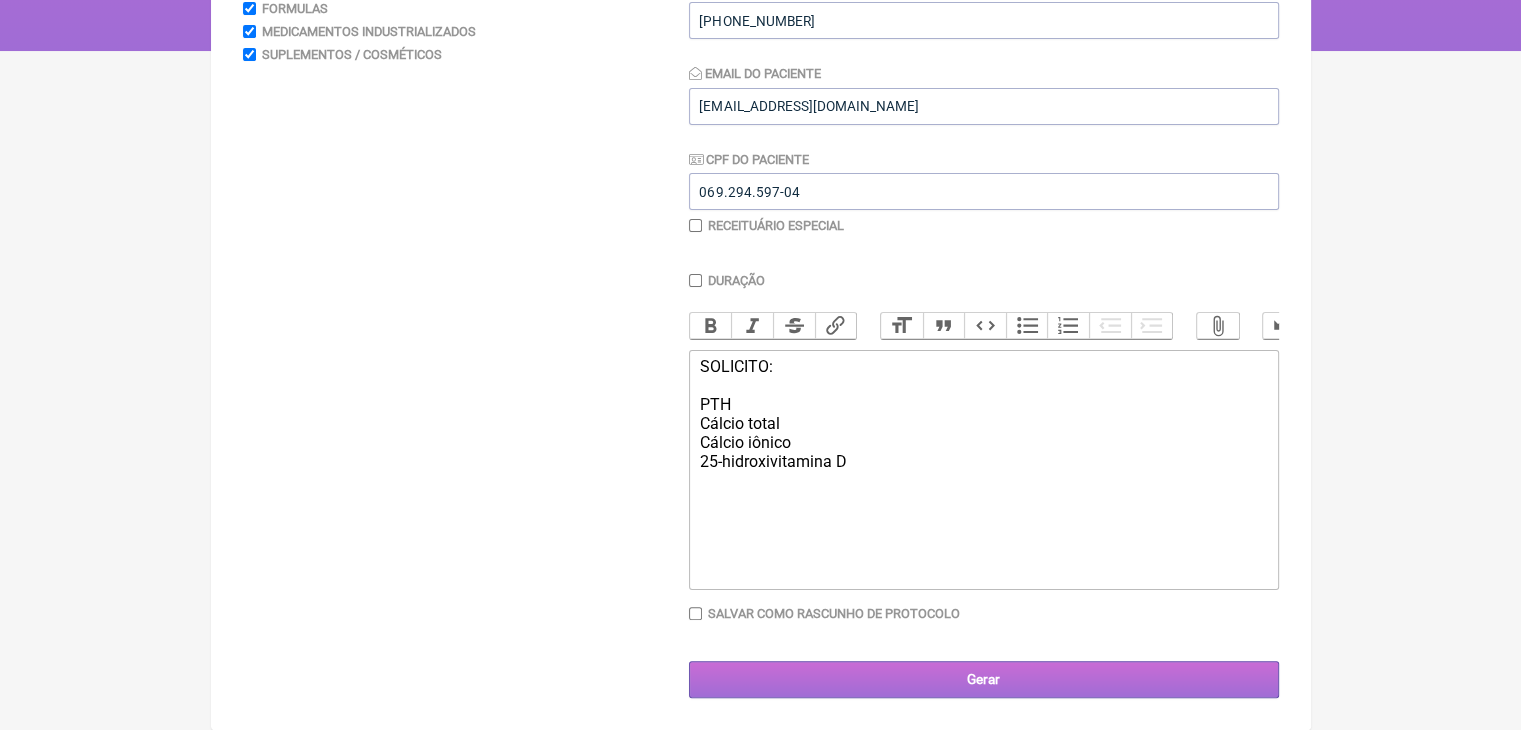 click on "Gerar" at bounding box center (984, 679) 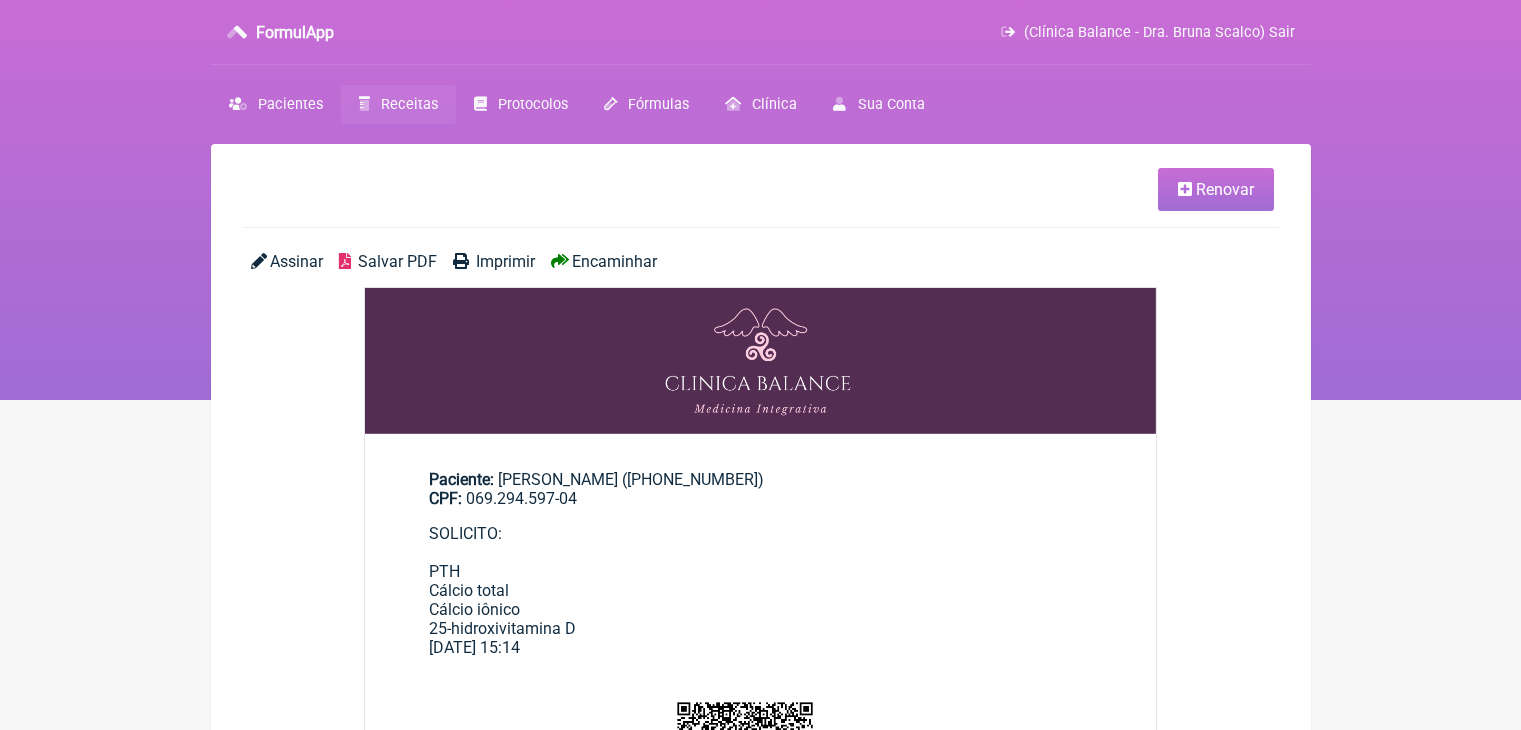 scroll, scrollTop: 0, scrollLeft: 0, axis: both 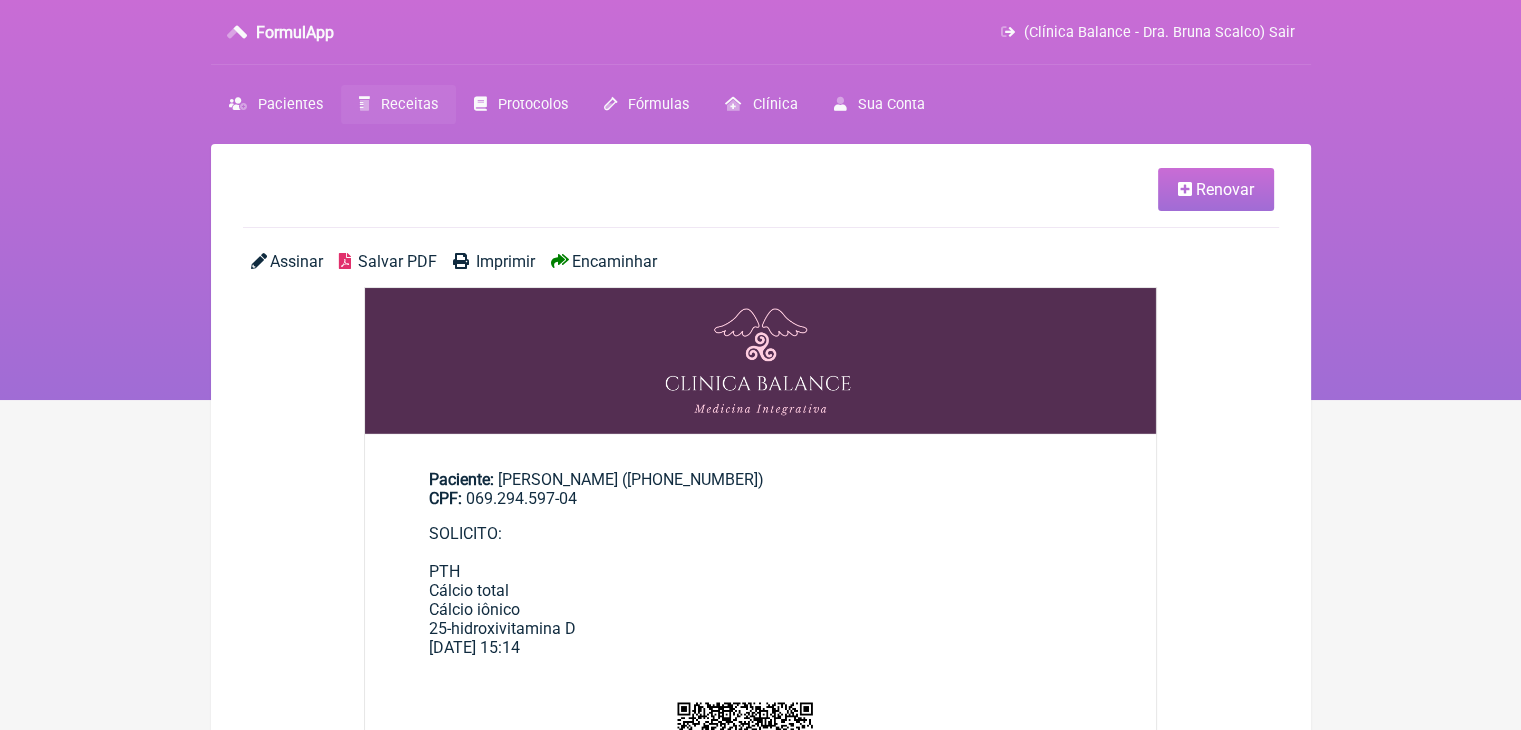 click on "Salvar PDF" at bounding box center [397, 261] 